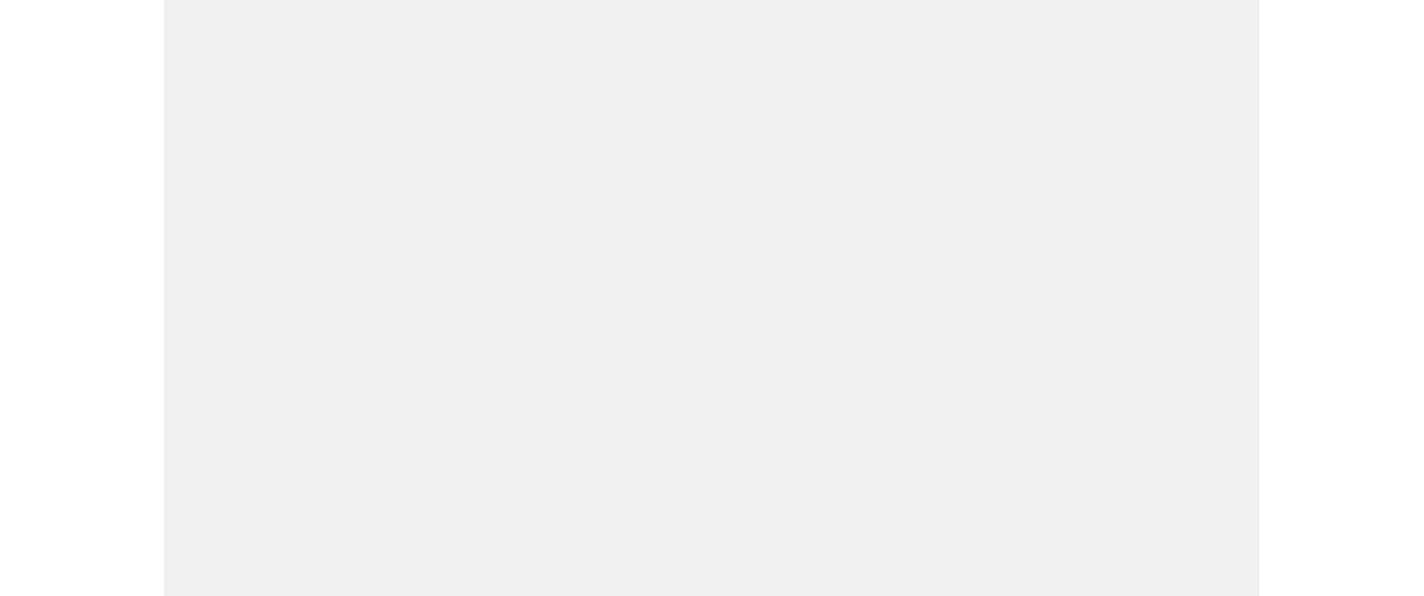 scroll, scrollTop: 0, scrollLeft: 0, axis: both 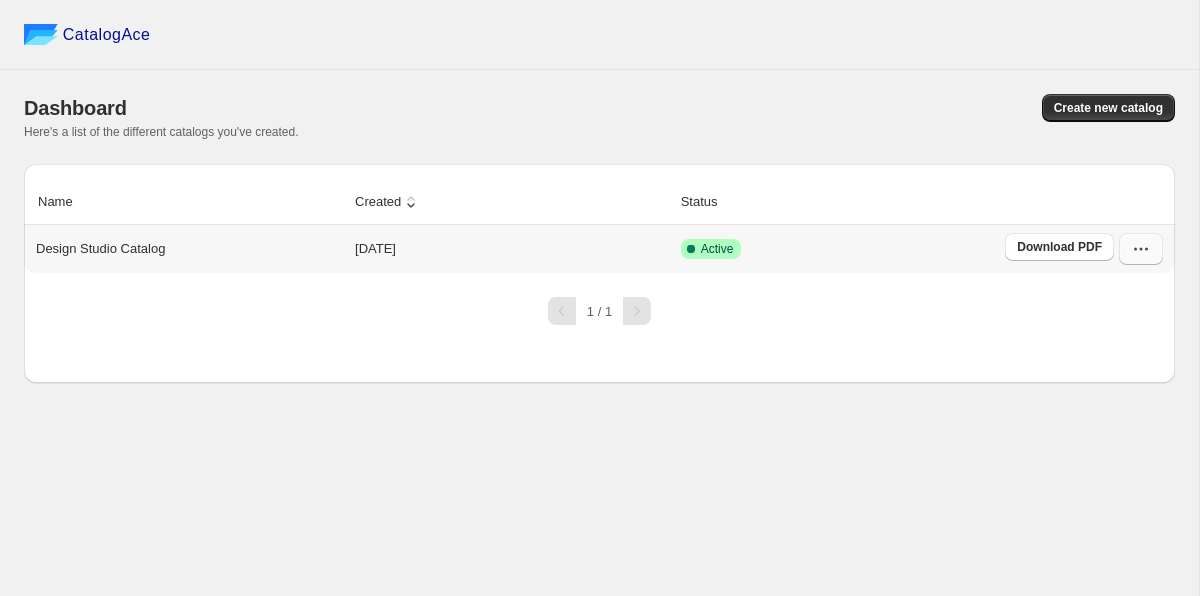 click 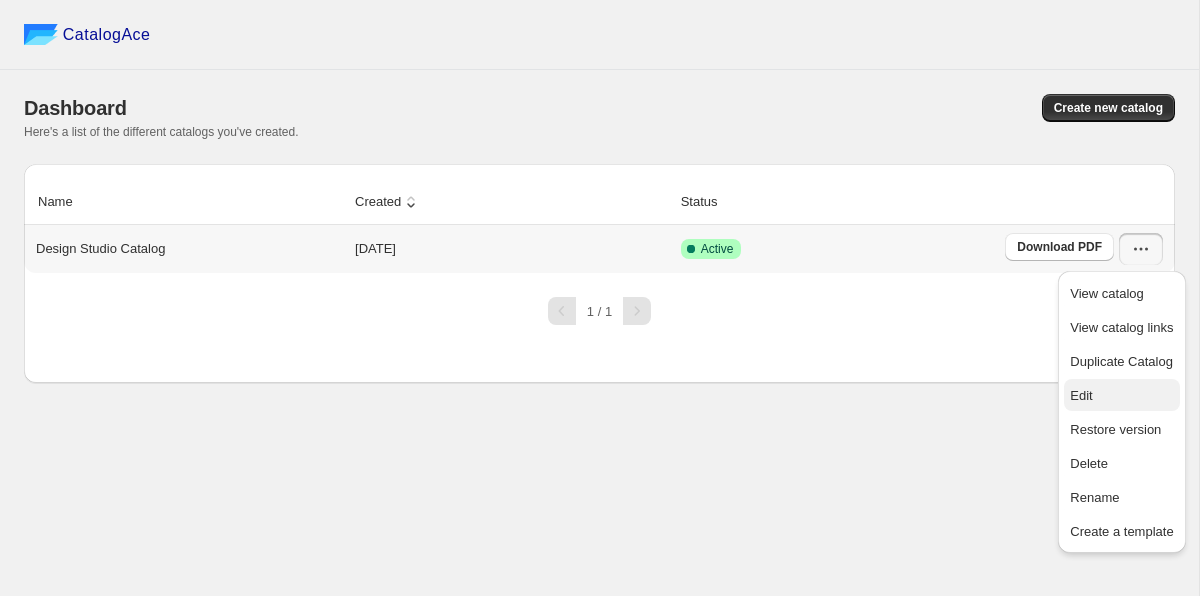 click on "Edit" at bounding box center (1121, 396) 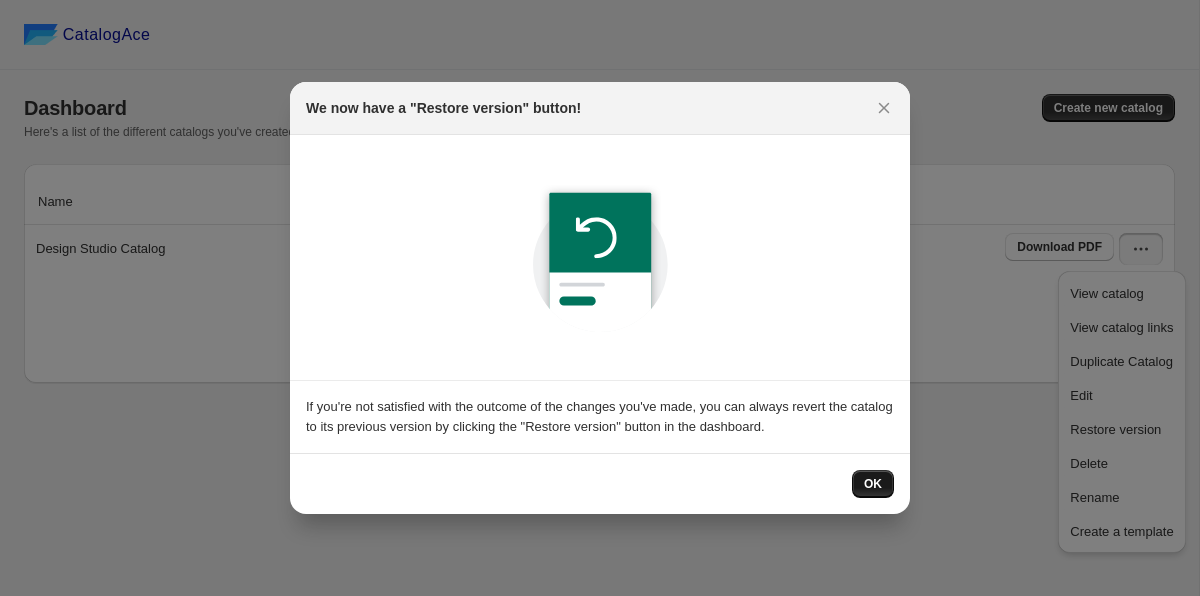 click on "OK" at bounding box center [873, 484] 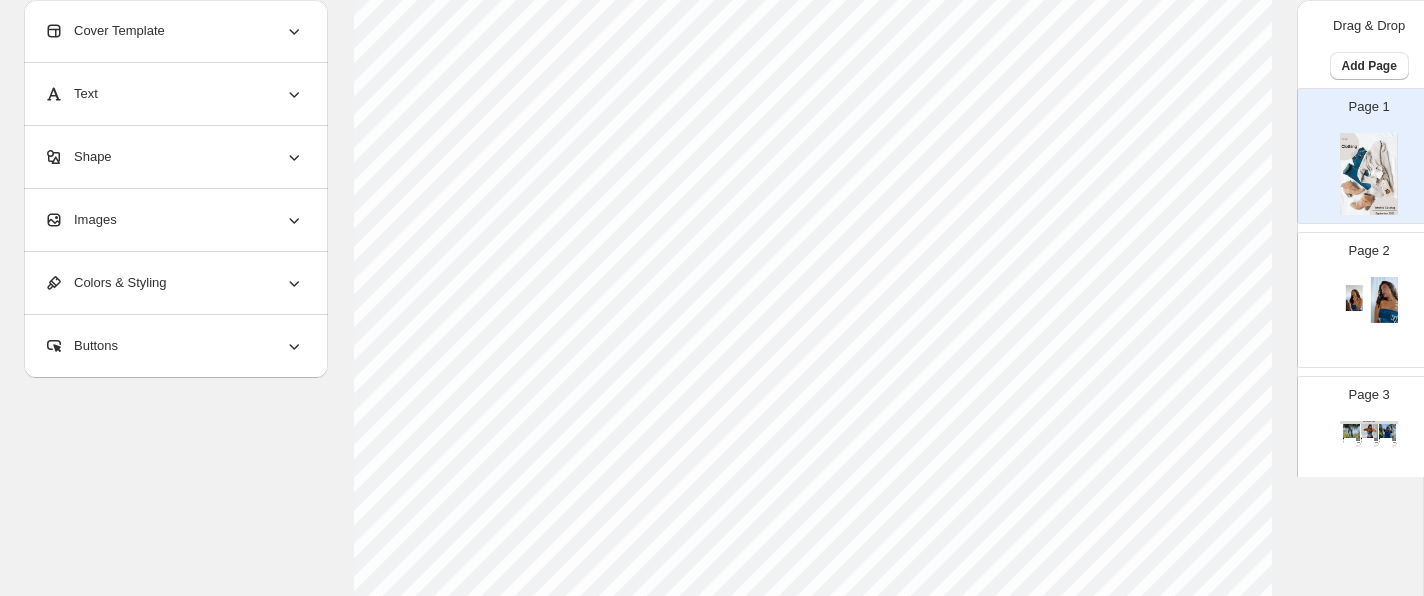 scroll, scrollTop: 228, scrollLeft: 0, axis: vertical 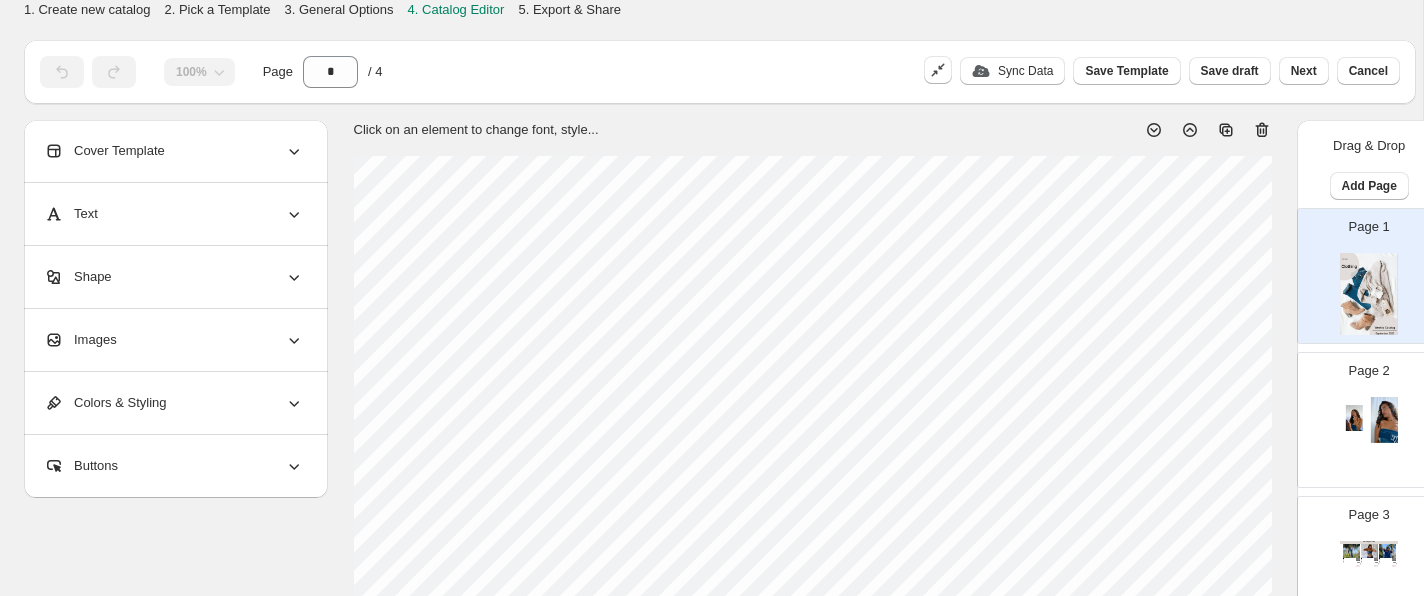 click 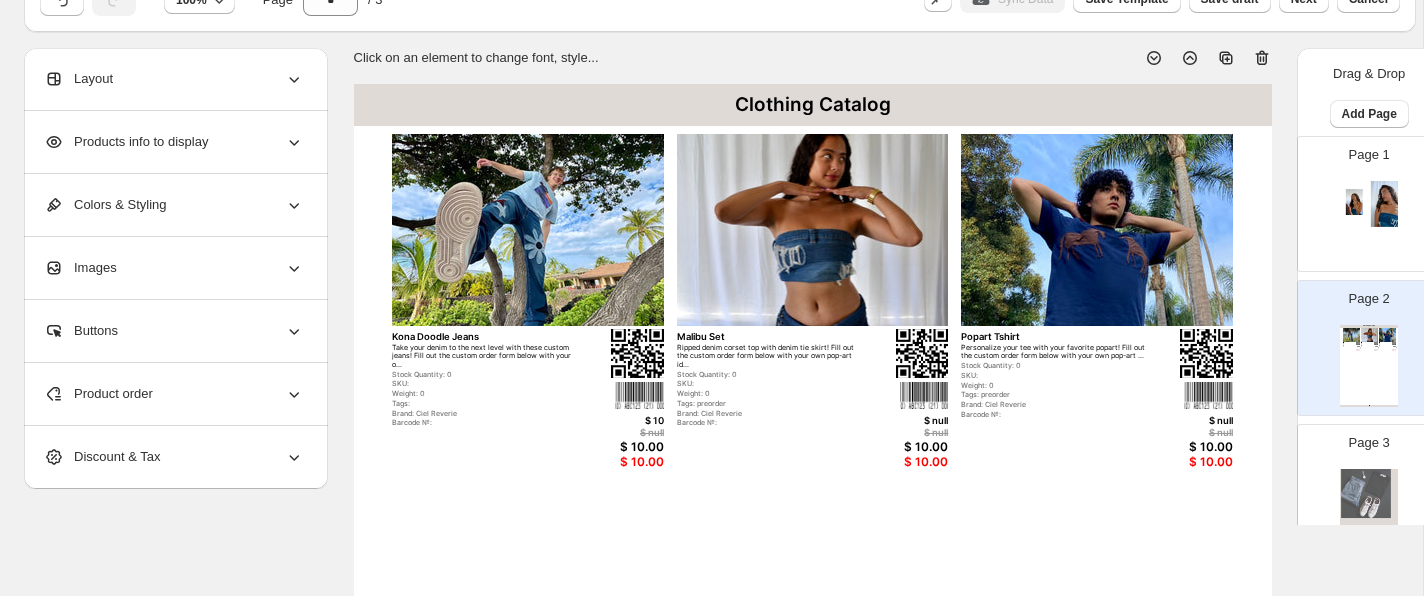 scroll, scrollTop: 65, scrollLeft: 0, axis: vertical 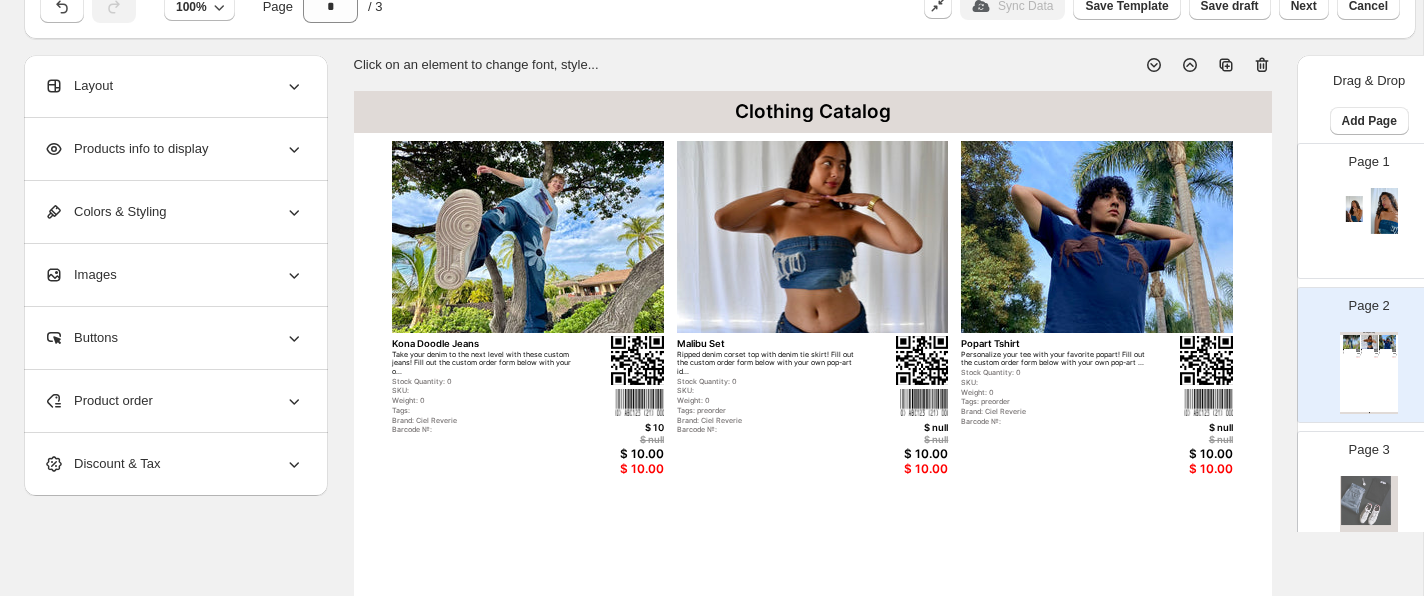 click at bounding box center (1369, 517) 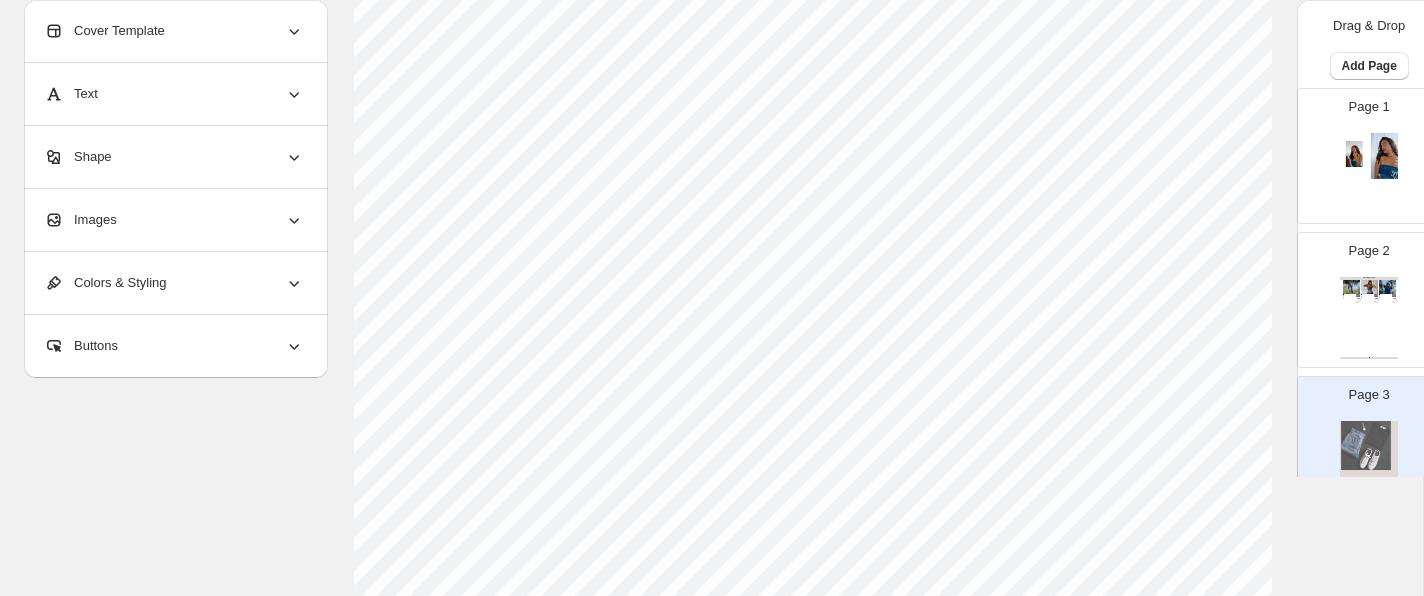 scroll, scrollTop: 0, scrollLeft: 0, axis: both 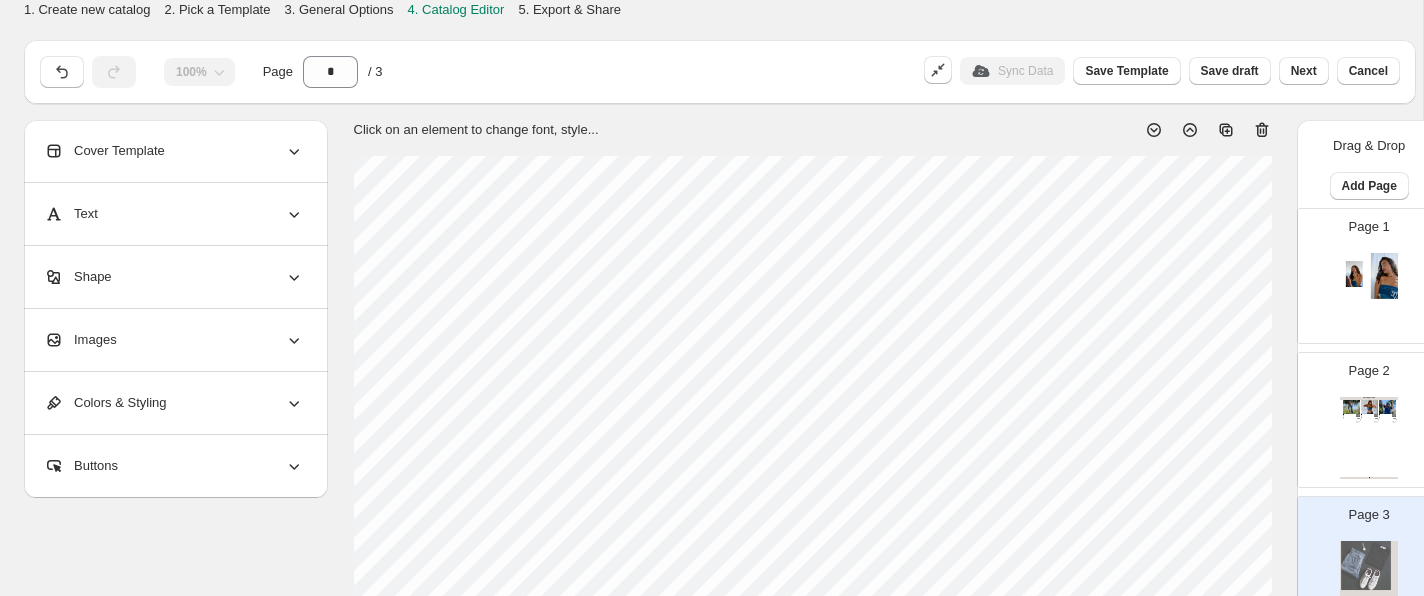click 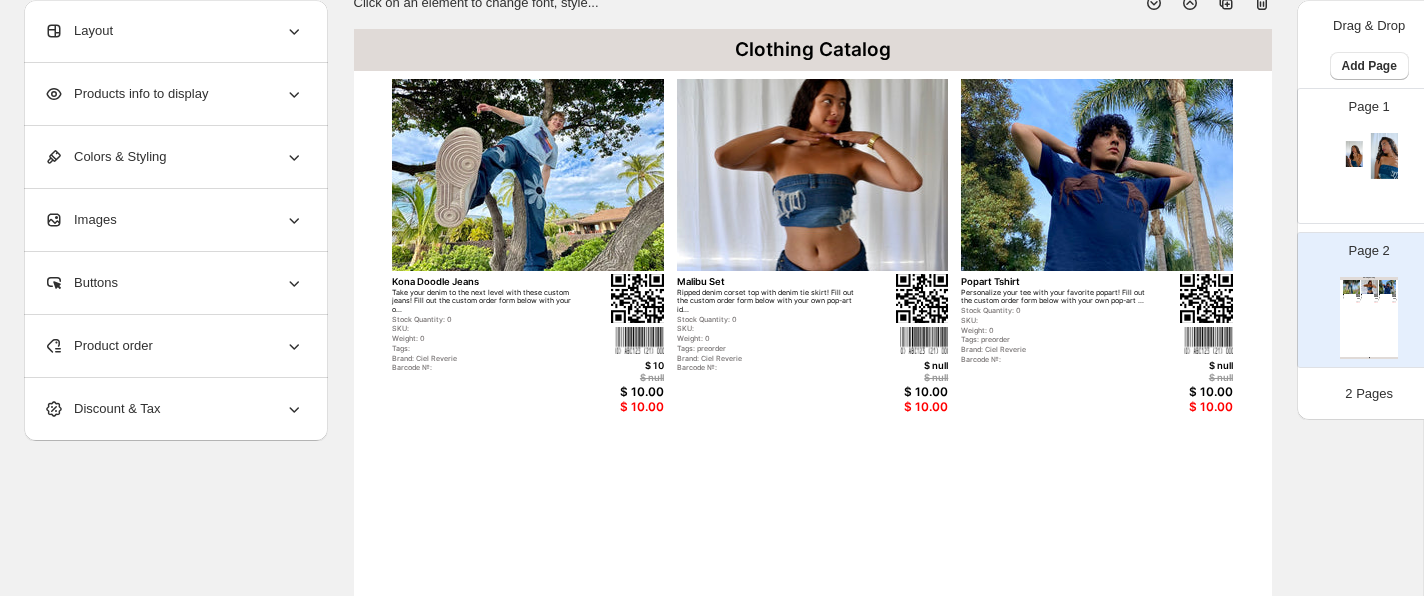 scroll, scrollTop: 149, scrollLeft: 0, axis: vertical 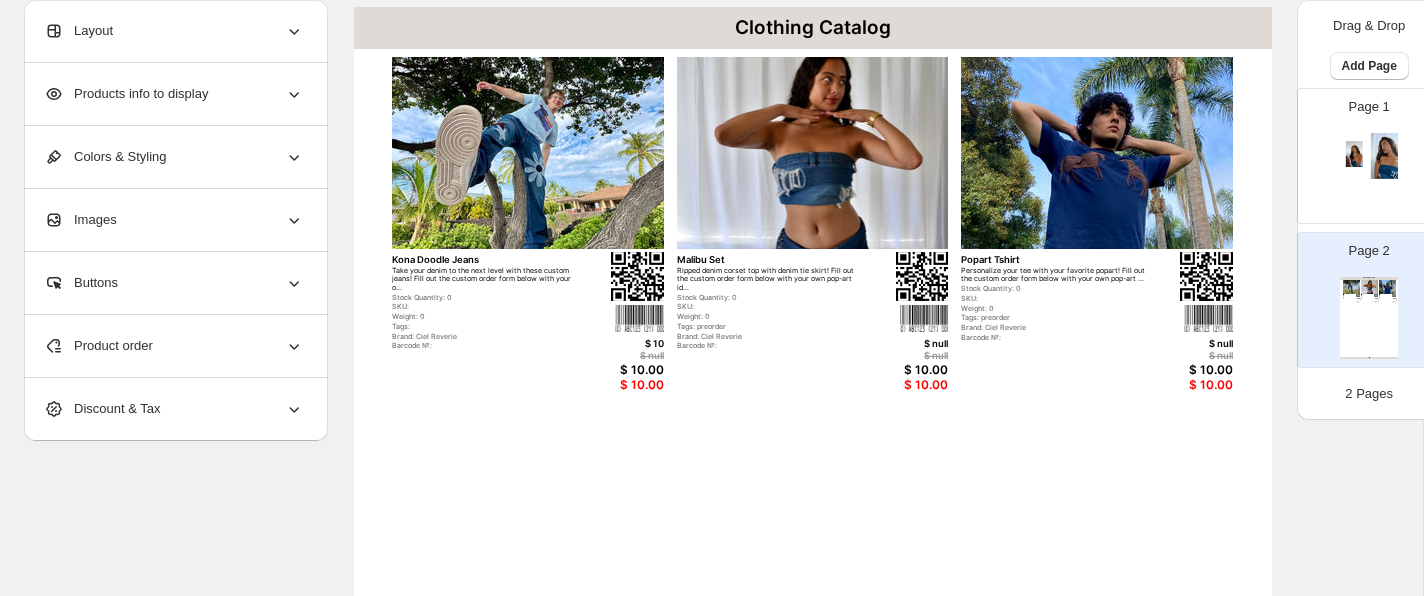 click on "Products info to display" at bounding box center (174, 94) 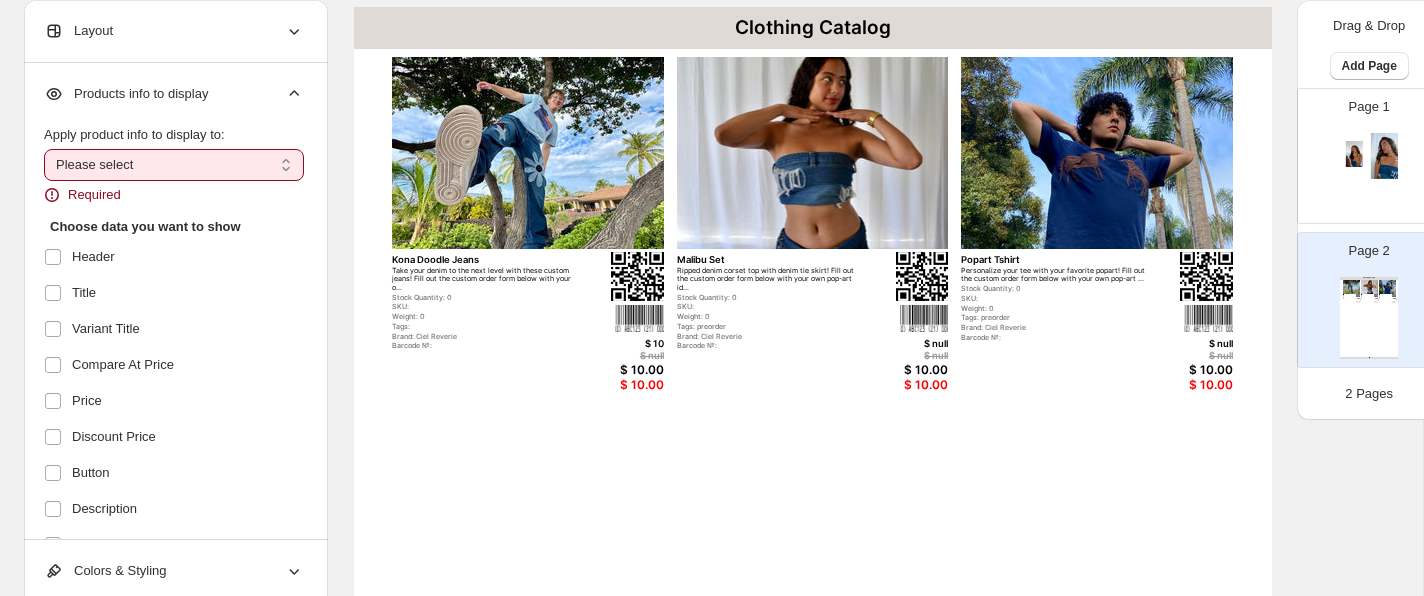 click on "**********" at bounding box center (174, 165) 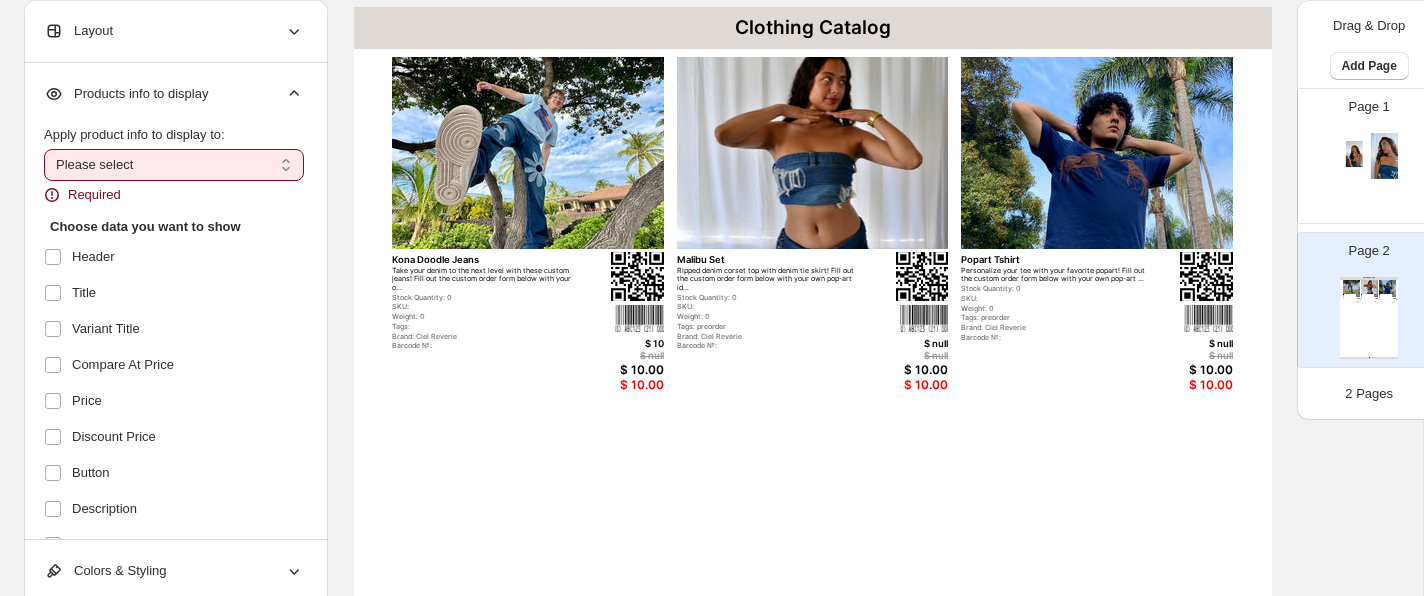 select on "*********" 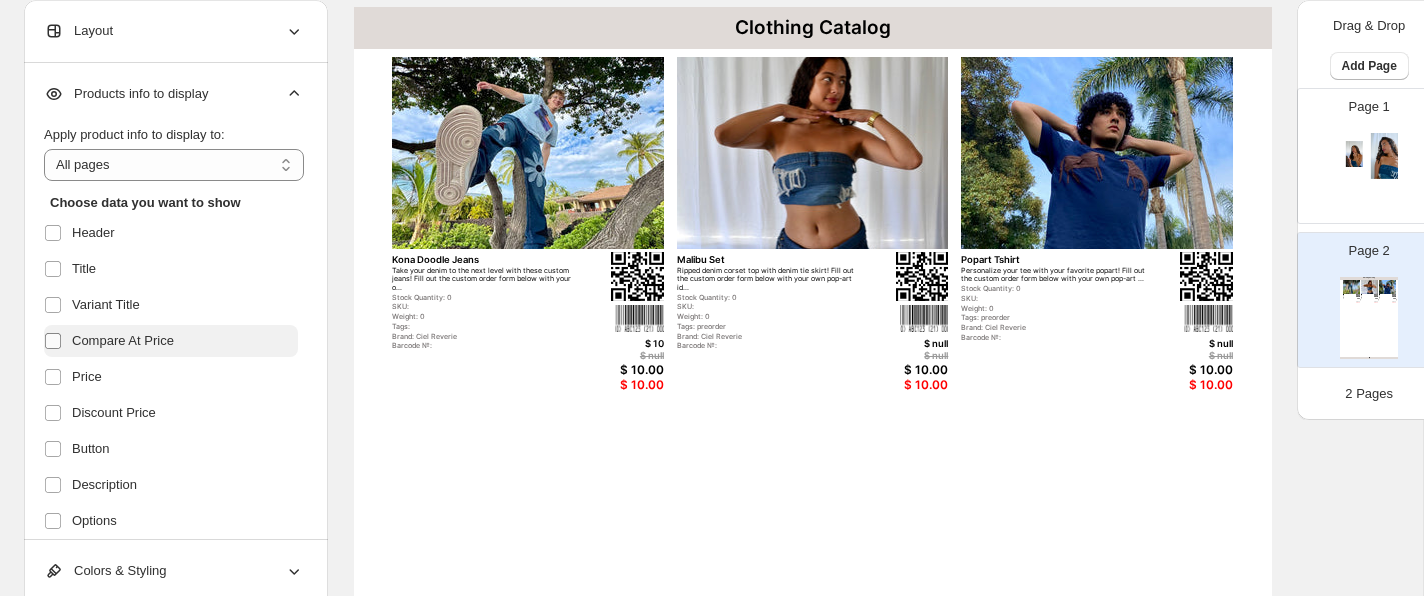 click at bounding box center [57, 341] 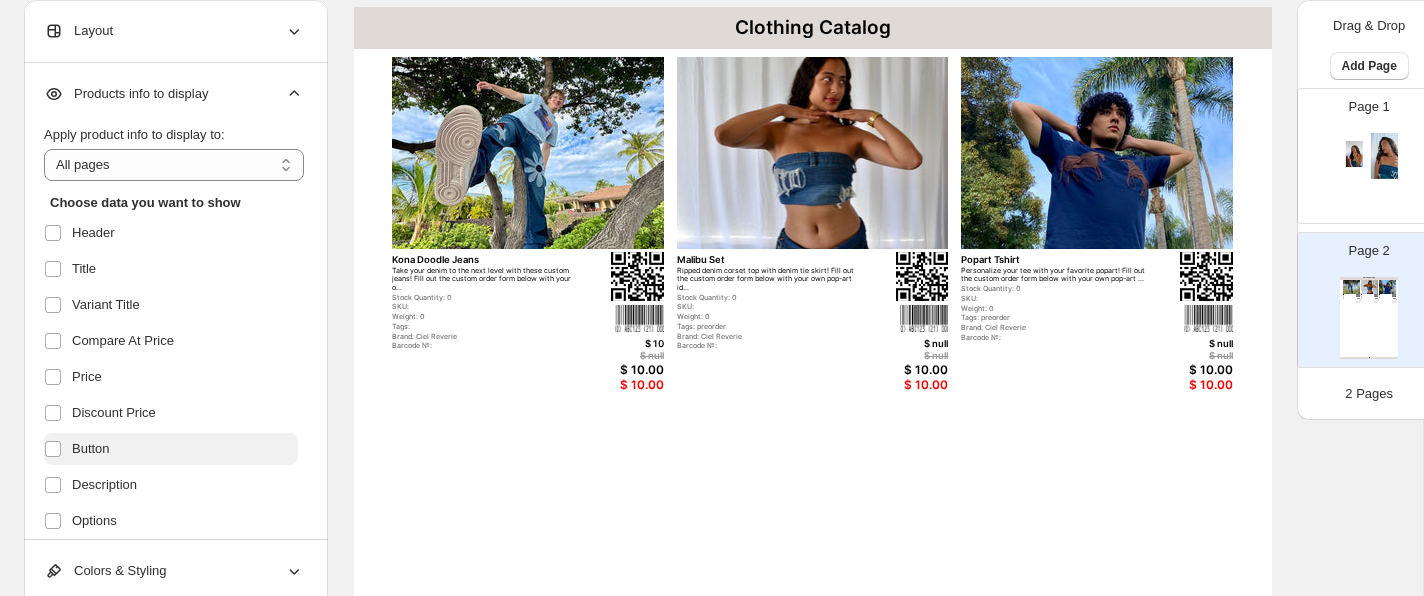 click on "Button" at bounding box center (171, 449) 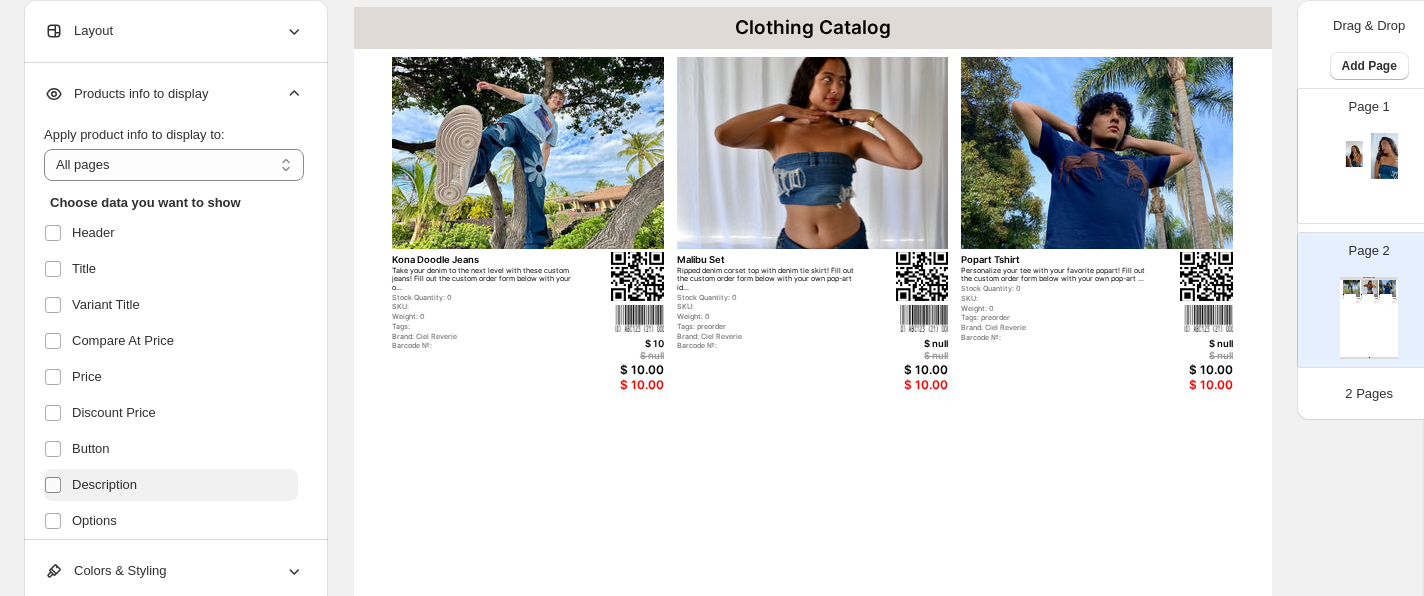 click at bounding box center [53, 485] 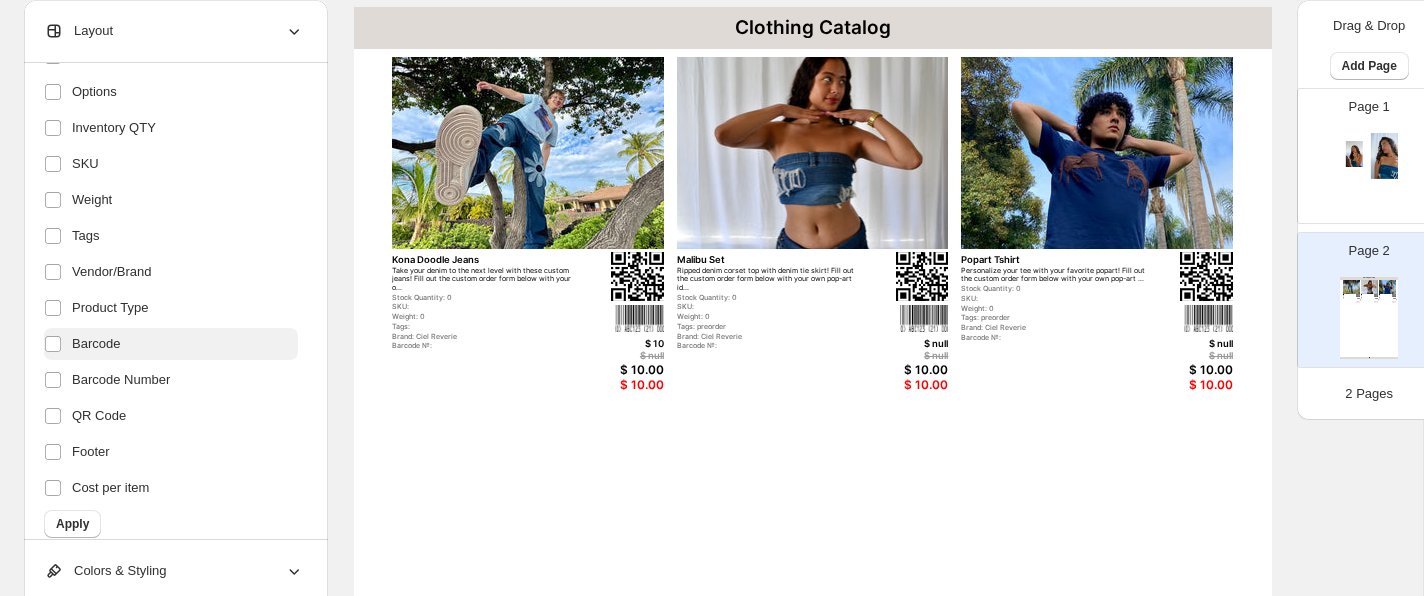 scroll, scrollTop: 439, scrollLeft: 0, axis: vertical 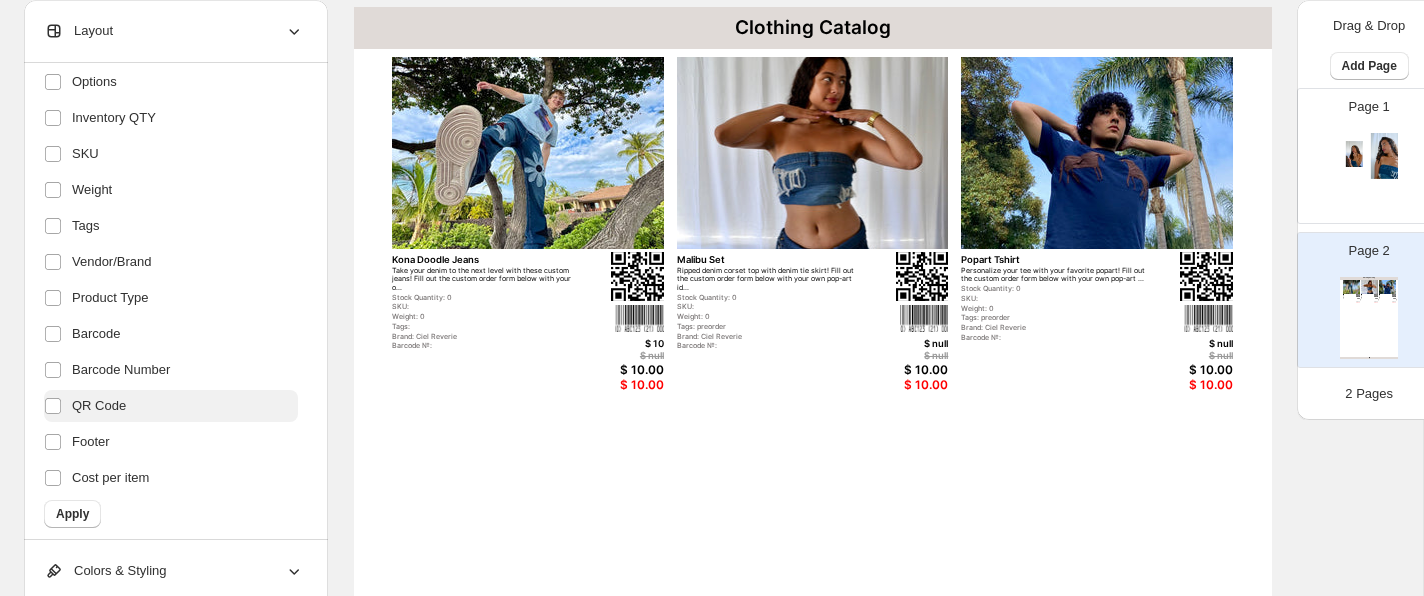 click on "QR Code" at bounding box center (171, 406) 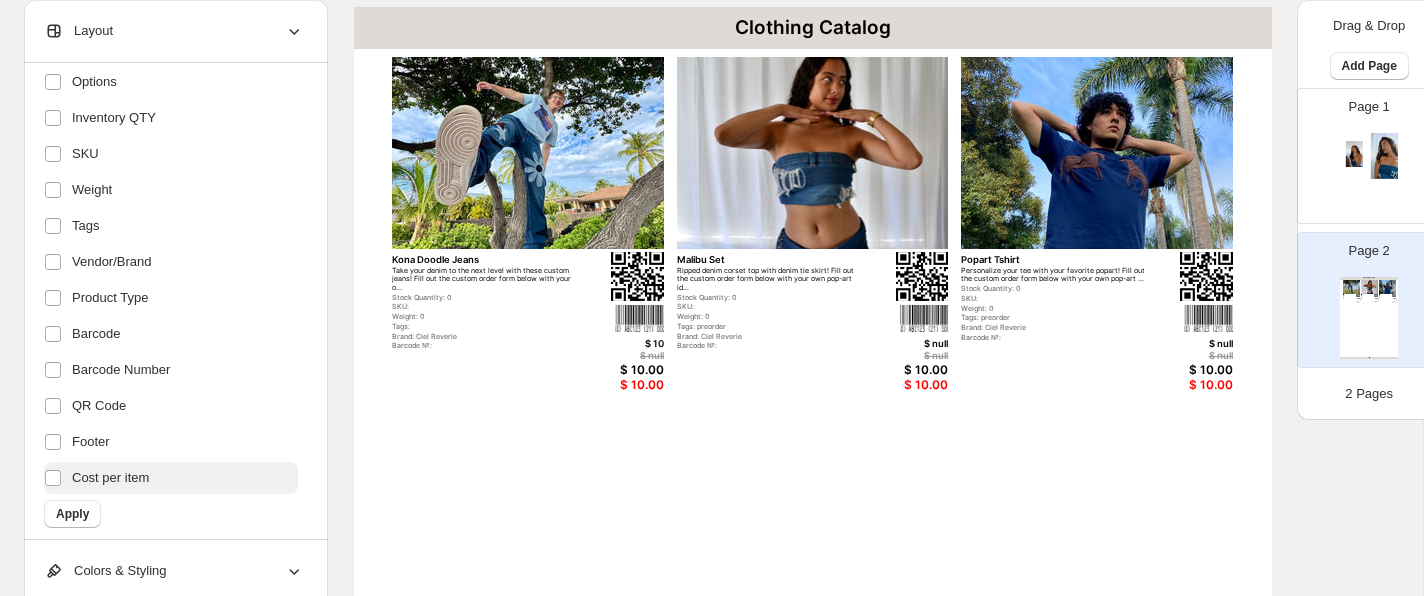 scroll, scrollTop: 448, scrollLeft: 0, axis: vertical 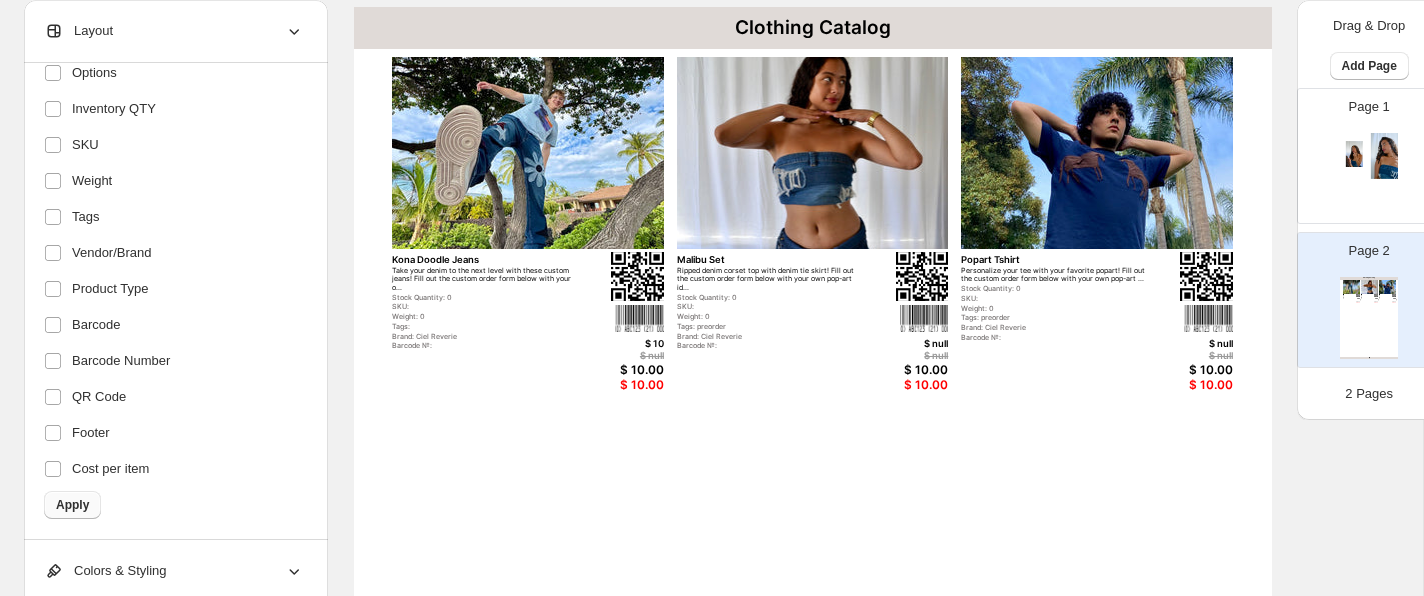click on "Apply" at bounding box center (72, 505) 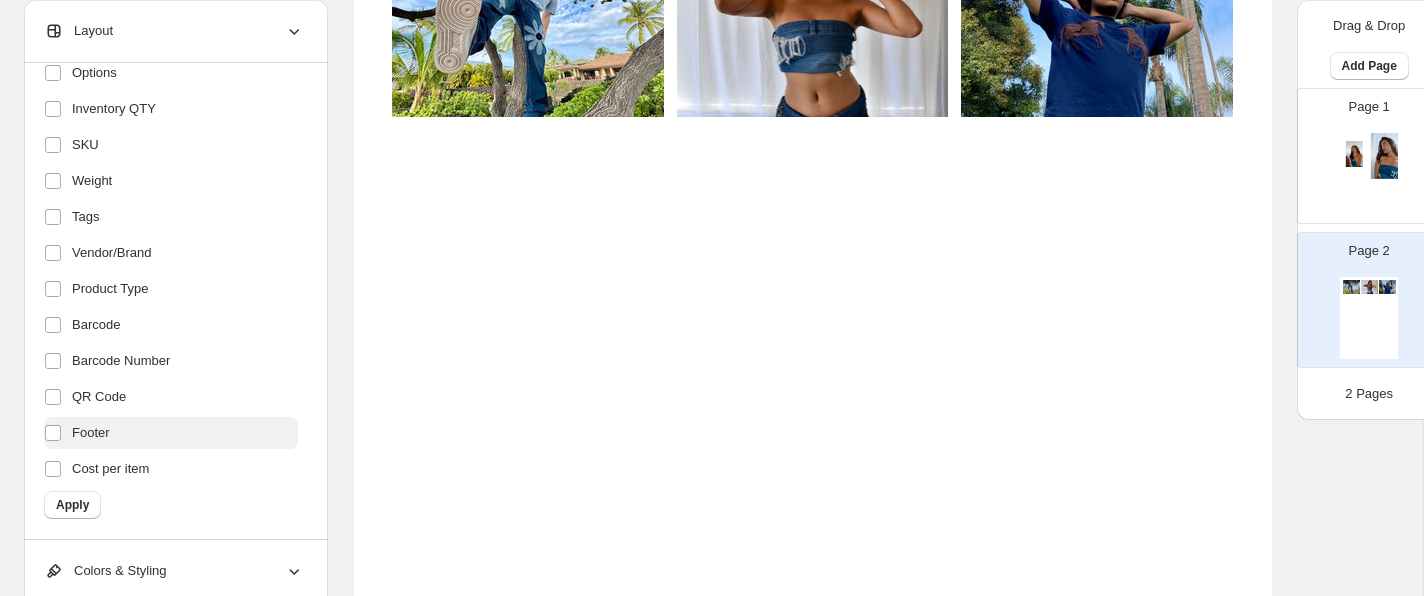 scroll, scrollTop: 261, scrollLeft: 0, axis: vertical 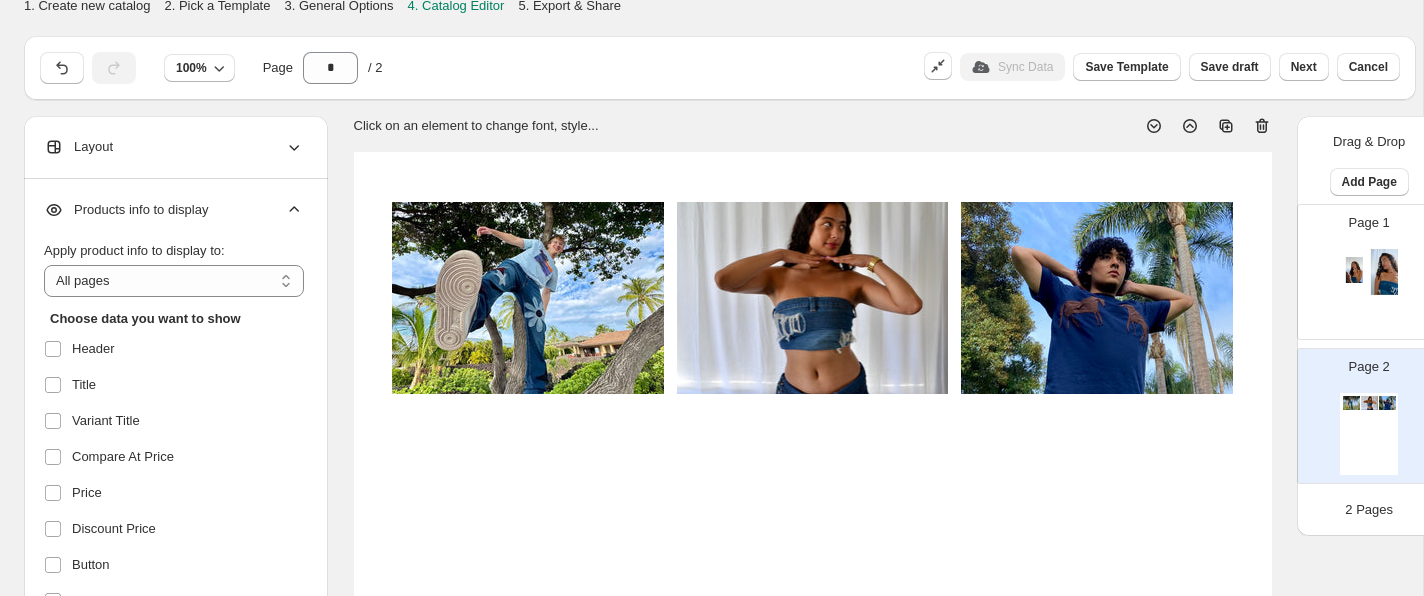 click on "Layout" at bounding box center (174, 147) 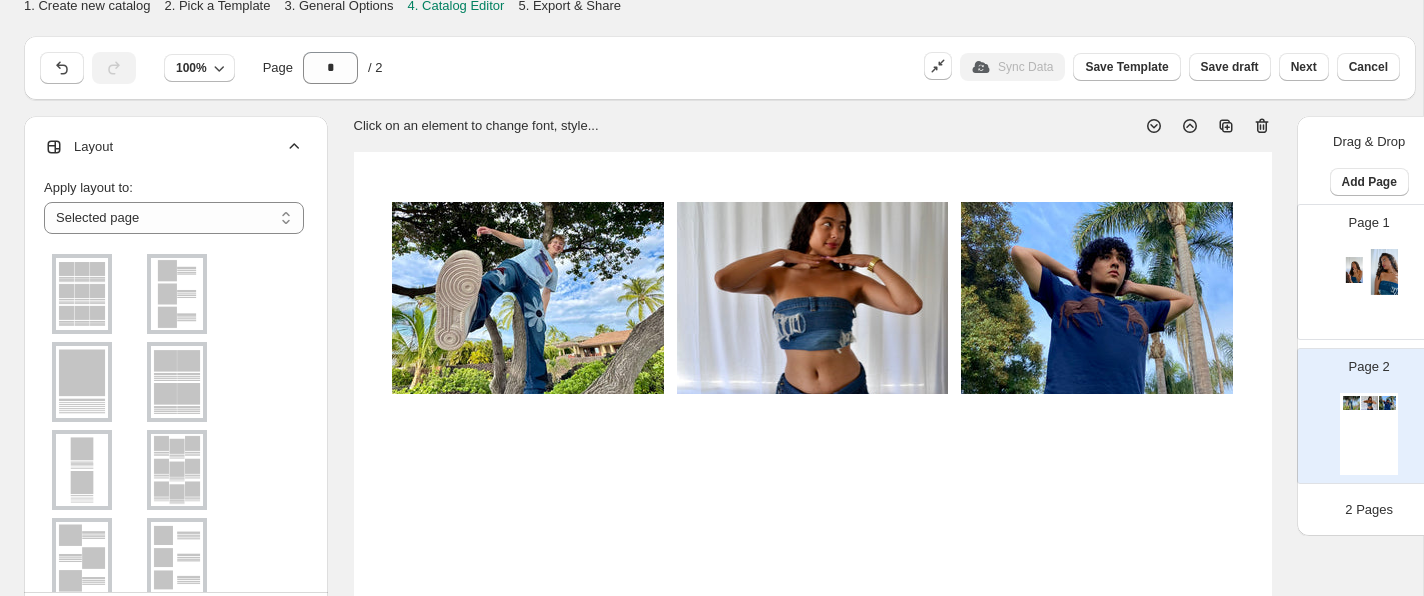 click on "Layout" at bounding box center (174, 147) 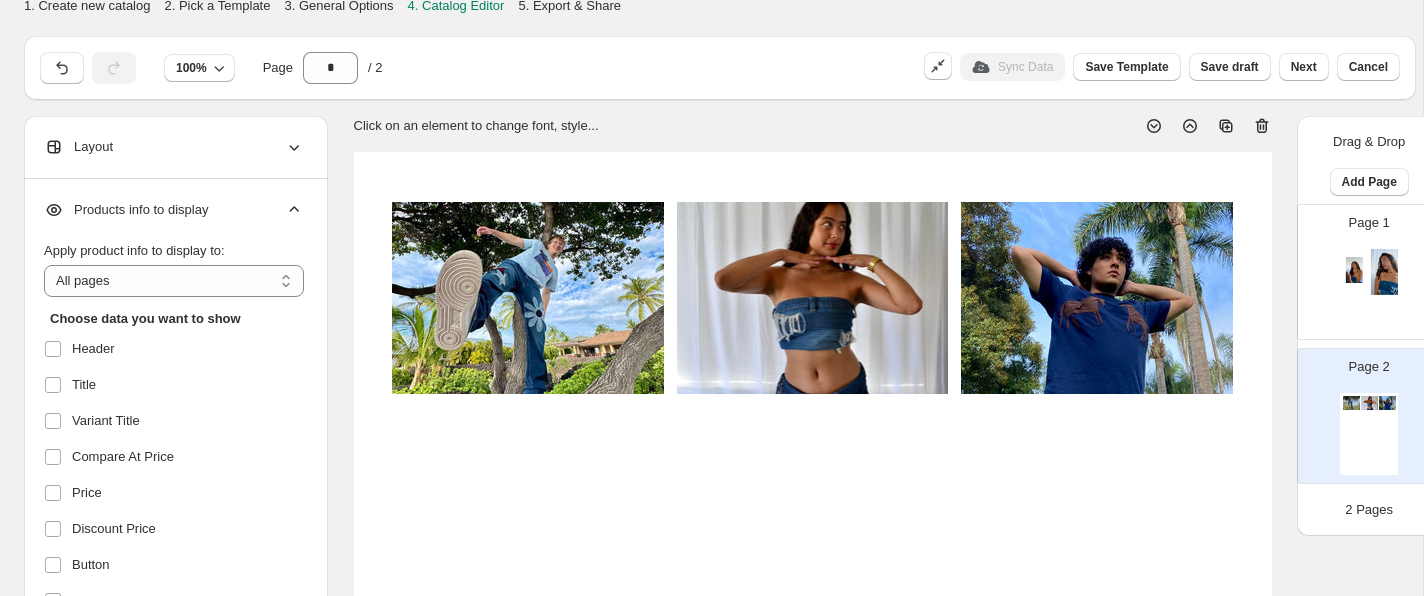 click 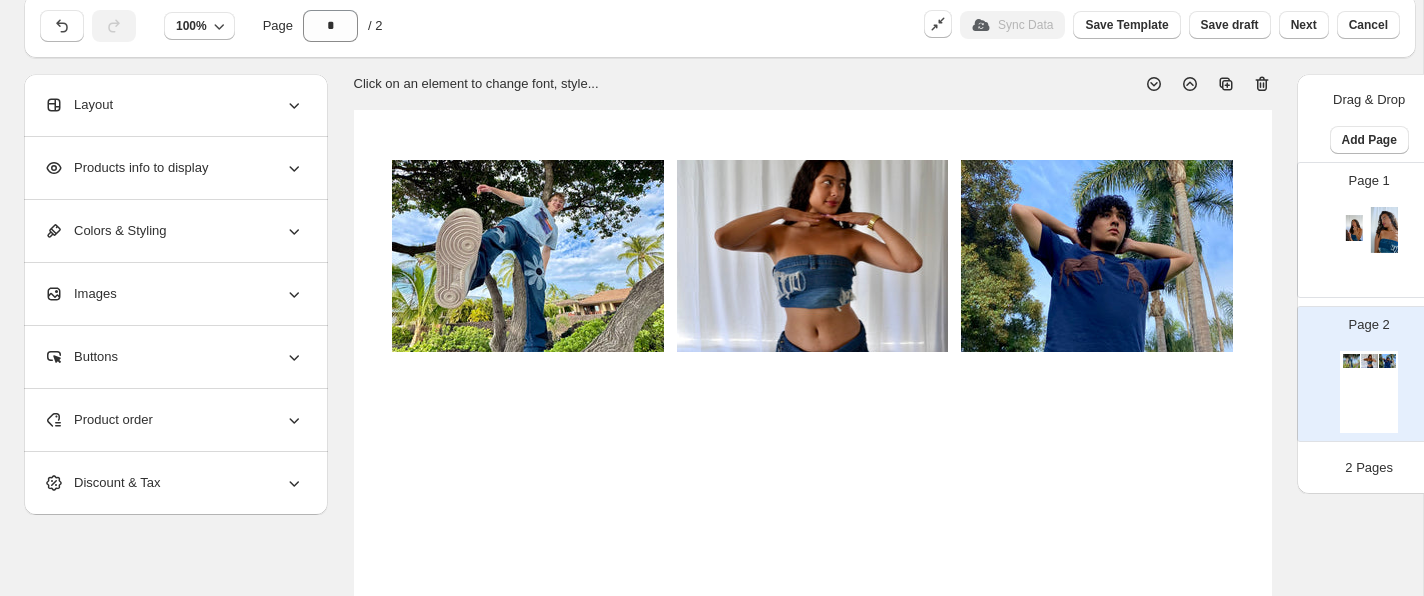 scroll, scrollTop: 58, scrollLeft: 0, axis: vertical 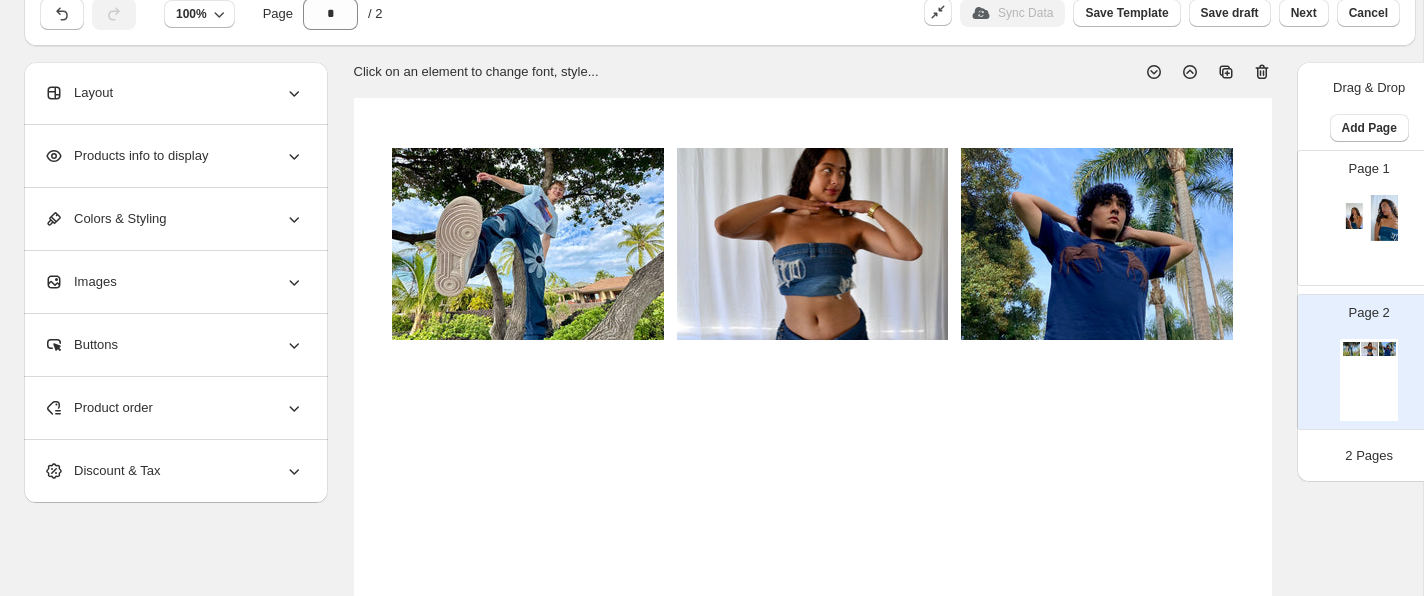 click on "Images" at bounding box center [174, 282] 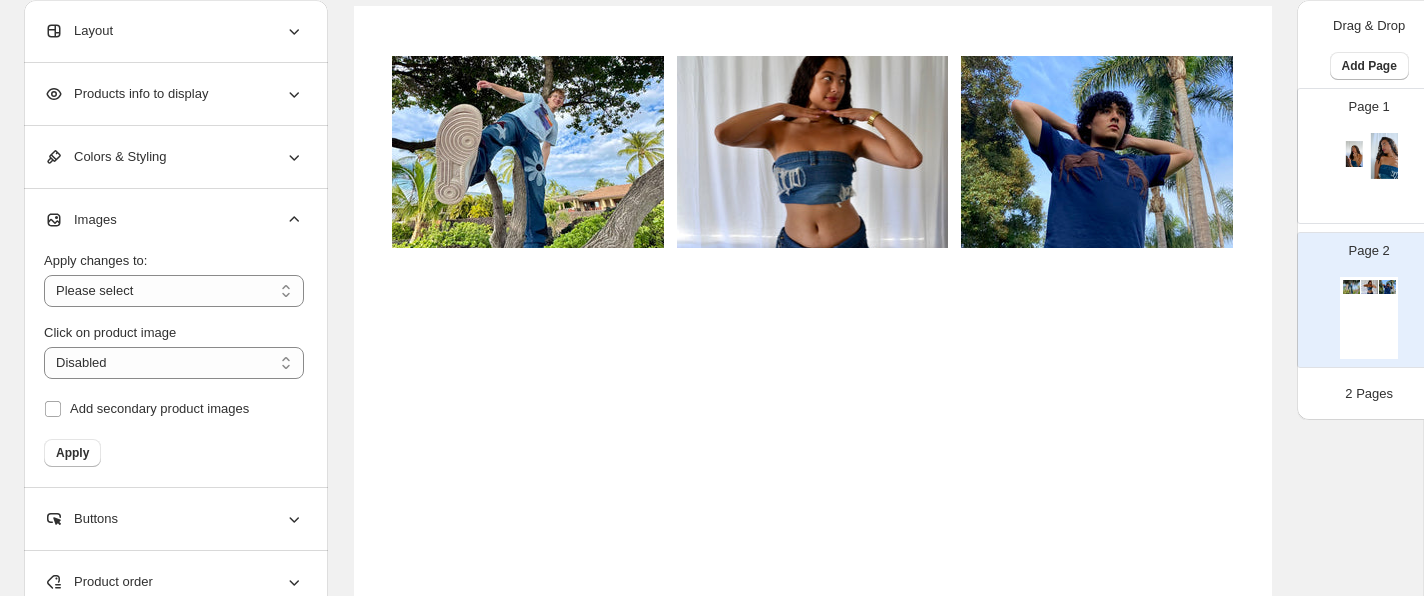 scroll, scrollTop: 163, scrollLeft: 0, axis: vertical 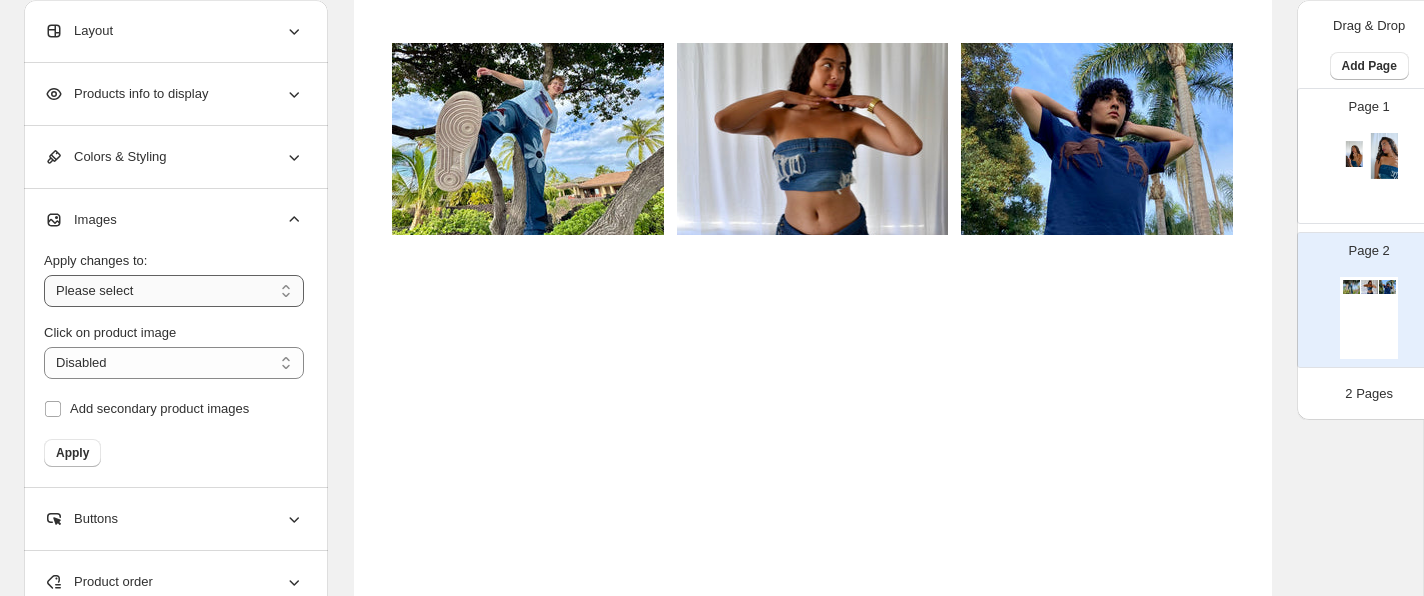 click on "**********" at bounding box center (174, 291) 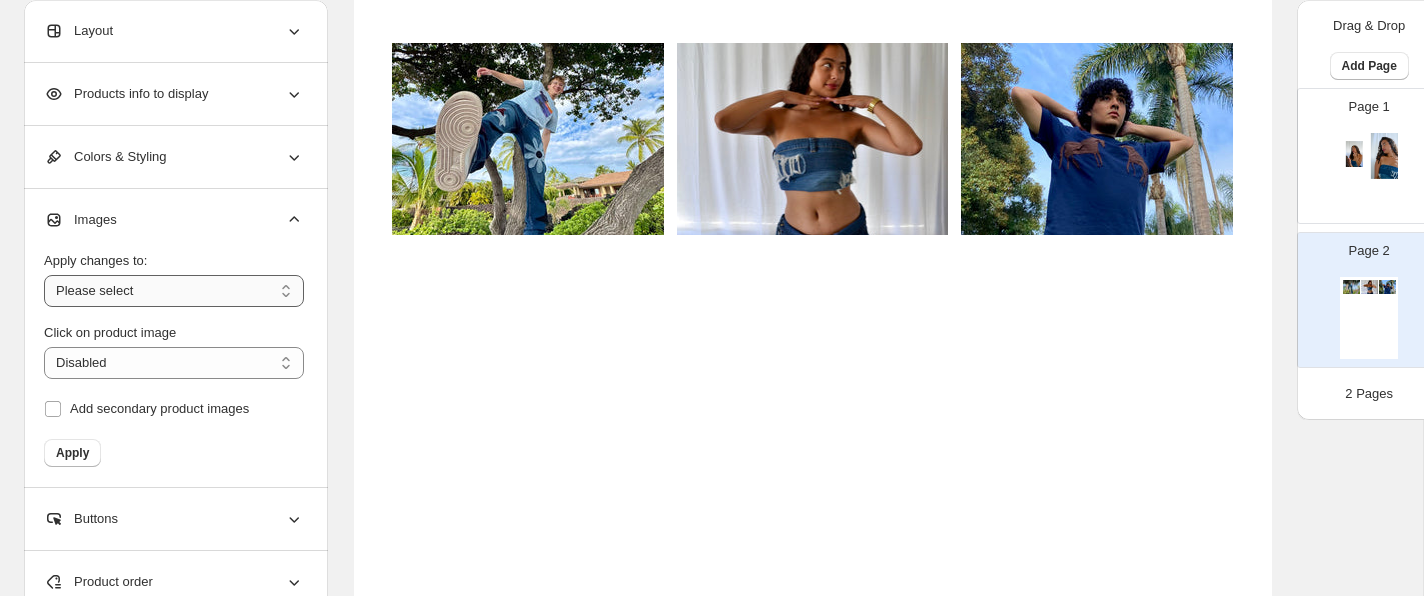 select on "**********" 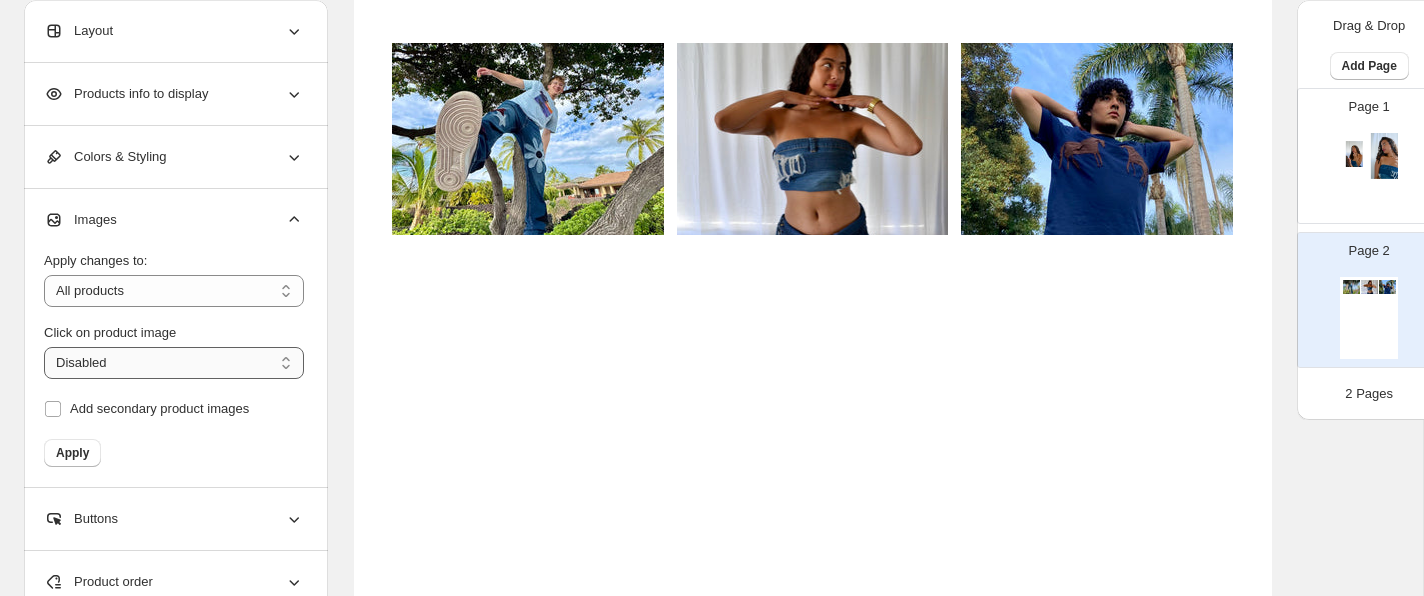 click on "**********" at bounding box center (174, 363) 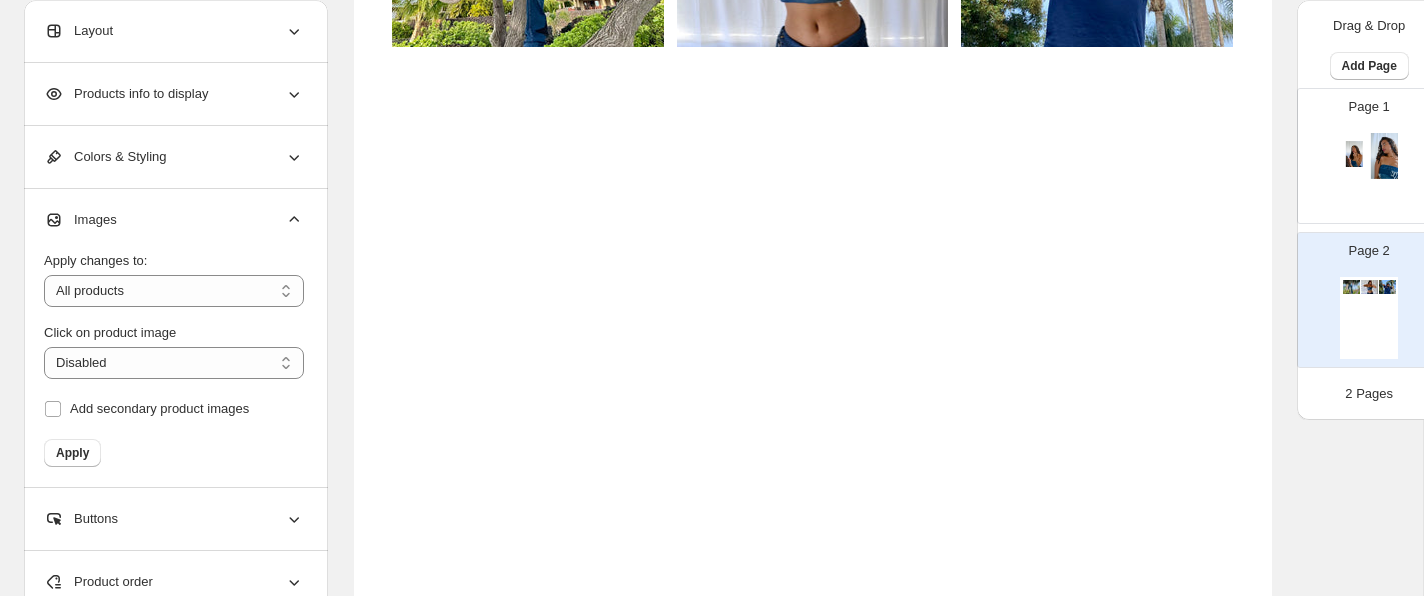 scroll, scrollTop: 350, scrollLeft: 0, axis: vertical 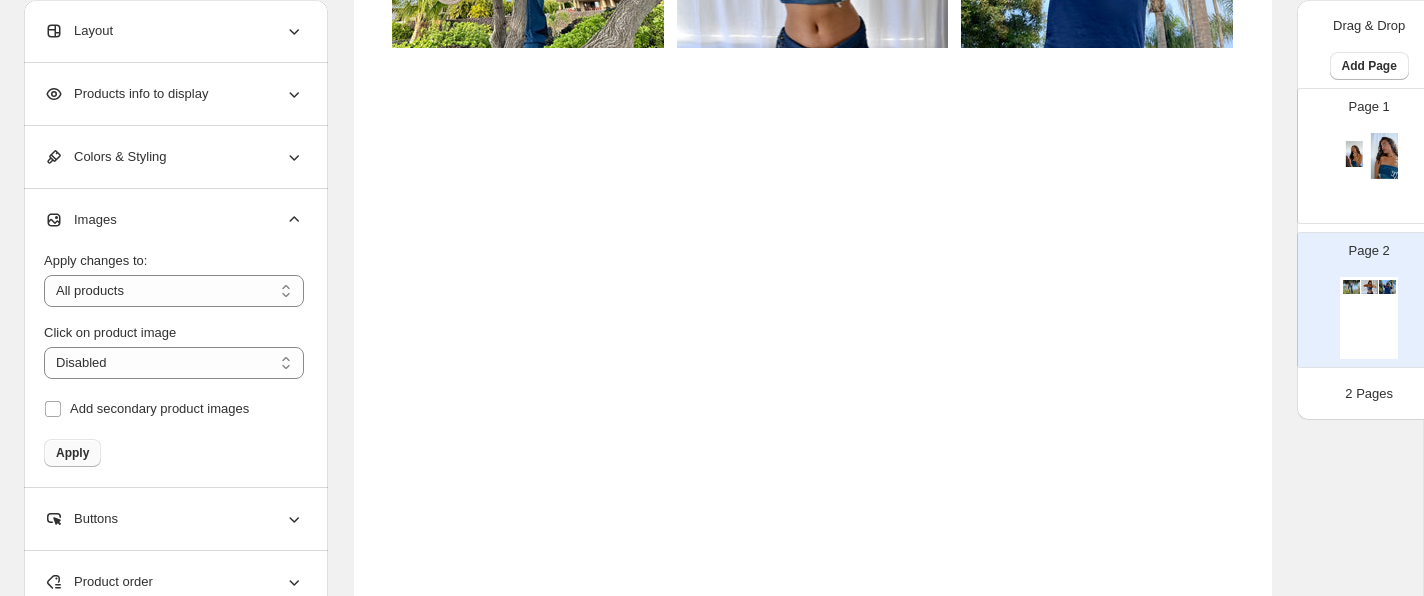 click on "Apply" at bounding box center (72, 453) 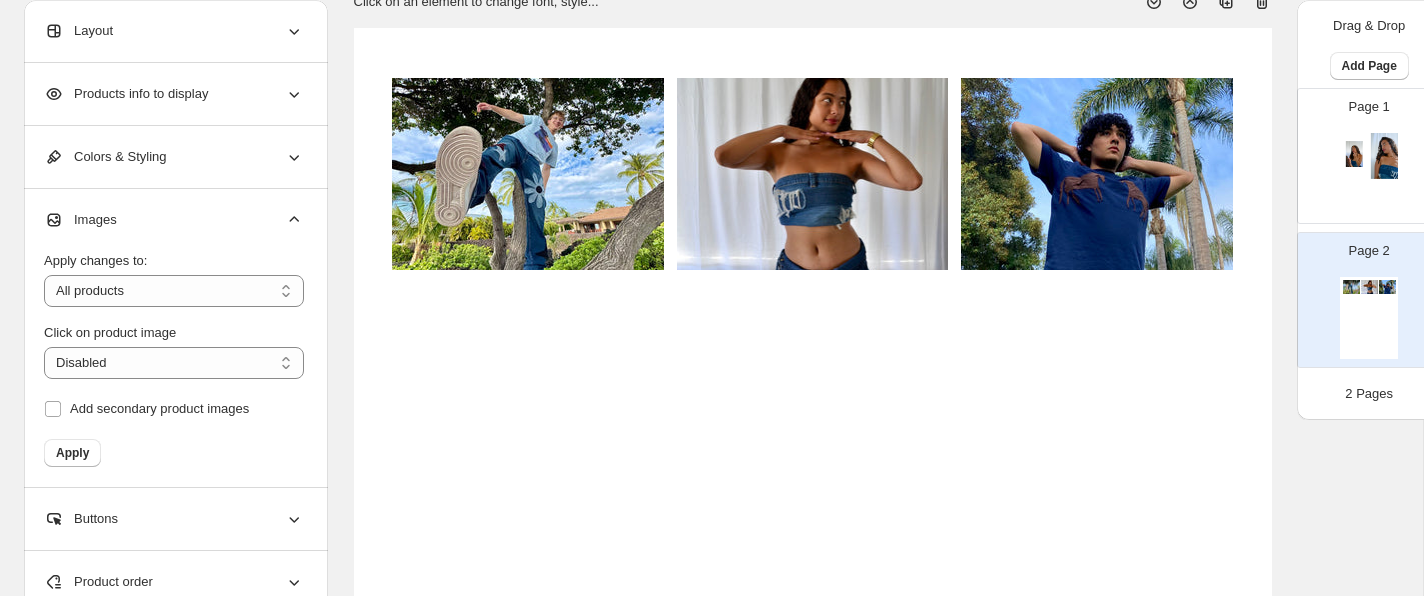 scroll, scrollTop: 125, scrollLeft: 0, axis: vertical 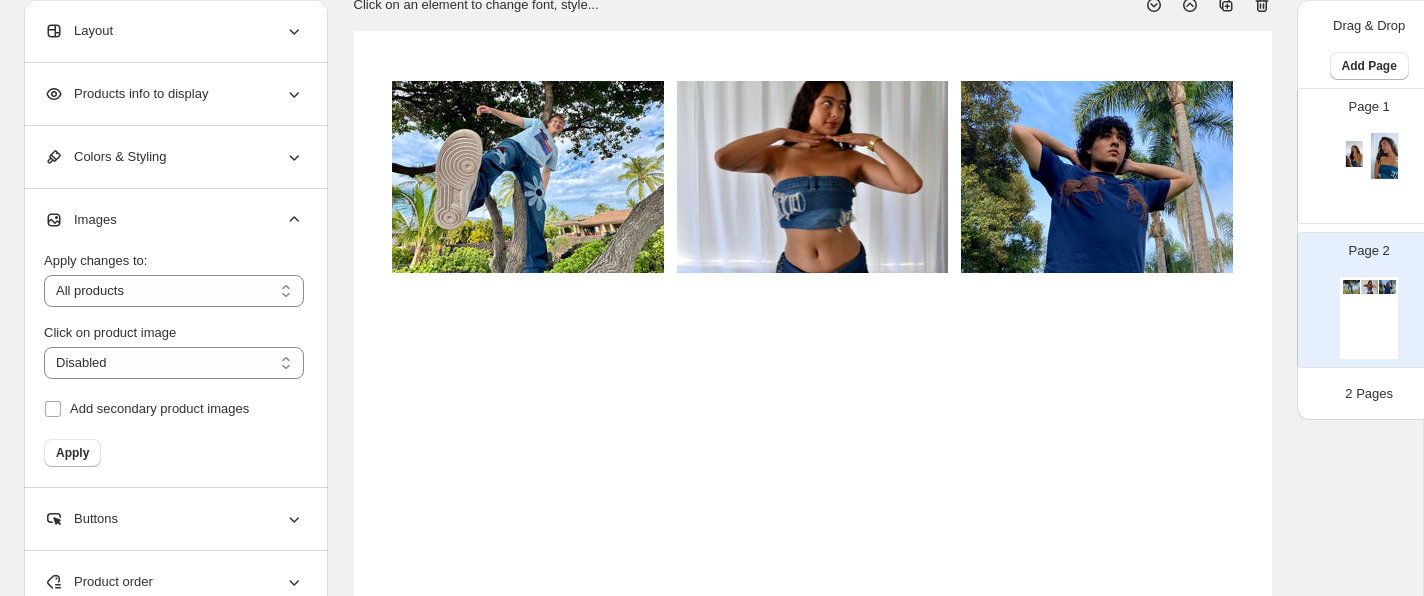 click at bounding box center (528, 177) 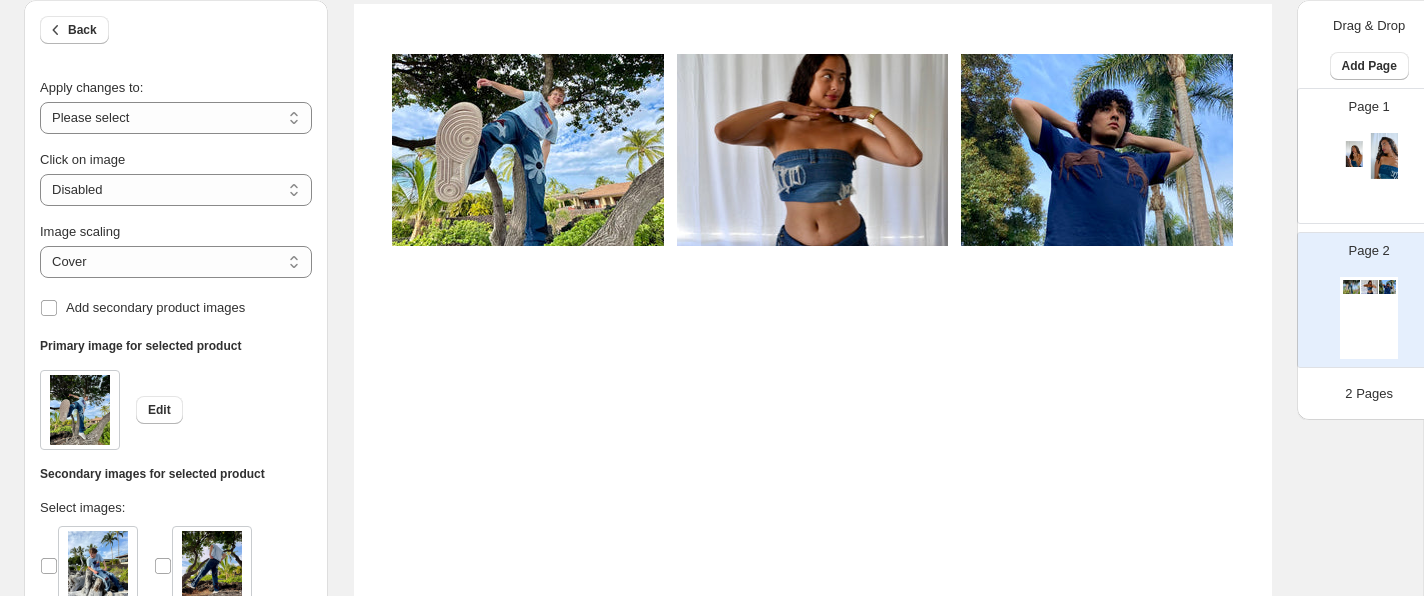 scroll, scrollTop: 159, scrollLeft: 0, axis: vertical 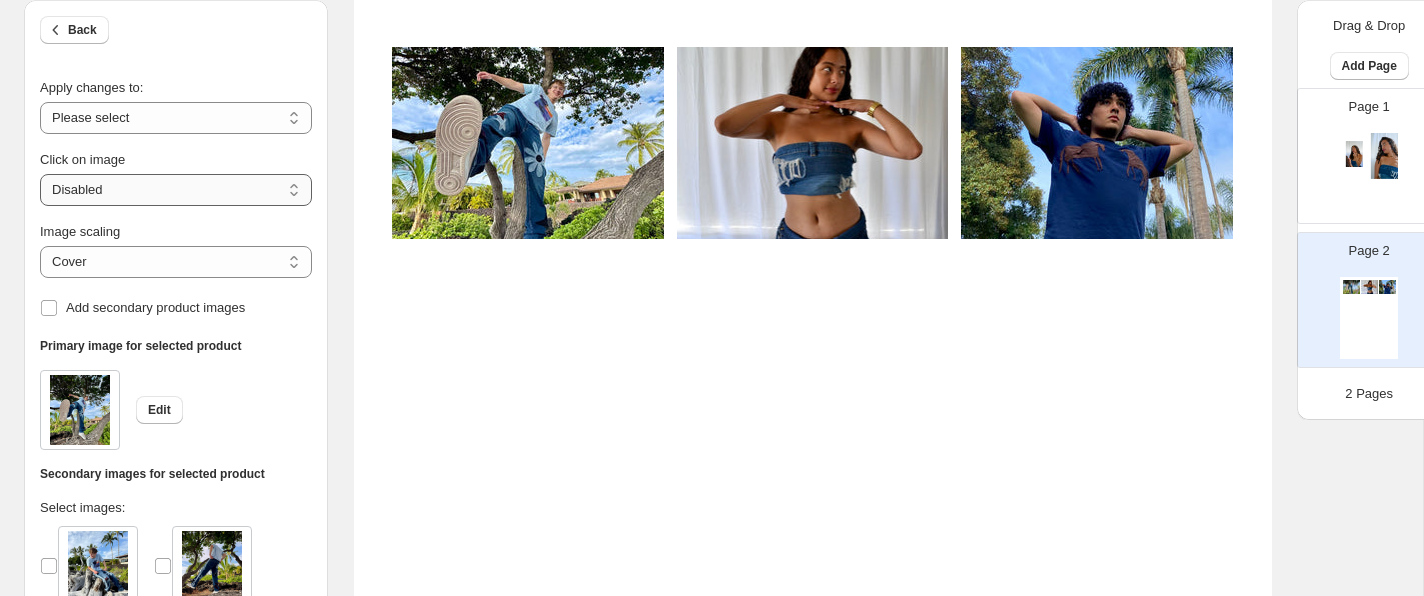 click on "**********" at bounding box center (176, 190) 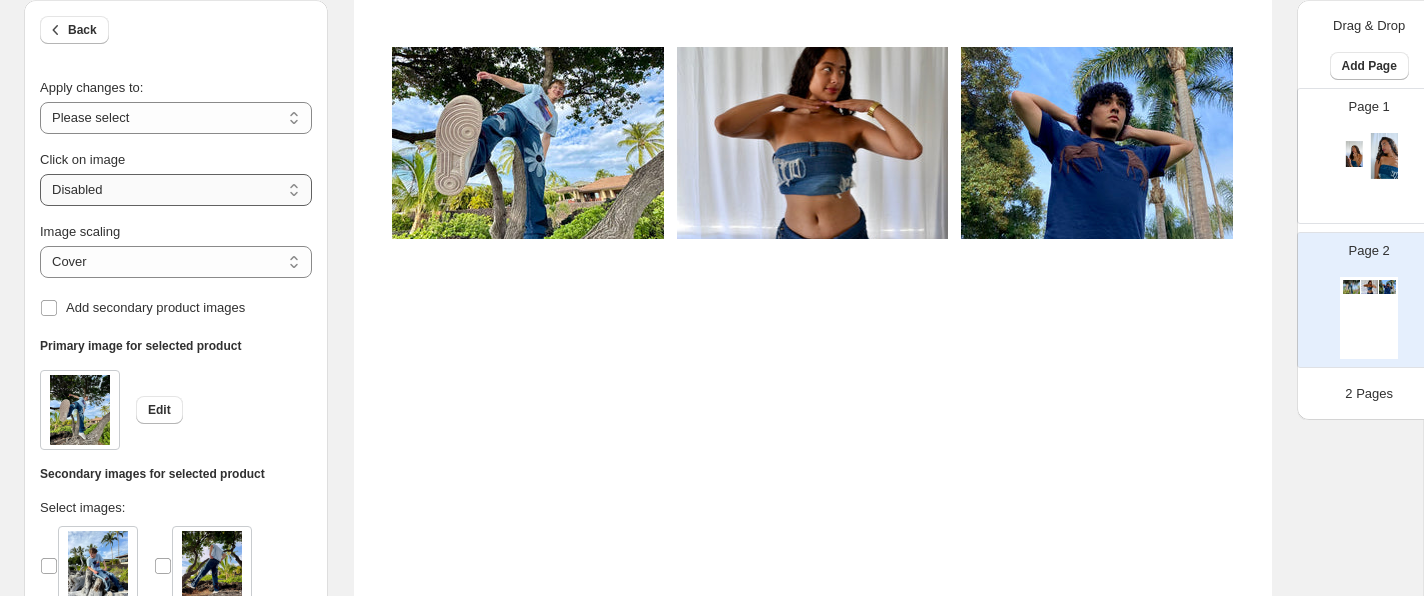 select on "**********" 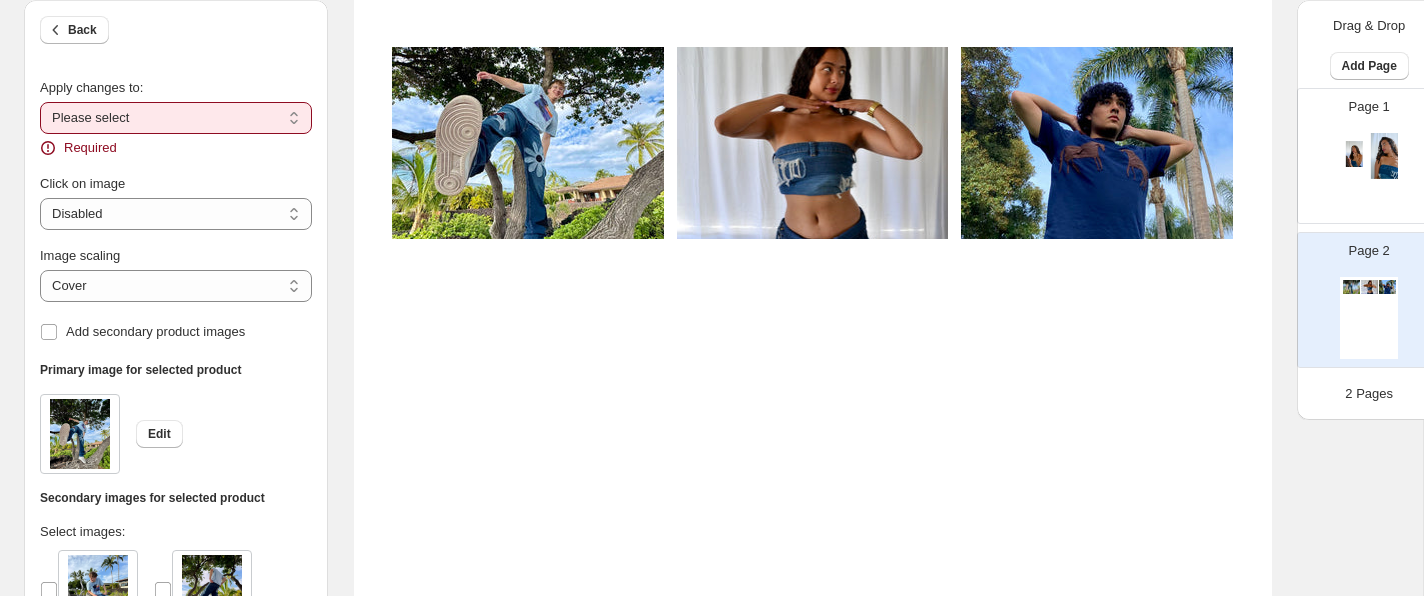 click on "**********" at bounding box center [176, 118] 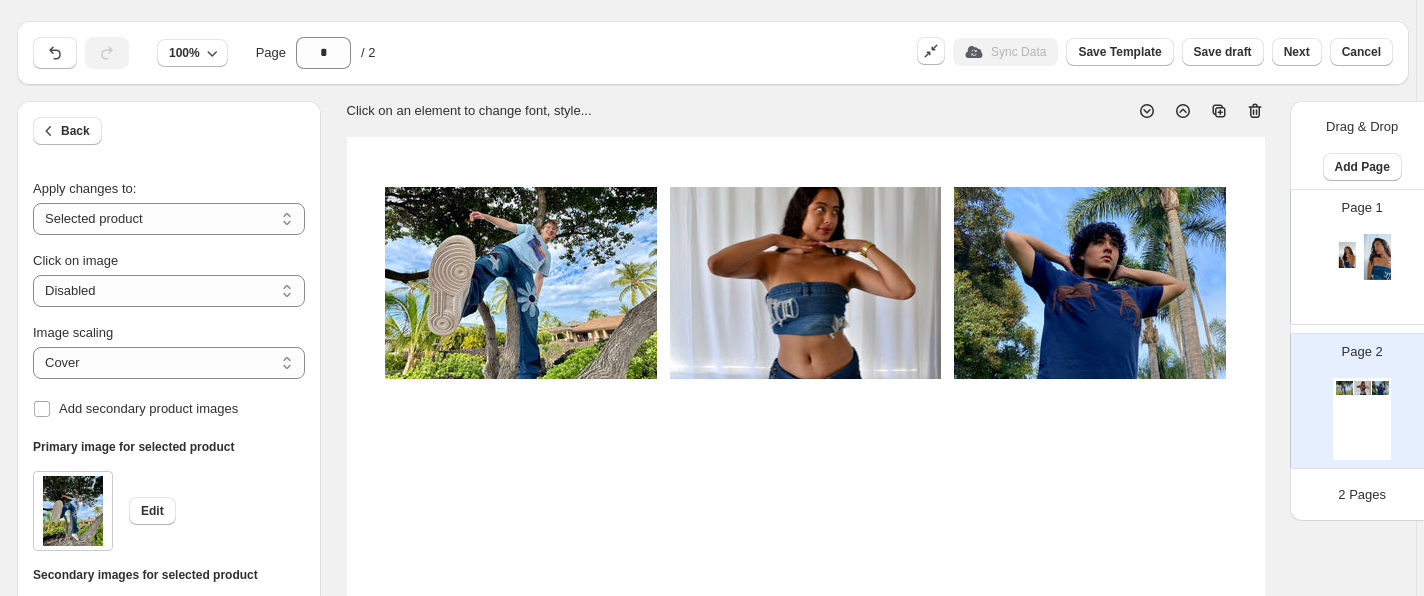 scroll, scrollTop: 0, scrollLeft: 7, axis: horizontal 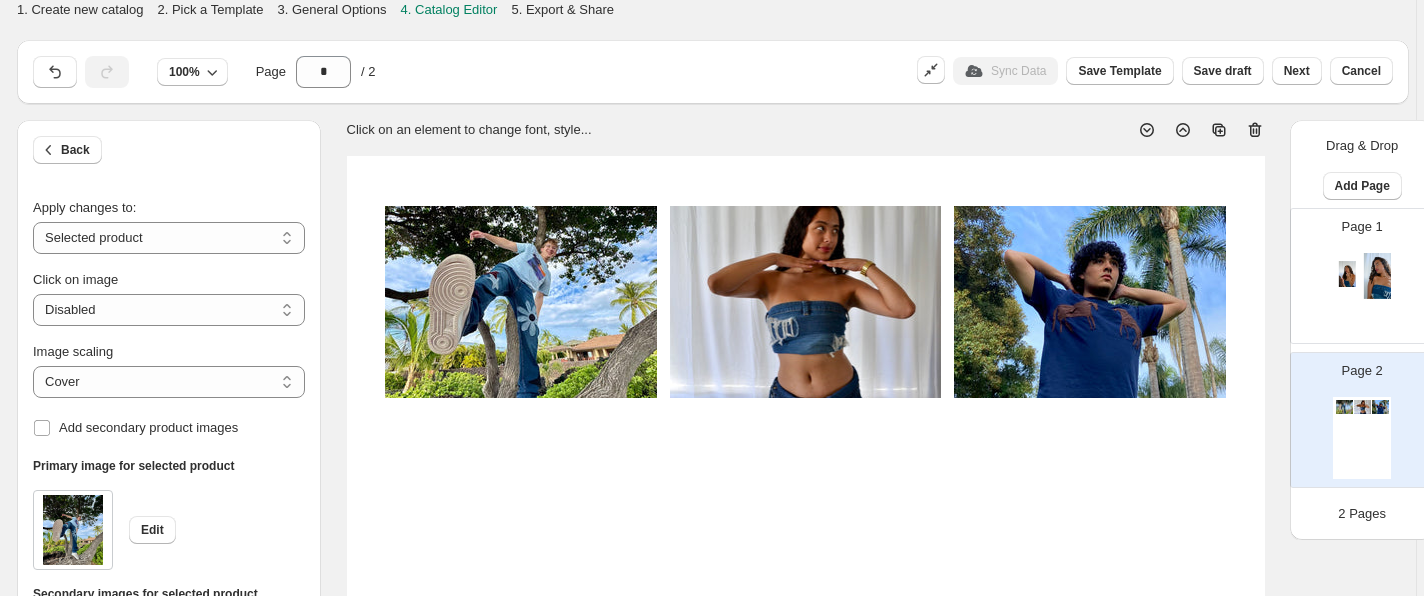 click at bounding box center (521, 302) 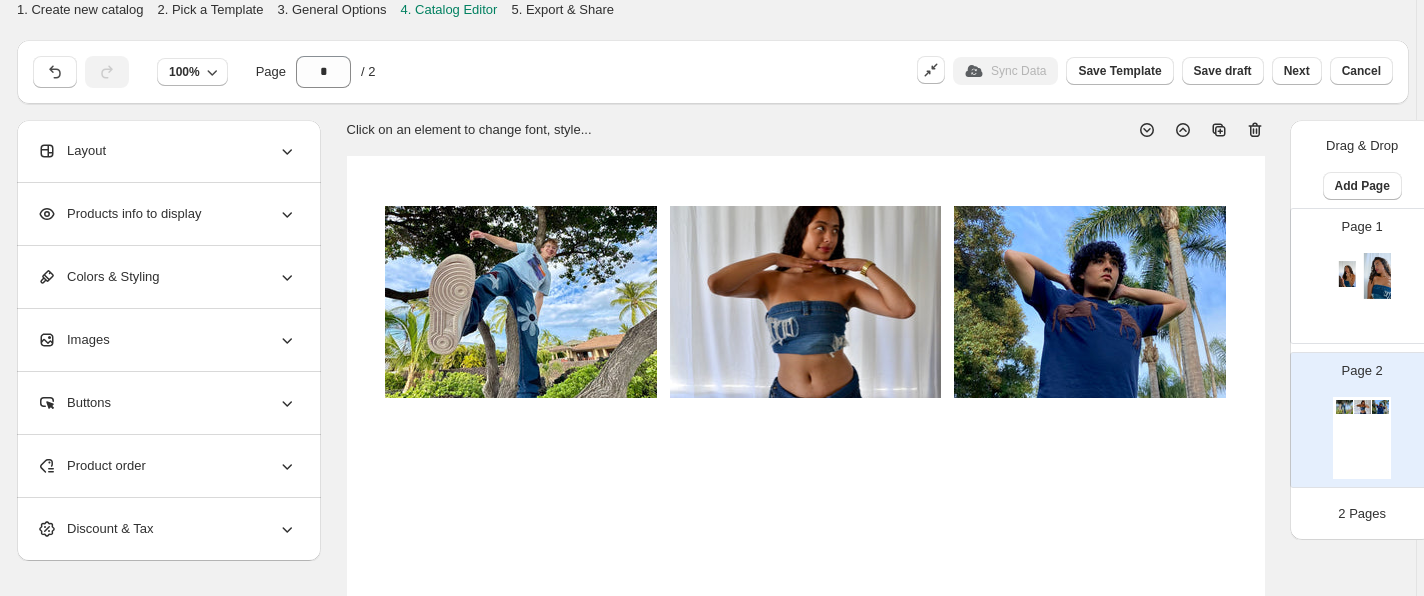 click at bounding box center (806, 302) 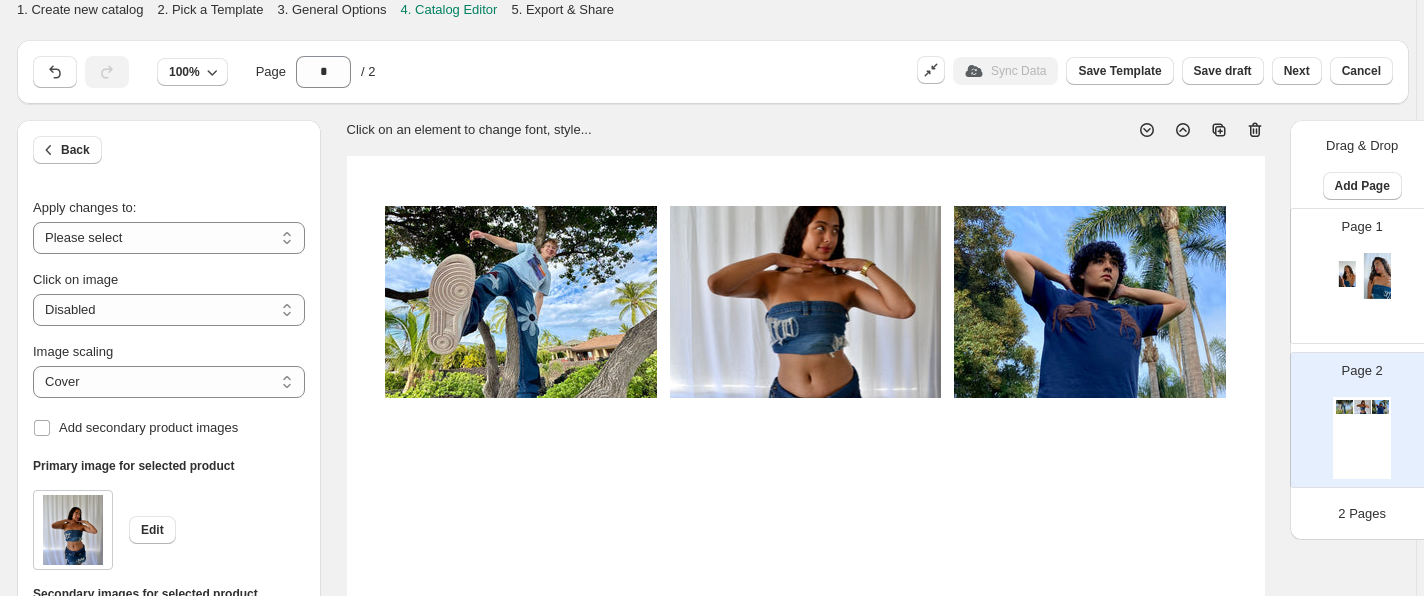 click on "Page 1" at bounding box center [1354, 268] 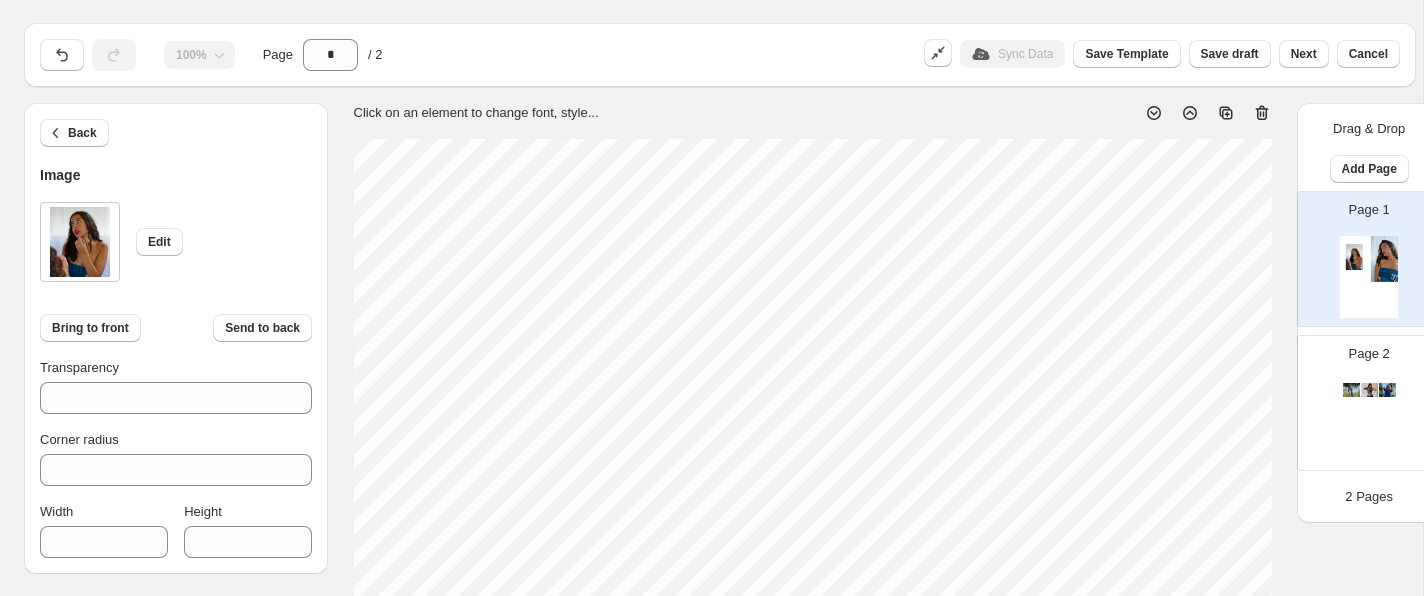 scroll, scrollTop: 15, scrollLeft: 0, axis: vertical 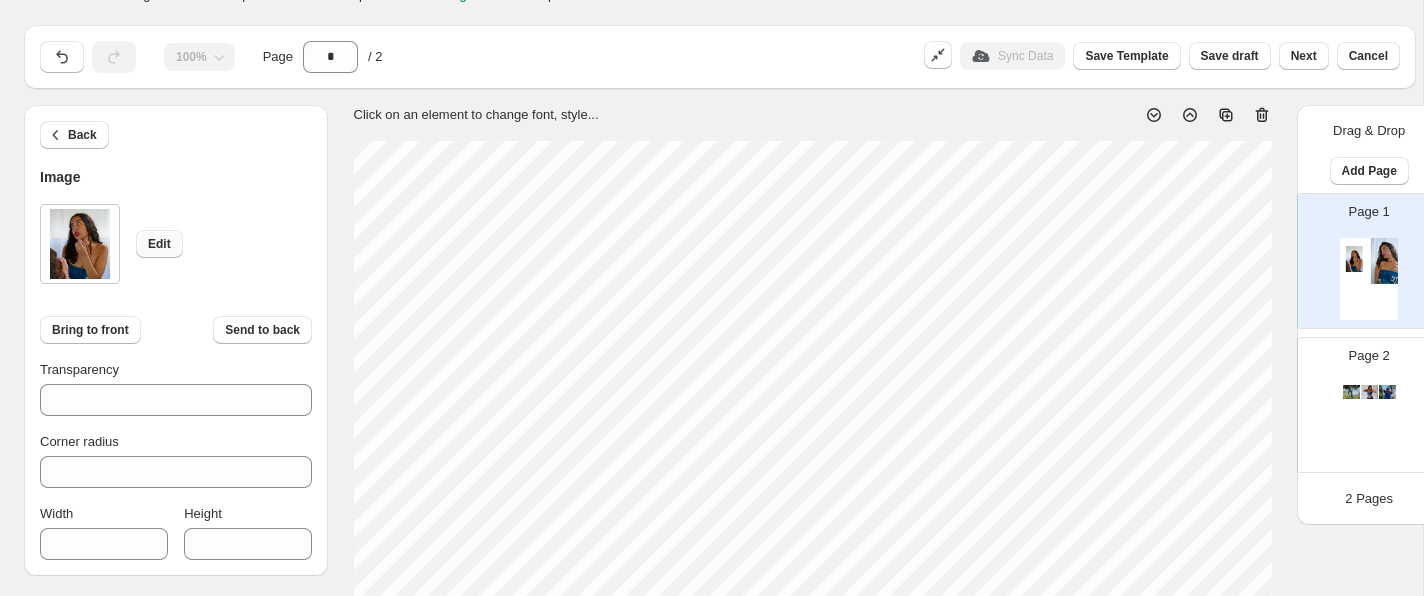 click on "Edit" at bounding box center (159, 244) 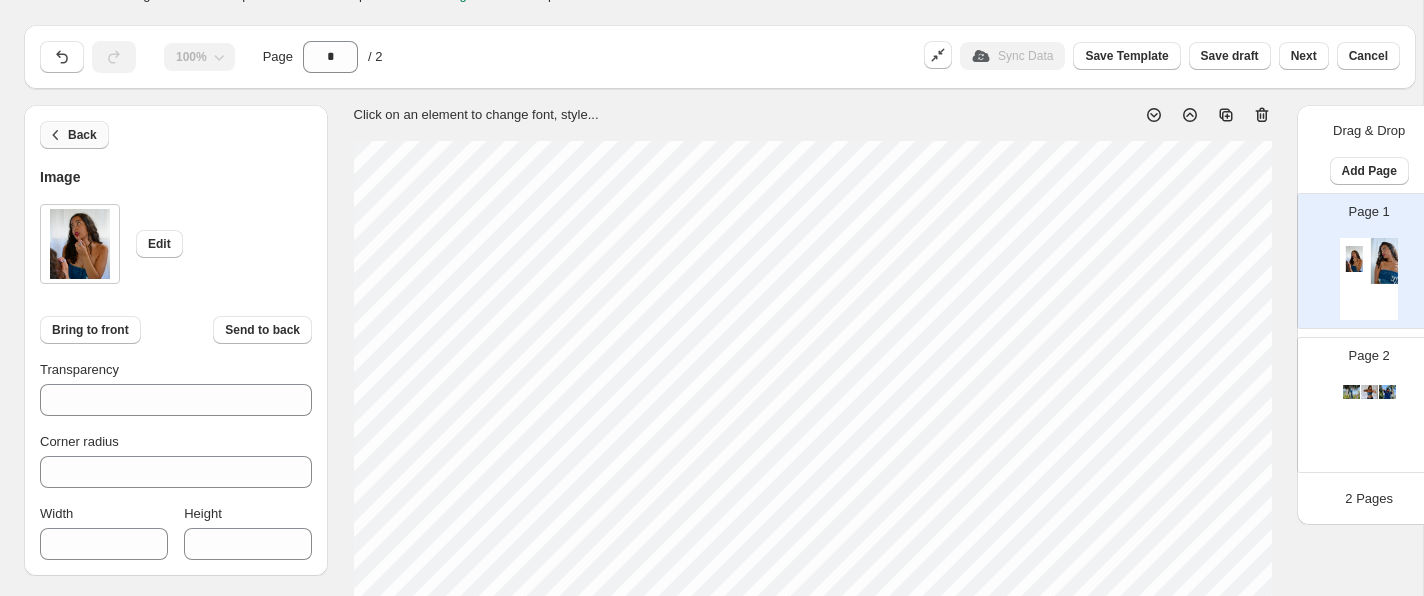 click on "Back" at bounding box center (74, 135) 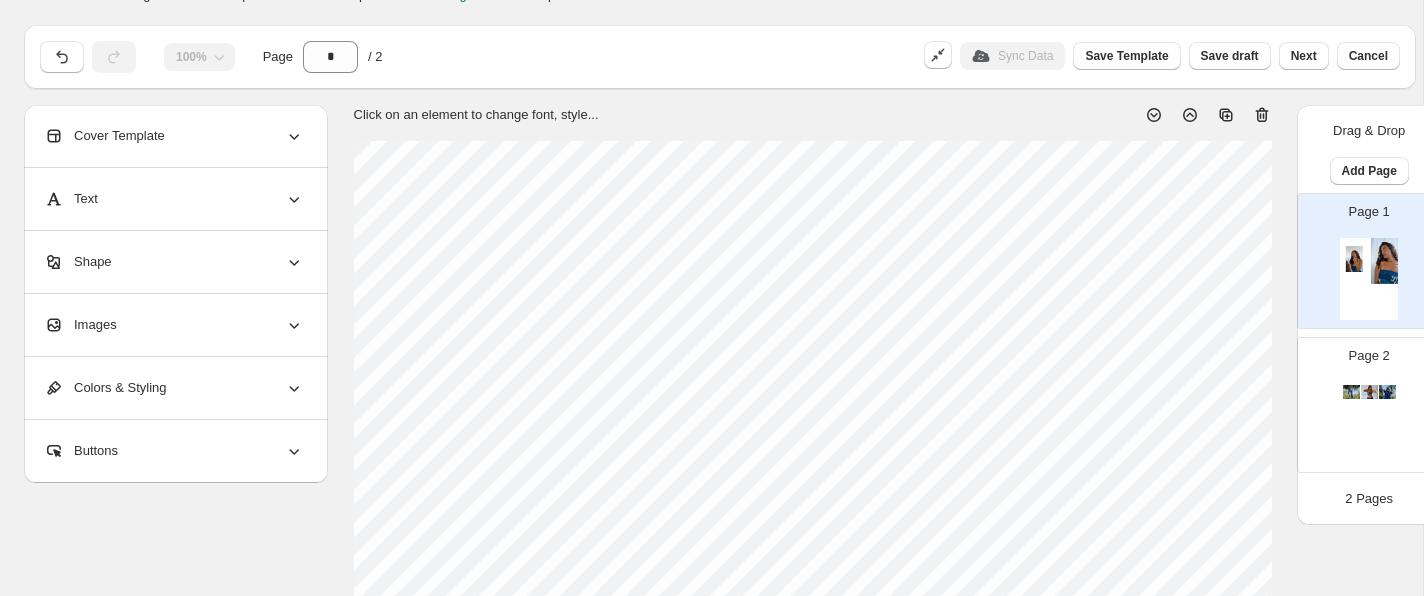 click on "Buttons" at bounding box center (174, 451) 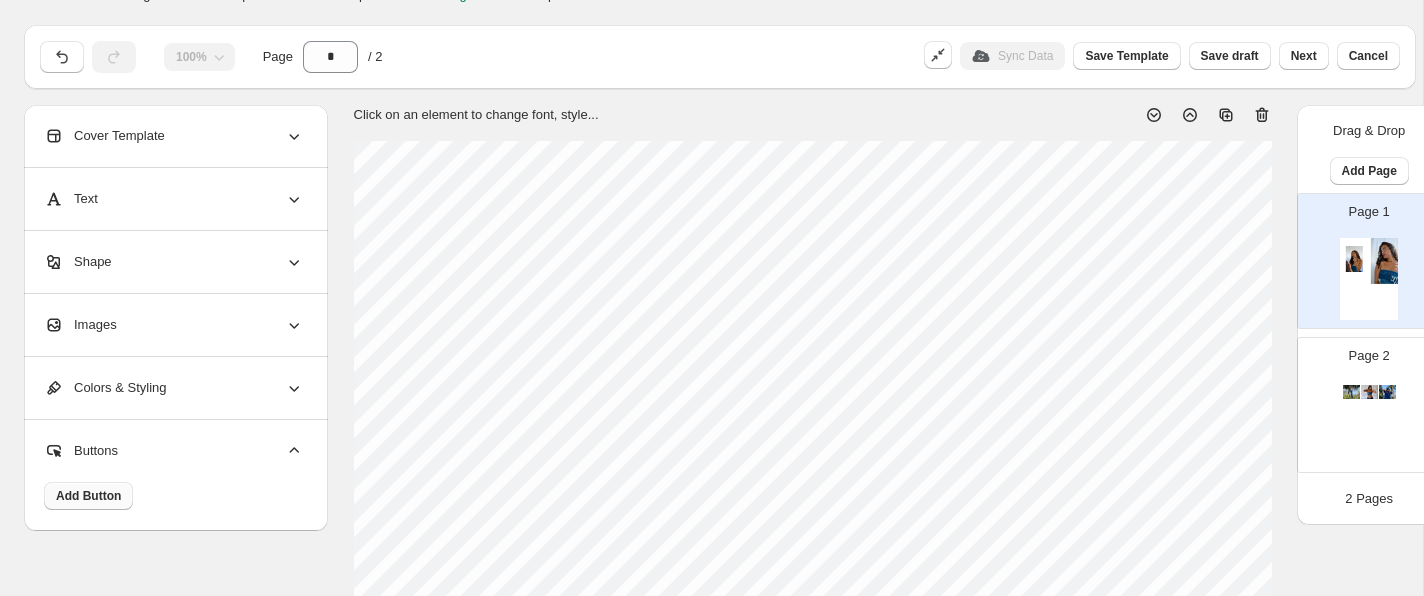 click on "Add Button" at bounding box center [88, 496] 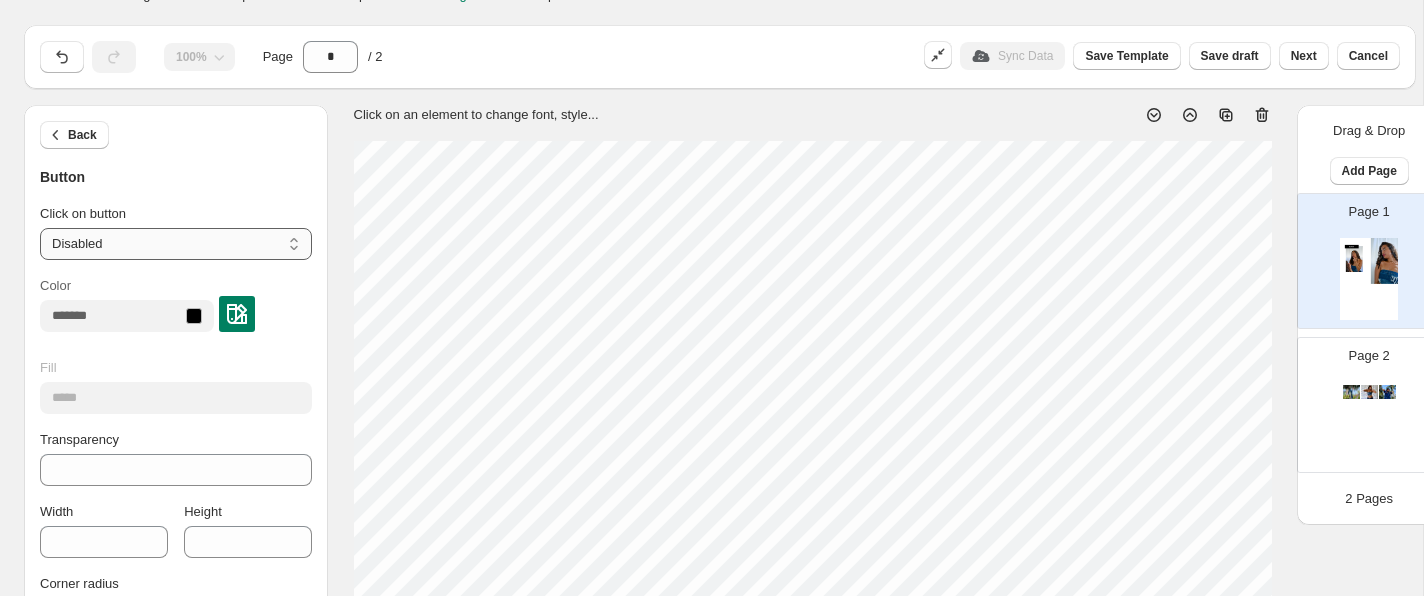 click on "**********" at bounding box center (176, 244) 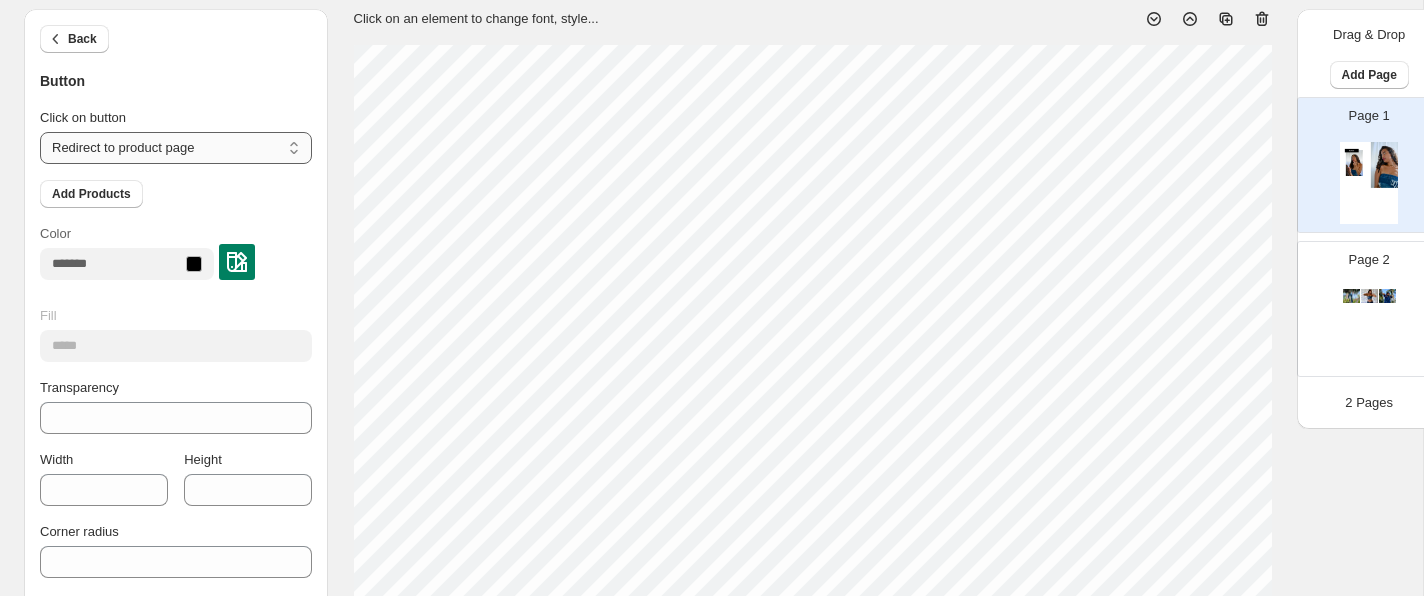 scroll, scrollTop: 172, scrollLeft: 0, axis: vertical 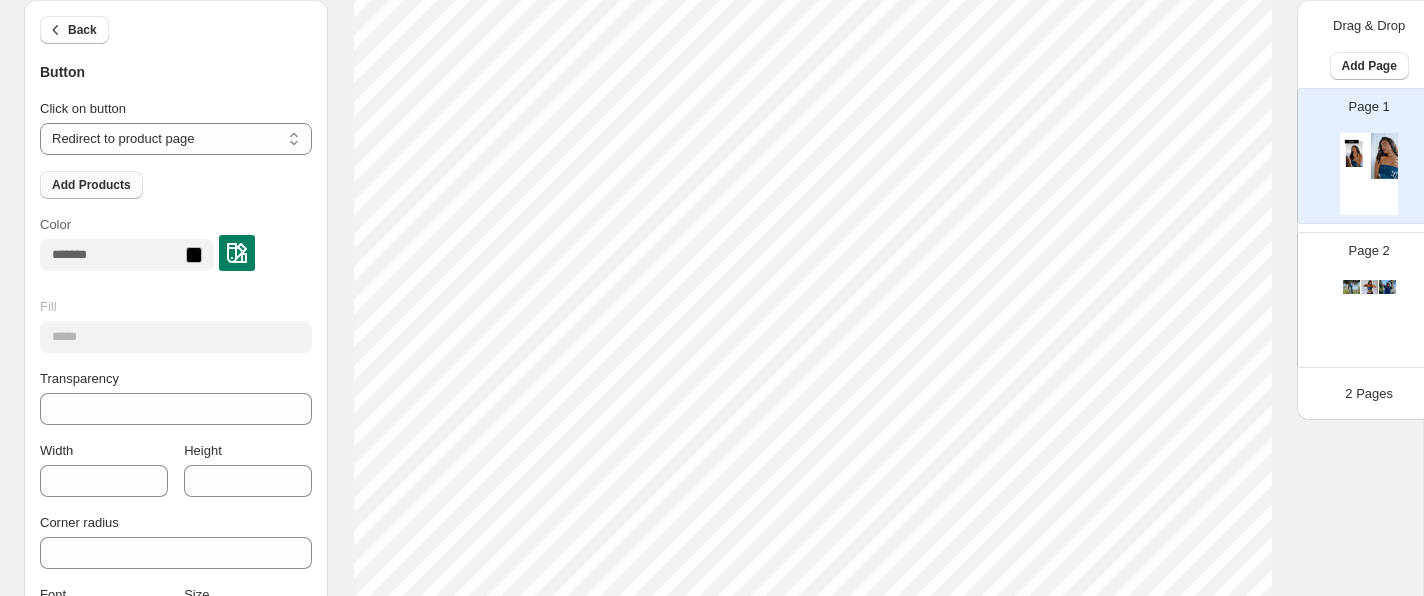 click on "Add Products" at bounding box center [91, 185] 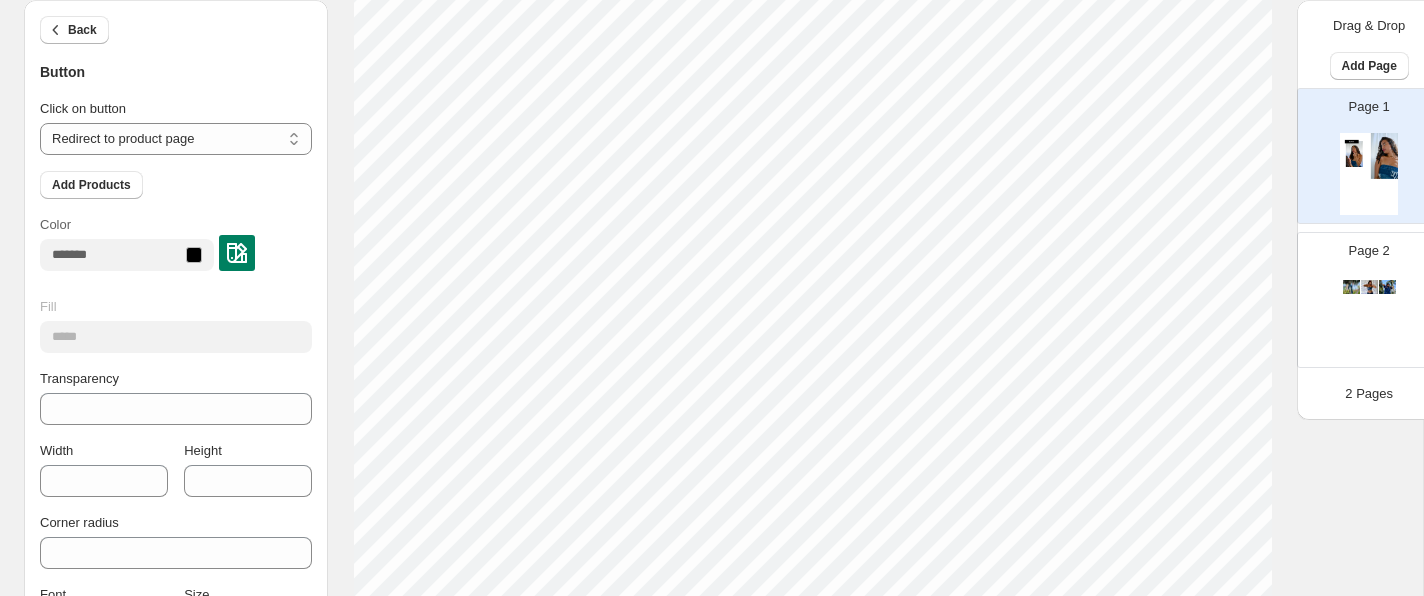 scroll, scrollTop: 219, scrollLeft: 0, axis: vertical 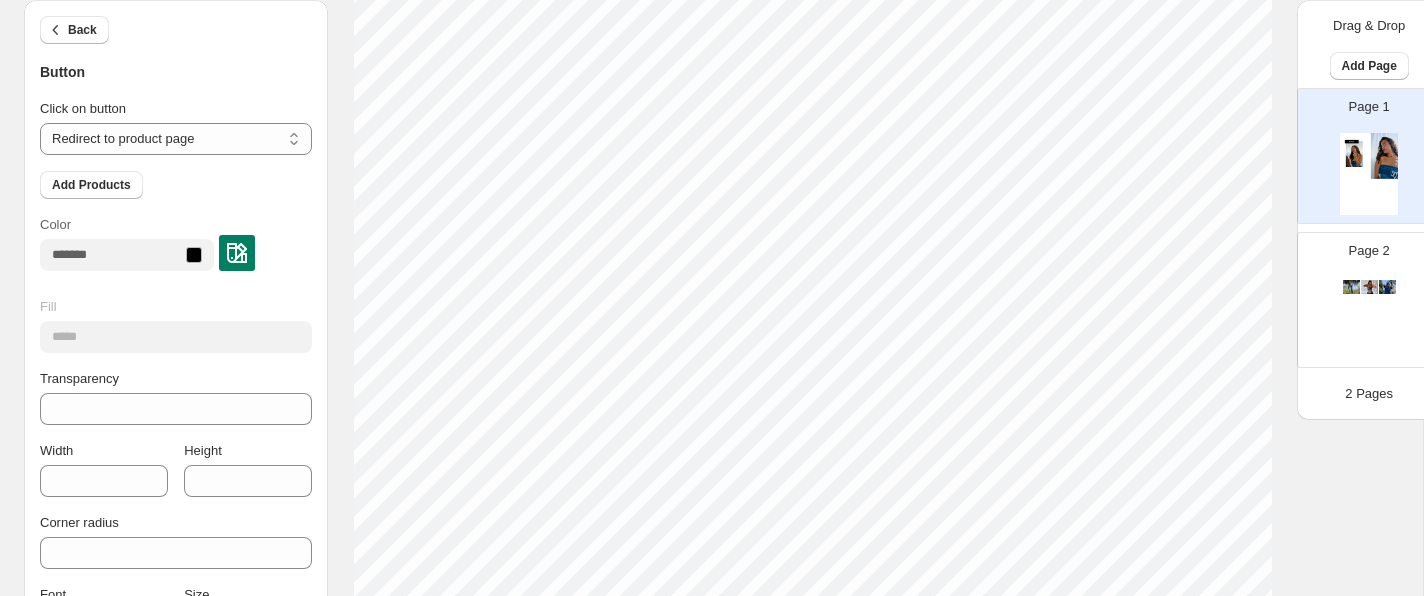 click at bounding box center (194, 255) 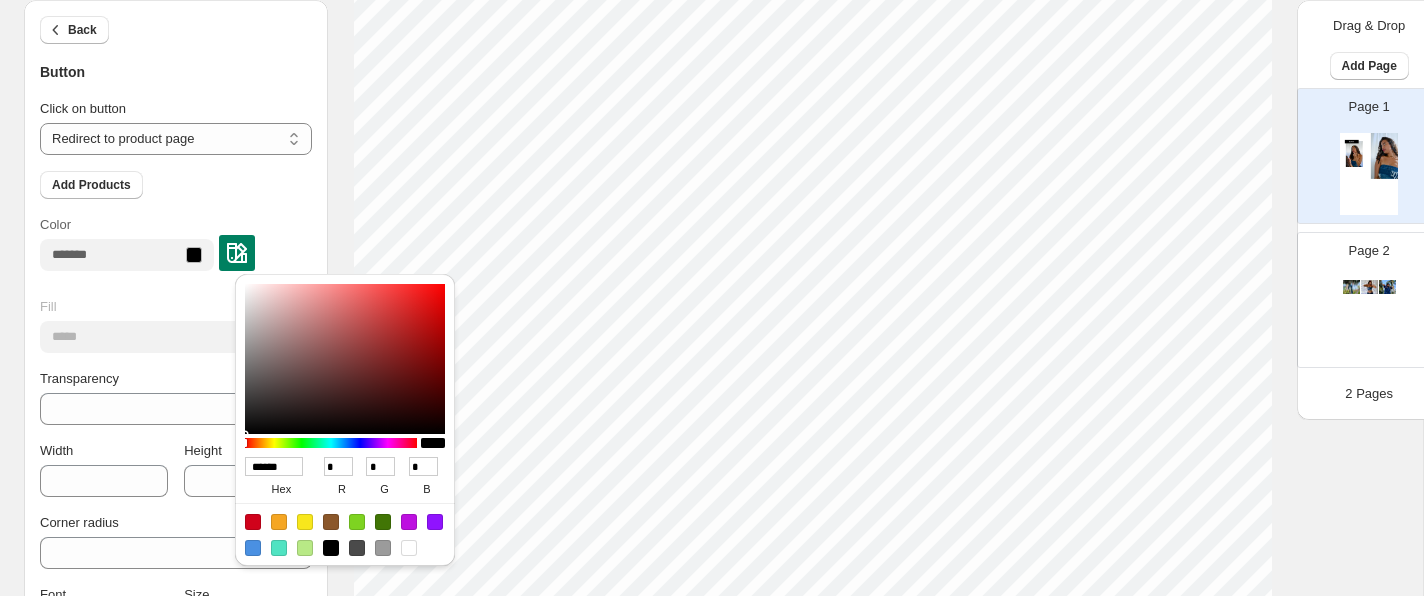 click at bounding box center (409, 548) 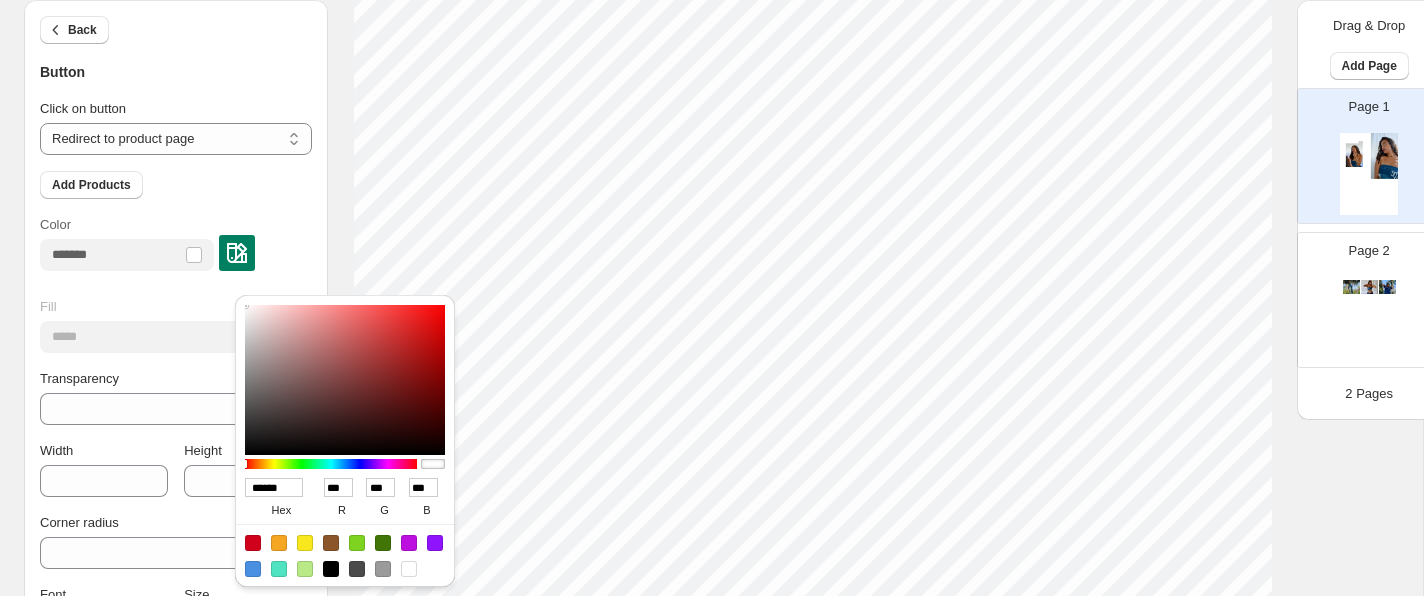 scroll, scrollTop: 334, scrollLeft: 0, axis: vertical 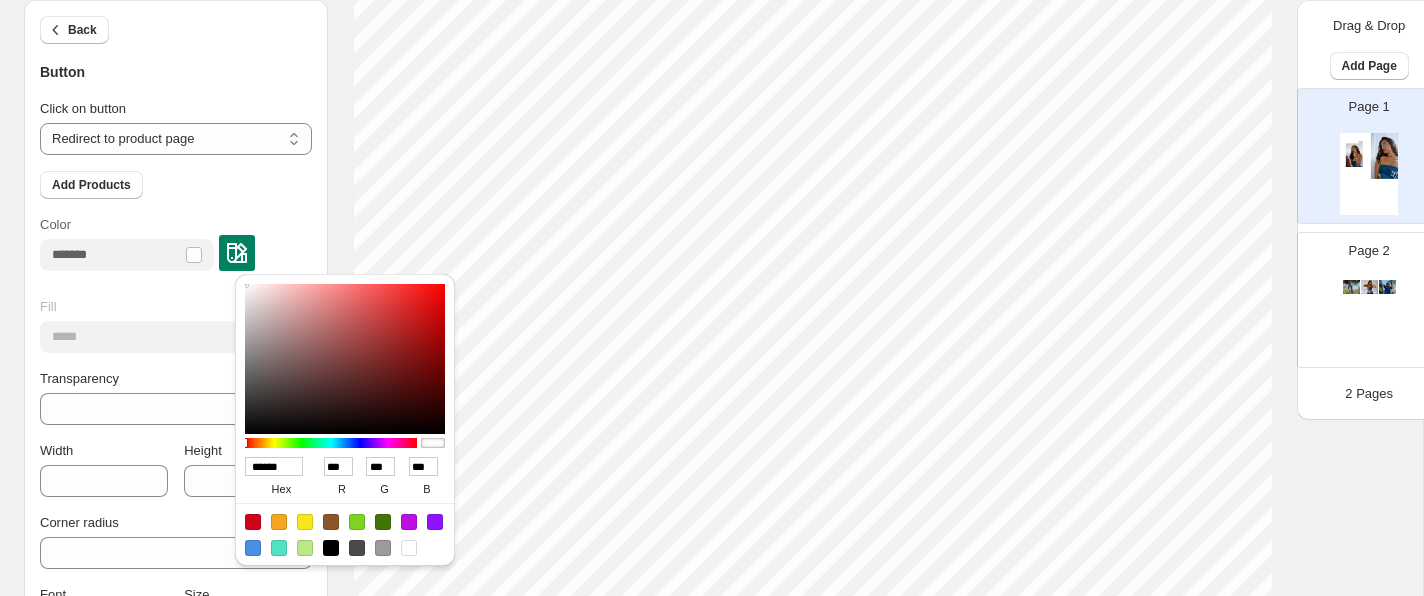 click on "Width" at bounding box center (104, 451) 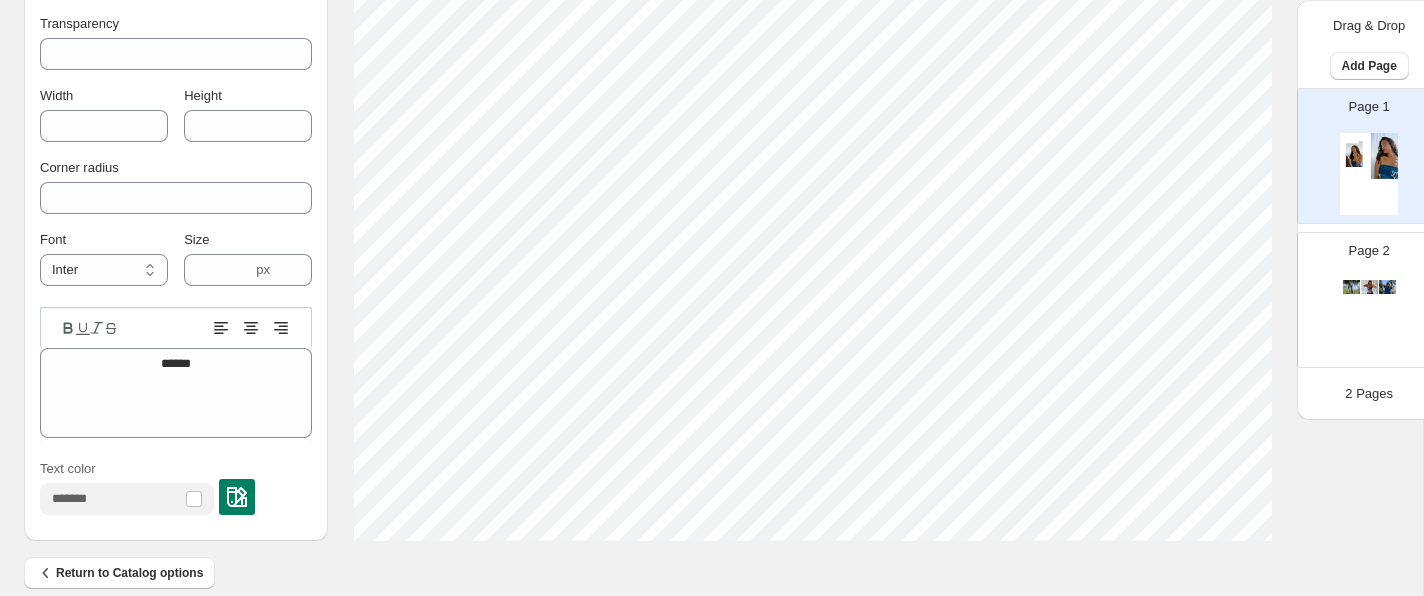scroll, scrollTop: 830, scrollLeft: 0, axis: vertical 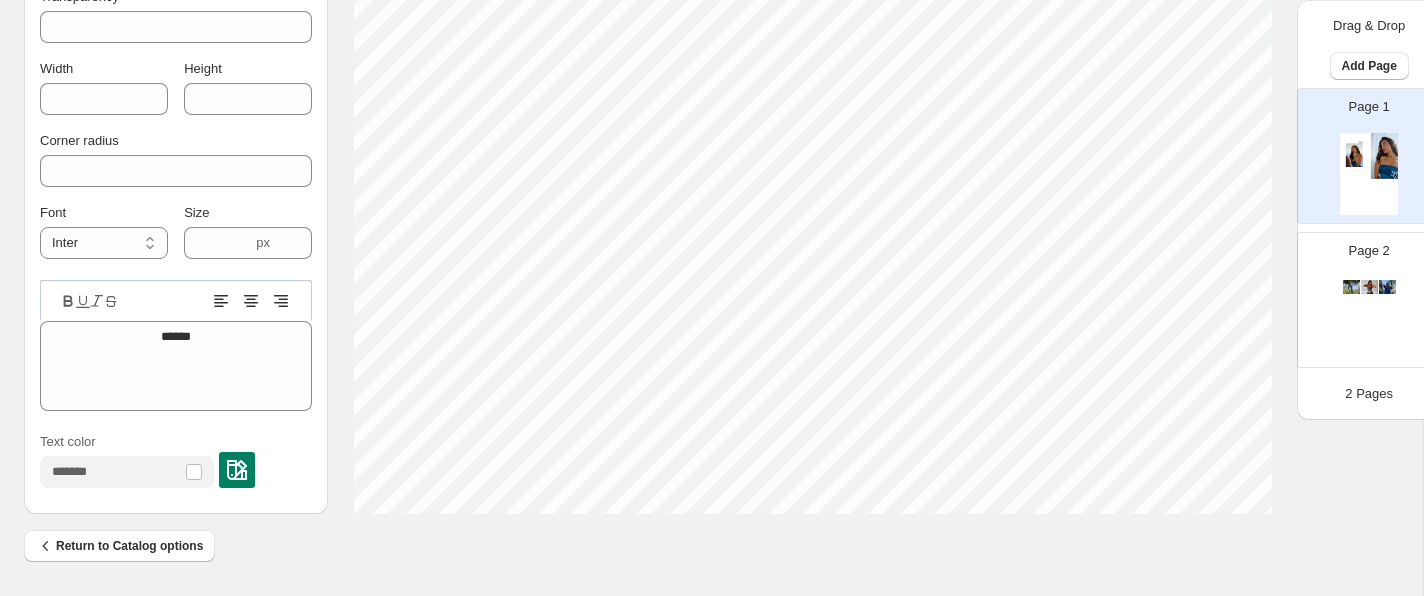 click at bounding box center [194, 472] 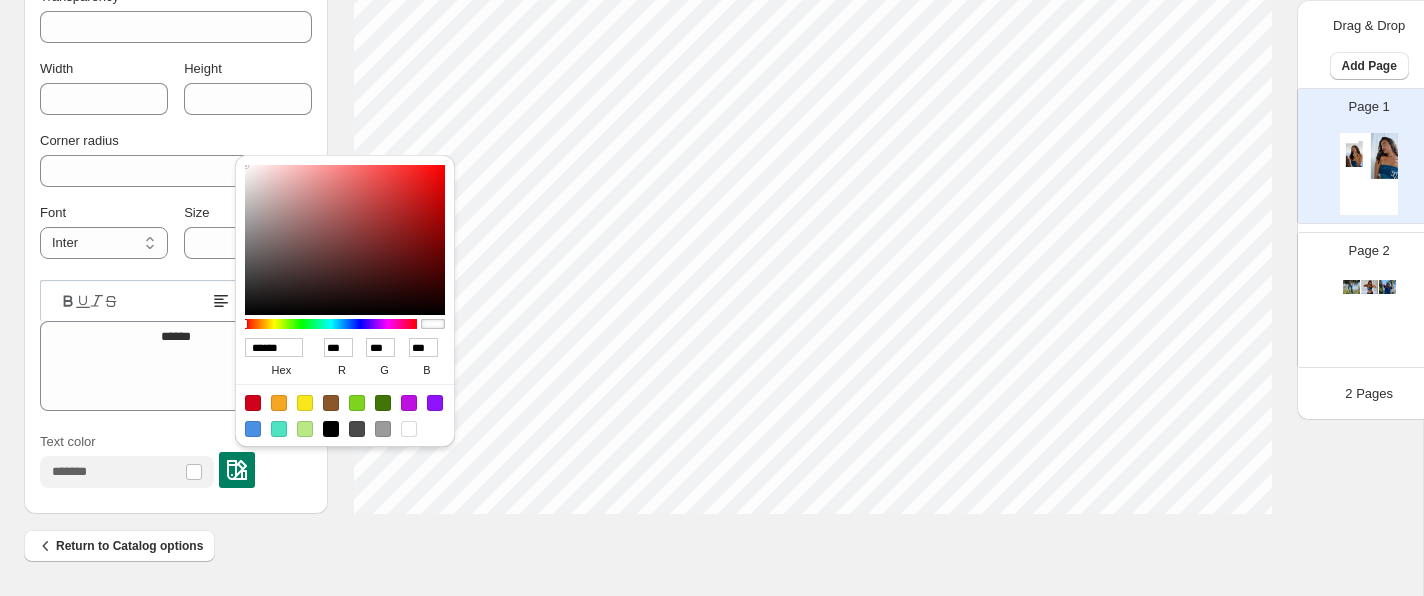click at bounding box center [253, 429] 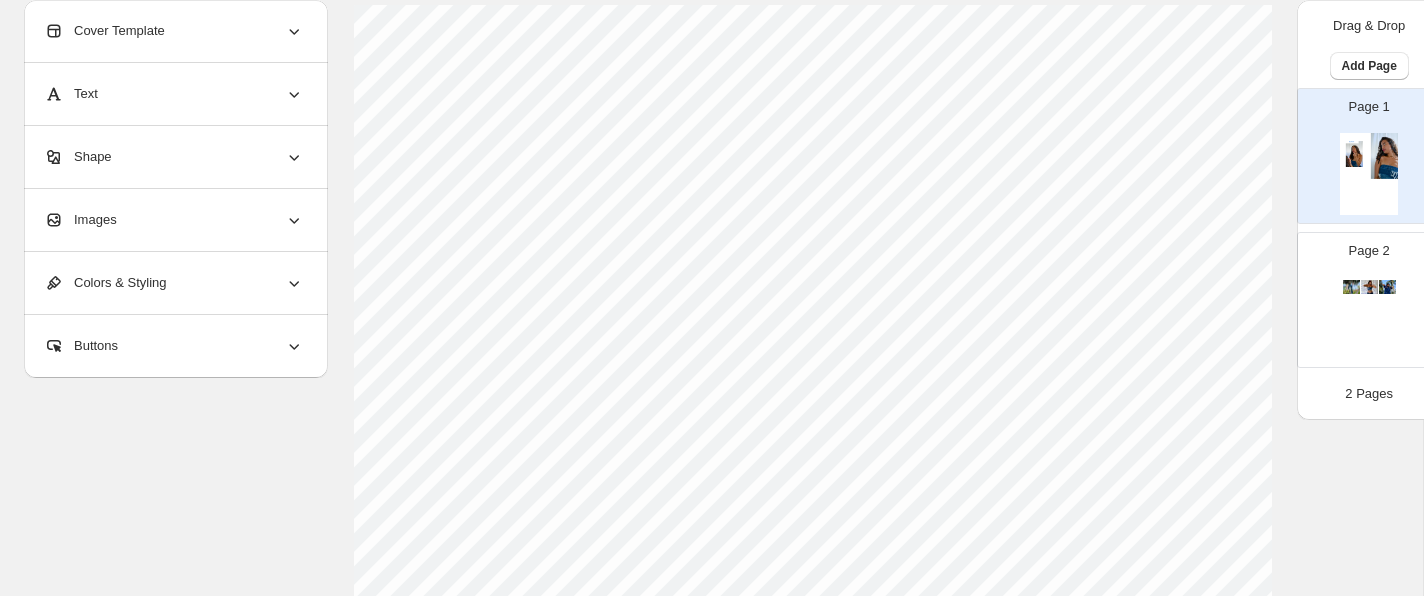 scroll, scrollTop: 0, scrollLeft: 0, axis: both 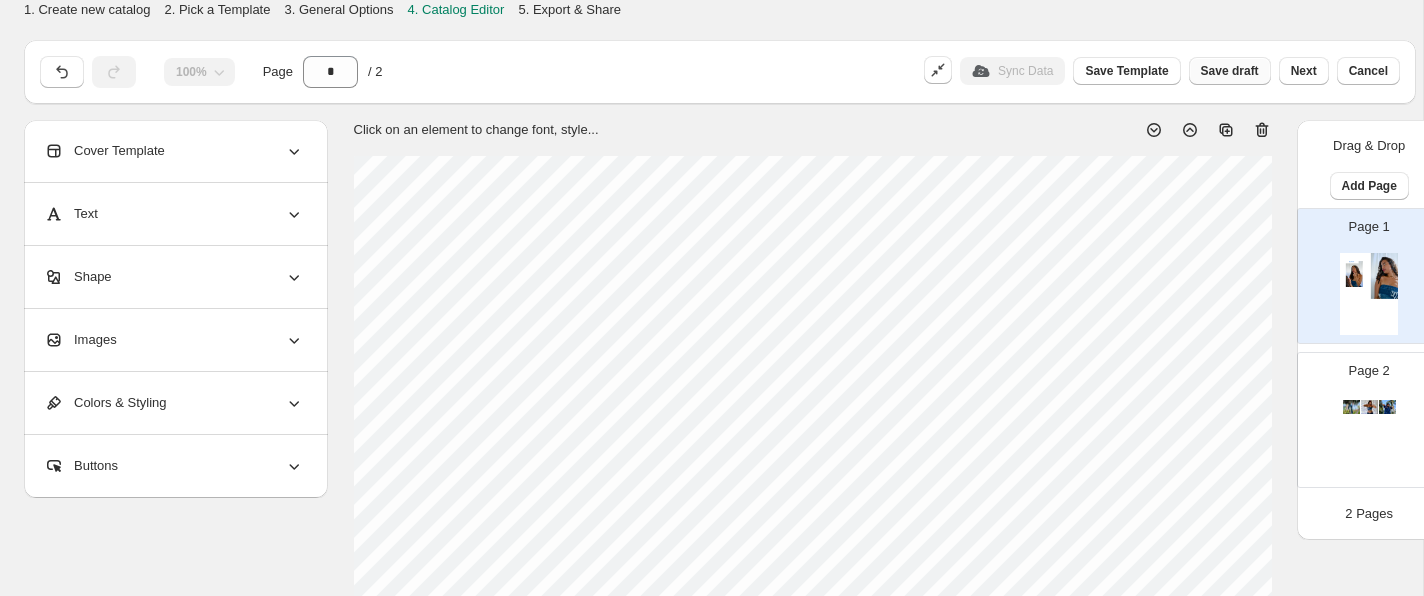 click on "Save draft" at bounding box center [1230, 71] 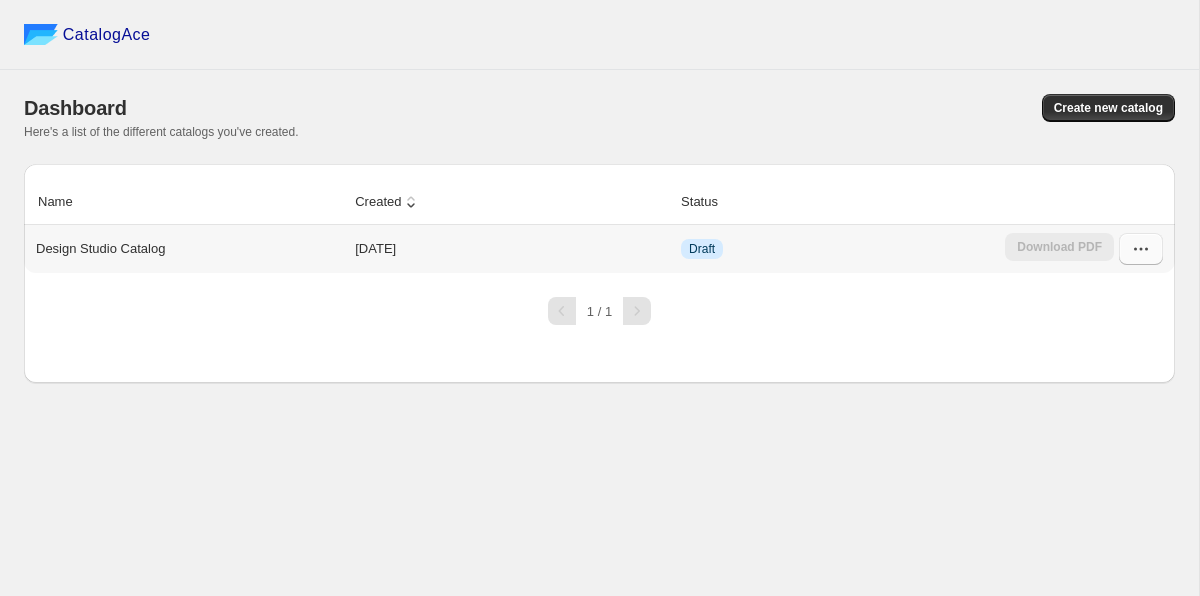 click 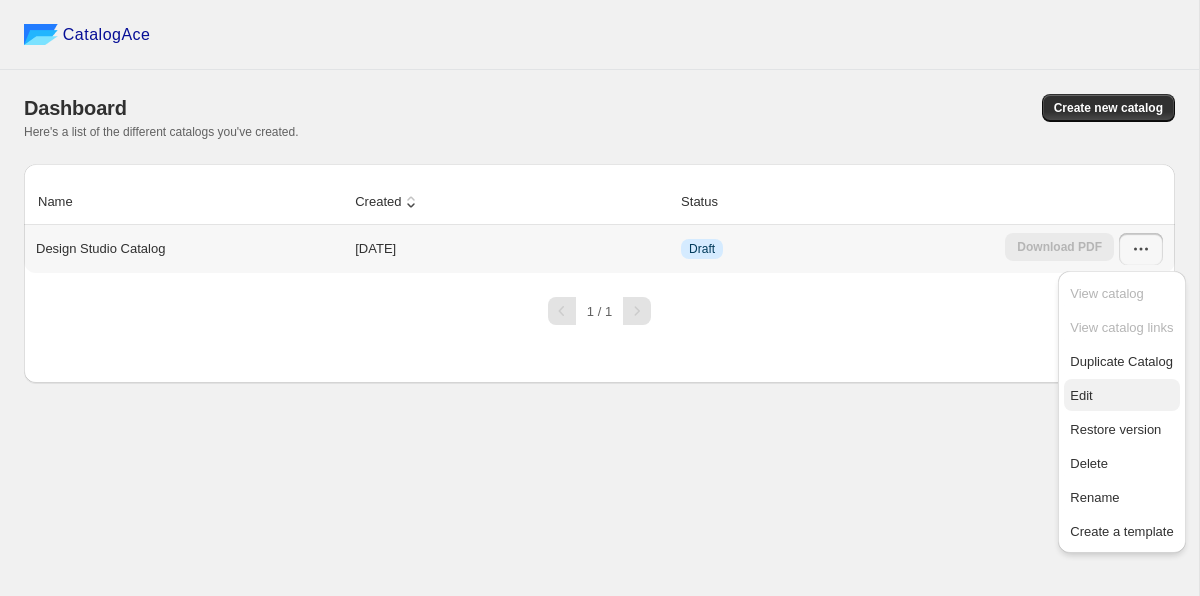 click on "Edit" at bounding box center (1121, 395) 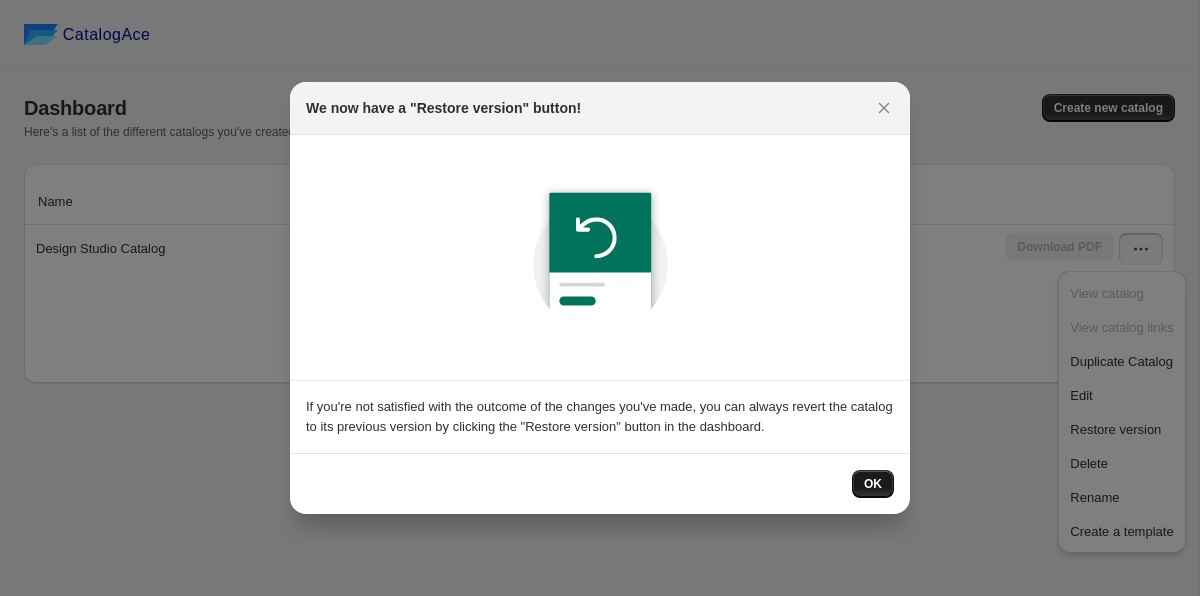click on "OK" at bounding box center (873, 484) 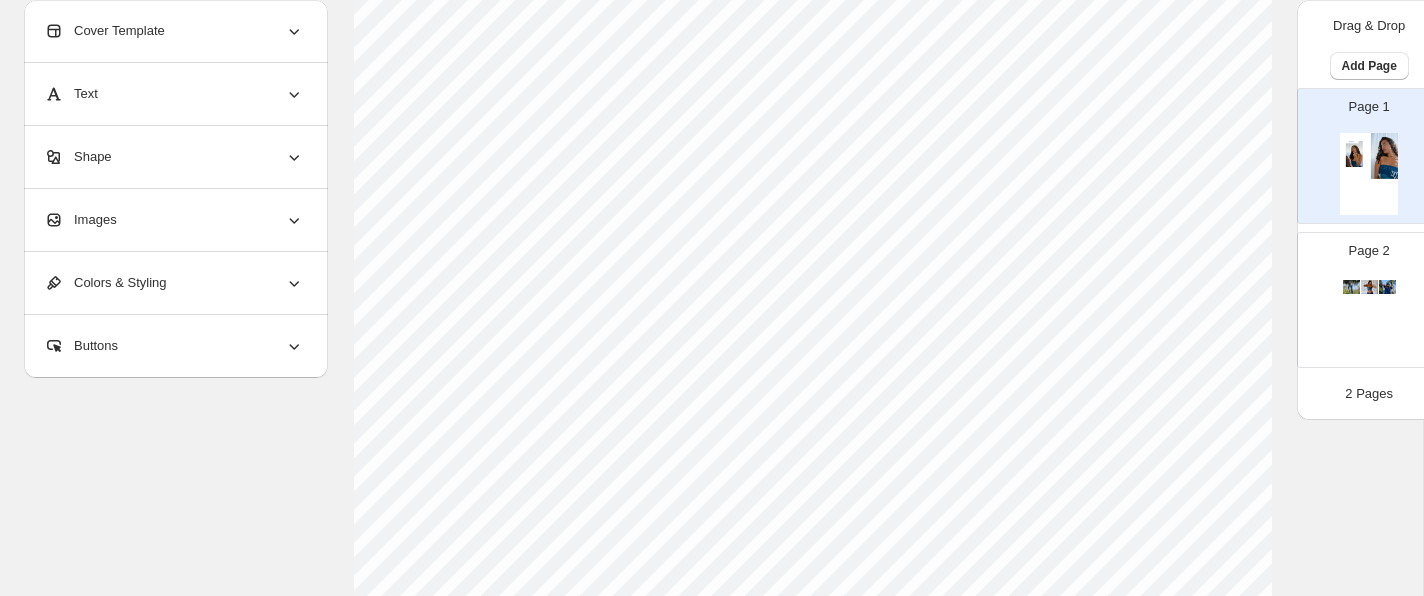 scroll, scrollTop: 149, scrollLeft: 0, axis: vertical 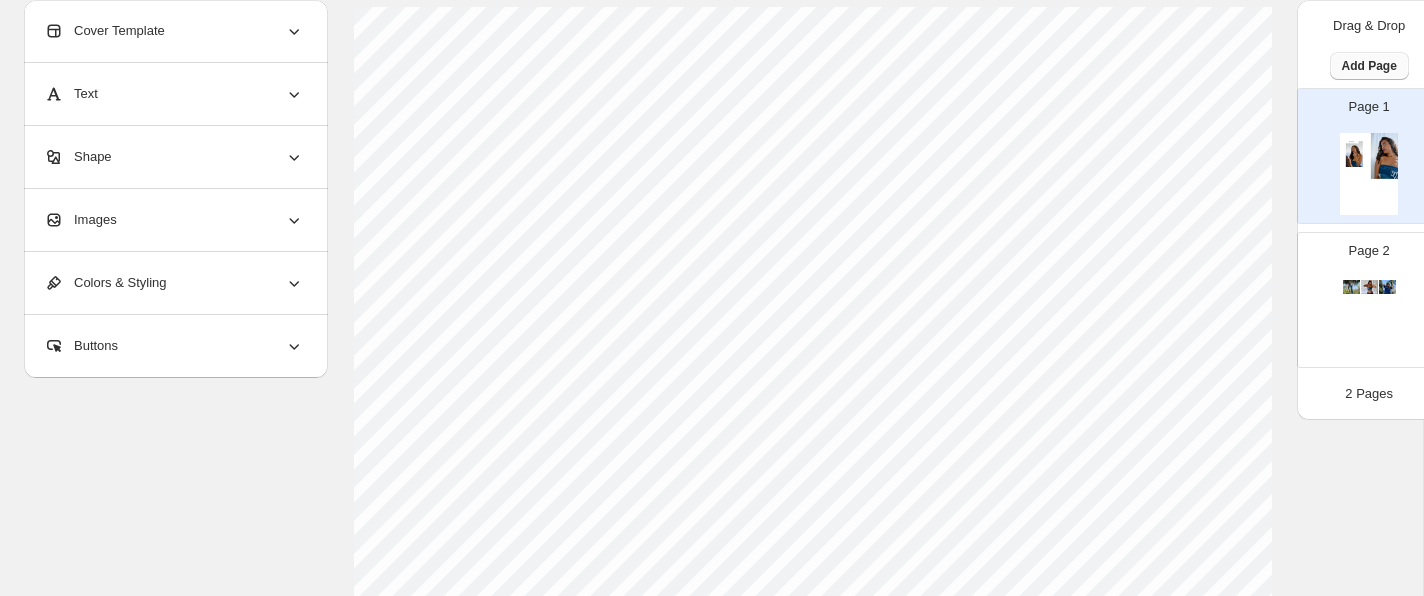 click on "Add Page" at bounding box center [1369, 66] 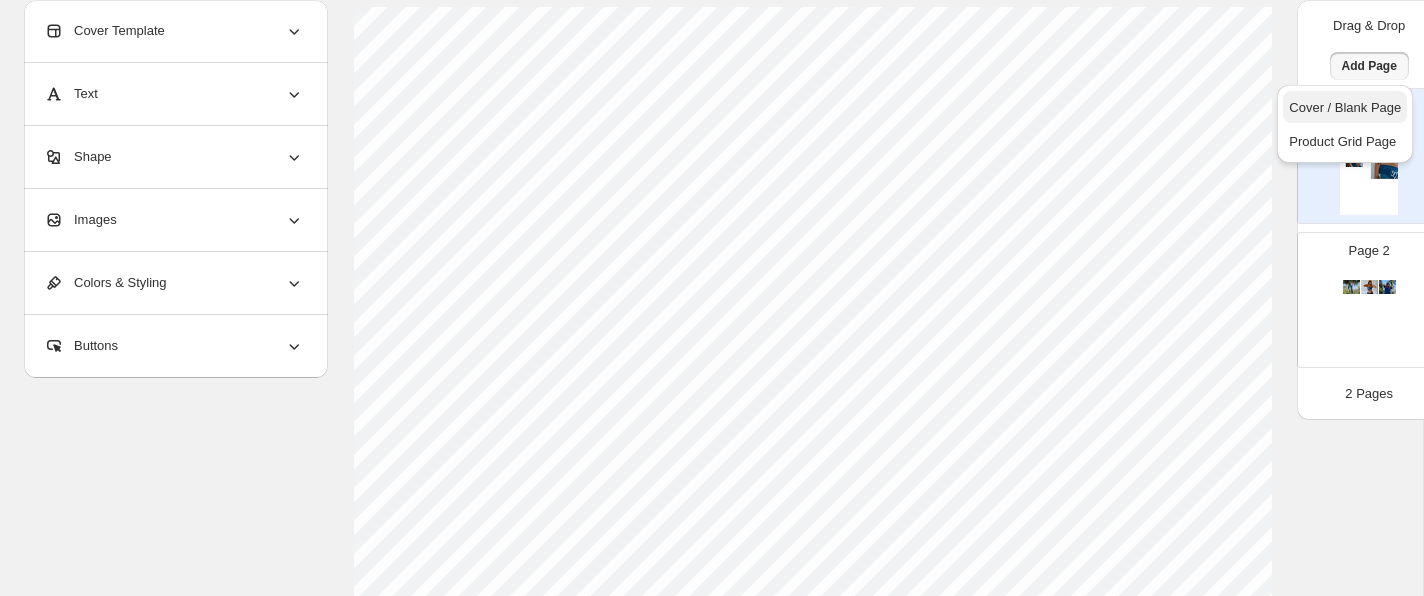 click on "Cover / Blank Page" at bounding box center [1345, 107] 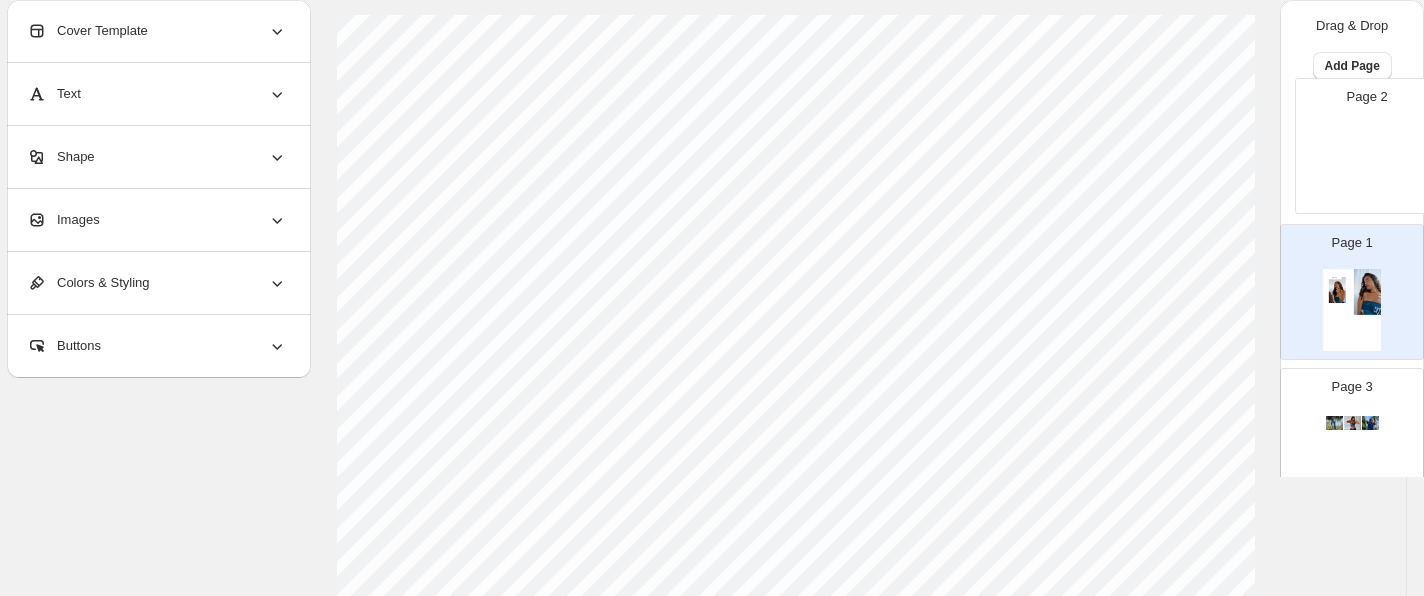 scroll, scrollTop: 136, scrollLeft: 17, axis: both 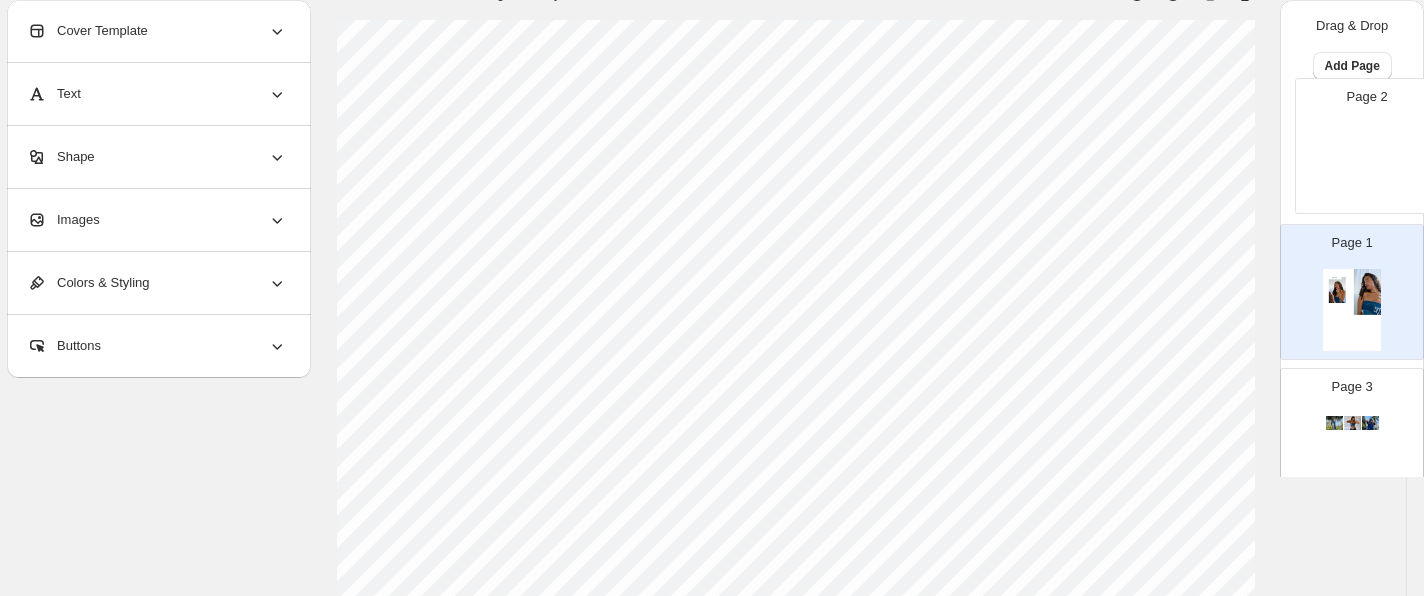 drag, startPoint x: 1357, startPoint y: 310, endPoint x: 1355, endPoint y: 150, distance: 160.0125 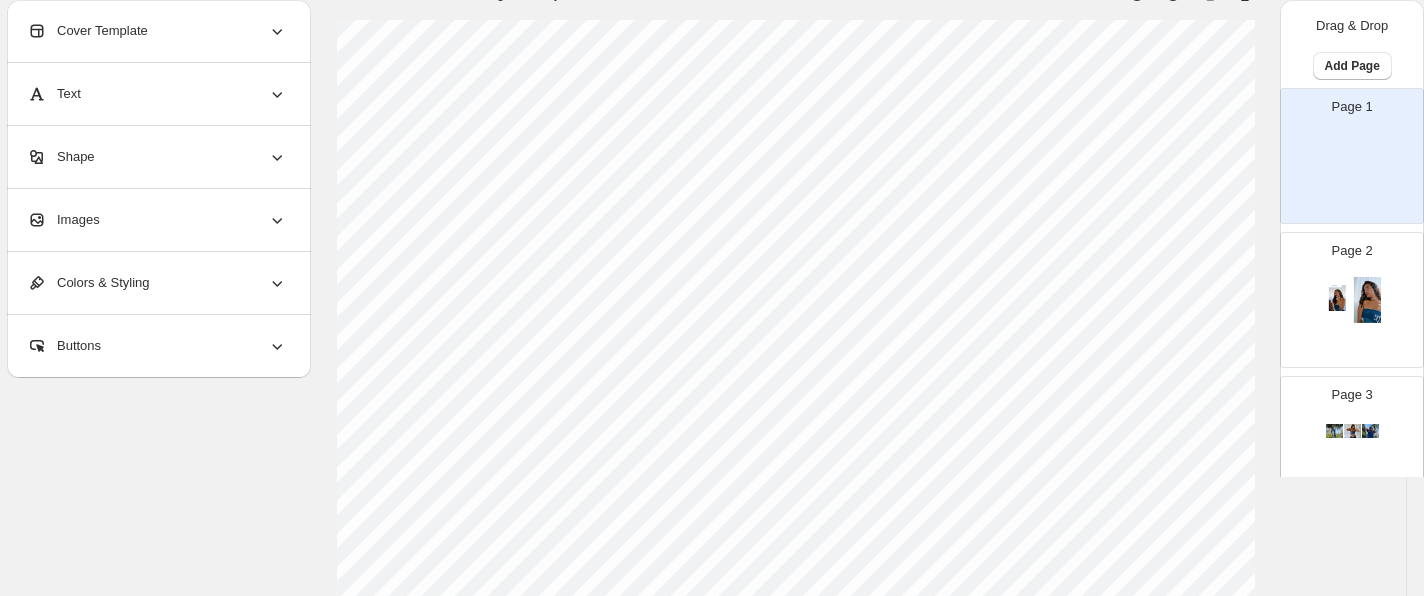 click at bounding box center [1352, 174] 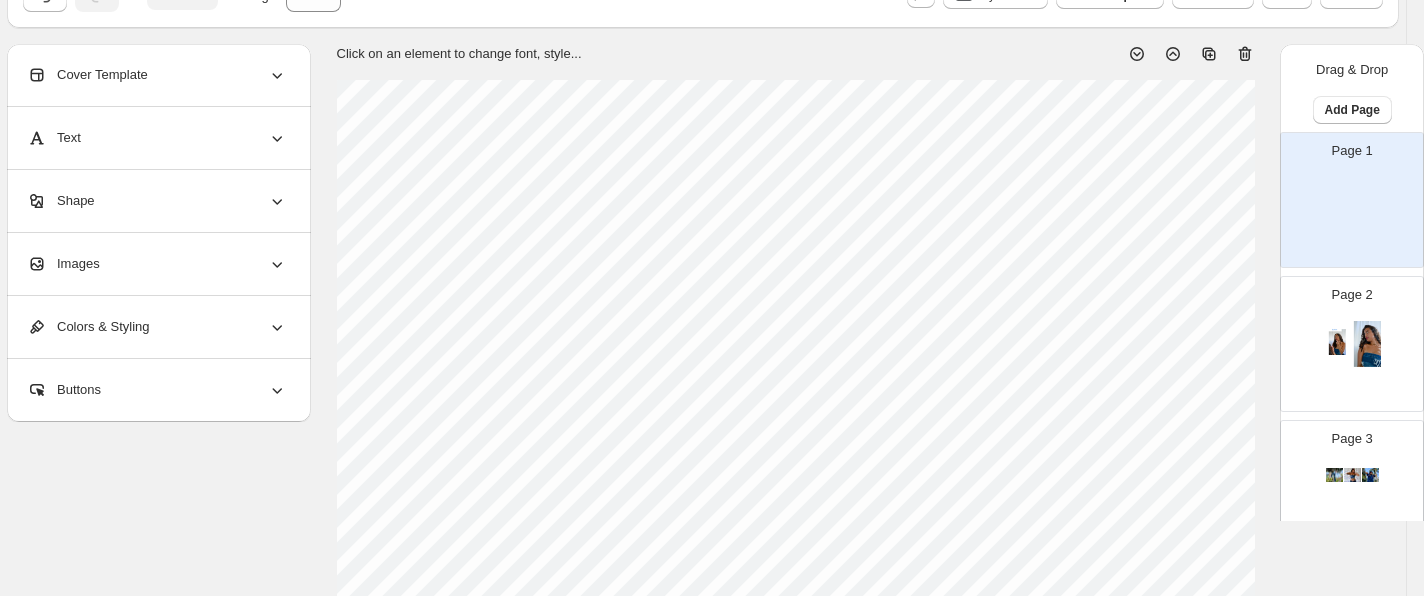 click on "Page 2" at bounding box center [1344, 336] 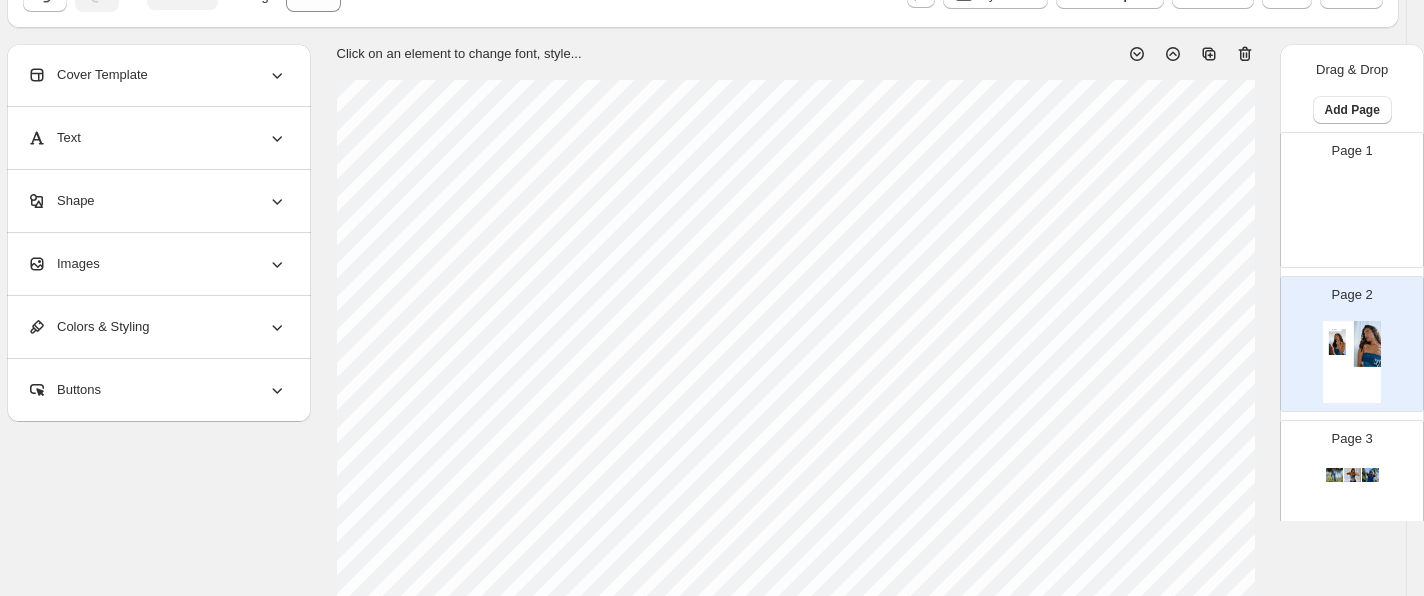 scroll, scrollTop: 76, scrollLeft: 0, axis: vertical 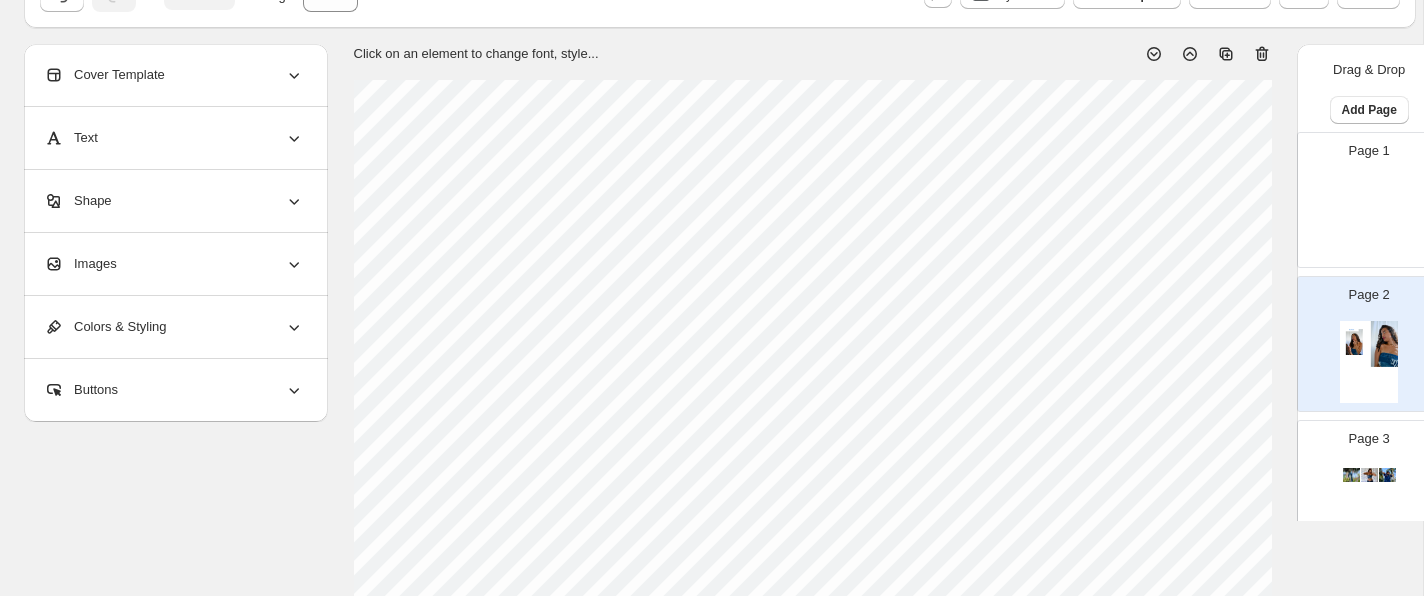 click at bounding box center [1369, 218] 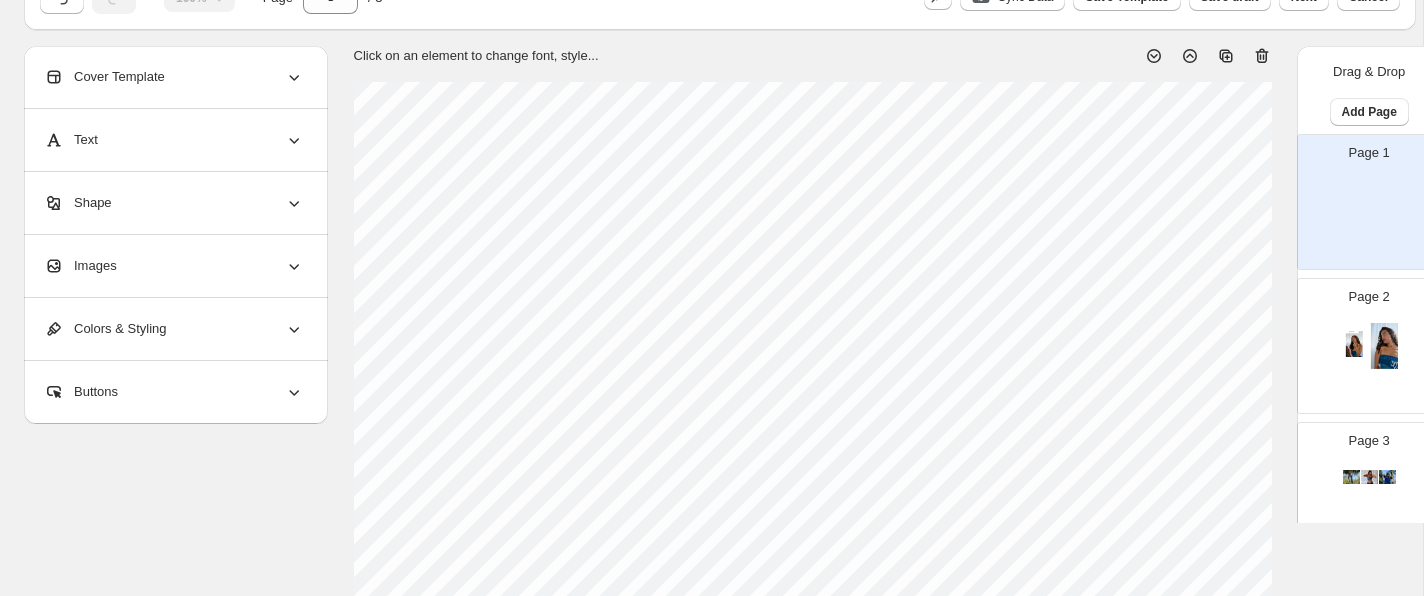 scroll, scrollTop: 85, scrollLeft: 0, axis: vertical 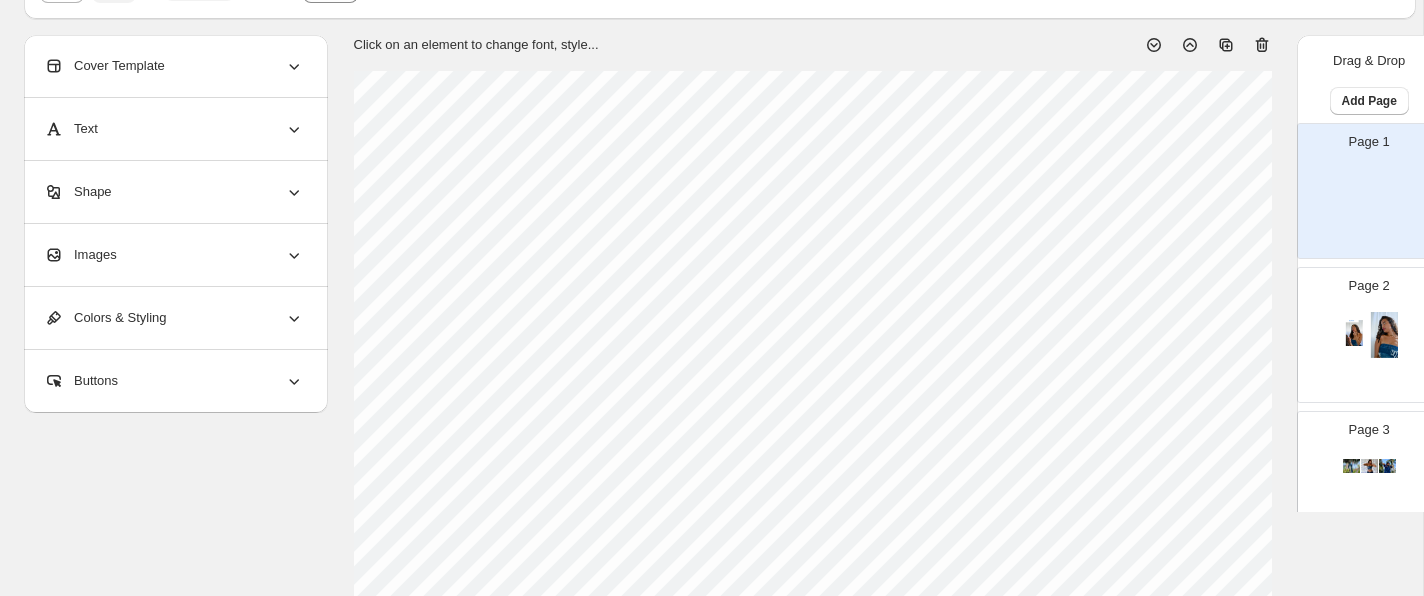 click on "Cover Template" at bounding box center (174, 66) 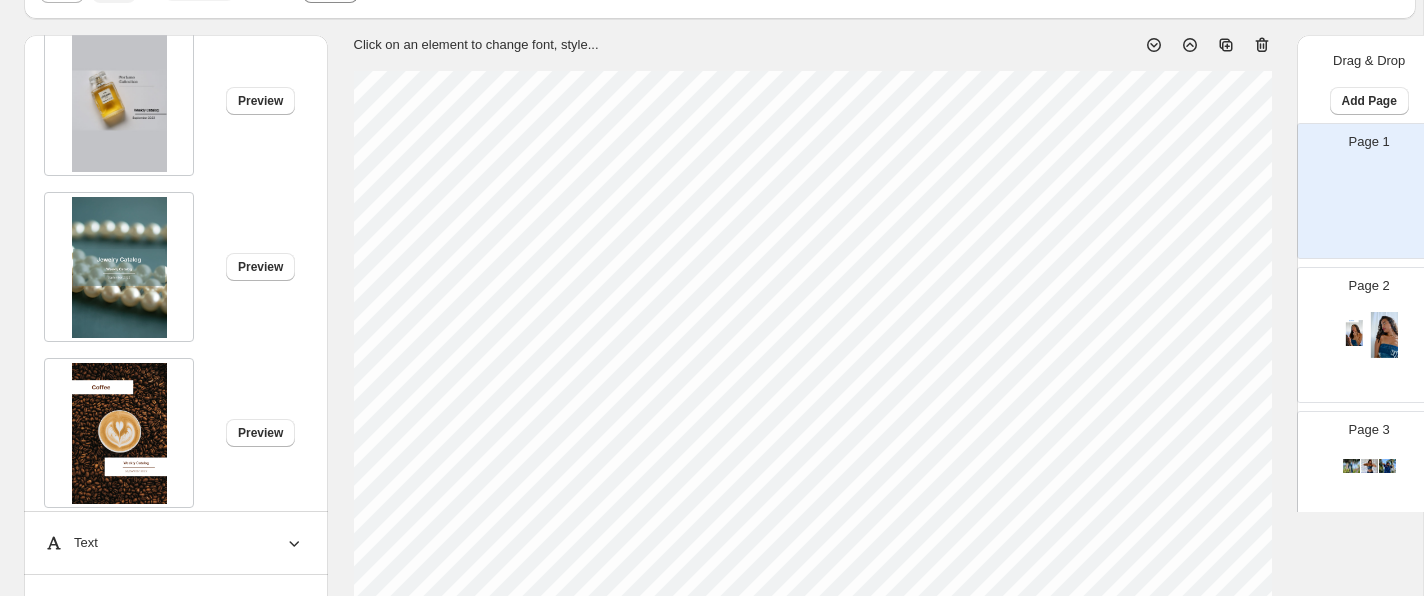 scroll, scrollTop: 1764, scrollLeft: 0, axis: vertical 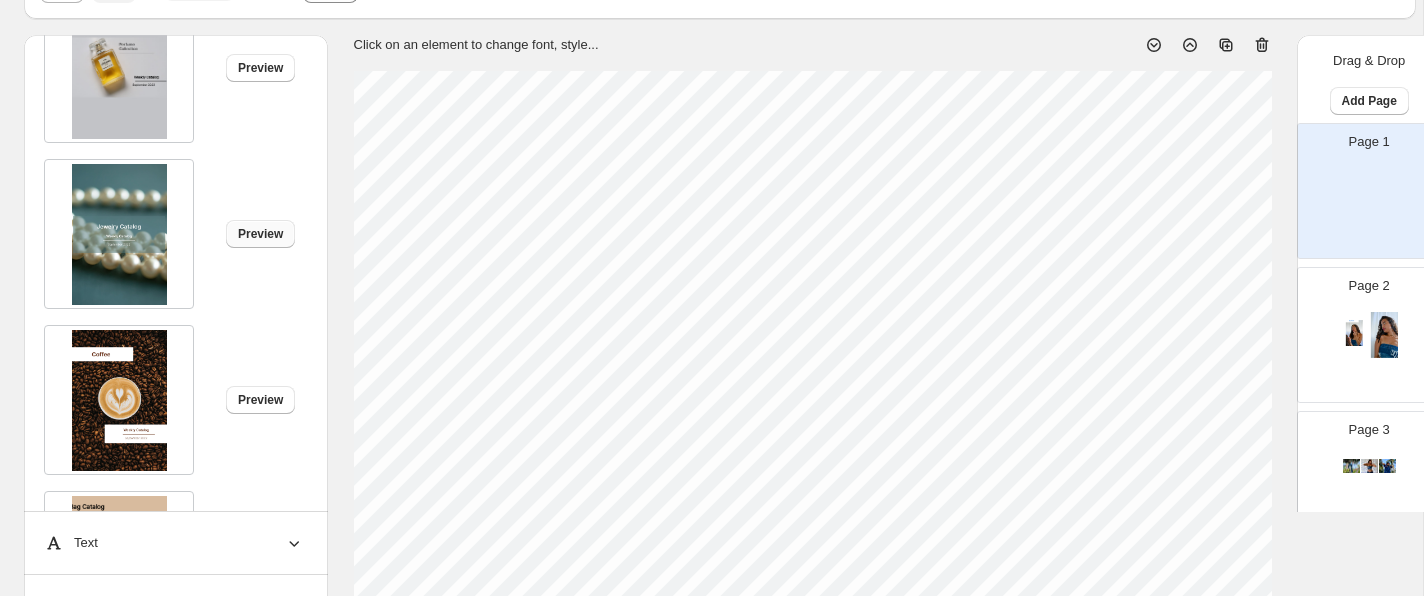 click on "Preview" at bounding box center [260, 234] 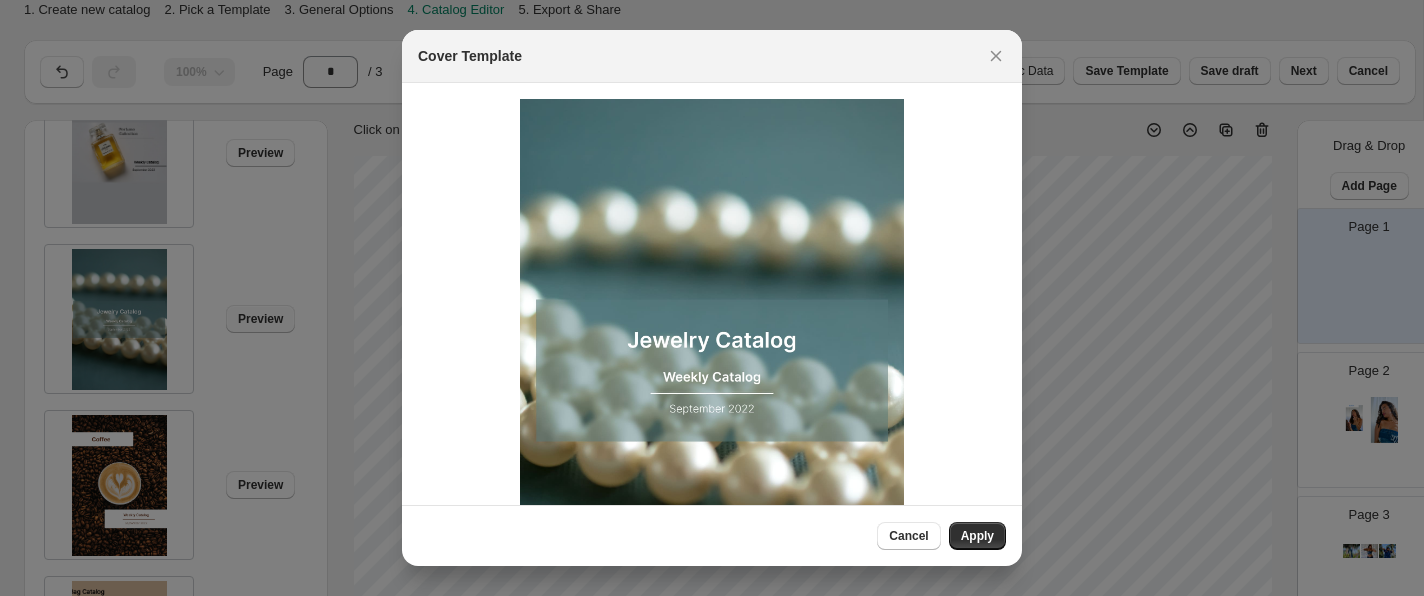 scroll, scrollTop: 0, scrollLeft: 0, axis: both 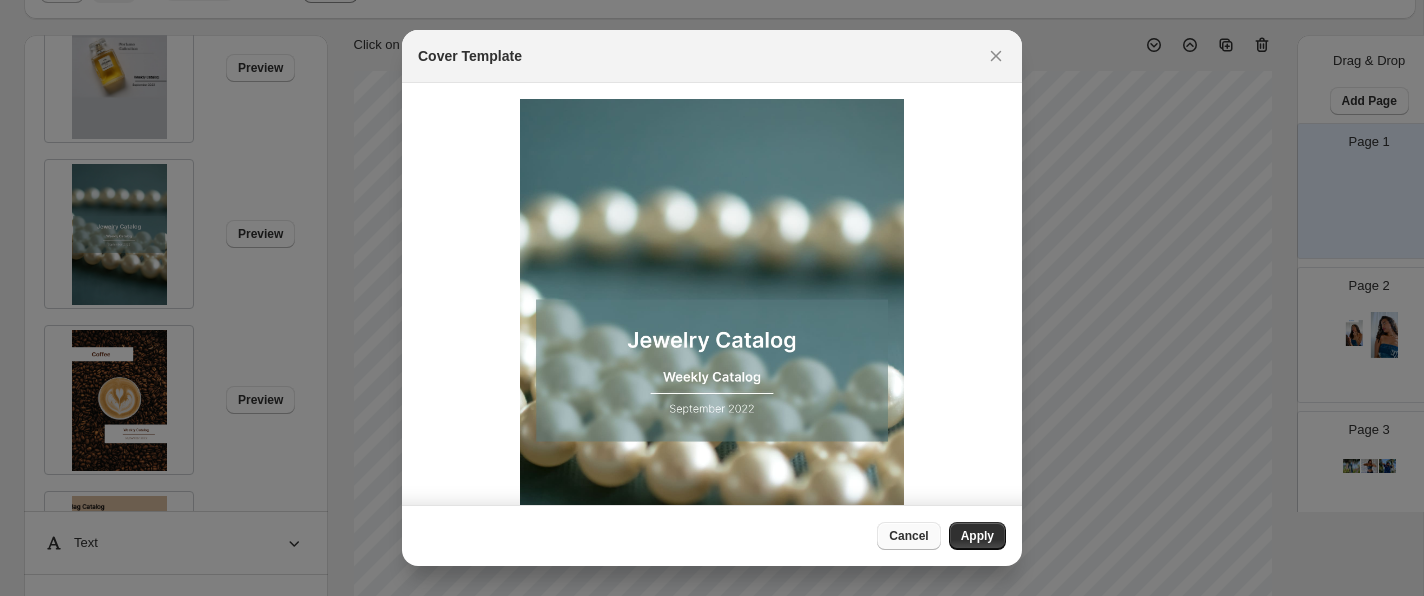 click on "Cancel" at bounding box center [908, 536] 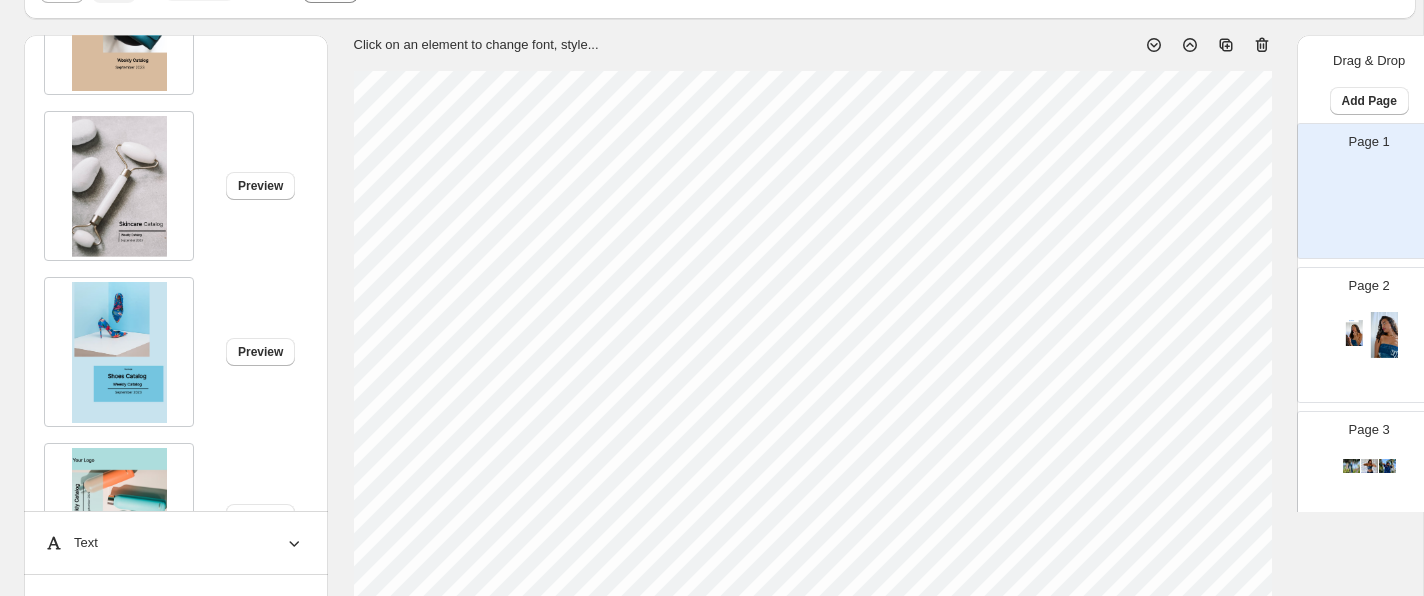scroll, scrollTop: 2327, scrollLeft: 0, axis: vertical 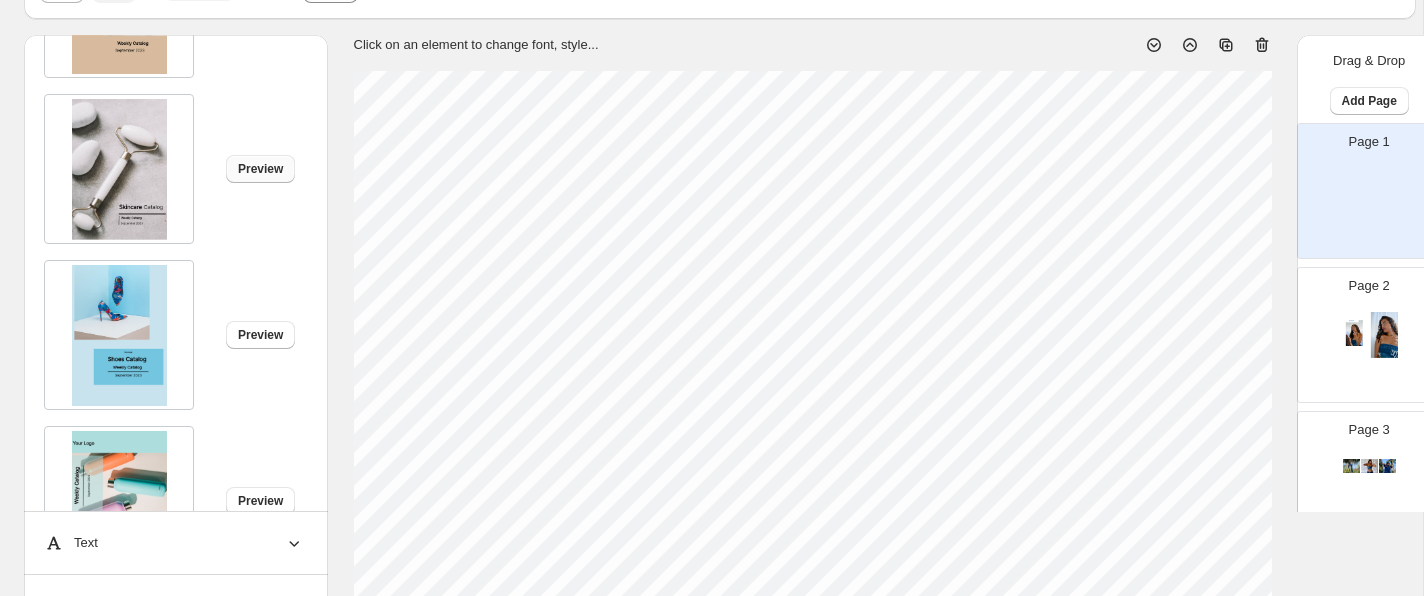 click on "Preview" at bounding box center [260, 169] 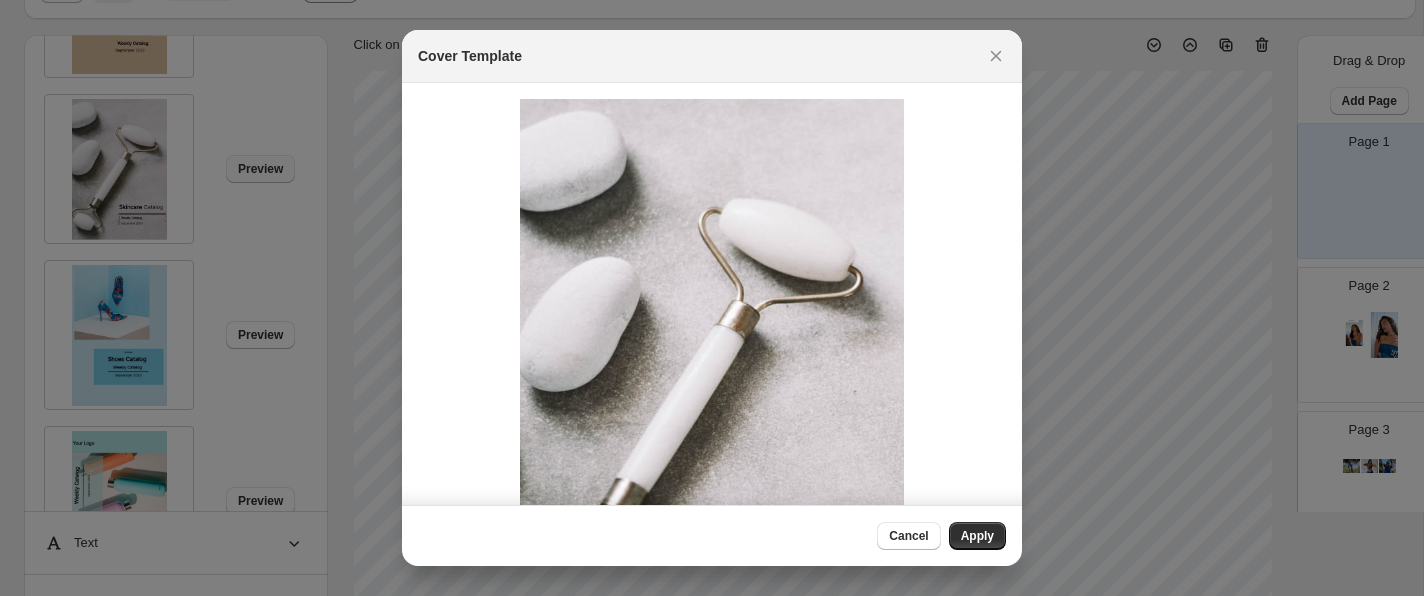scroll, scrollTop: 0, scrollLeft: 0, axis: both 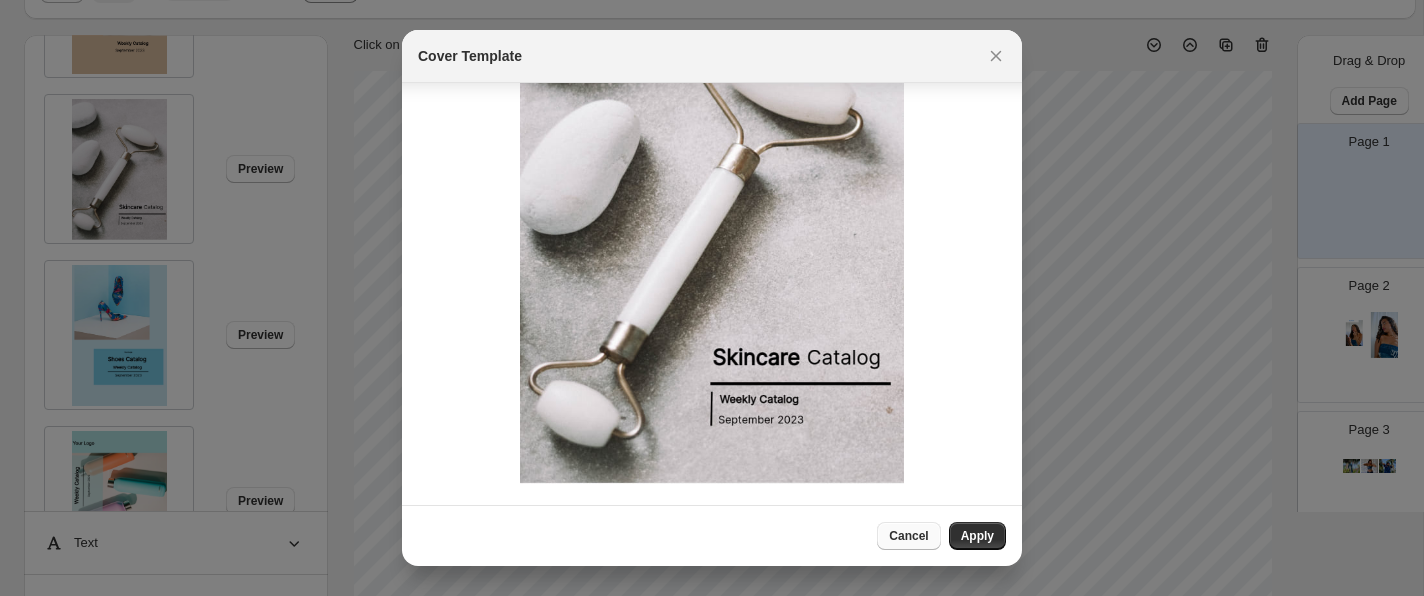 click on "Cancel" at bounding box center [908, 536] 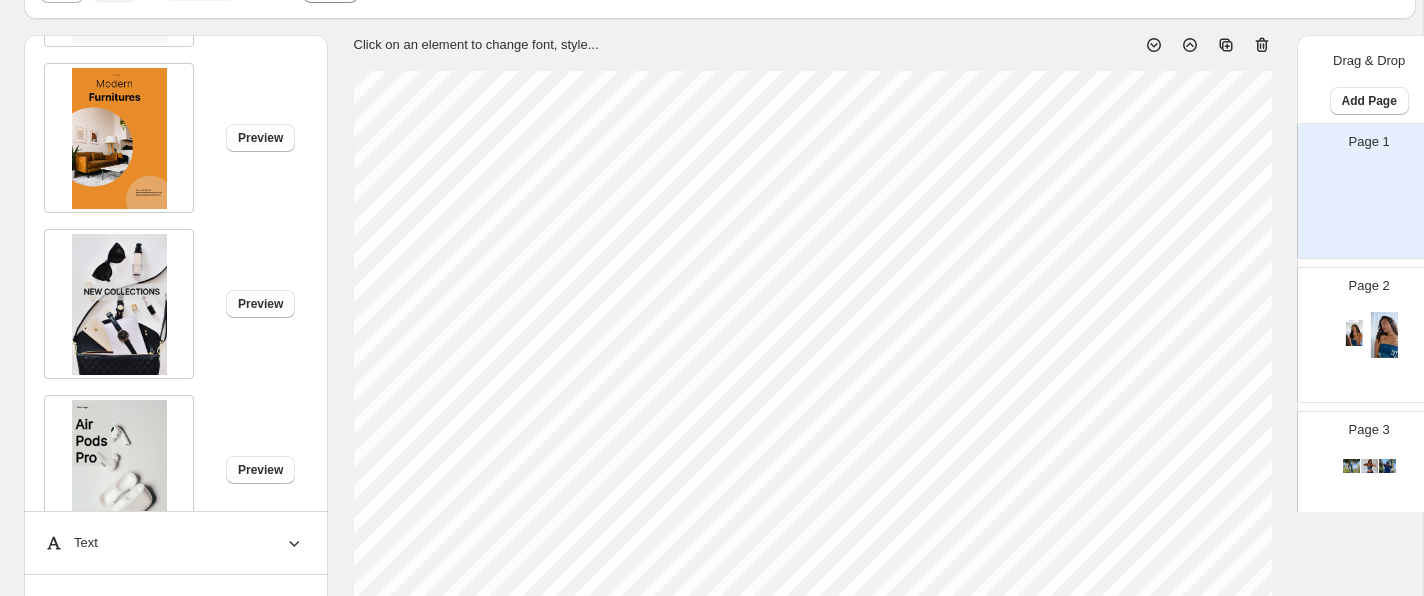 scroll, scrollTop: 1028, scrollLeft: 0, axis: vertical 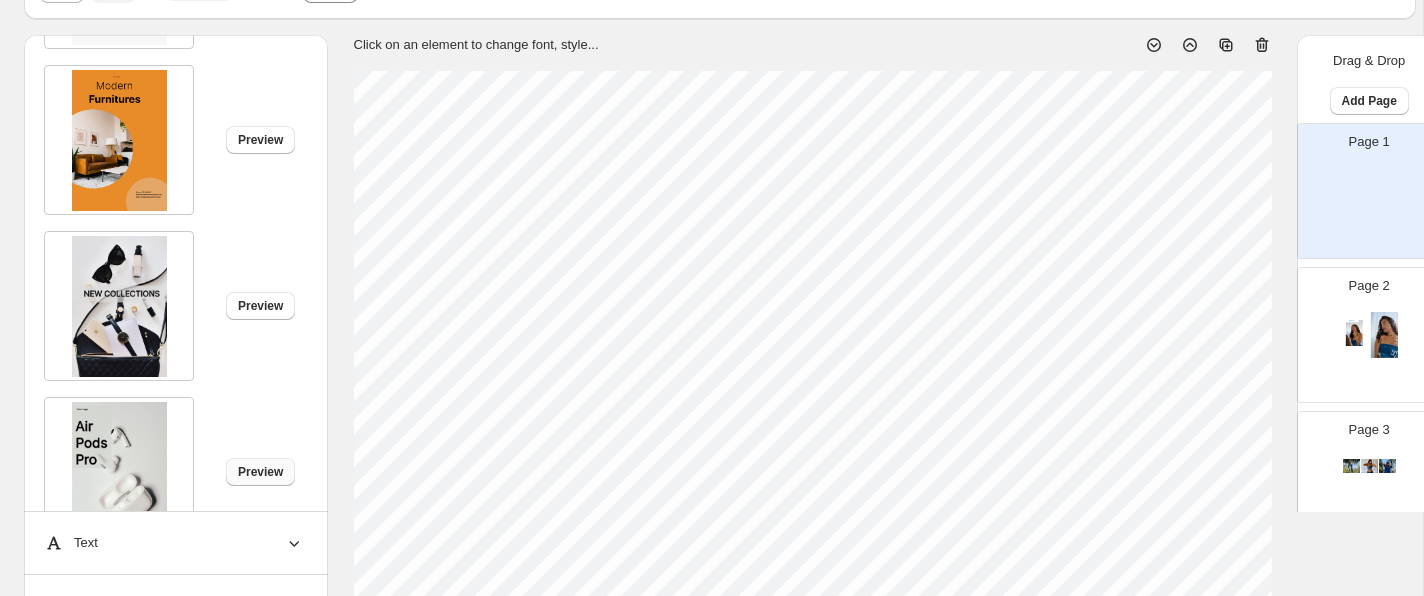 click on "Preview" at bounding box center [260, 472] 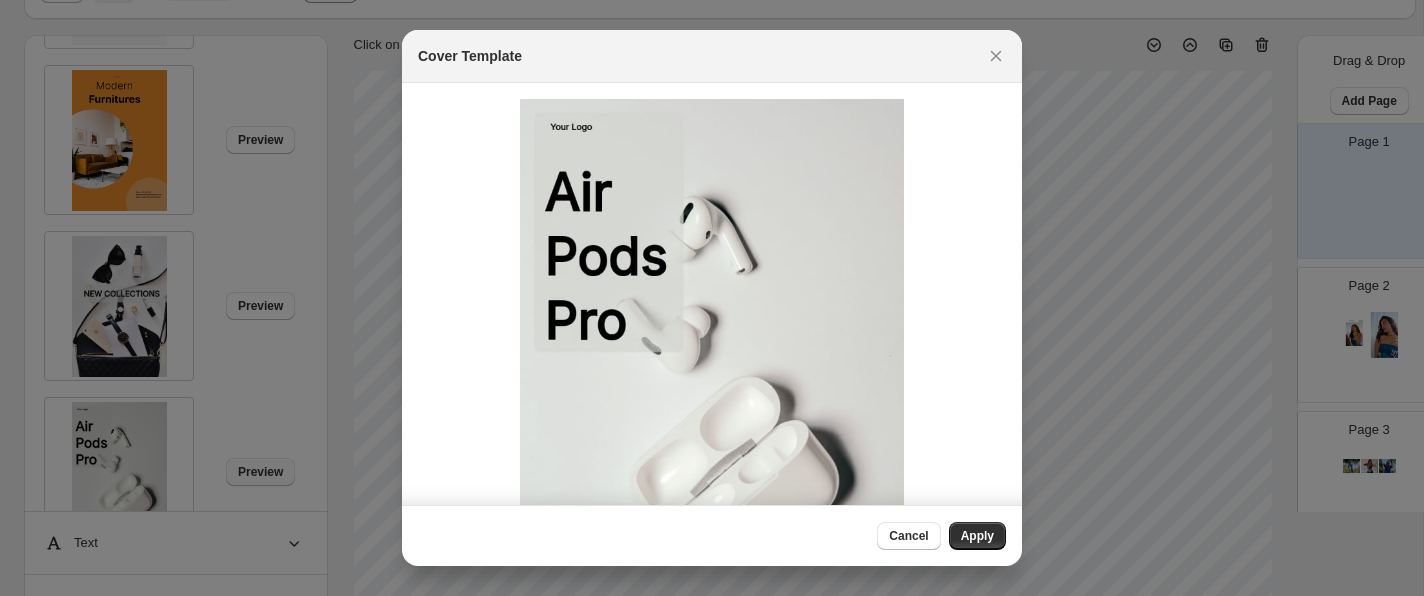 scroll, scrollTop: 0, scrollLeft: 0, axis: both 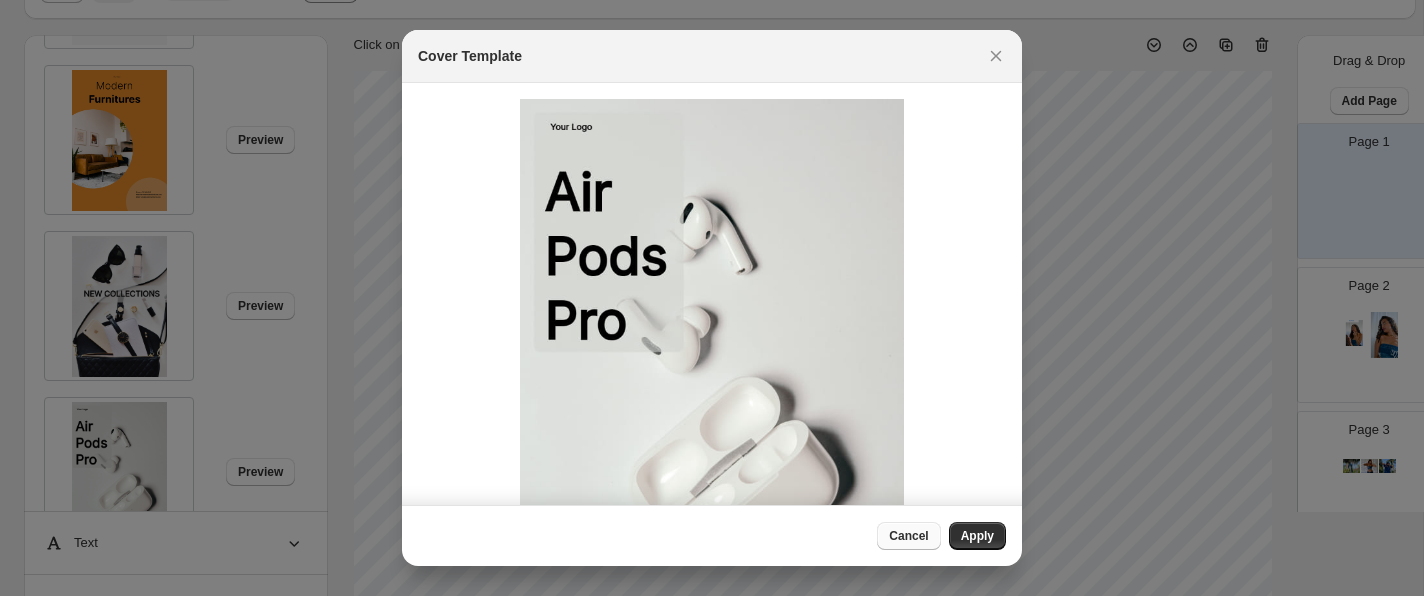 click on "Cancel" at bounding box center [908, 536] 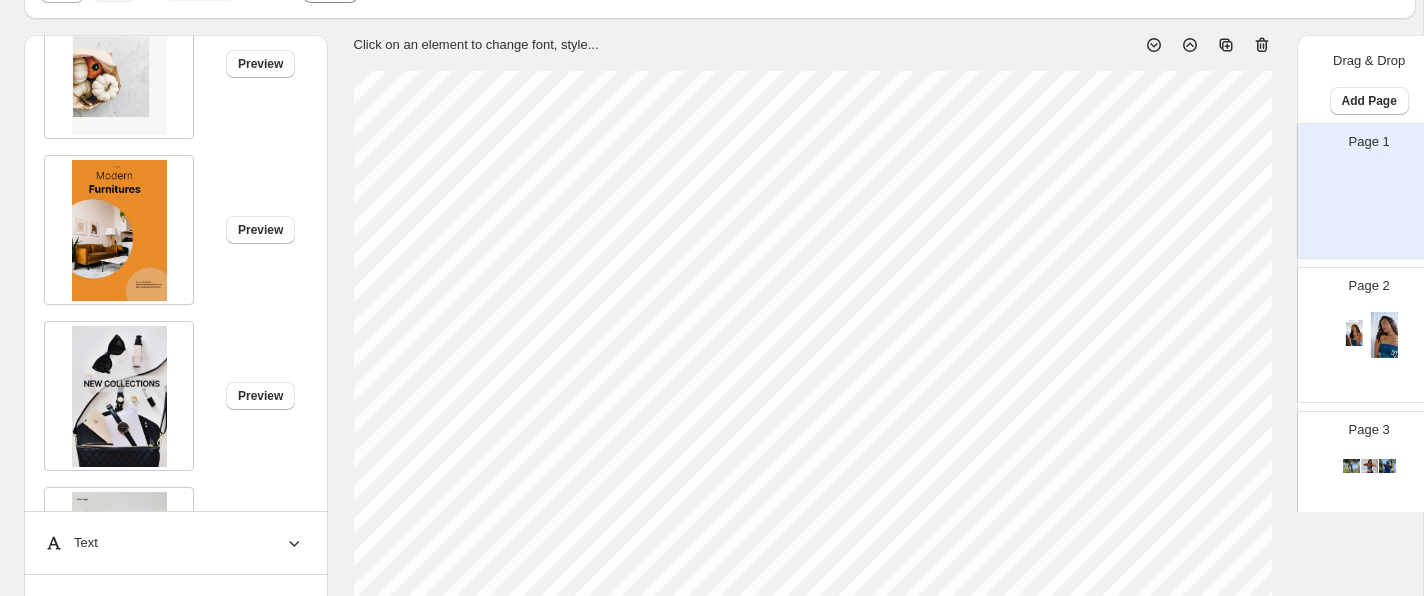 scroll, scrollTop: 926, scrollLeft: 0, axis: vertical 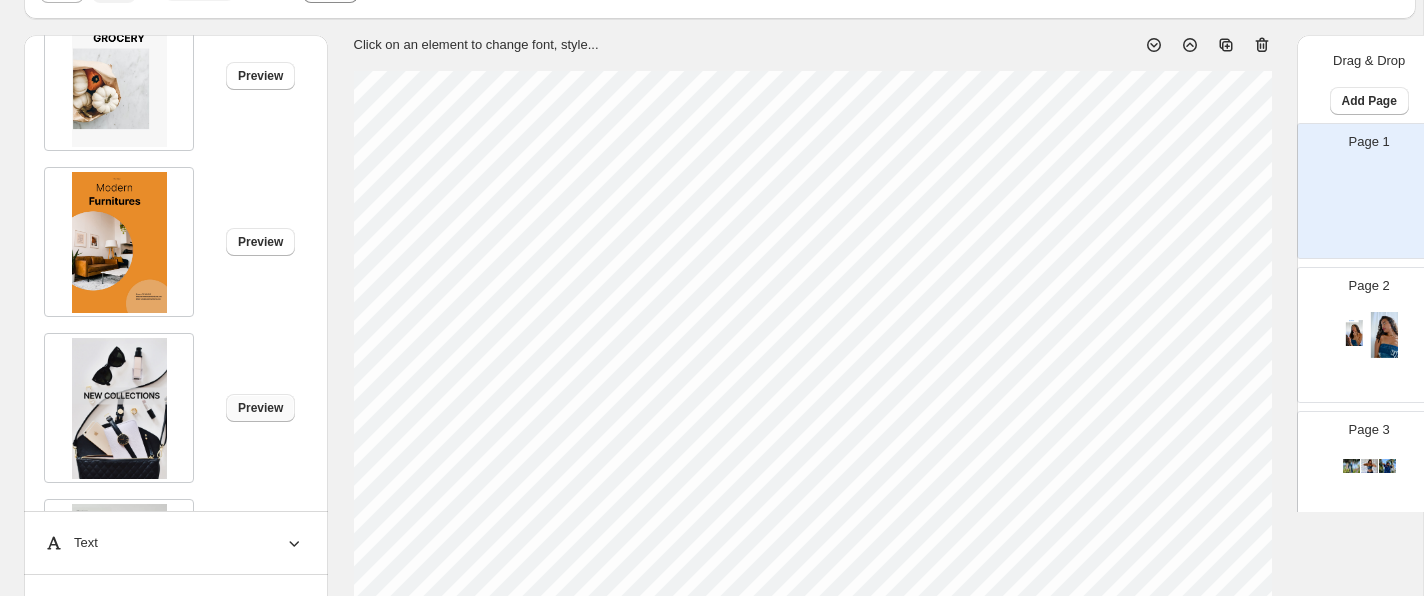 click on "Preview" at bounding box center (260, 408) 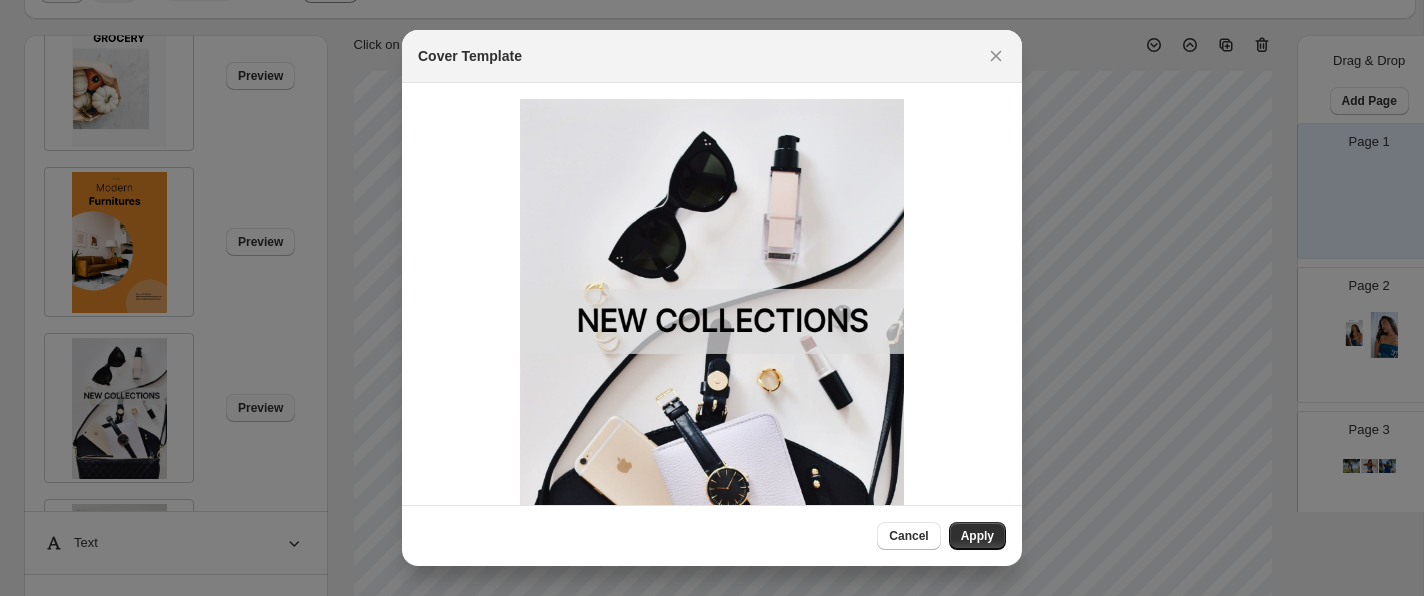 scroll, scrollTop: 0, scrollLeft: 0, axis: both 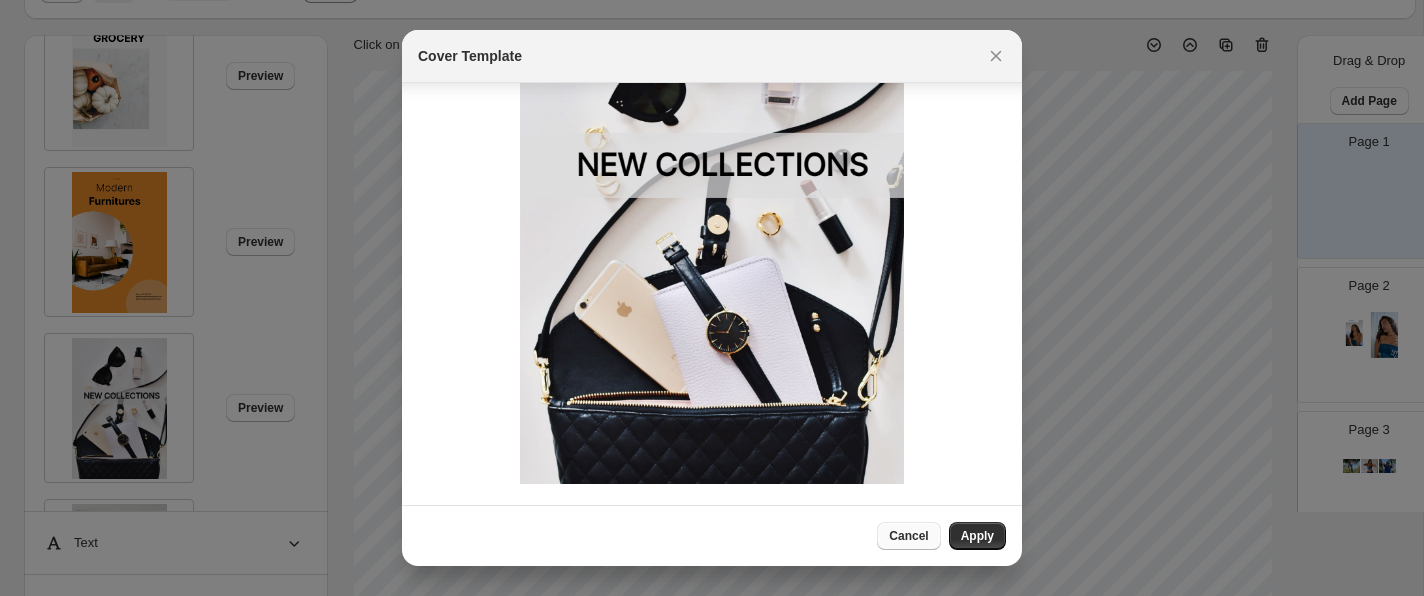 click on "Cancel" at bounding box center [908, 536] 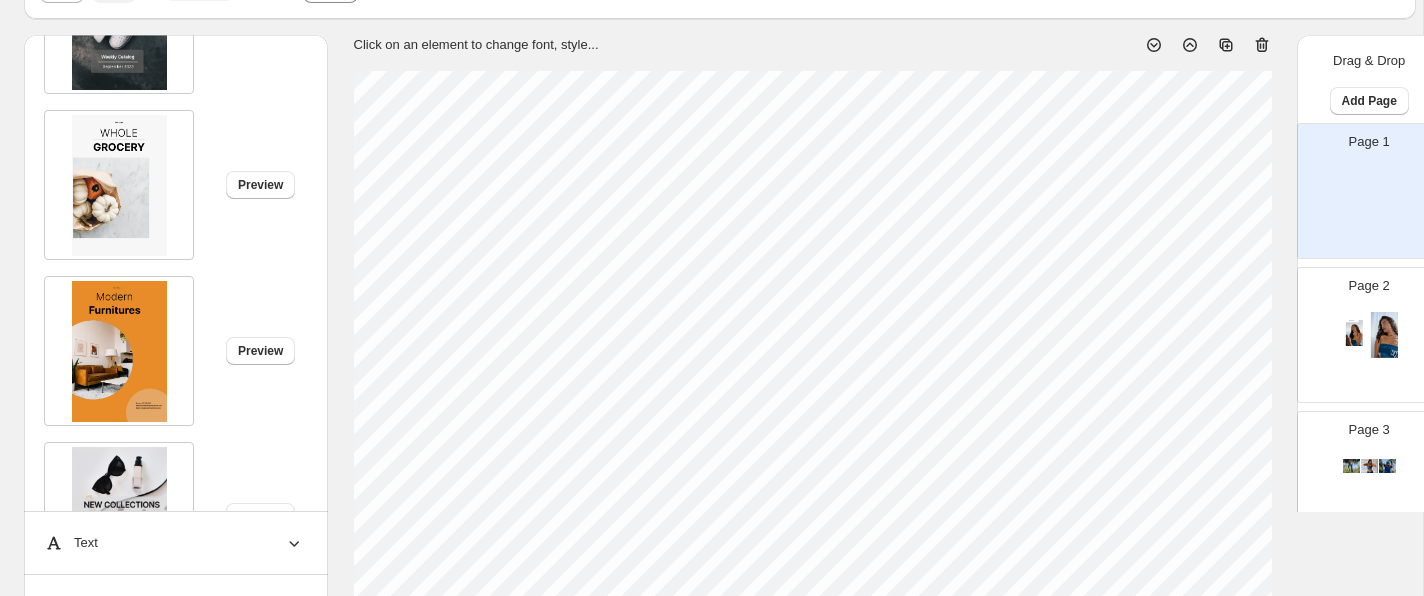scroll, scrollTop: 903, scrollLeft: 0, axis: vertical 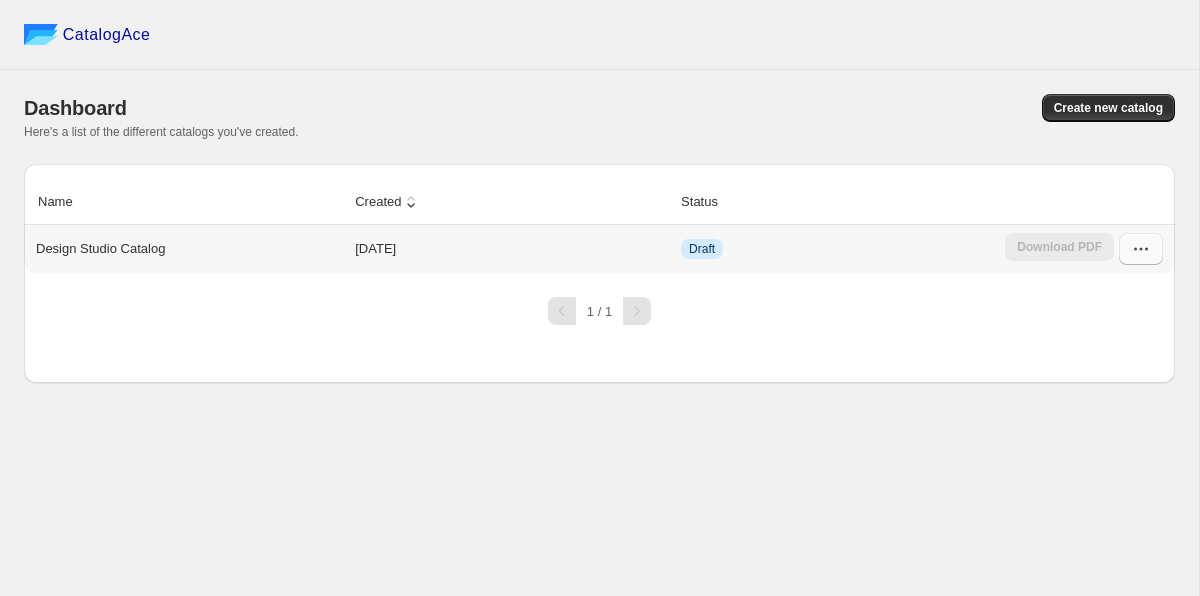 click at bounding box center [1141, 249] 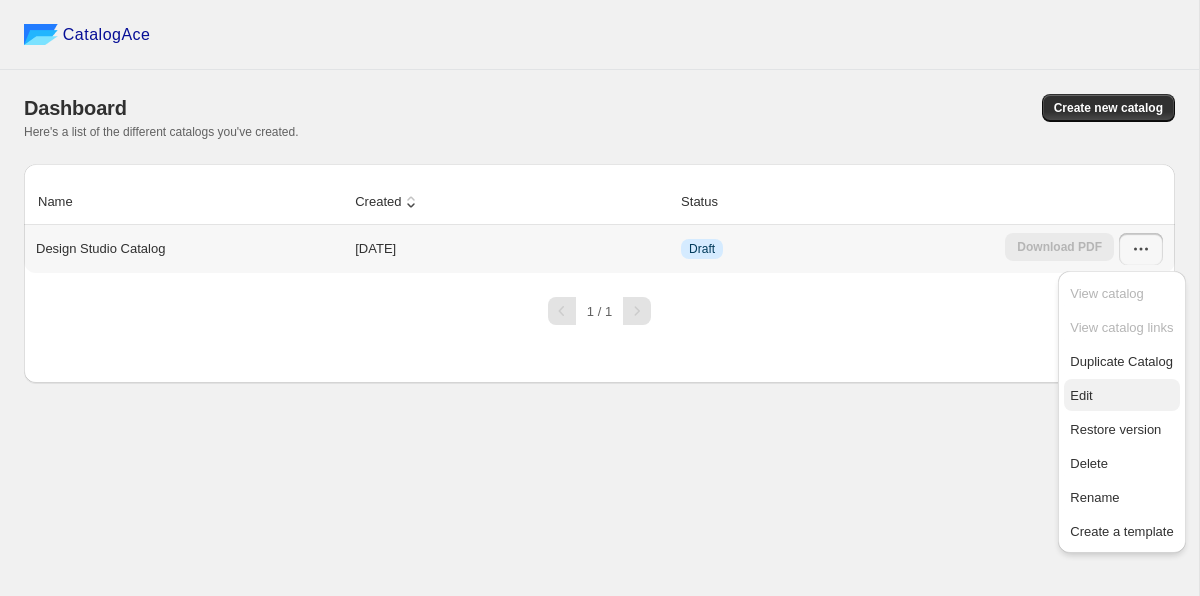 click on "Edit" at bounding box center [1121, 396] 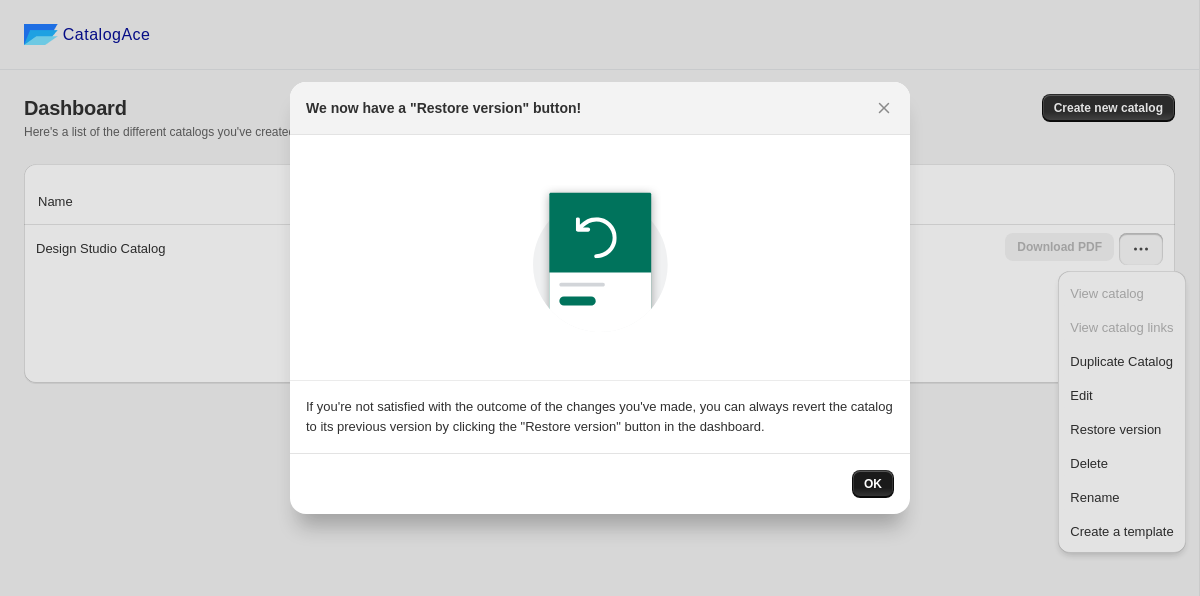 click on "OK" at bounding box center [873, 484] 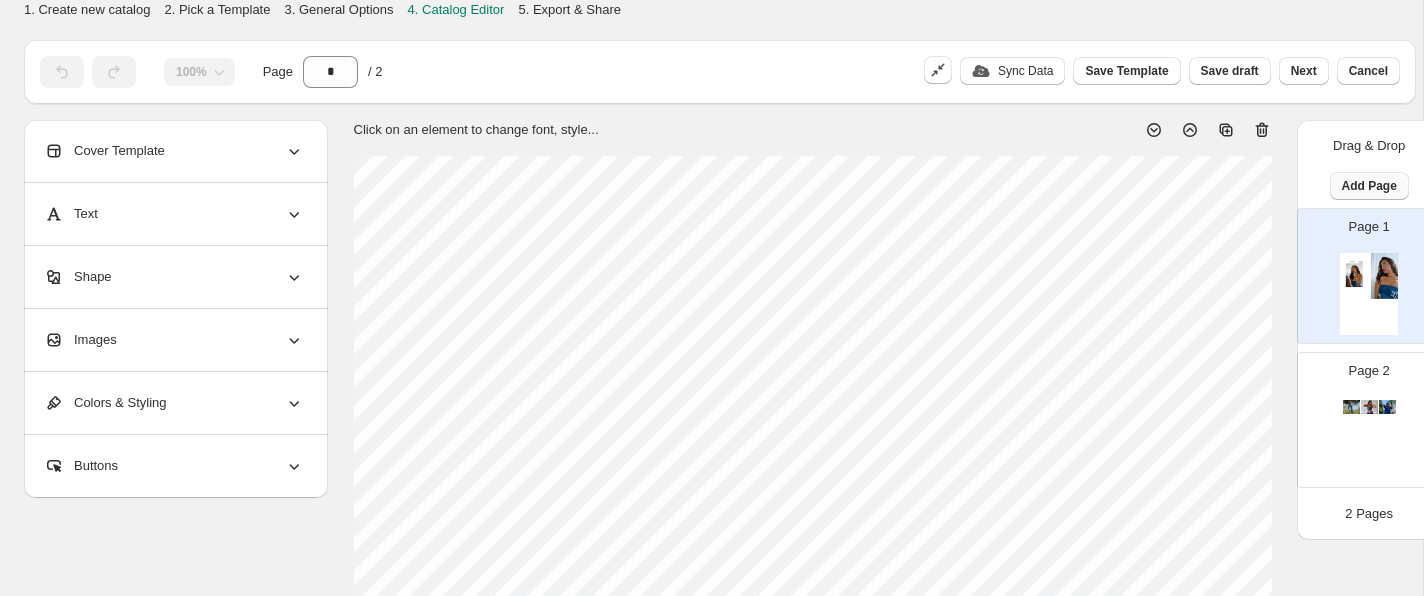 click on "Add Page" at bounding box center (1369, 186) 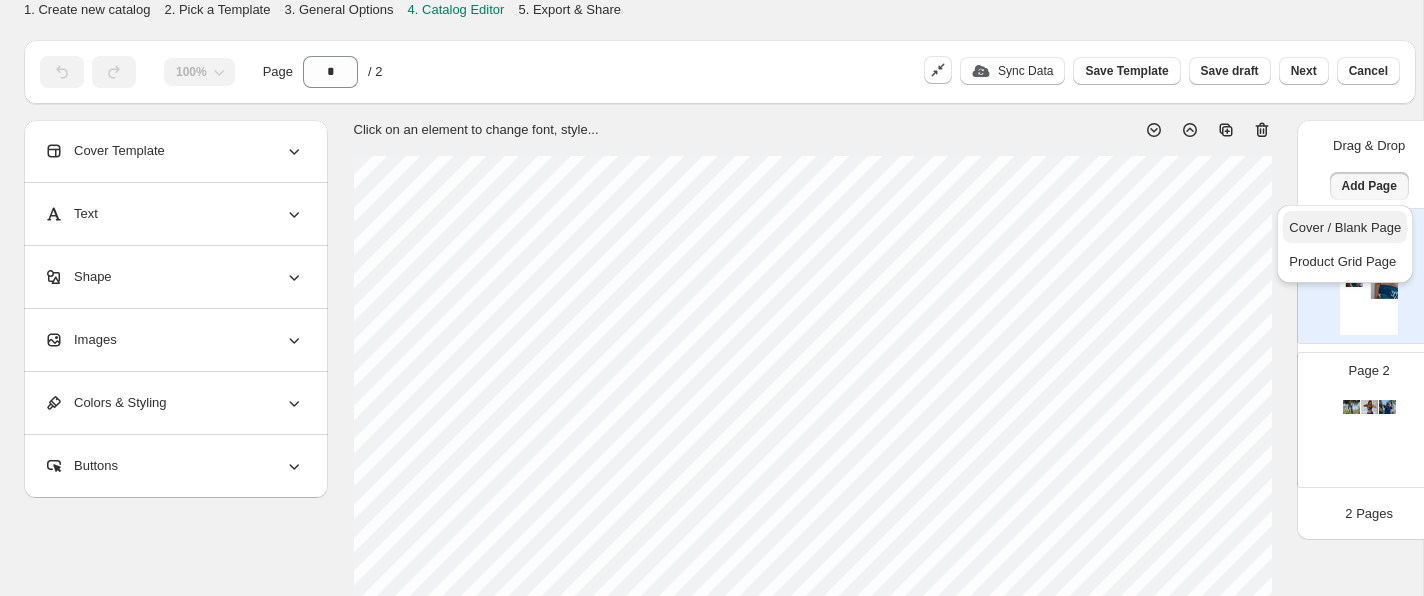 click on "Cover / Blank Page" at bounding box center (1345, 227) 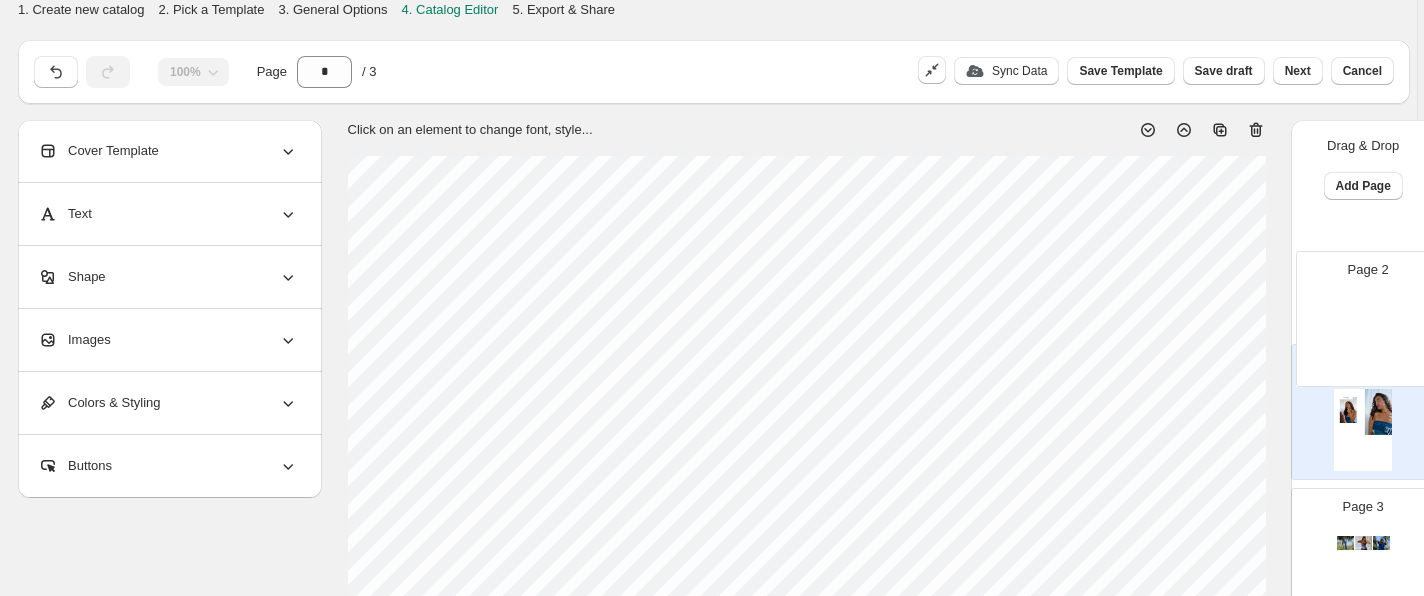 scroll, scrollTop: 0, scrollLeft: 17, axis: horizontal 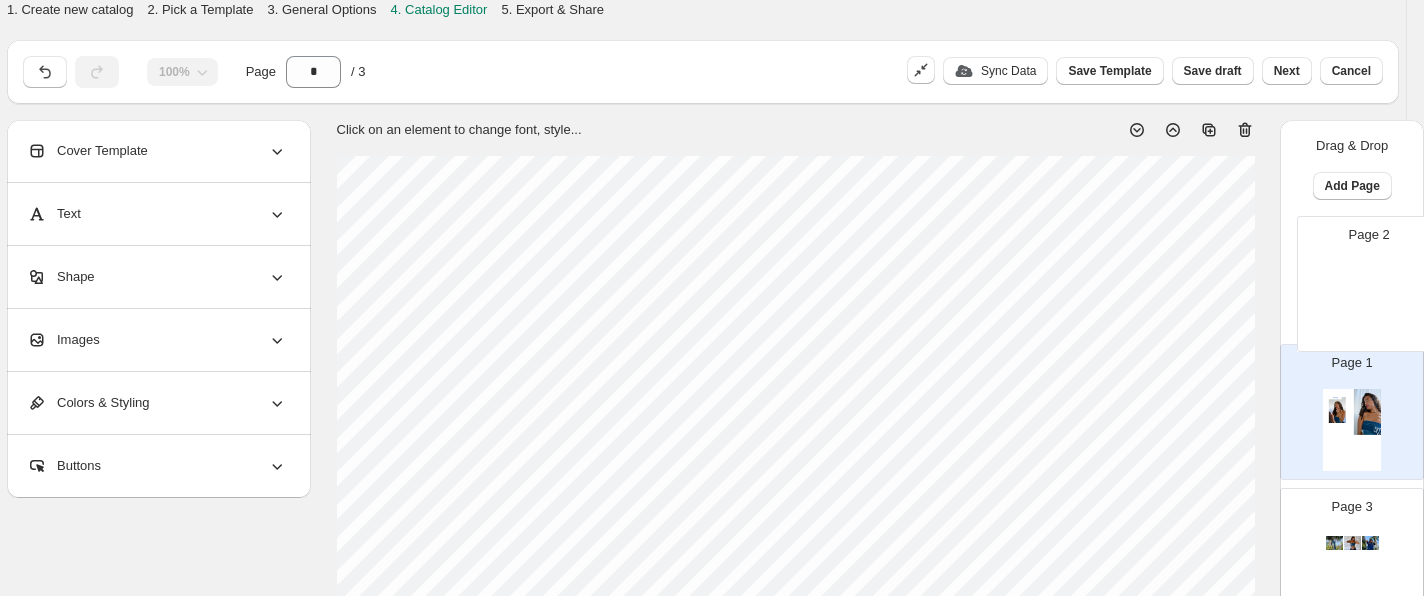 drag, startPoint x: 1373, startPoint y: 384, endPoint x: 1373, endPoint y: 240, distance: 144 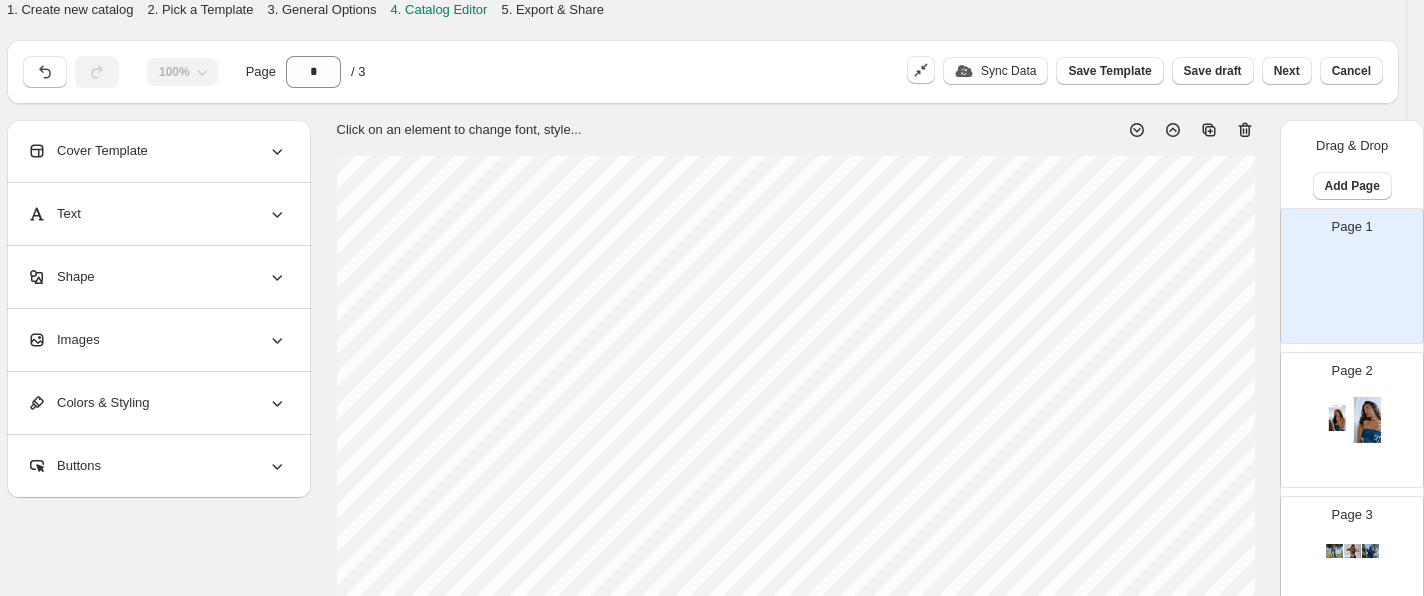 click on "Cover Template" at bounding box center (157, 151) 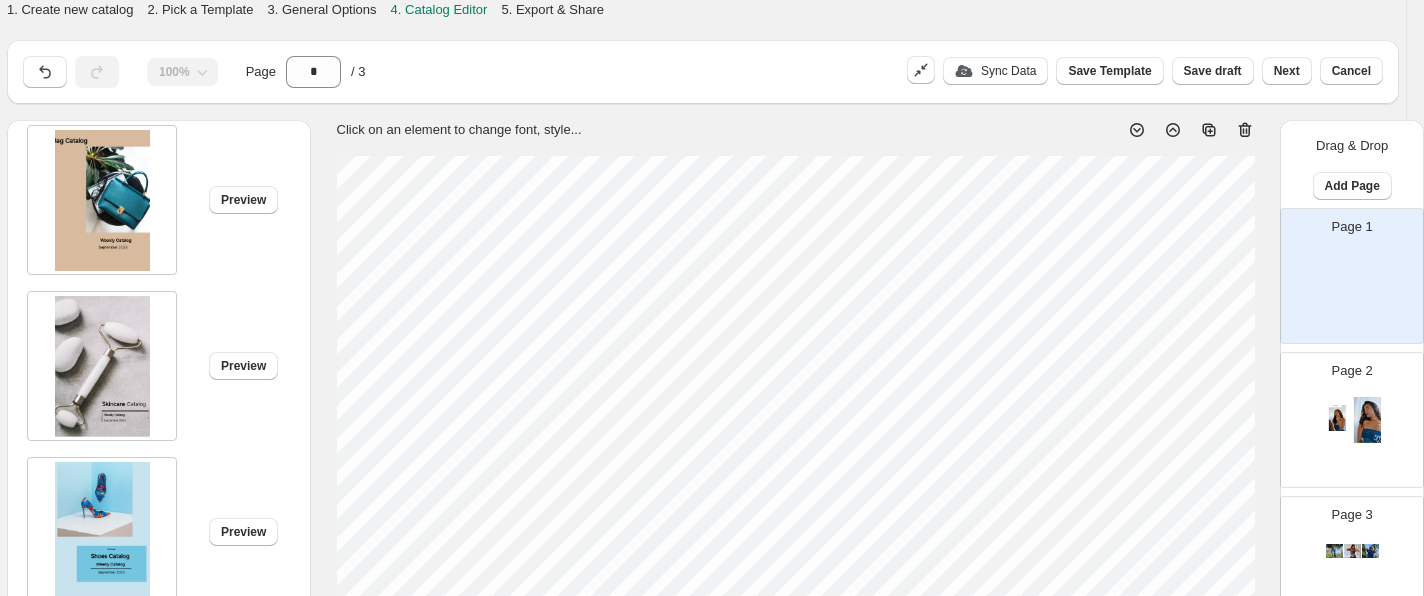 scroll, scrollTop: 2216, scrollLeft: 0, axis: vertical 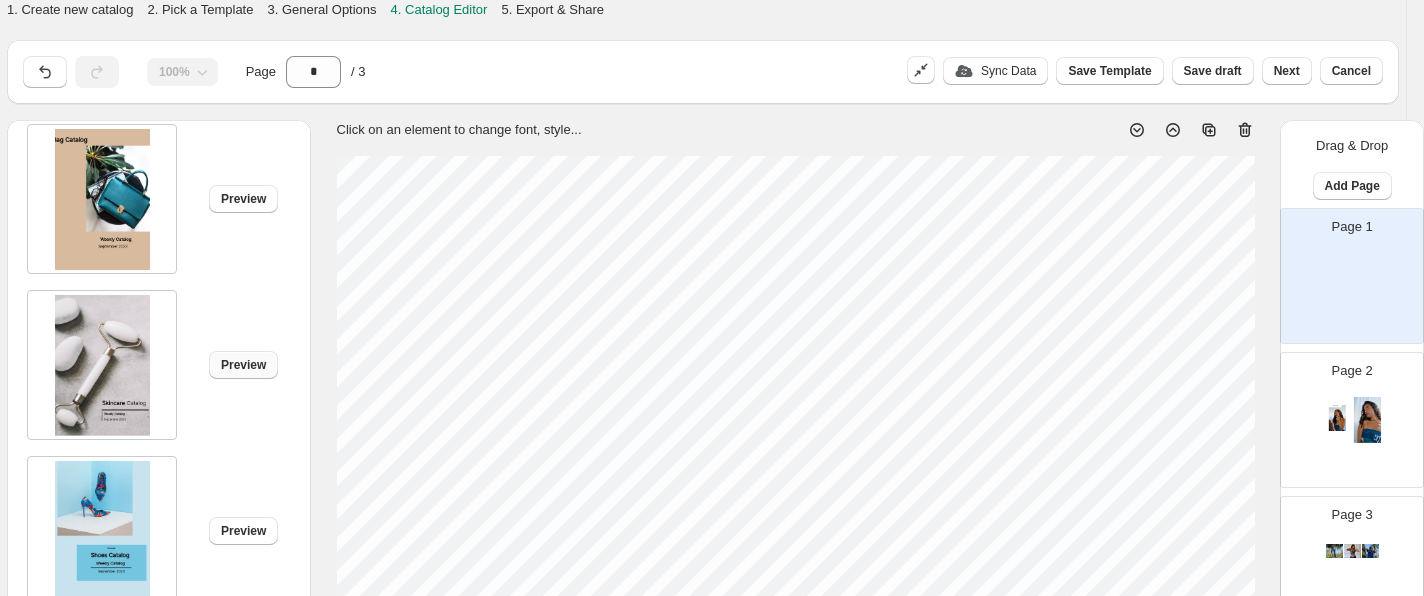 click on "Preview" at bounding box center (243, 365) 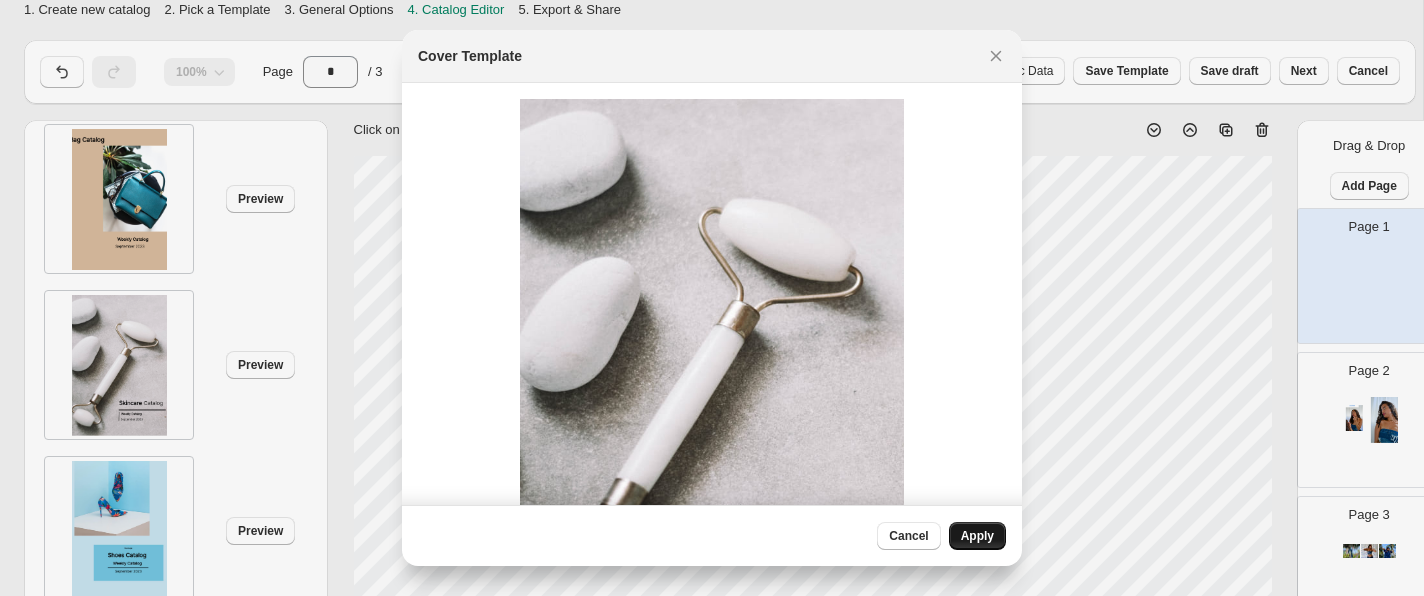 click on "Apply" at bounding box center (977, 536) 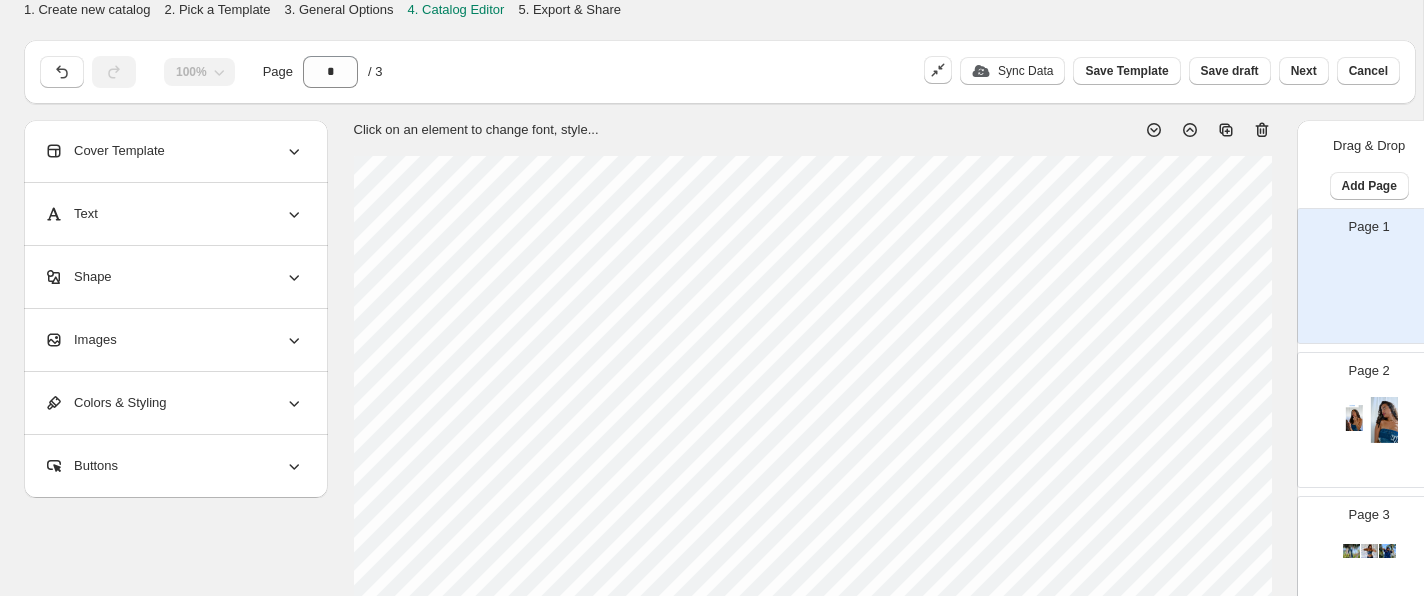 scroll, scrollTop: 0, scrollLeft: 0, axis: both 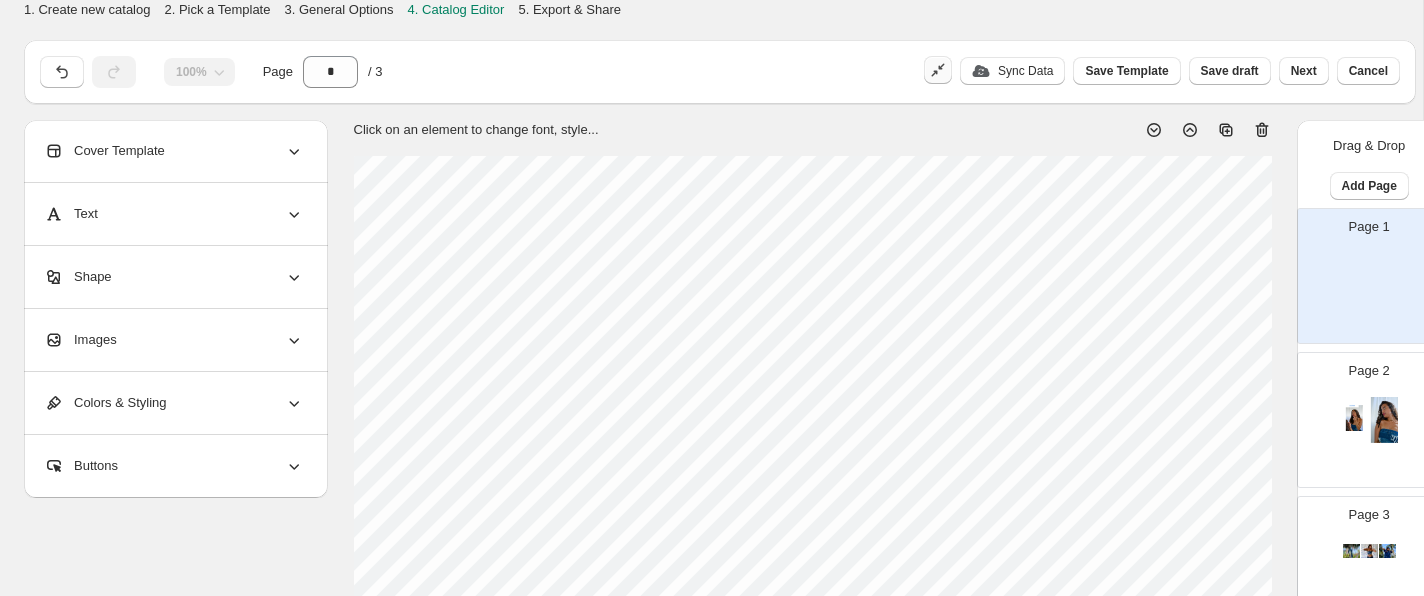 click 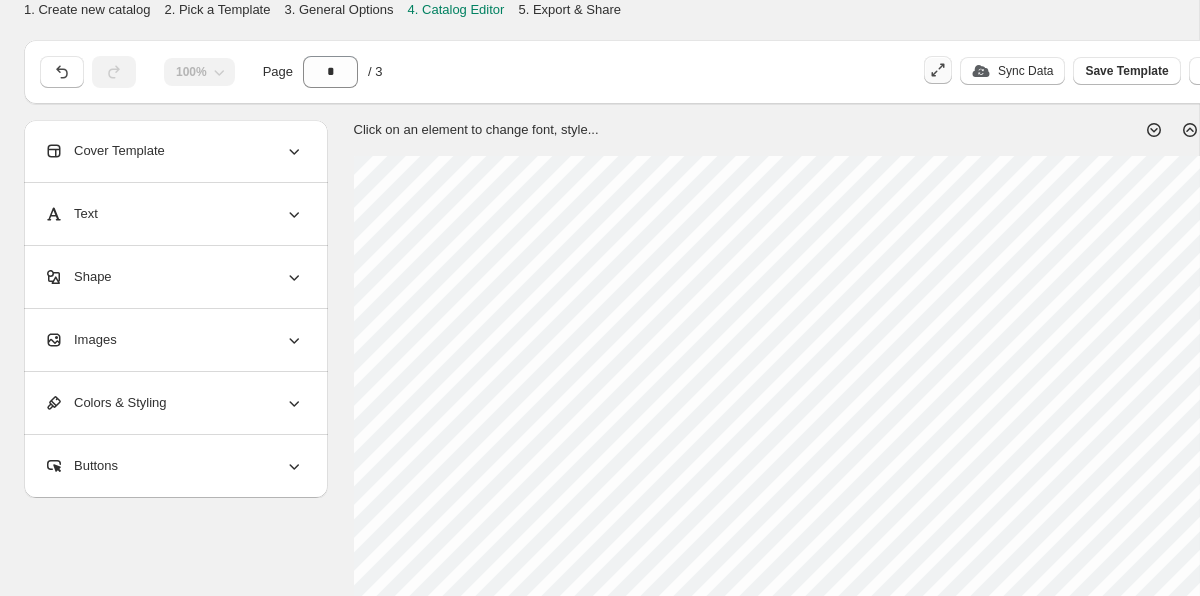 click 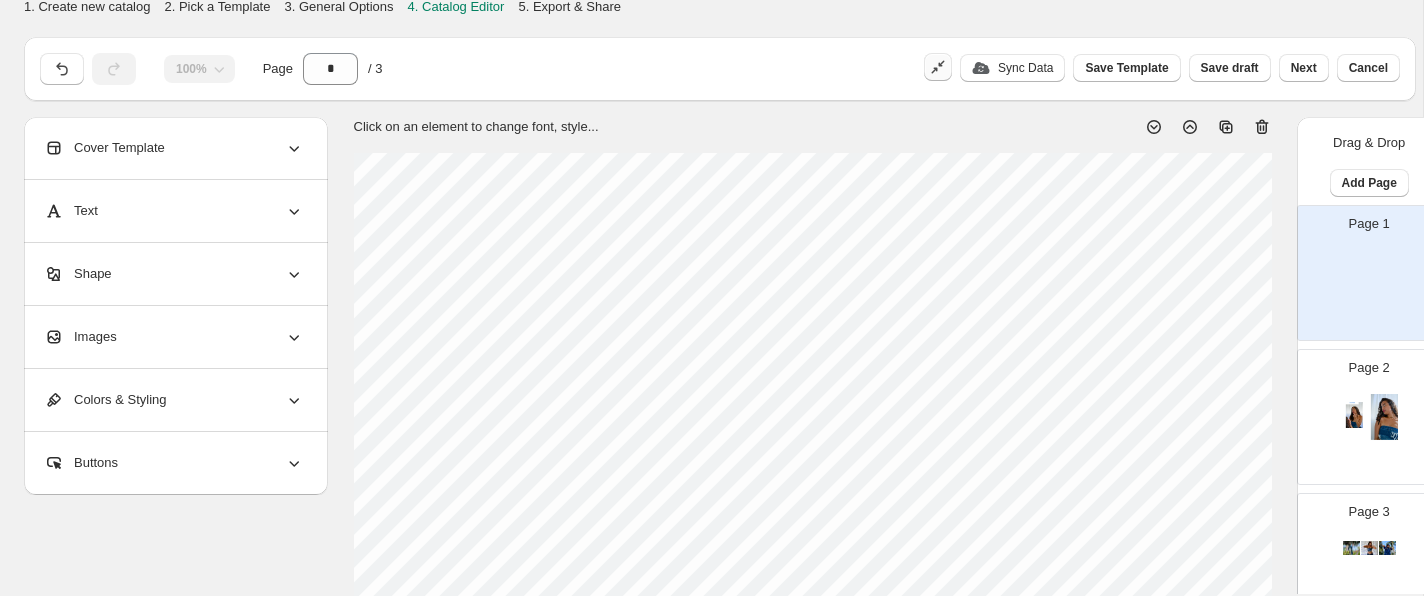 scroll, scrollTop: 0, scrollLeft: 0, axis: both 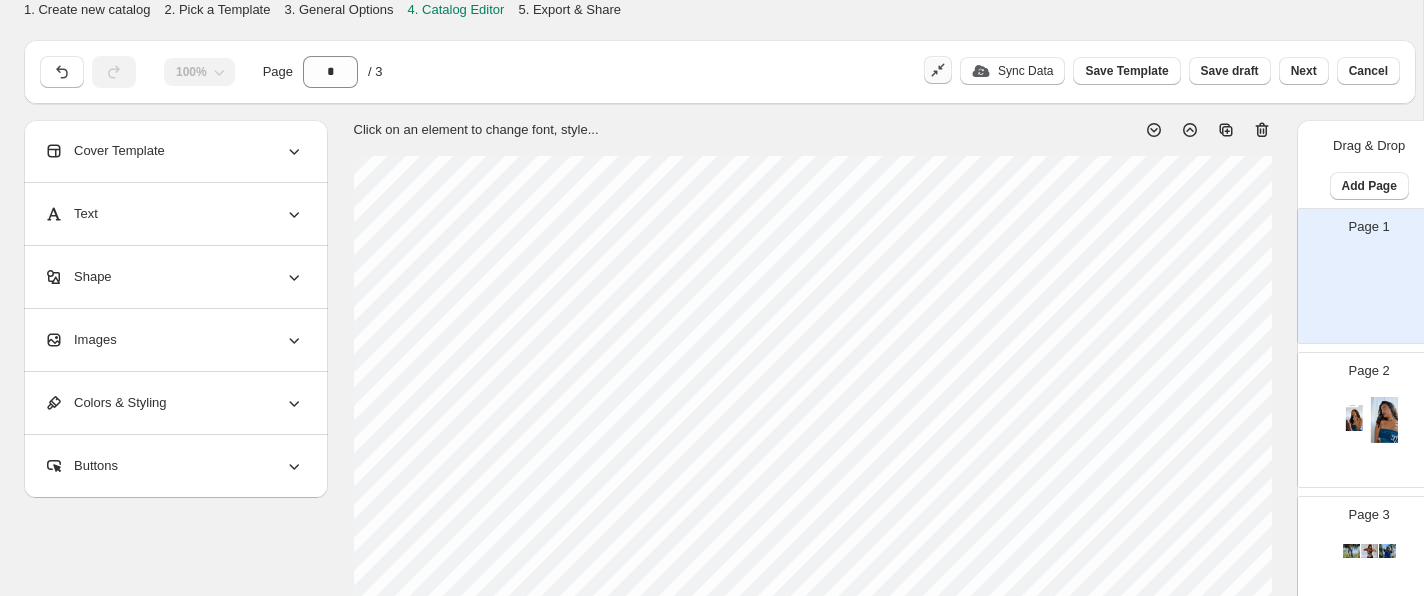 click on "Cover Template" at bounding box center (174, 151) 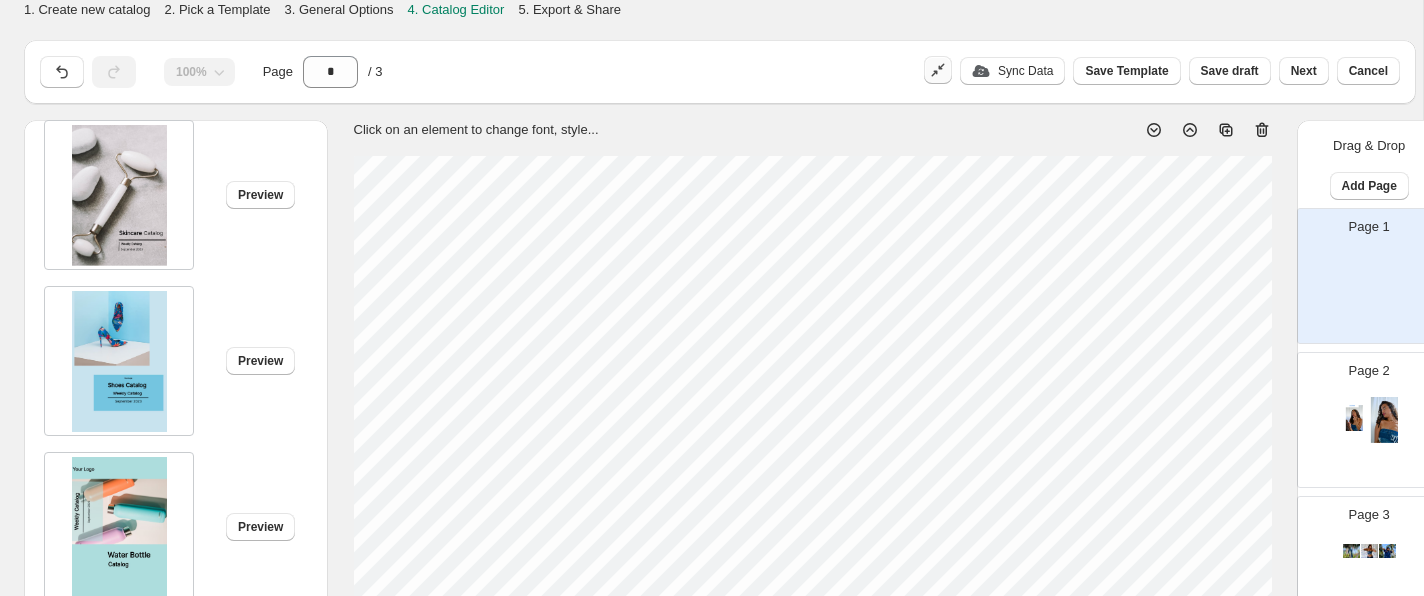 scroll, scrollTop: 2406, scrollLeft: 0, axis: vertical 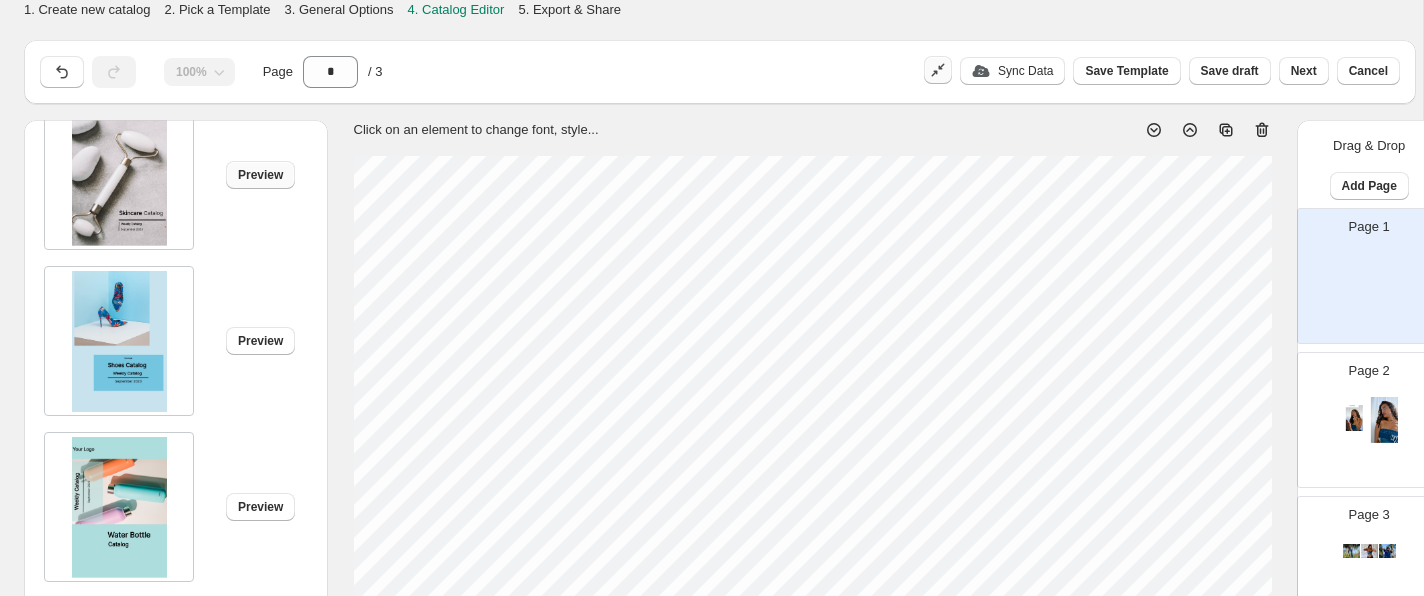 click on "Preview" at bounding box center (260, 175) 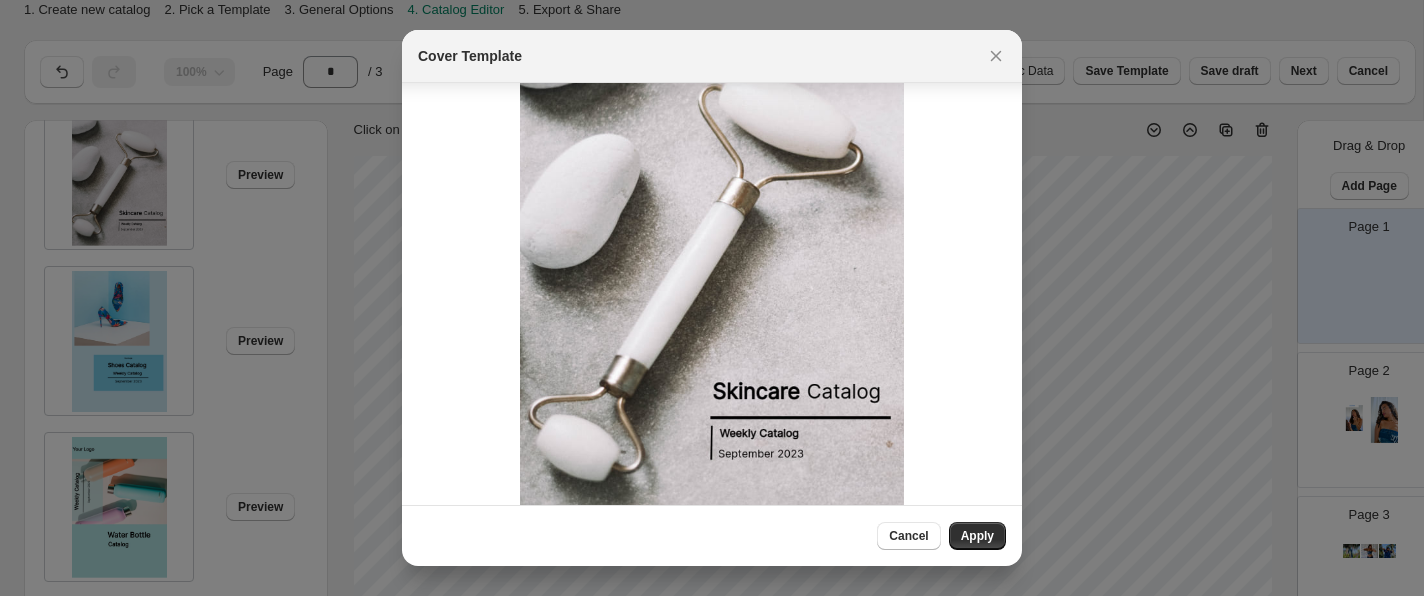 scroll, scrollTop: 157, scrollLeft: 0, axis: vertical 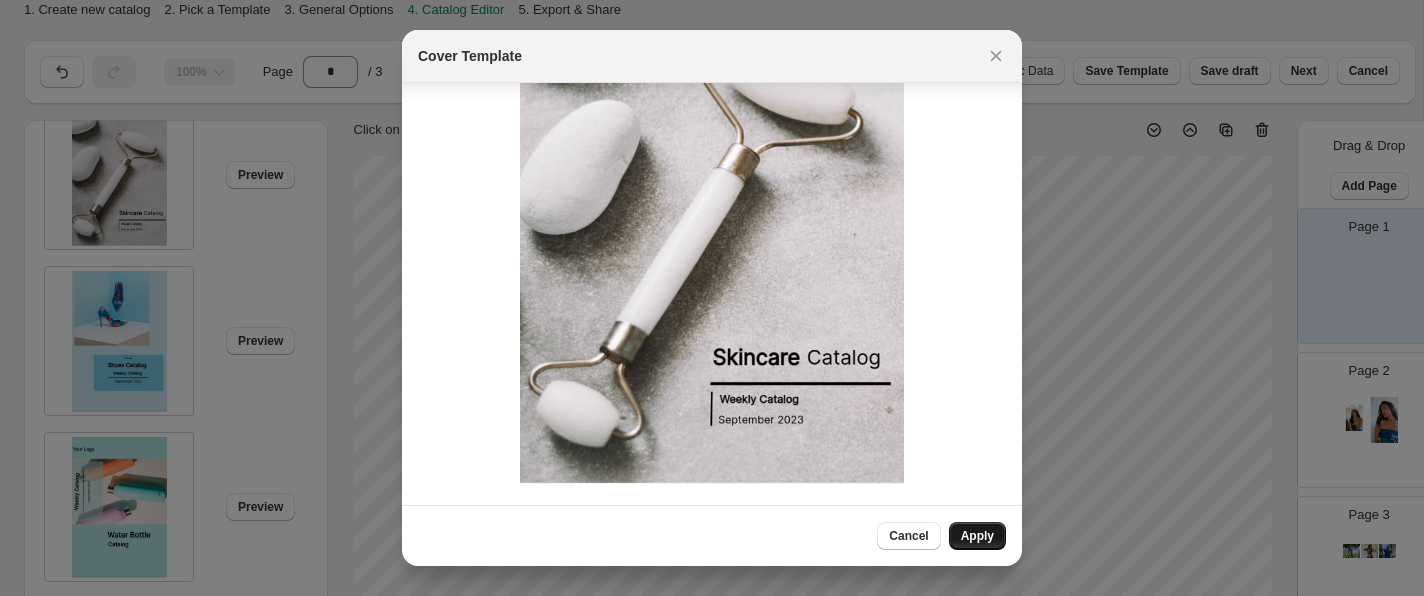 click on "Apply" at bounding box center (977, 536) 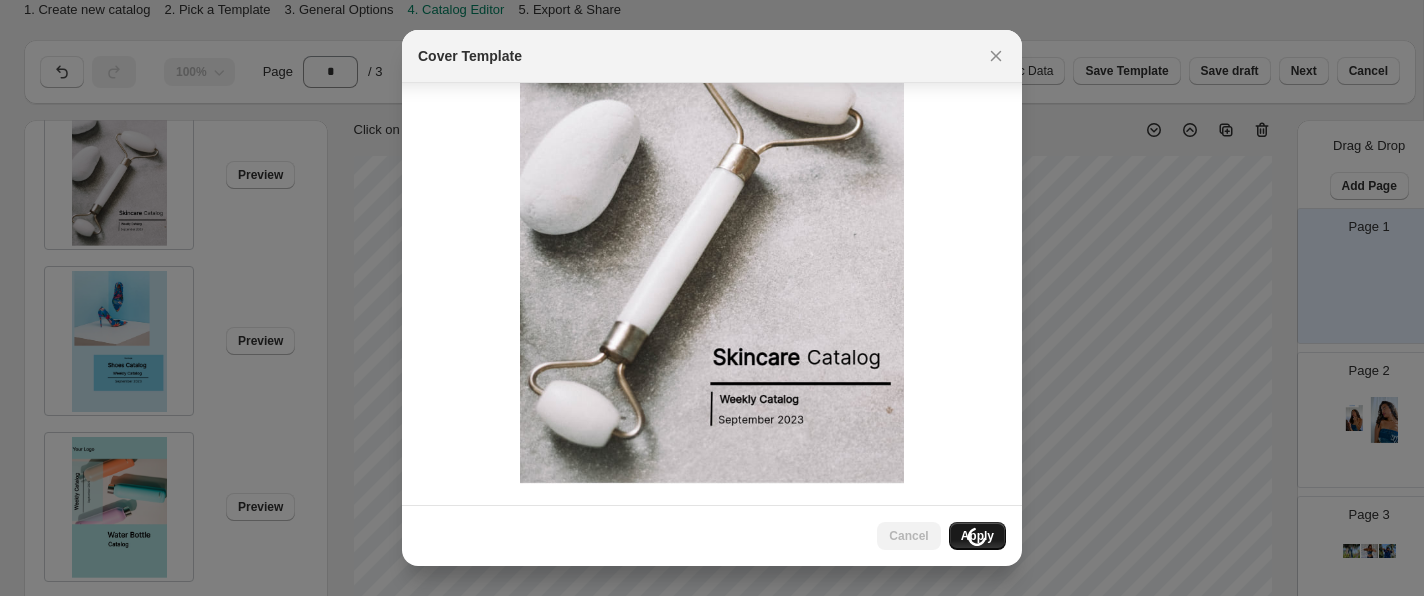 type on "*" 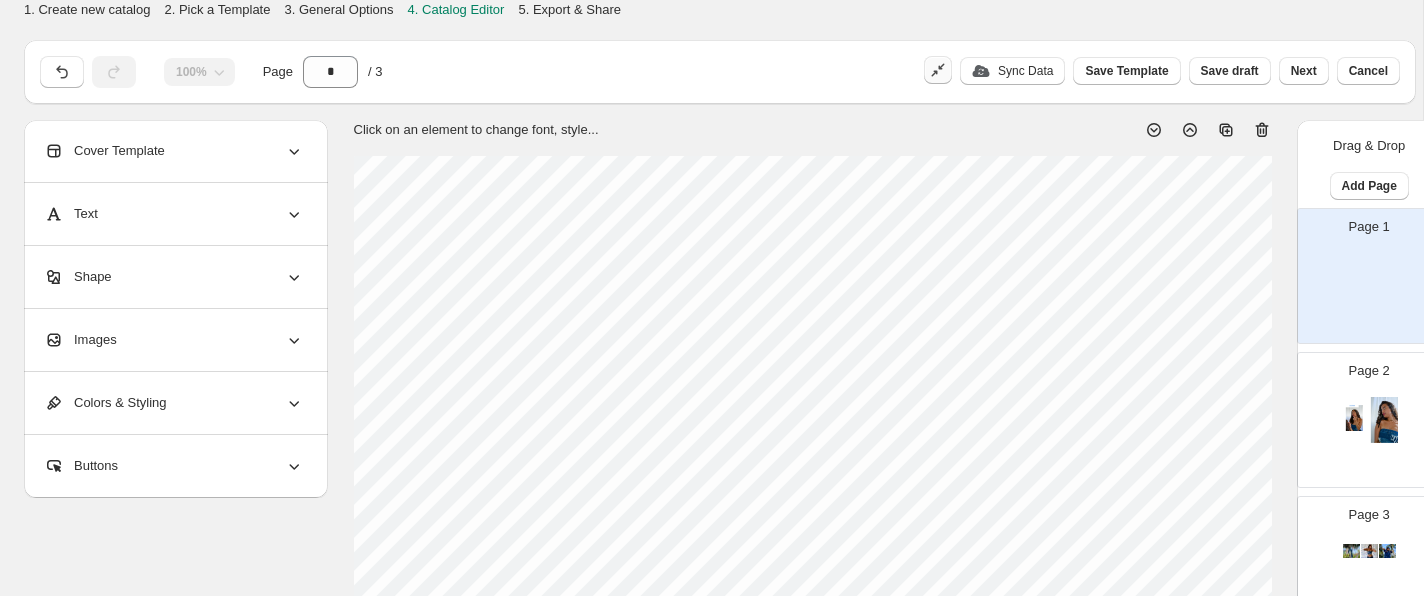 scroll, scrollTop: 0, scrollLeft: 0, axis: both 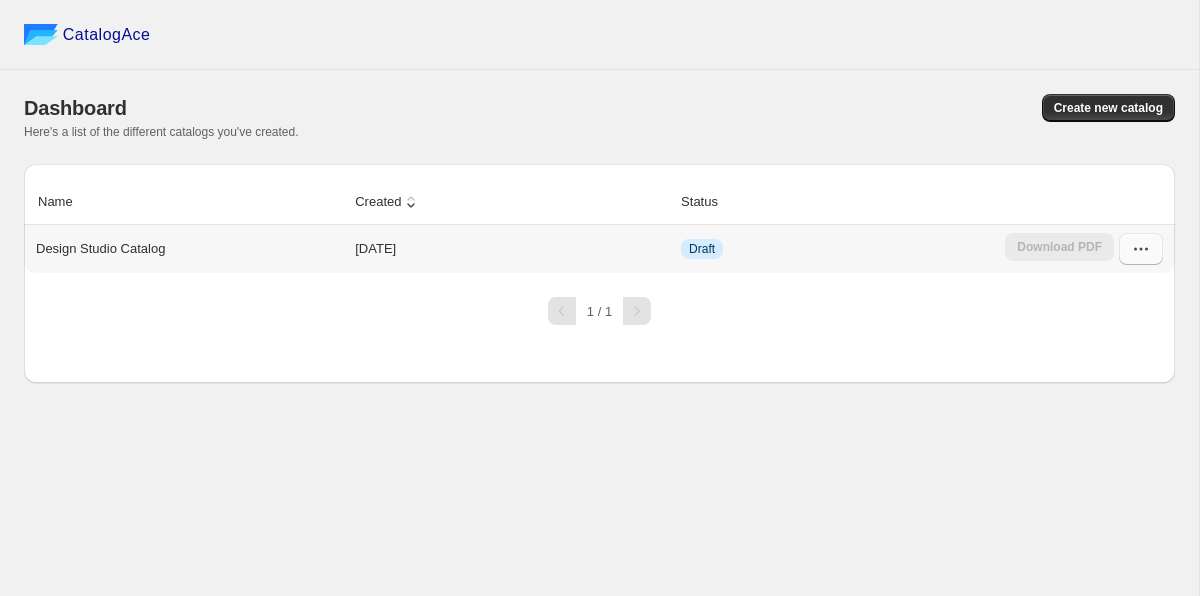 click 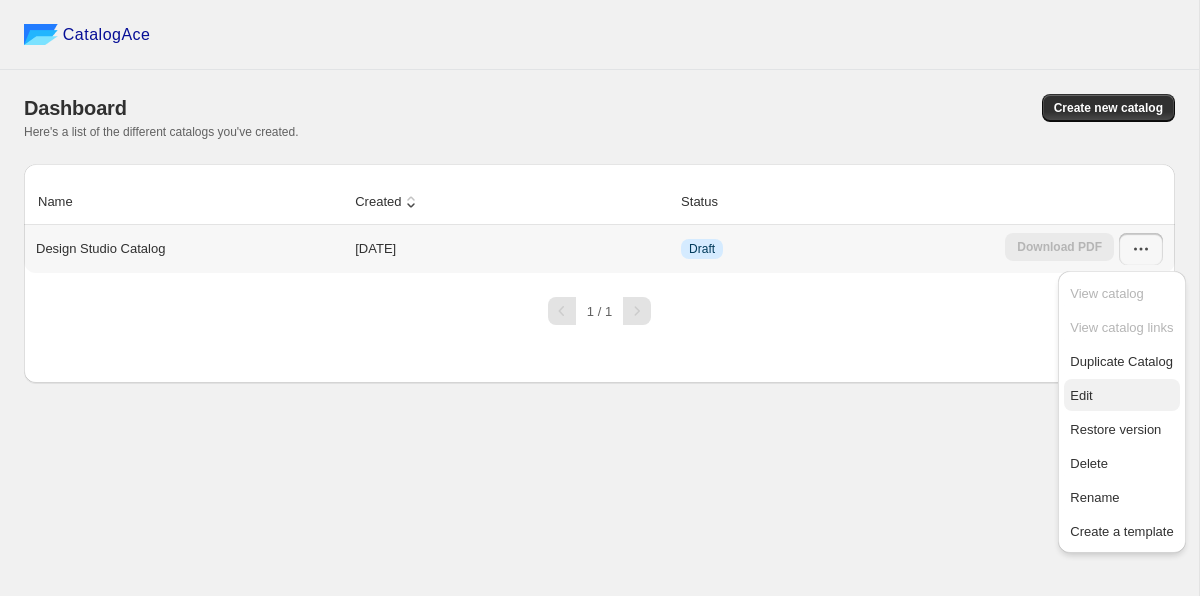 click on "Edit" at bounding box center (1121, 396) 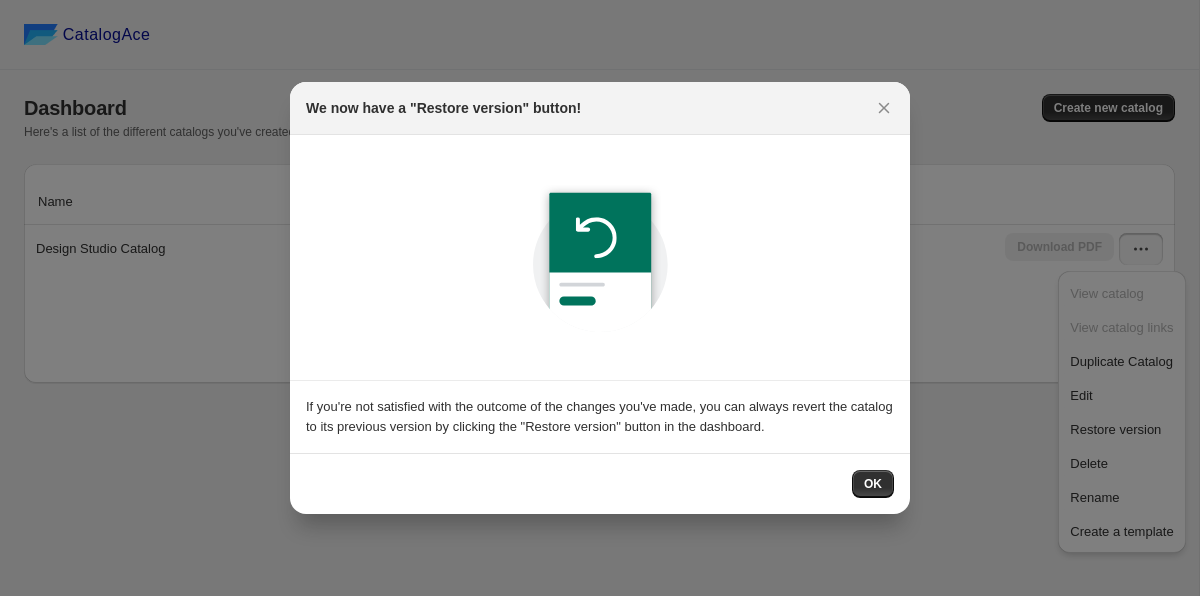 click on "OK" at bounding box center (600, 483) 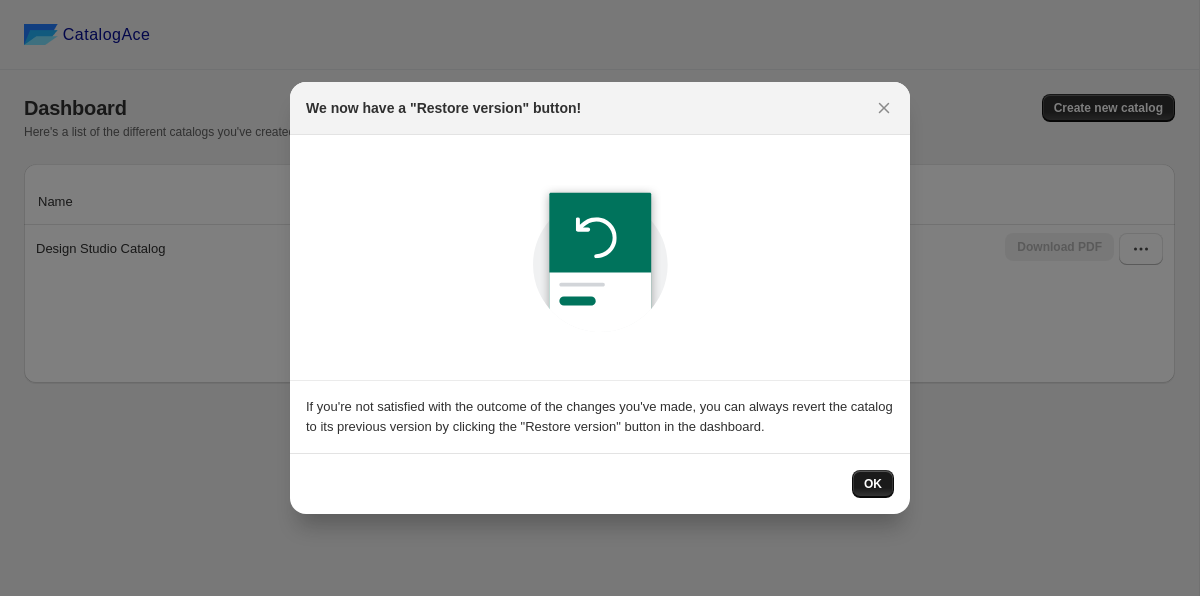 click on "OK" at bounding box center [873, 484] 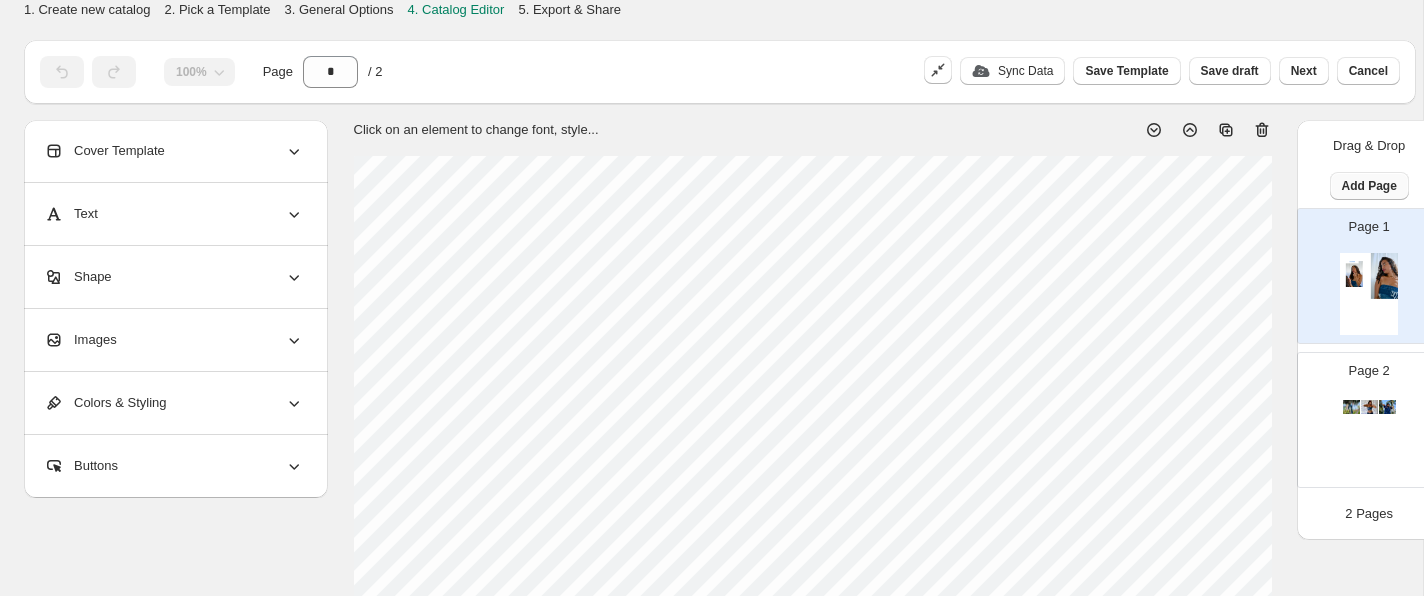 click on "Add Page" at bounding box center (1369, 186) 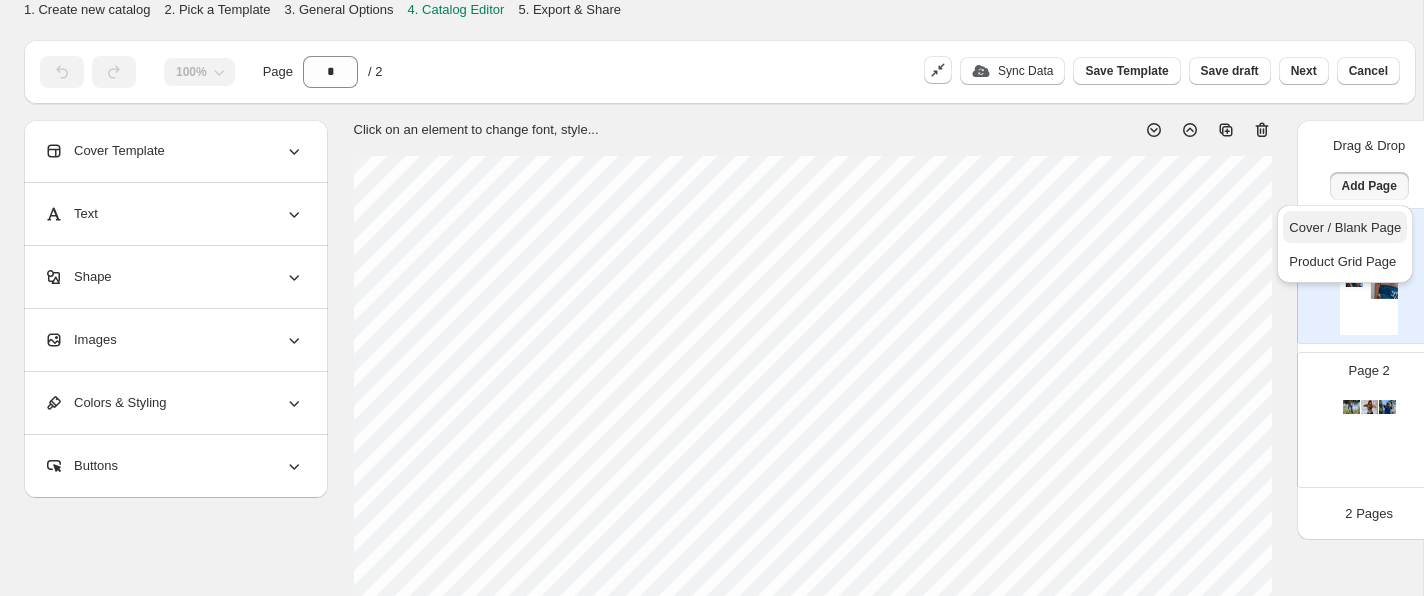 click on "Cover / Blank Page" at bounding box center (1345, 227) 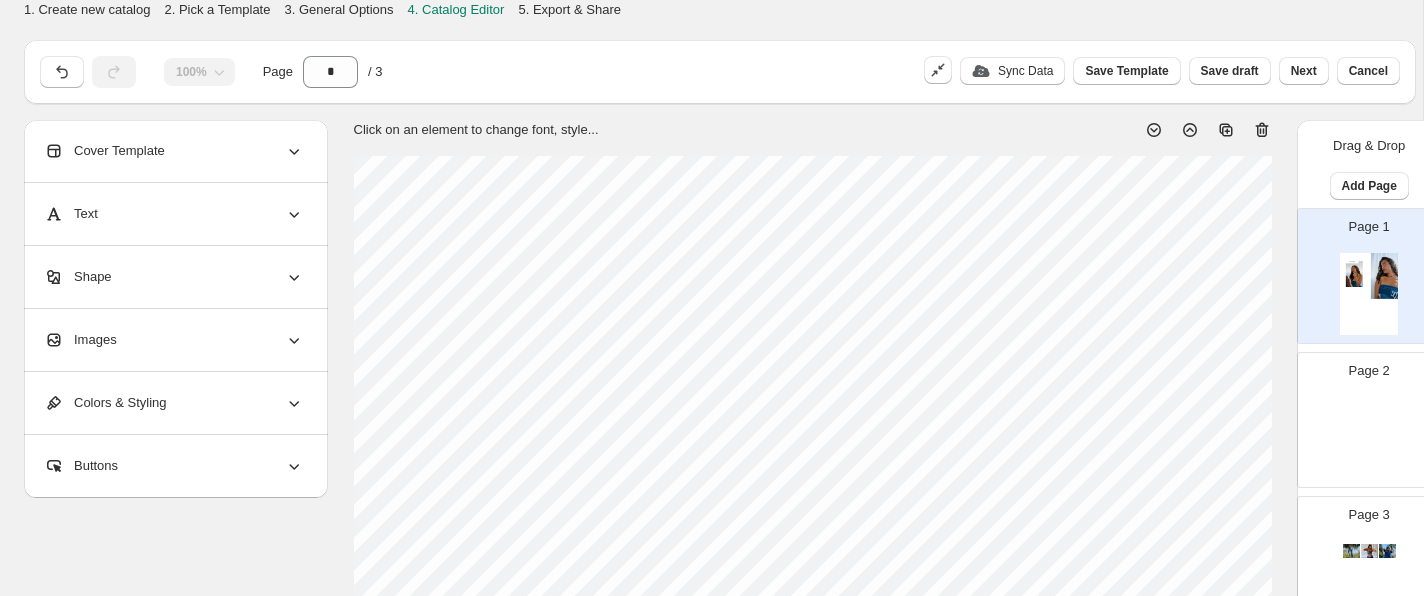 click at bounding box center [1369, 438] 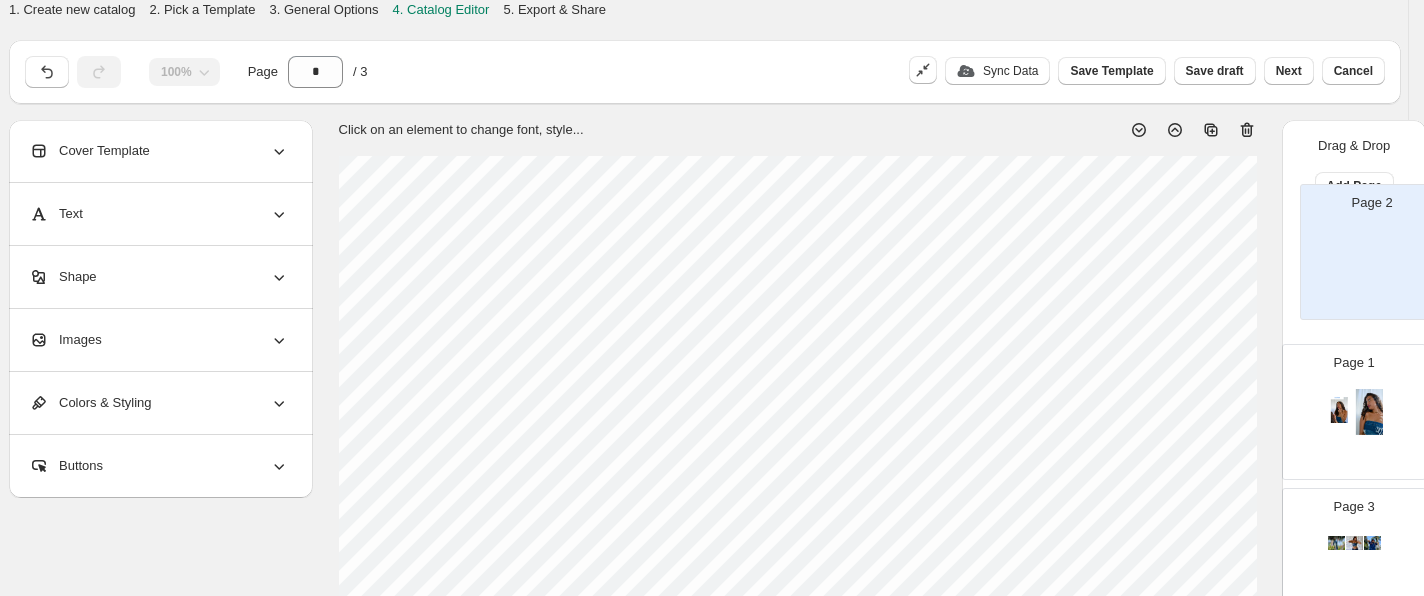 scroll, scrollTop: 0, scrollLeft: 17, axis: horizontal 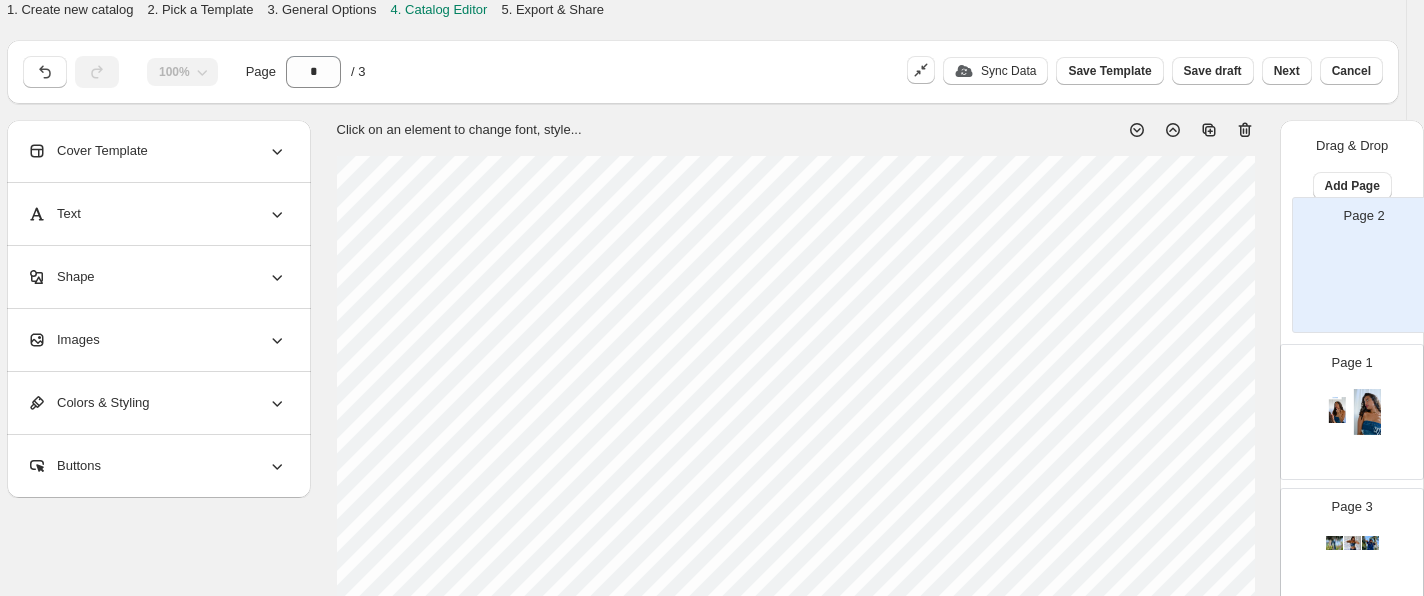 drag, startPoint x: 1358, startPoint y: 398, endPoint x: 1353, endPoint y: 232, distance: 166.07529 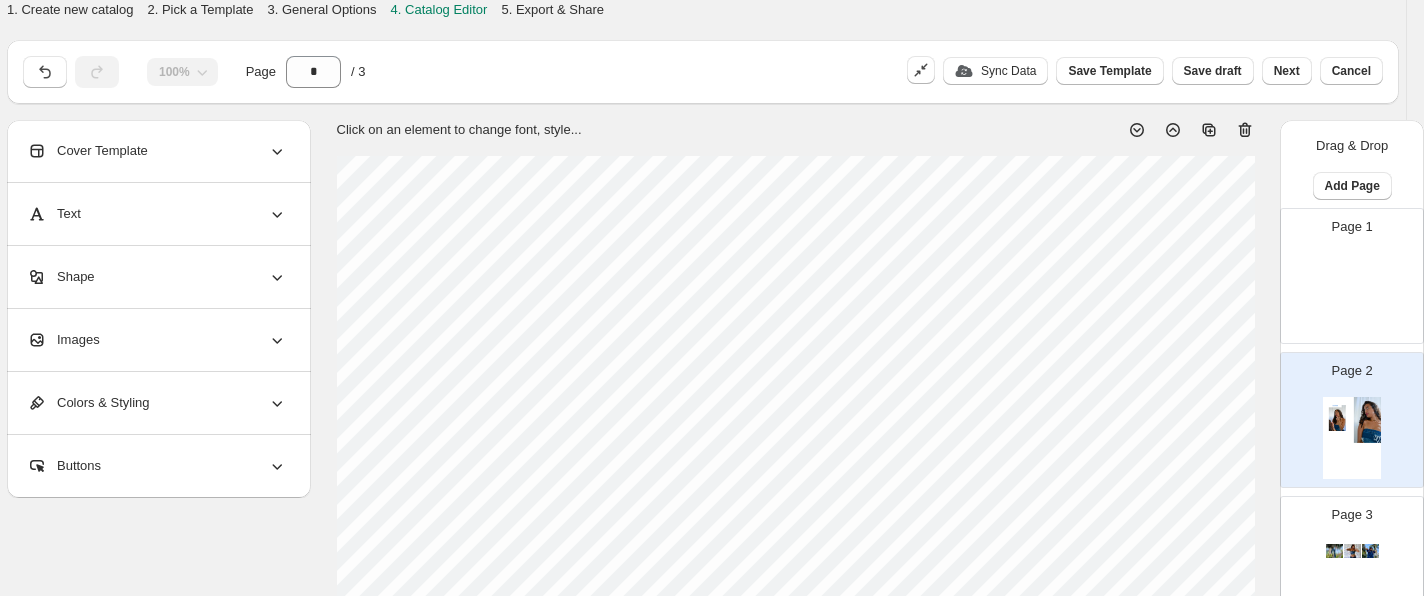 click on "Cover Template" at bounding box center (157, 151) 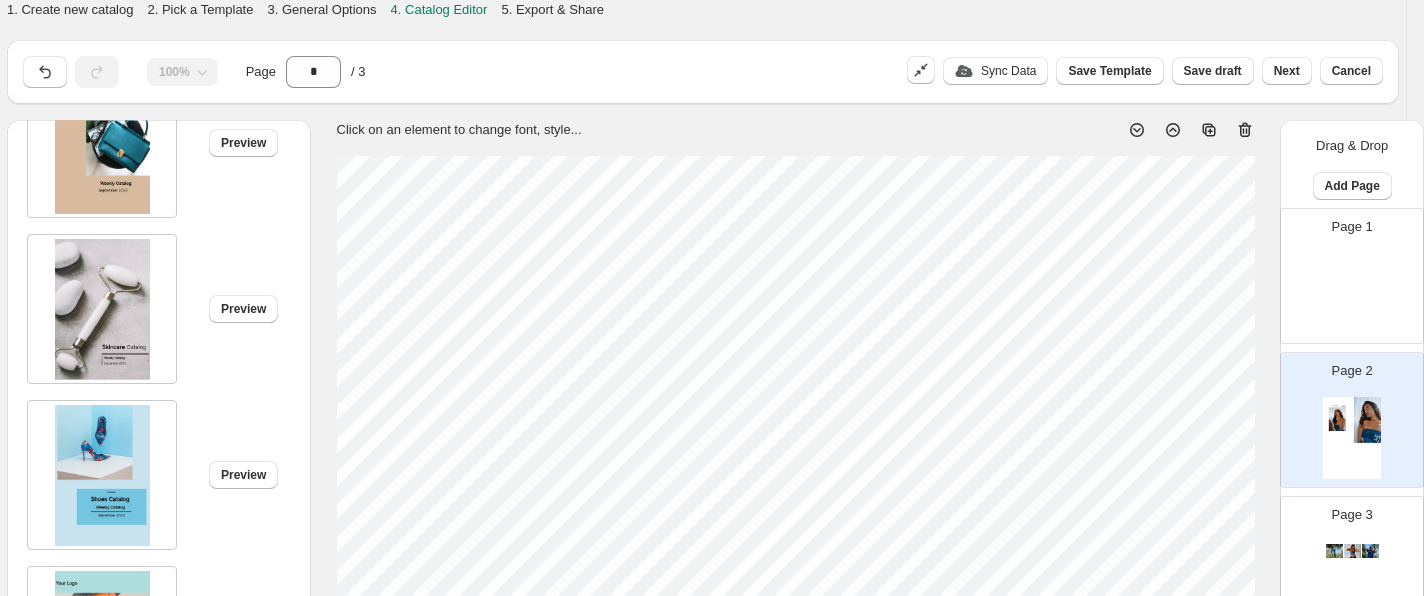 scroll, scrollTop: 2276, scrollLeft: 0, axis: vertical 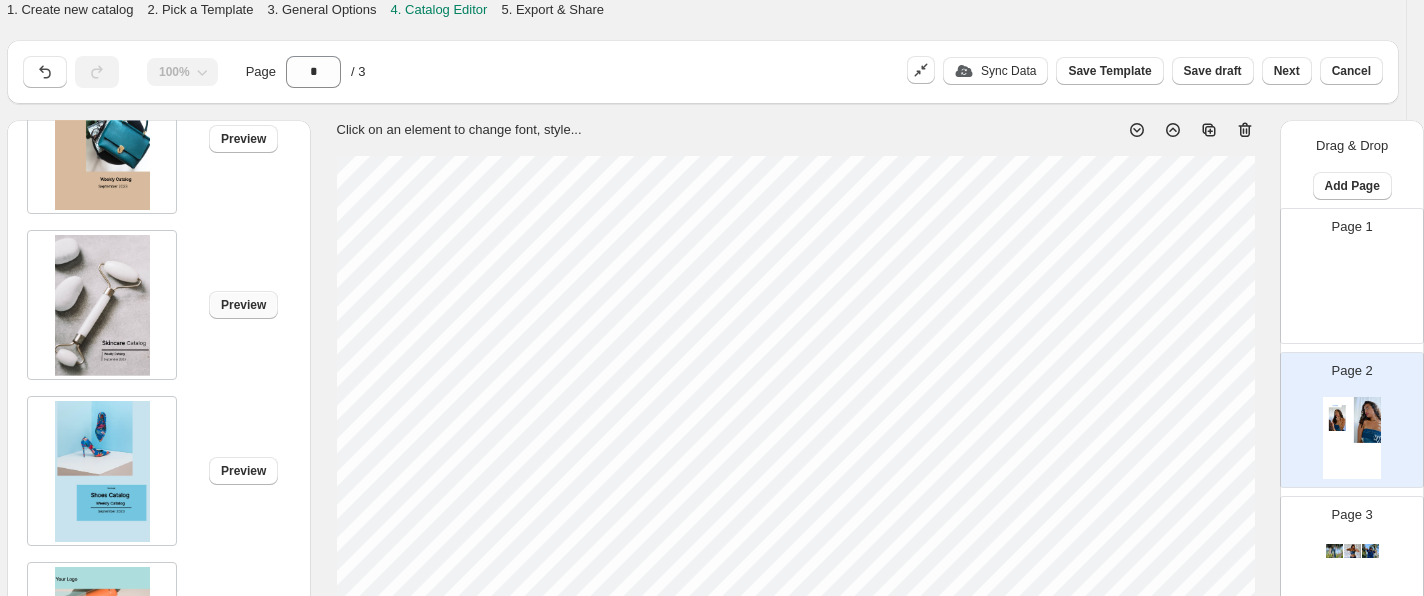 click on "Preview" at bounding box center [243, 305] 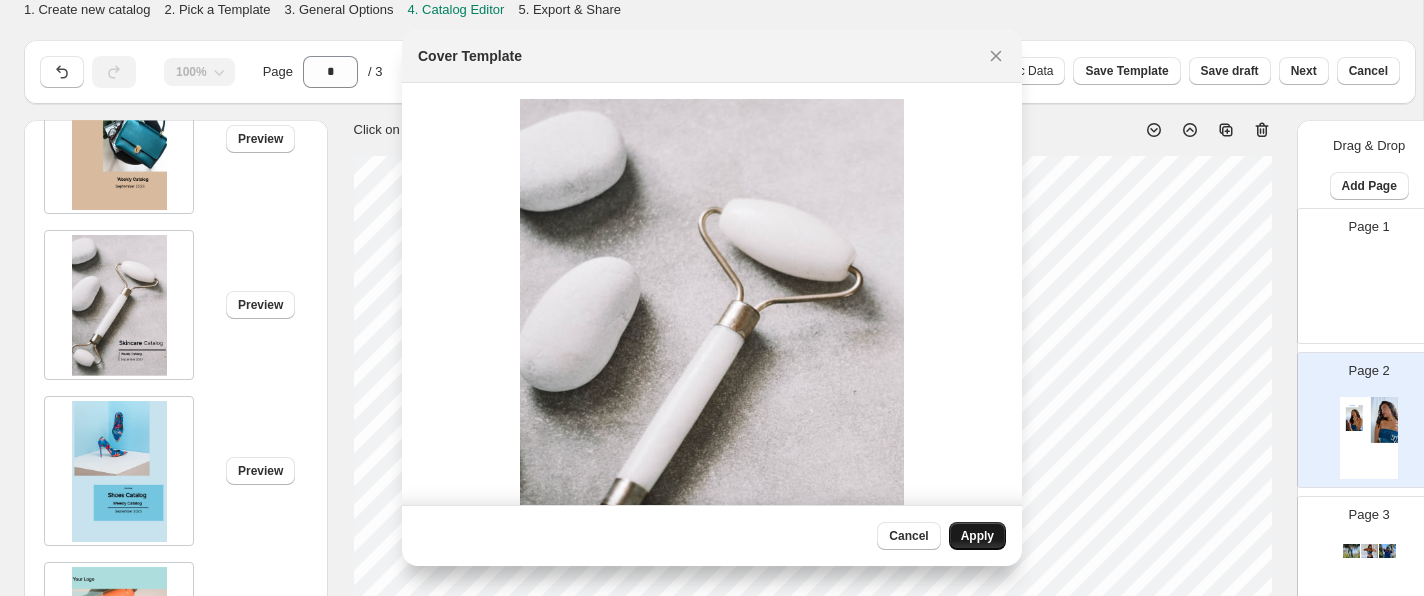 click on "Apply" at bounding box center (977, 536) 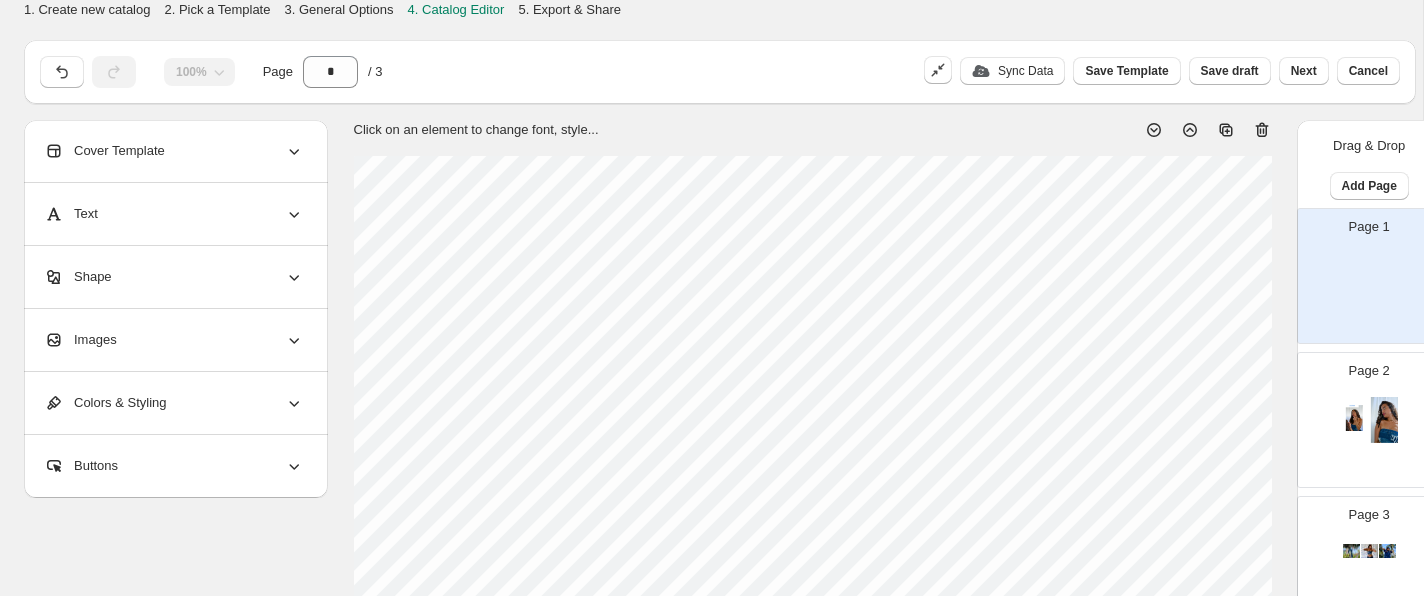 scroll, scrollTop: 0, scrollLeft: 0, axis: both 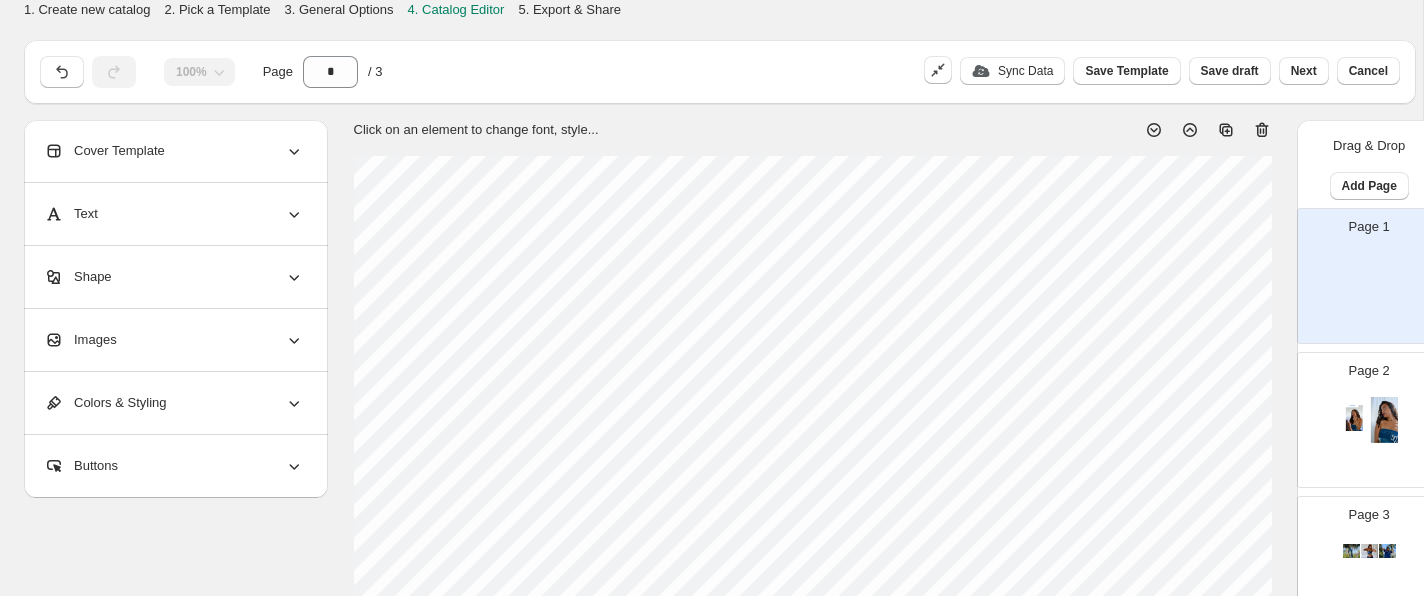 click at bounding box center [1369, 438] 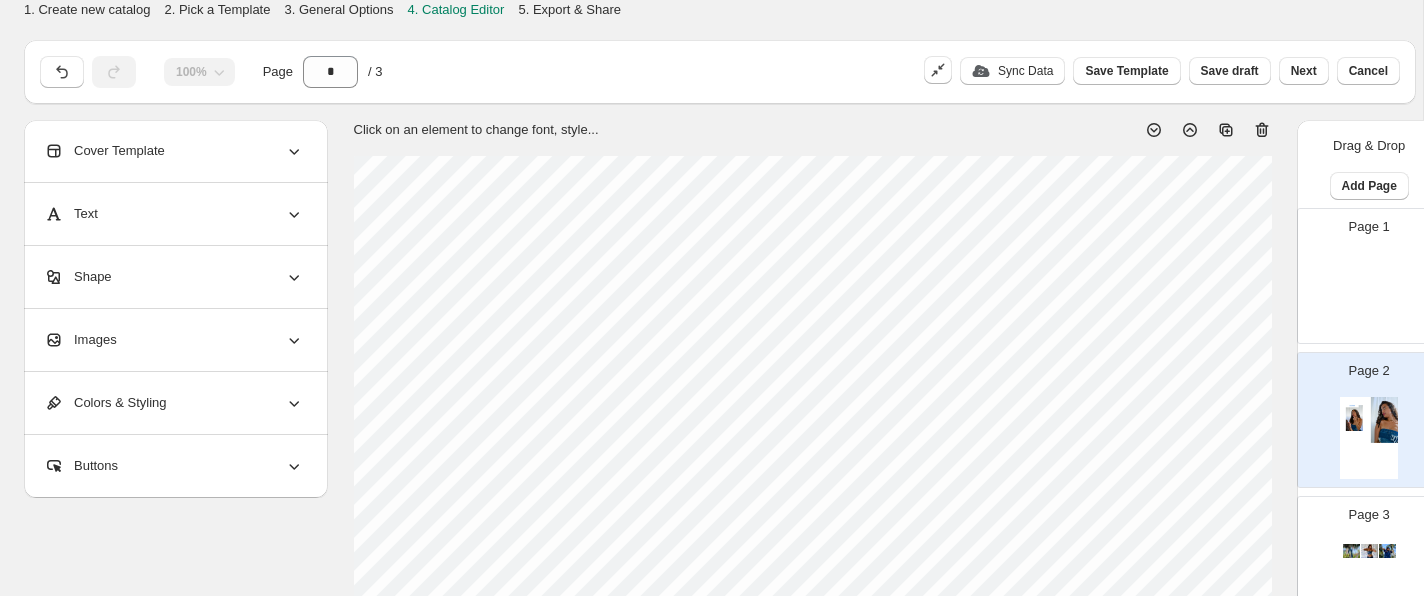select on "**********" 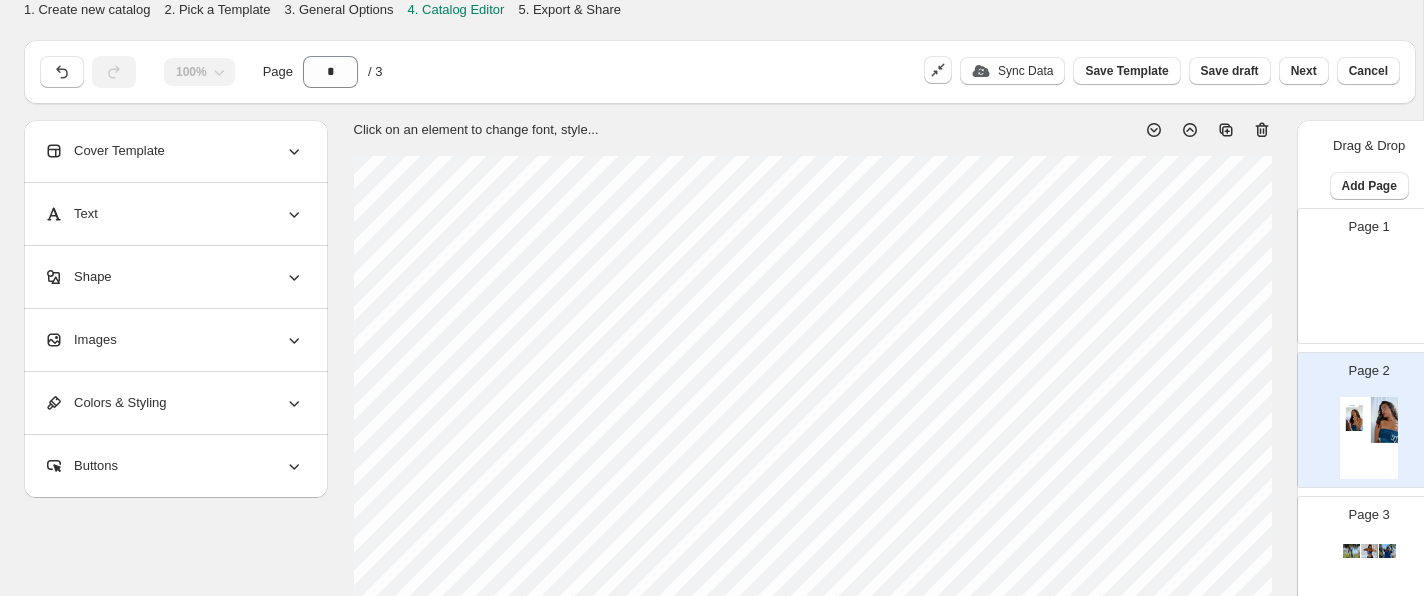 select on "**********" 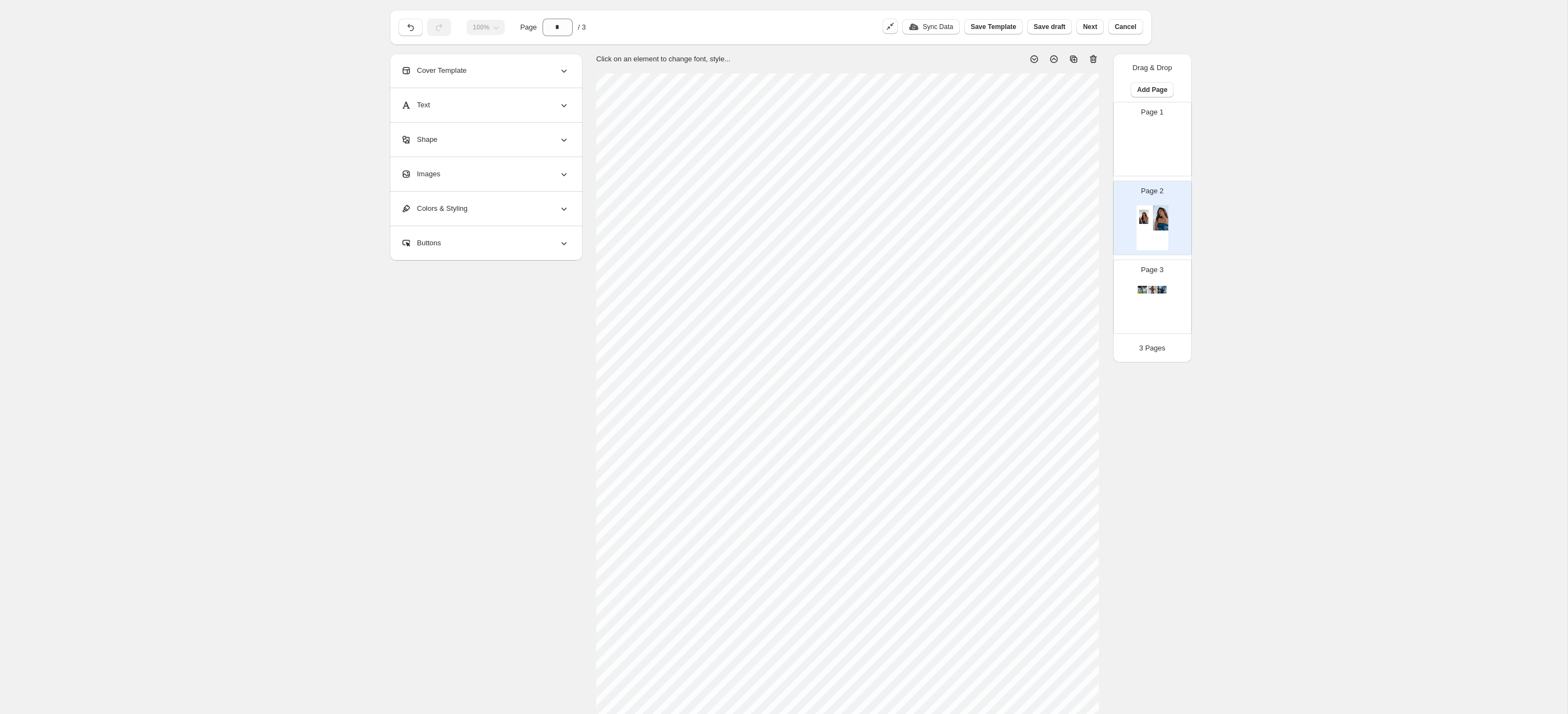 scroll, scrollTop: 0, scrollLeft: 0, axis: both 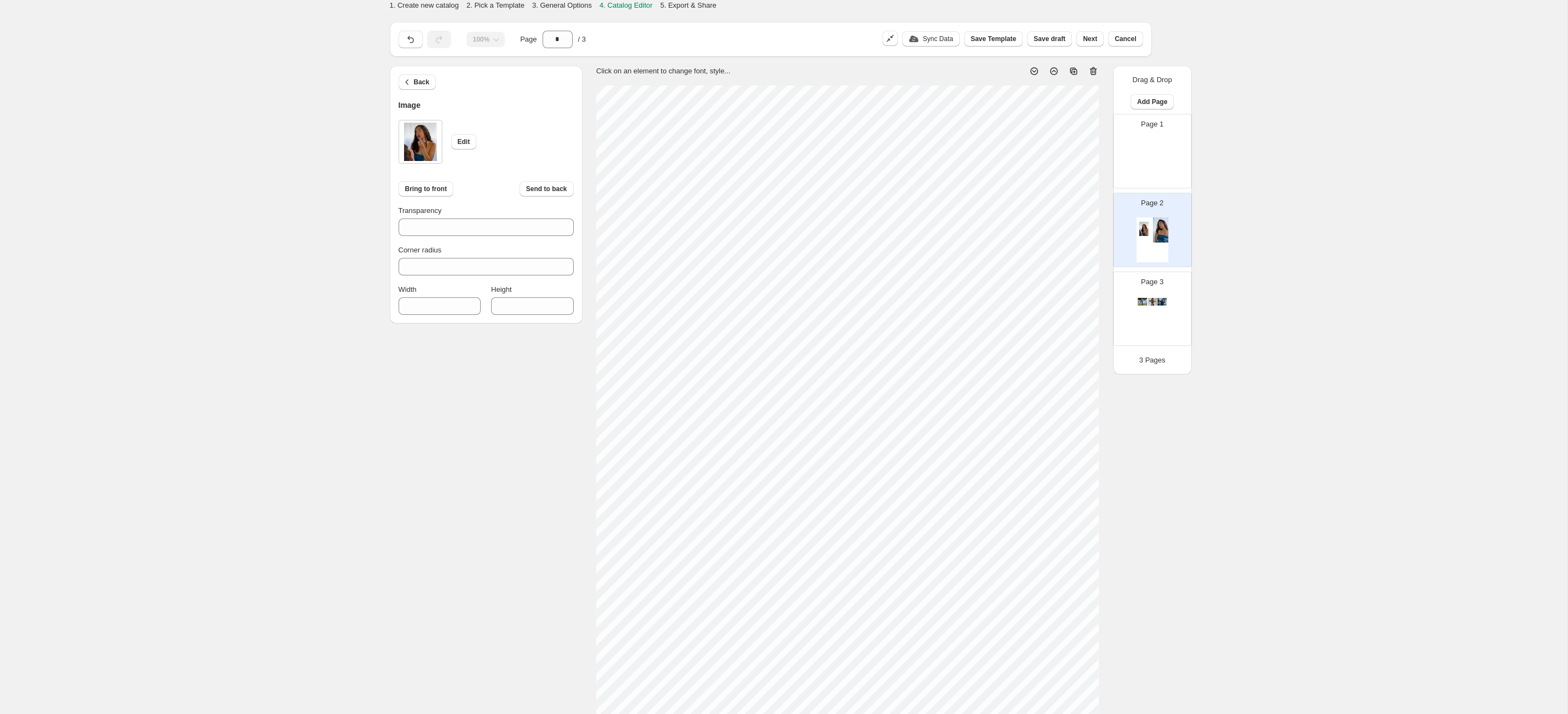 type on "***" 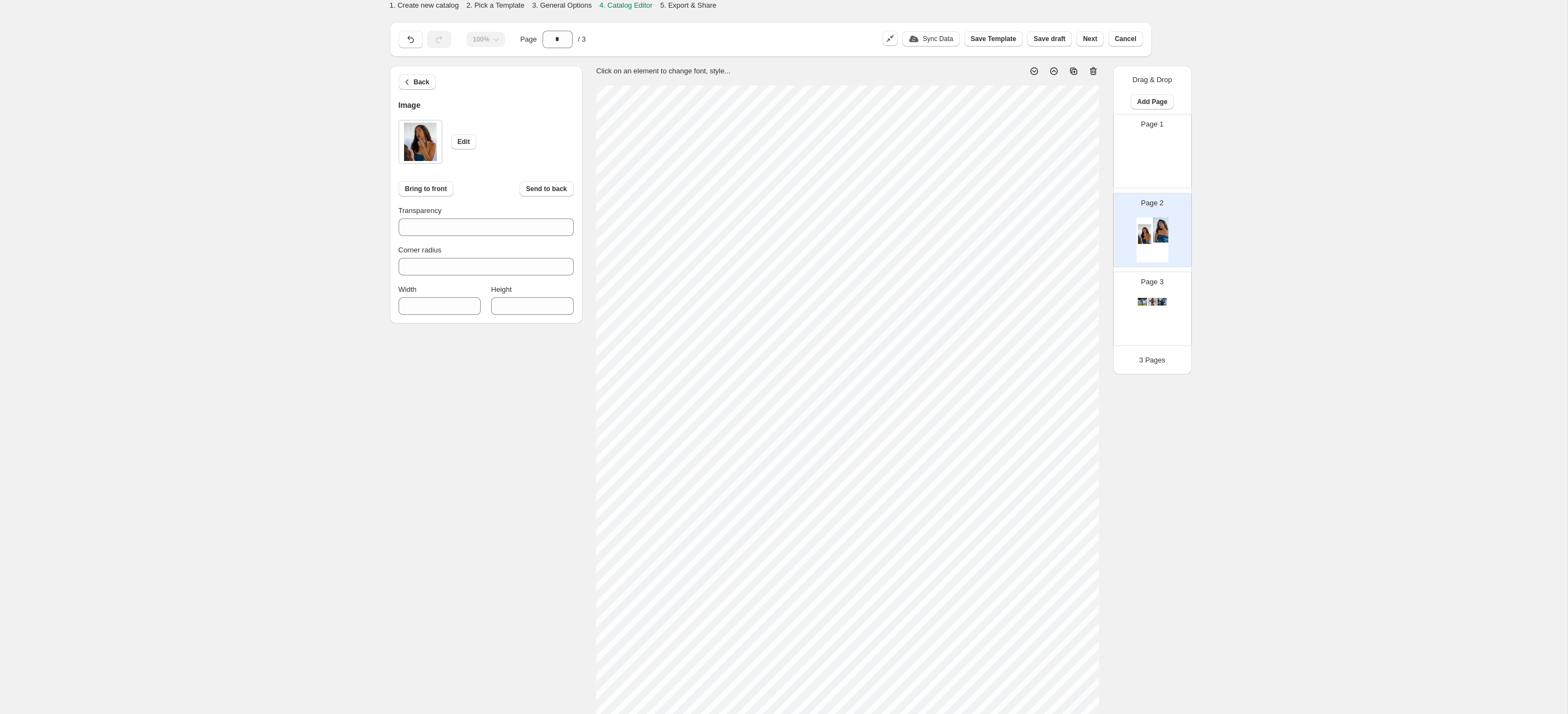 click on "Back Image Edit Bring to front Send to back Transparency *** Corner radius * Width *** Height *** Click on an element to change font, style... Drag & Drop Add Page Page 1 Page 2 Page 3 3 Pages" at bounding box center (784, 401) 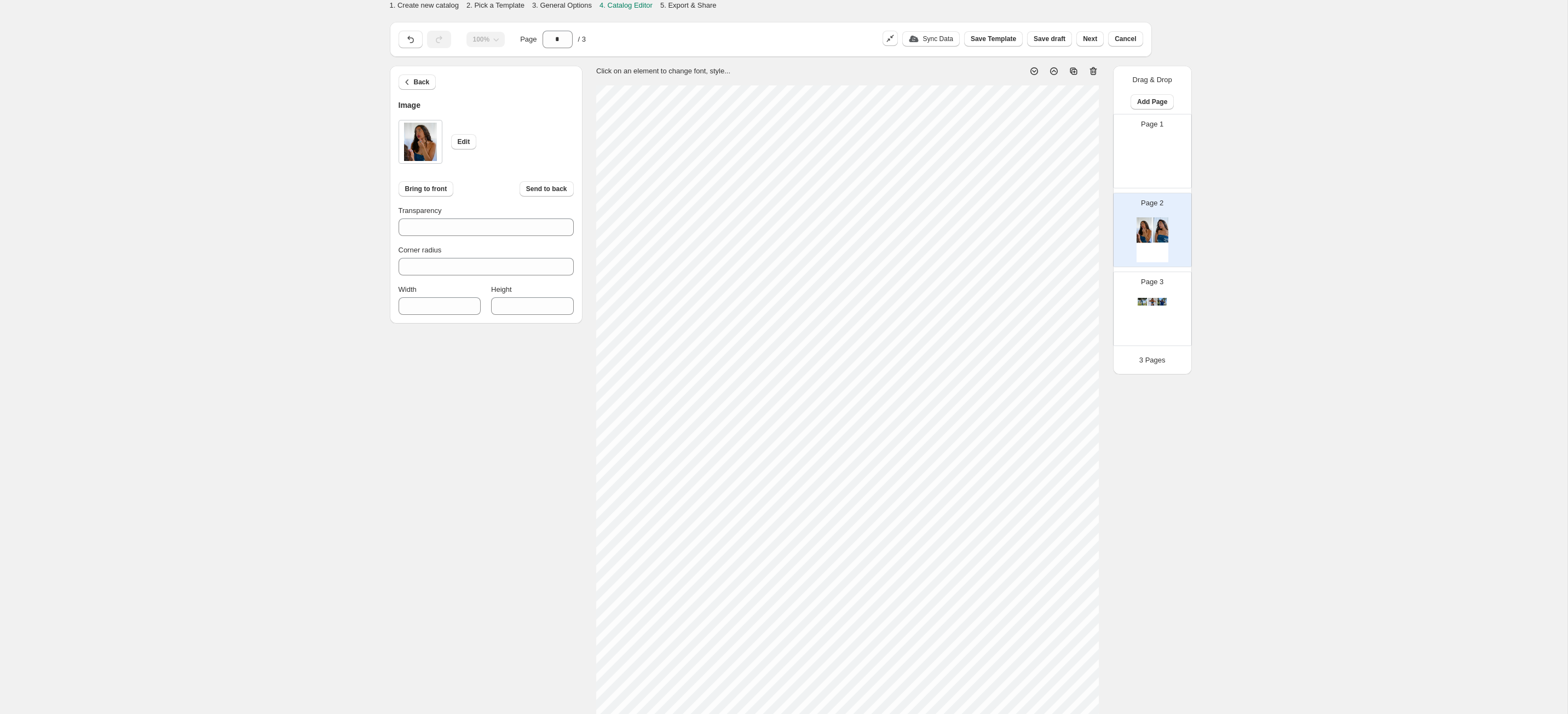type on "***" 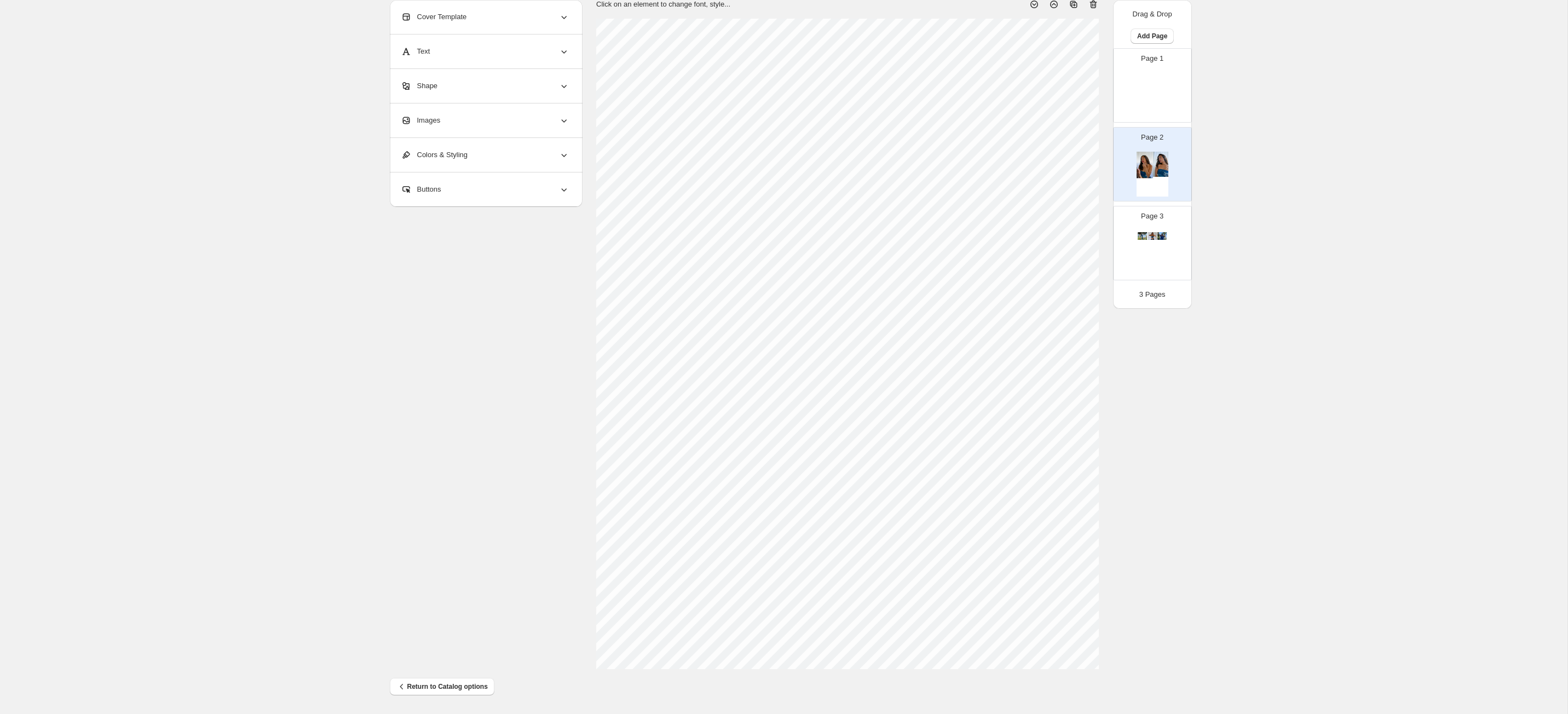 scroll, scrollTop: 0, scrollLeft: 0, axis: both 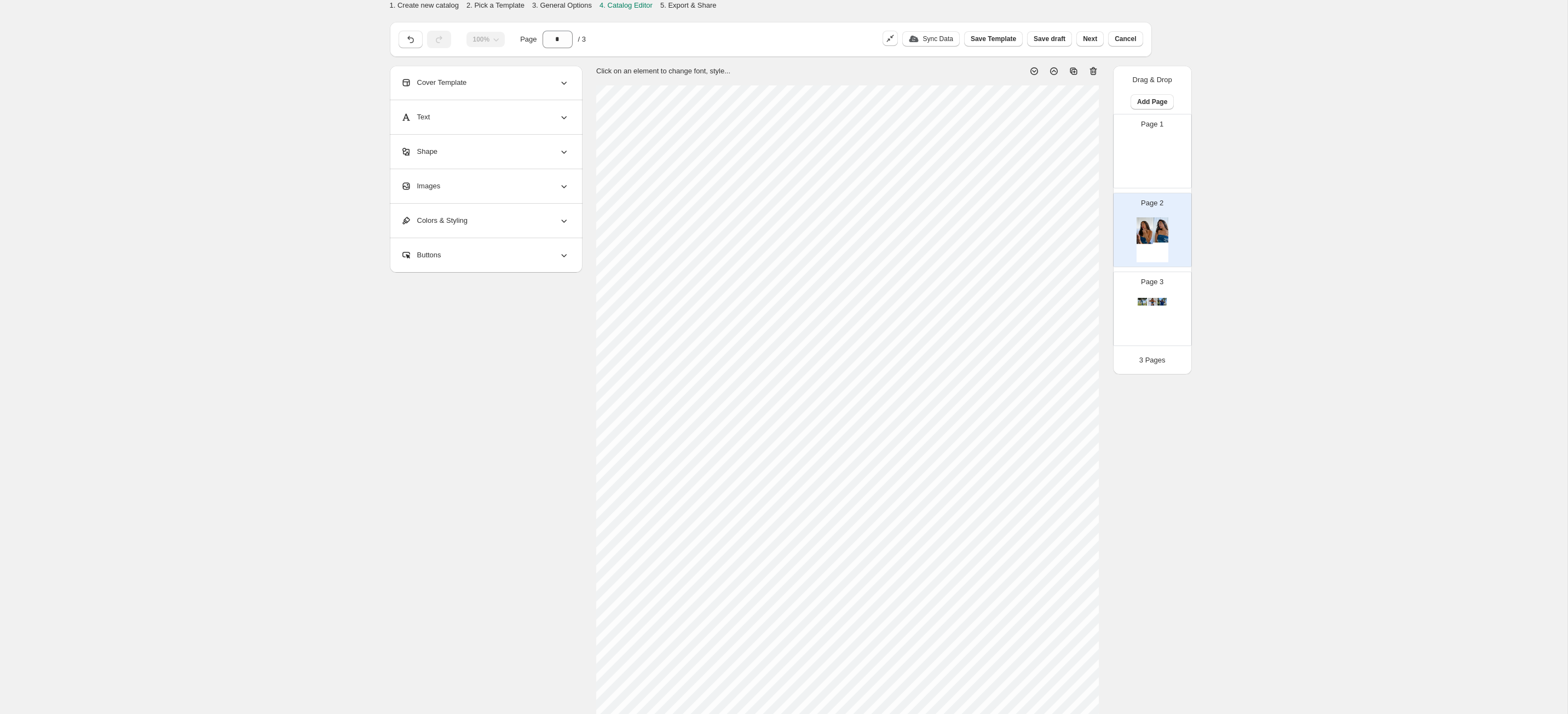 click on "Images" at bounding box center [485, 186] 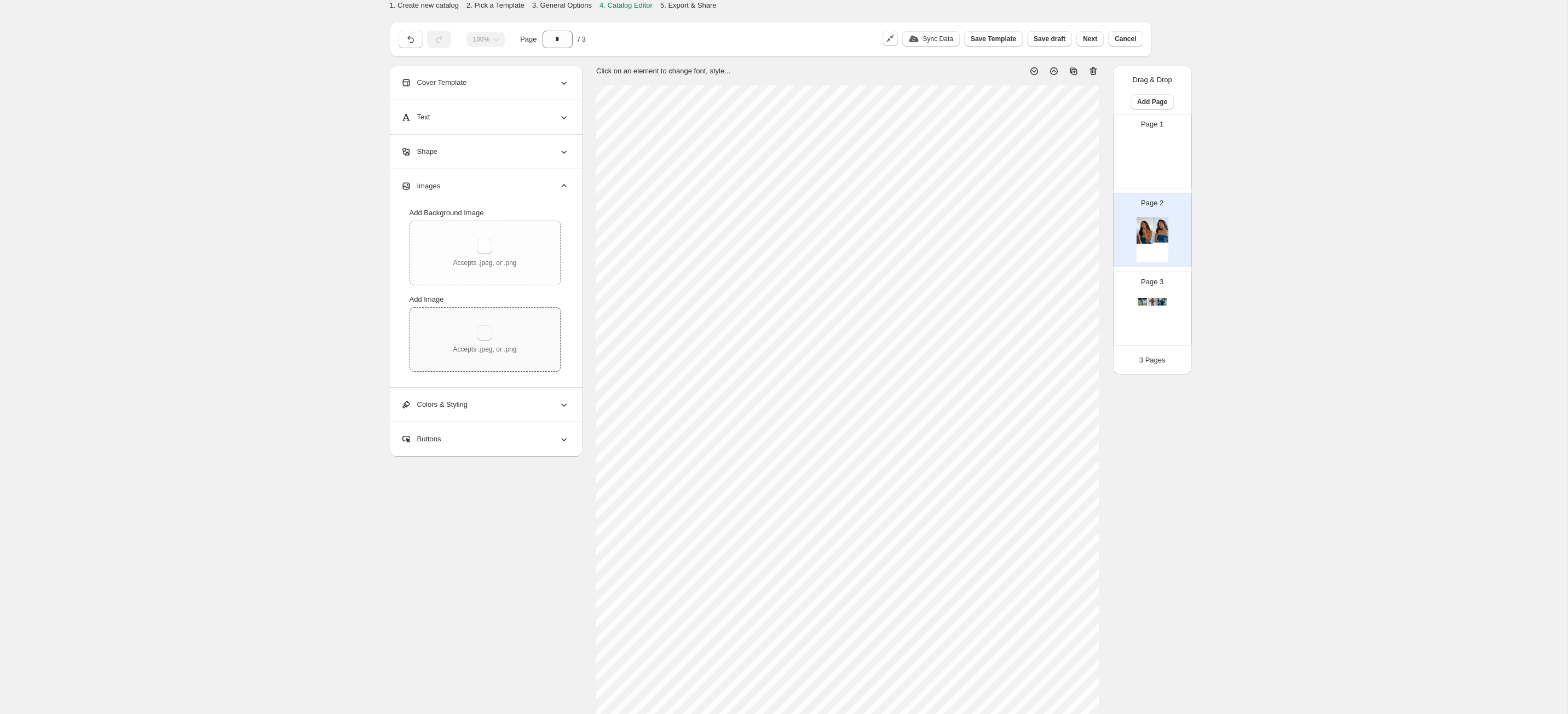 click at bounding box center [485, 333] 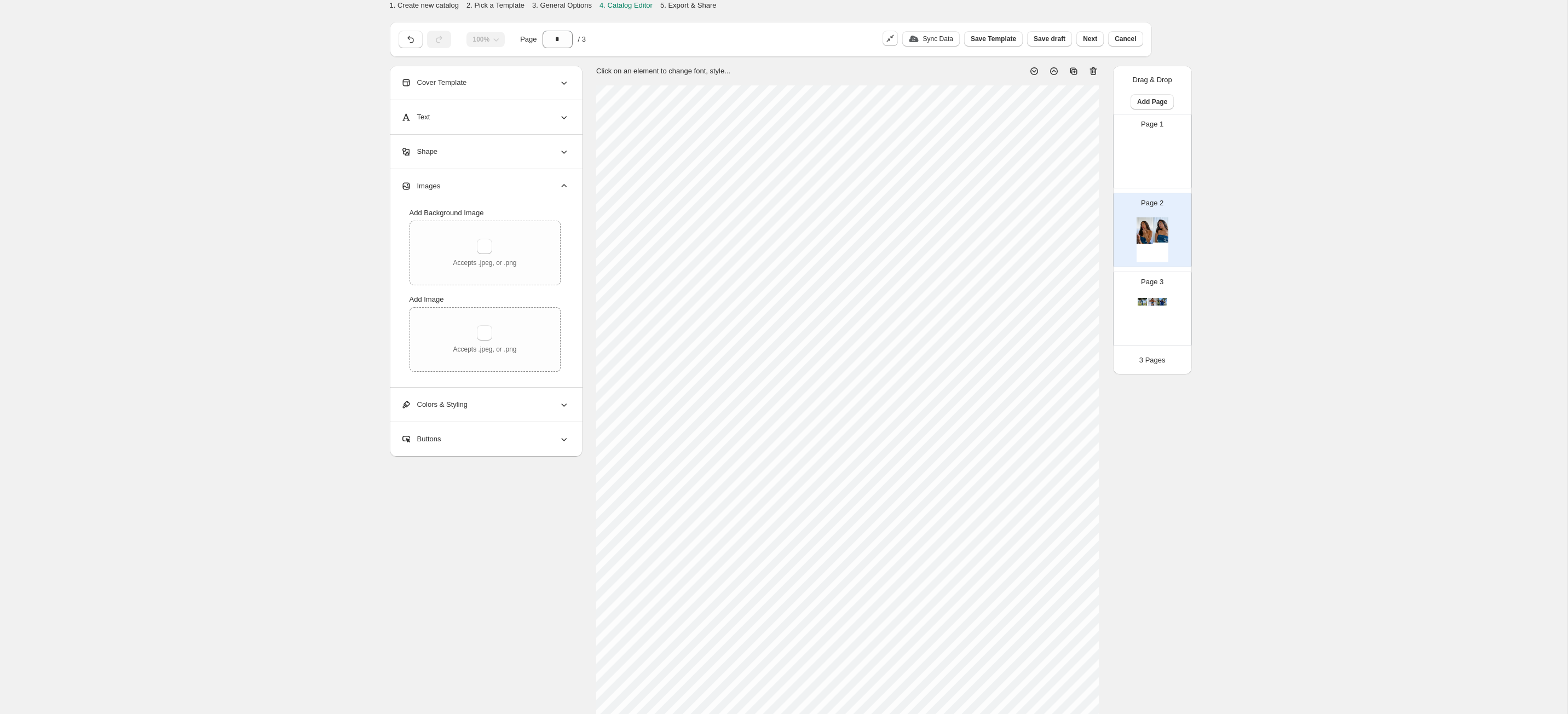 type 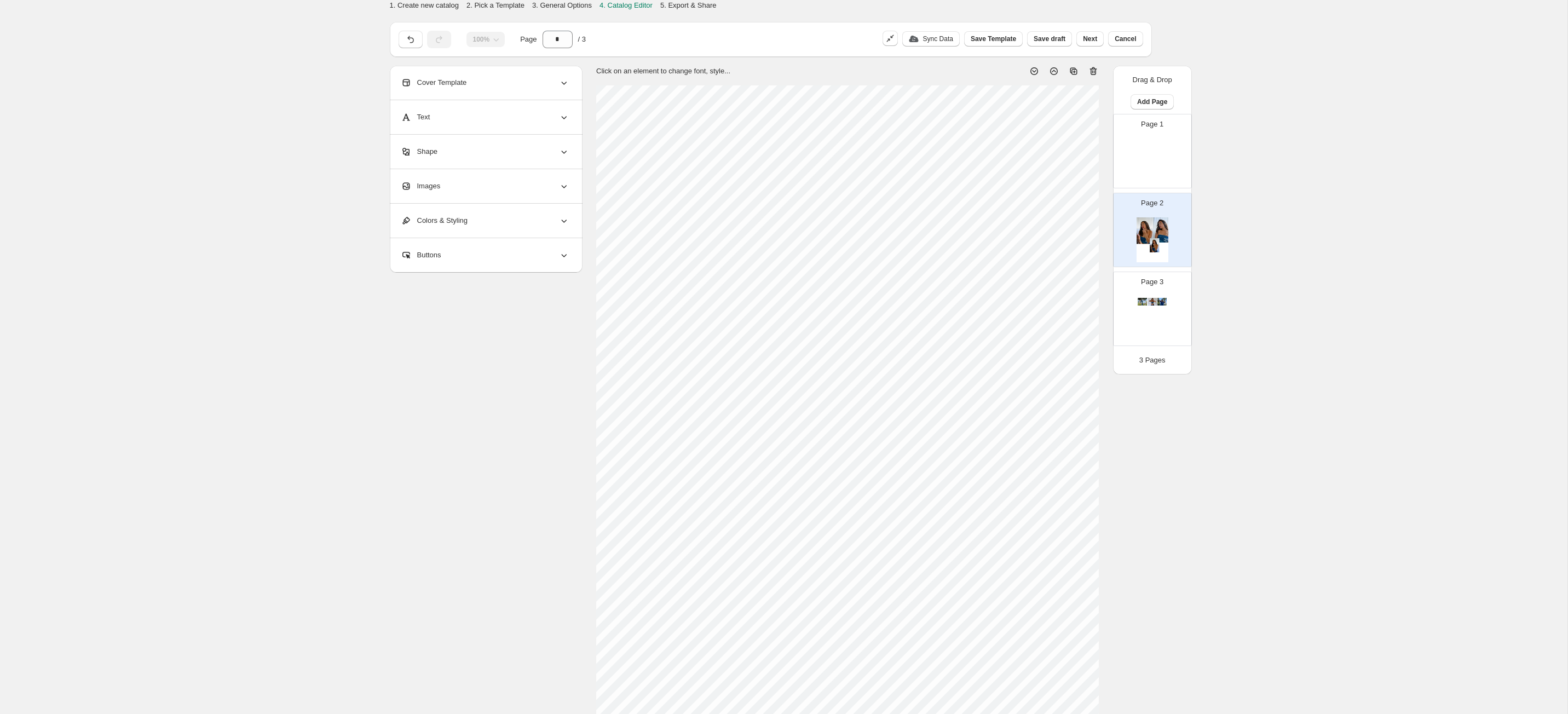 click on "Images" at bounding box center (485, 186) 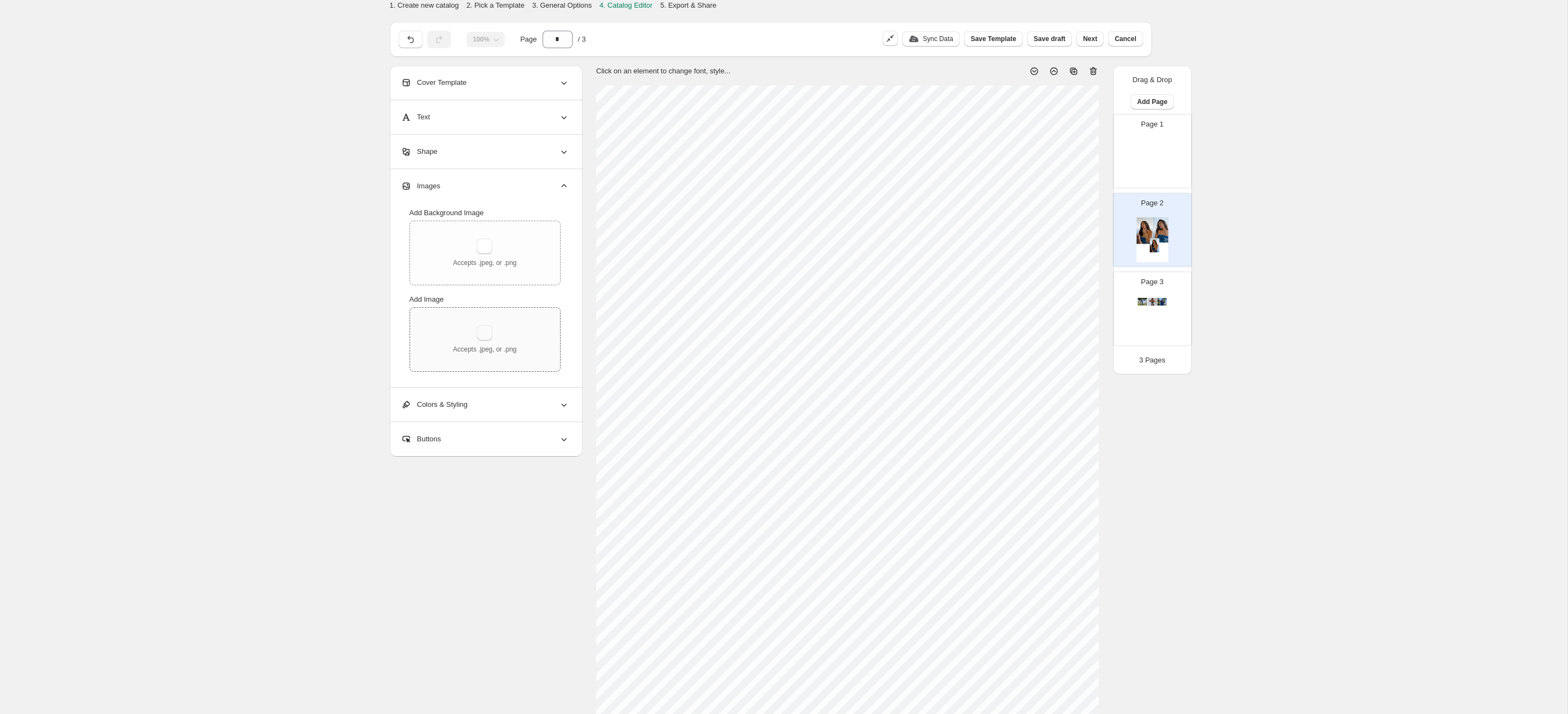 click at bounding box center (485, 333) 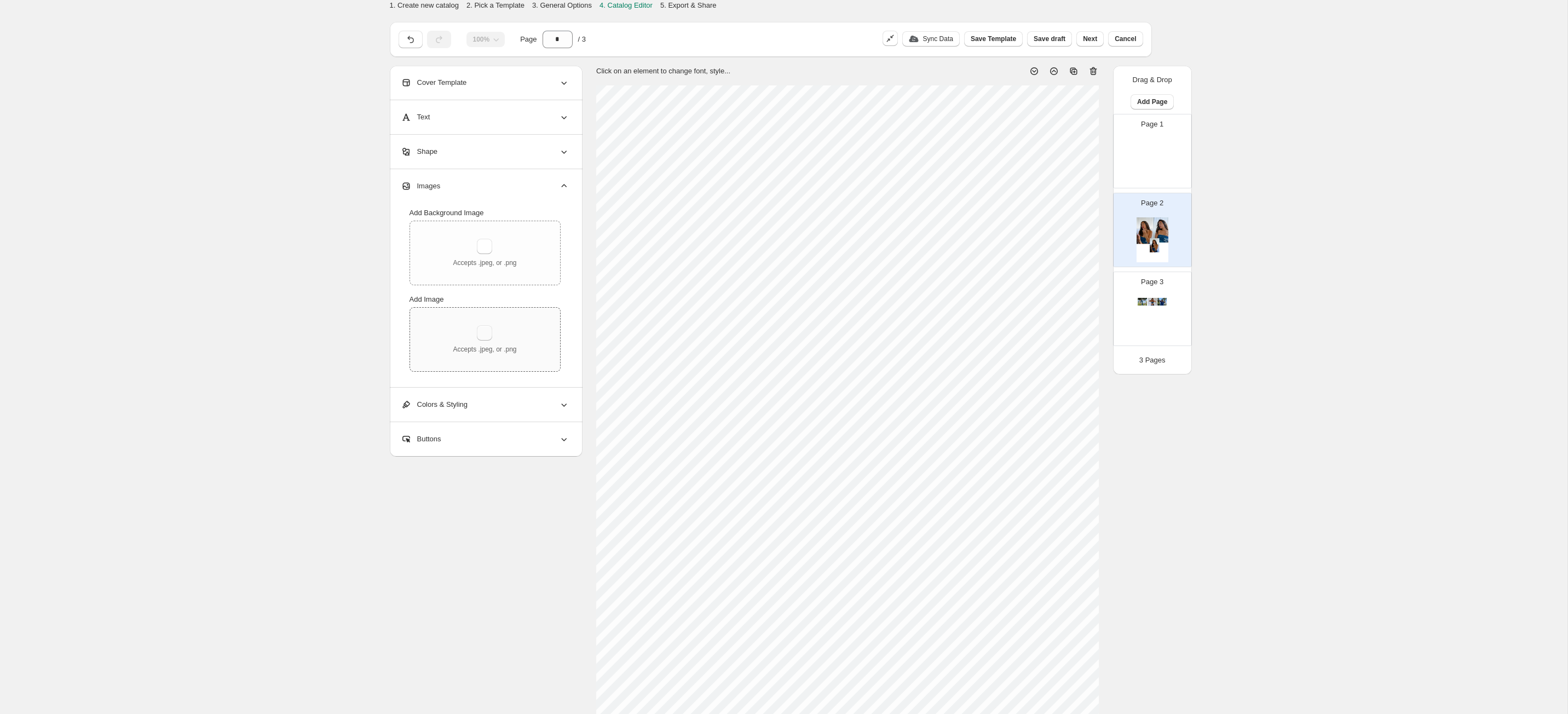 type on "**********" 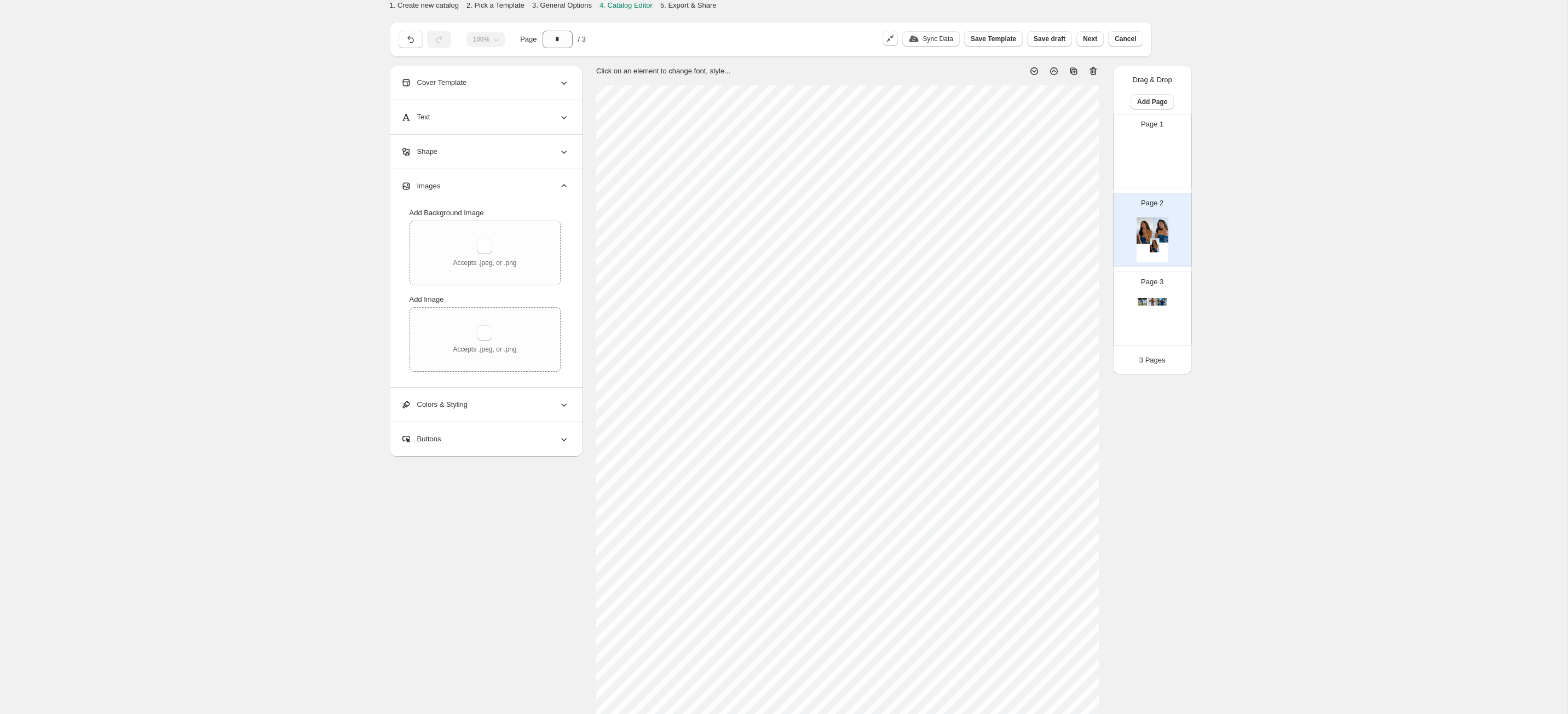 type 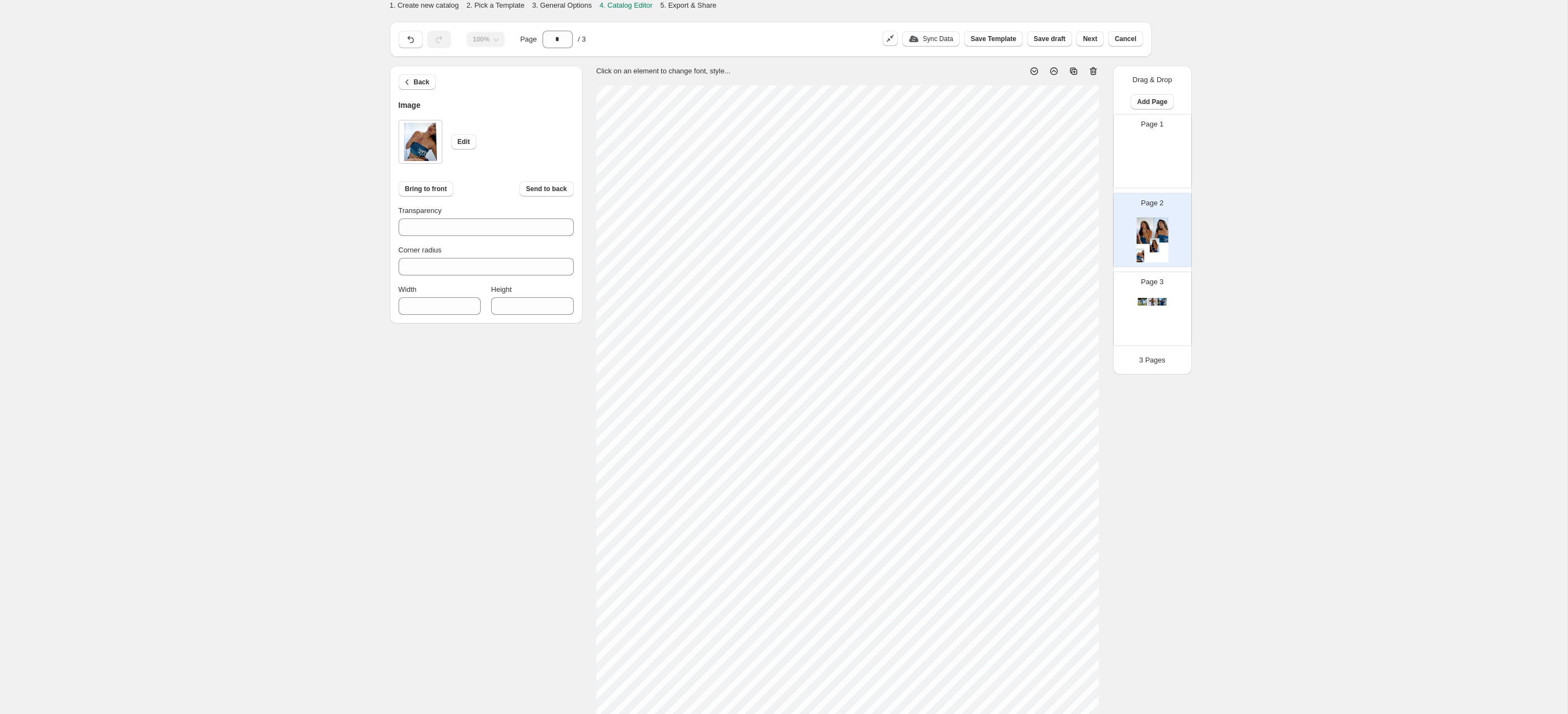 scroll, scrollTop: 67, scrollLeft: 0, axis: vertical 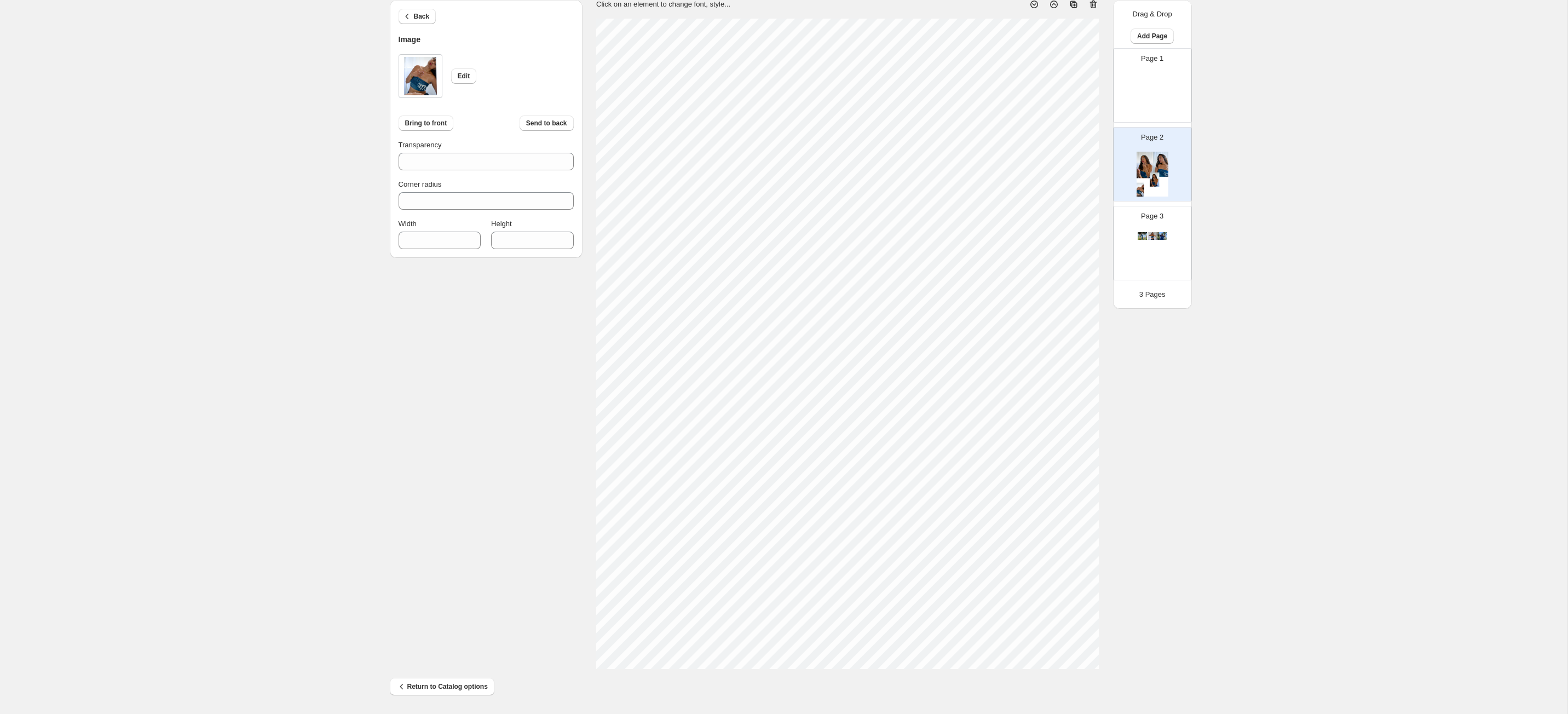type on "***" 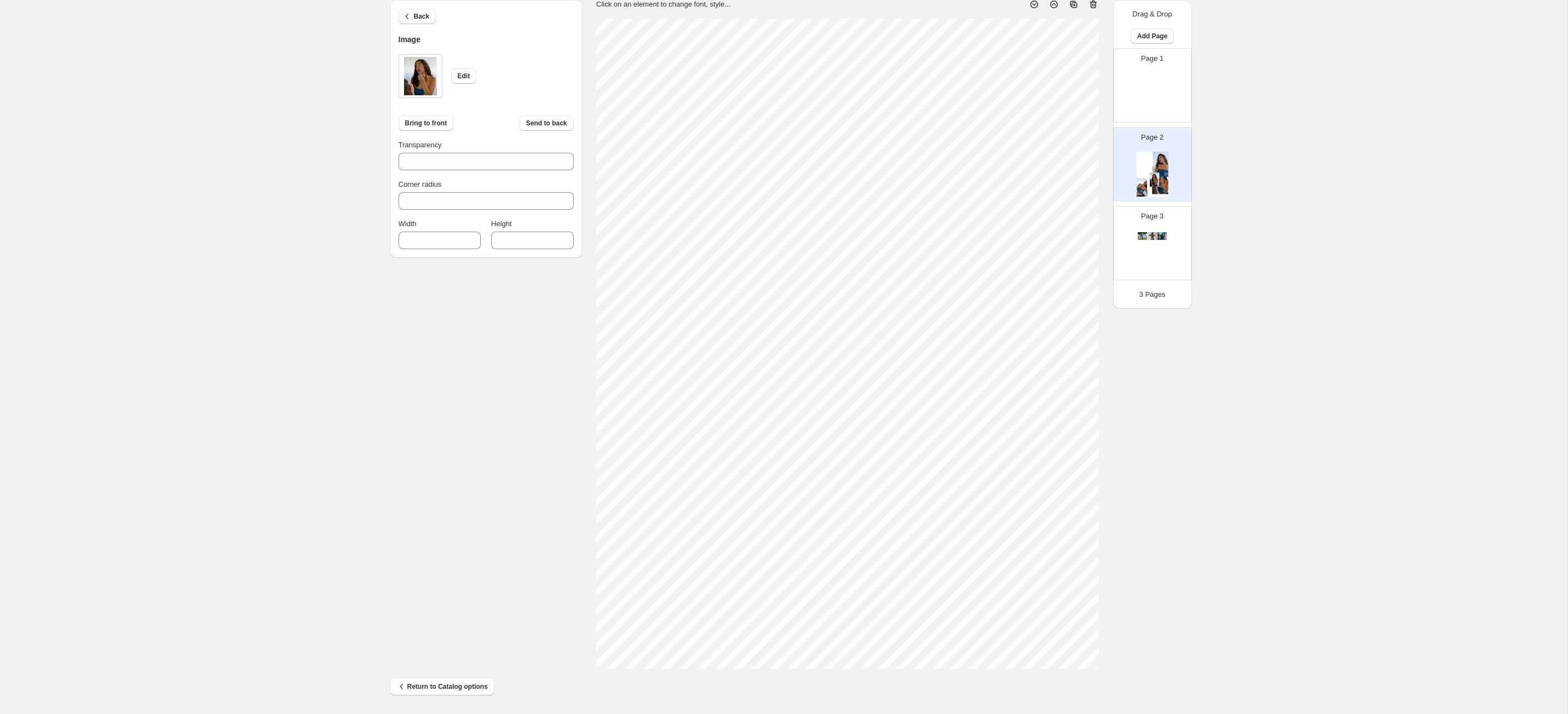type on "***" 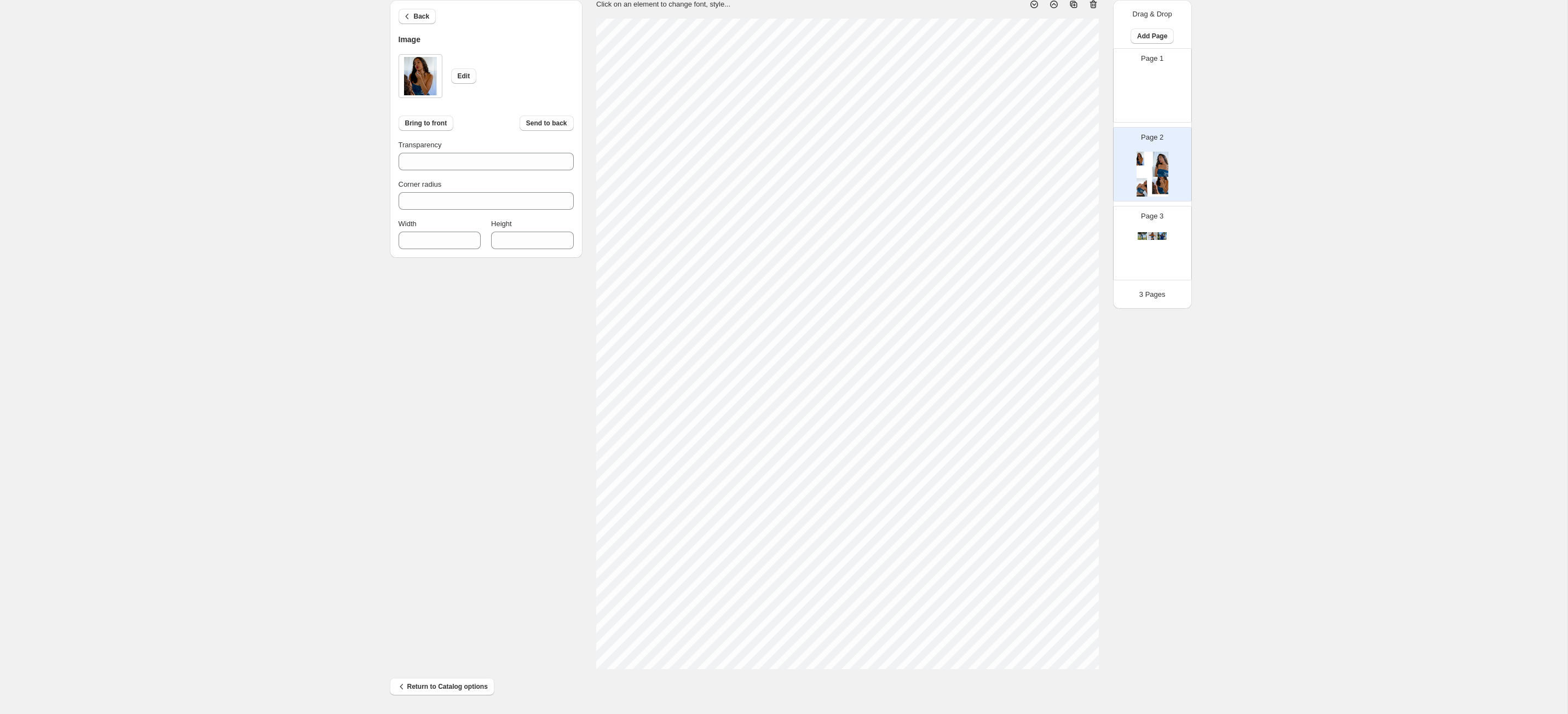 type on "***" 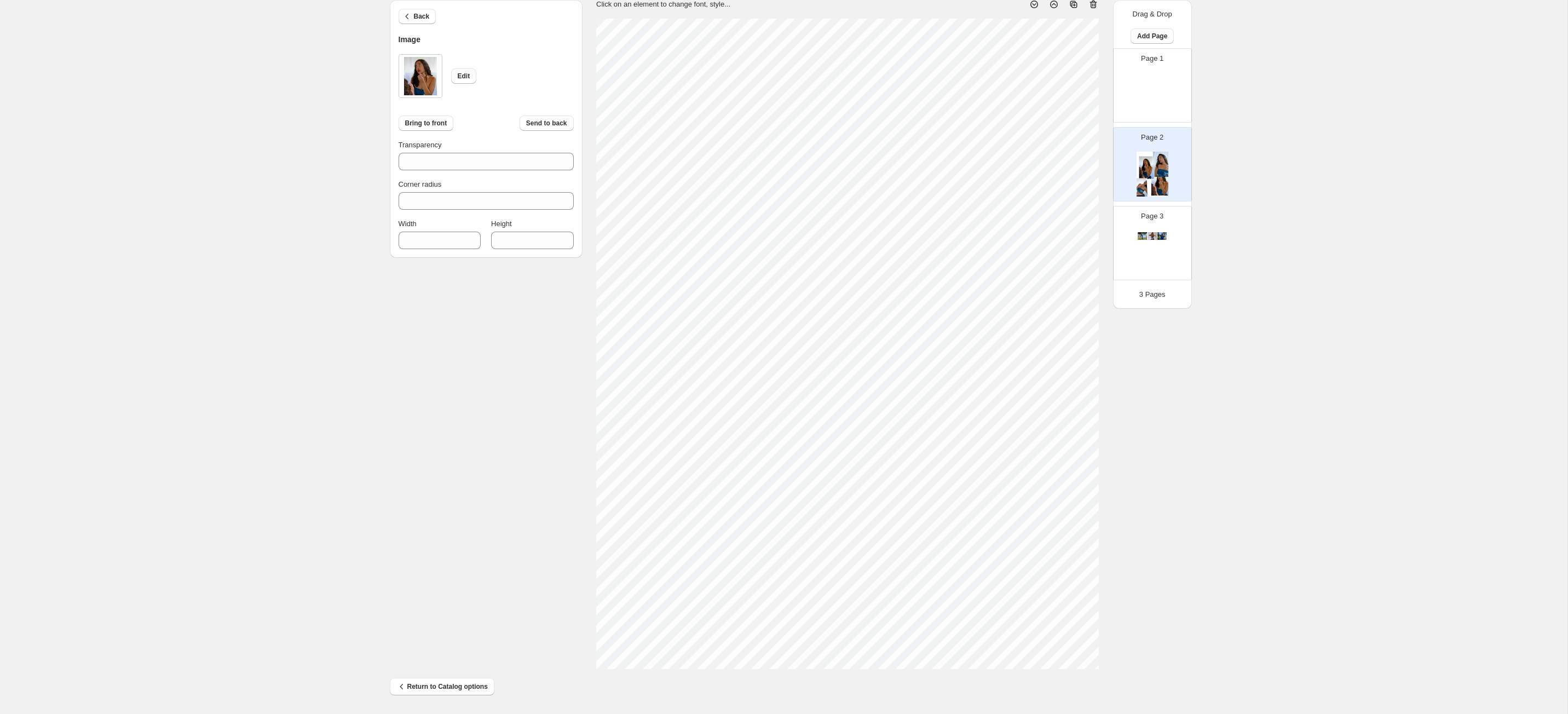 type on "***" 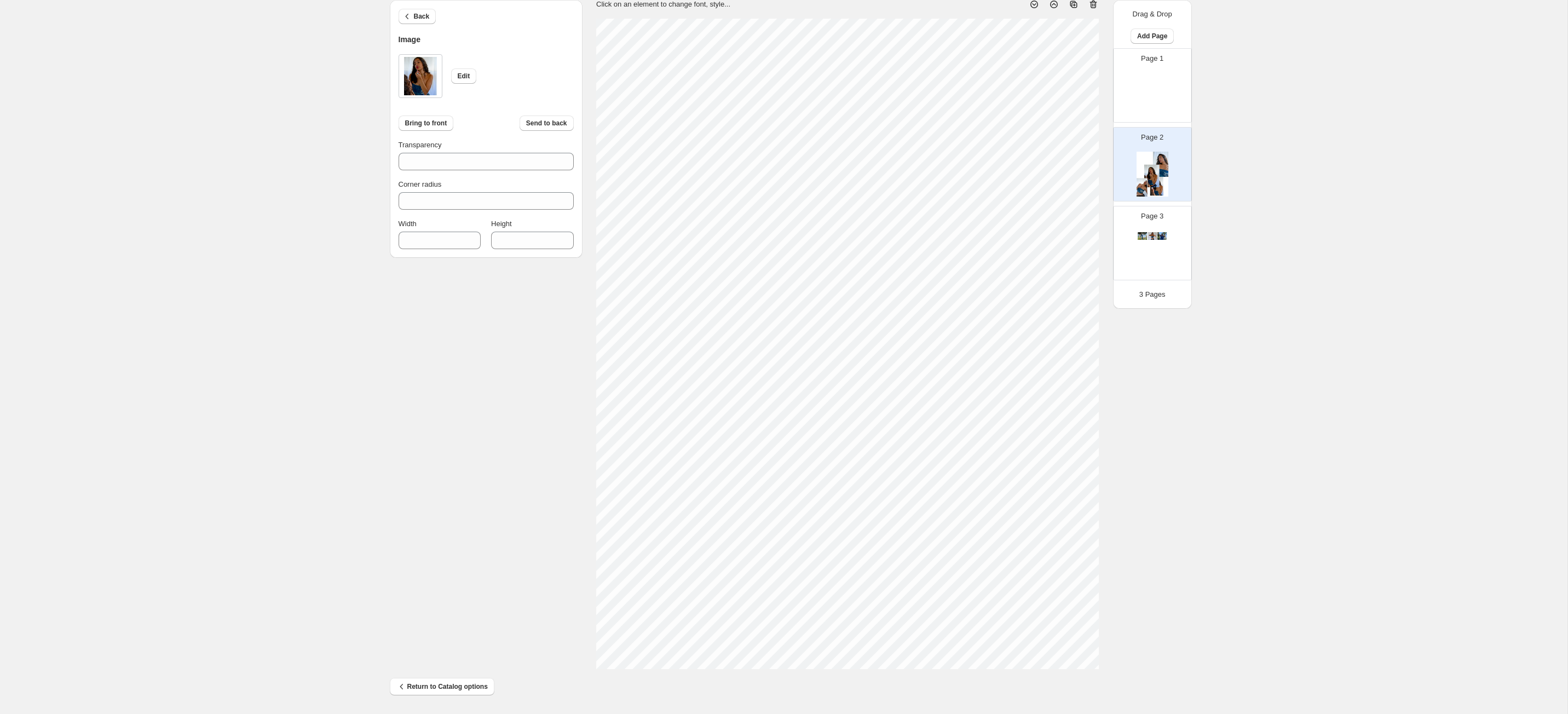 type on "***" 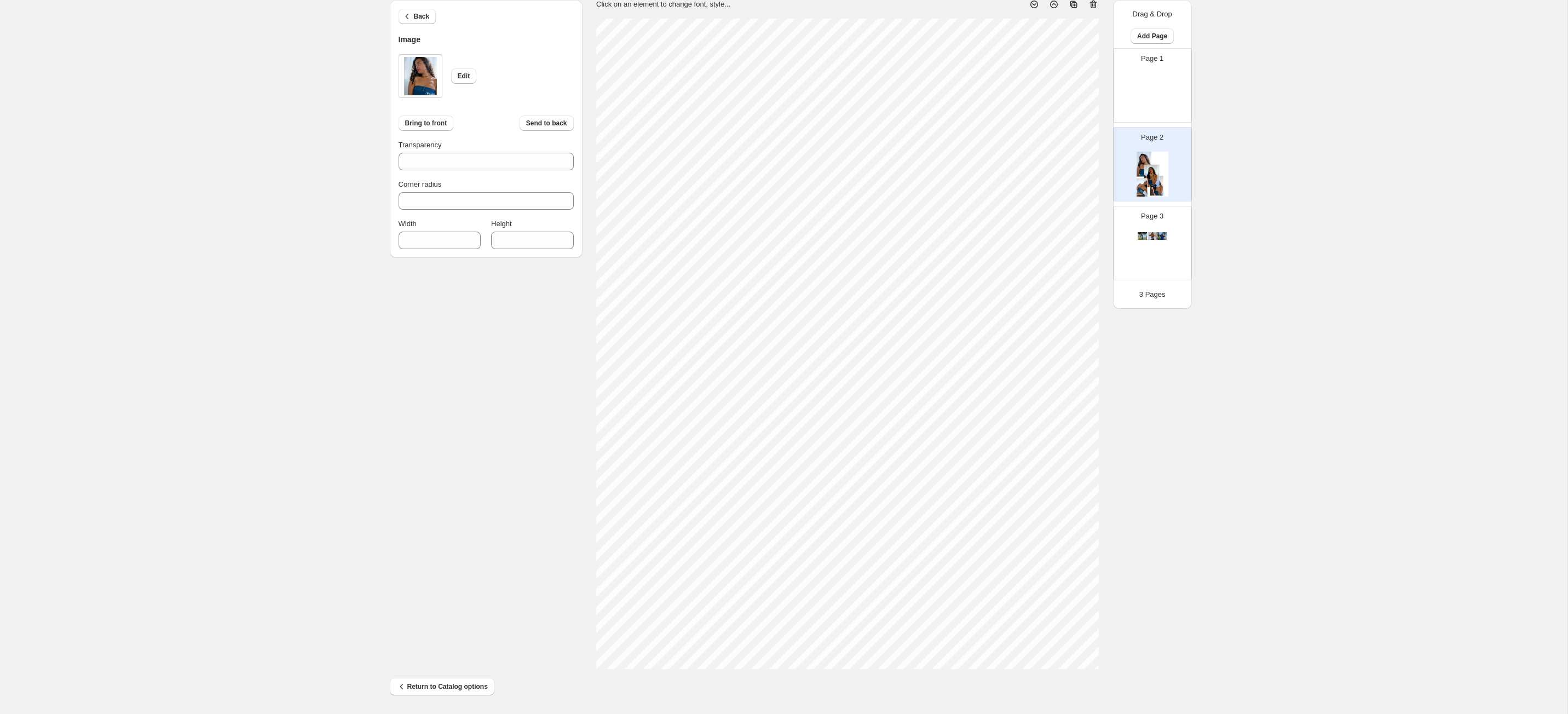 type on "***" 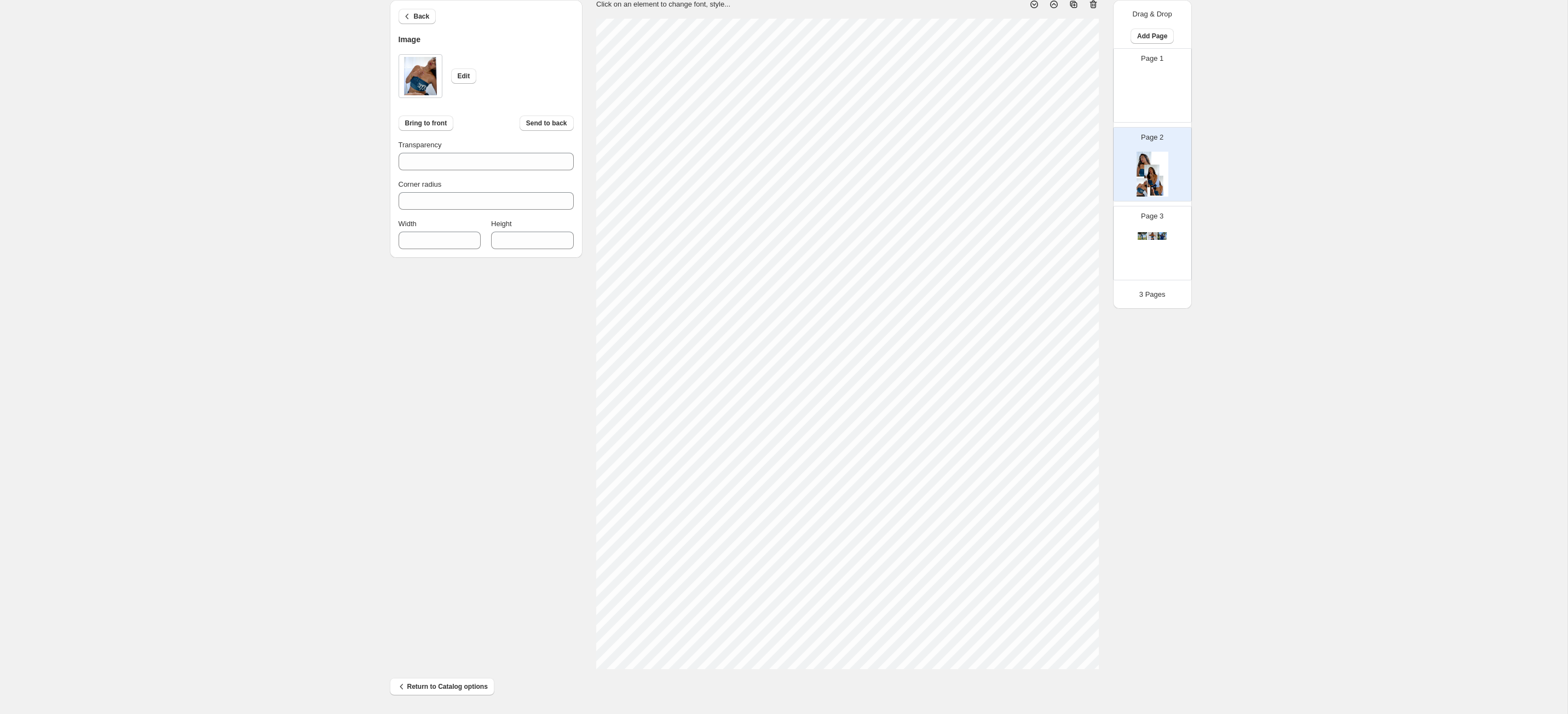 type on "***" 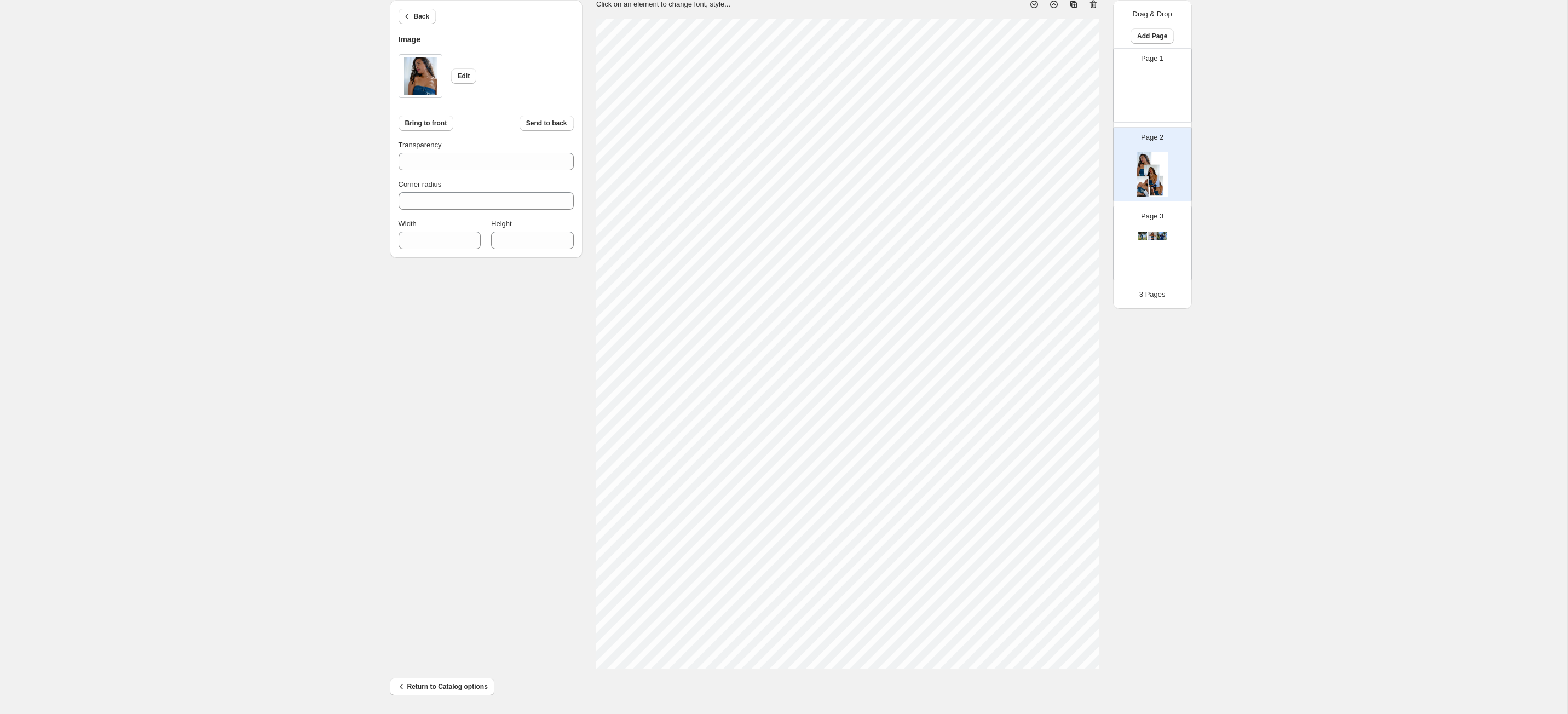 type on "***" 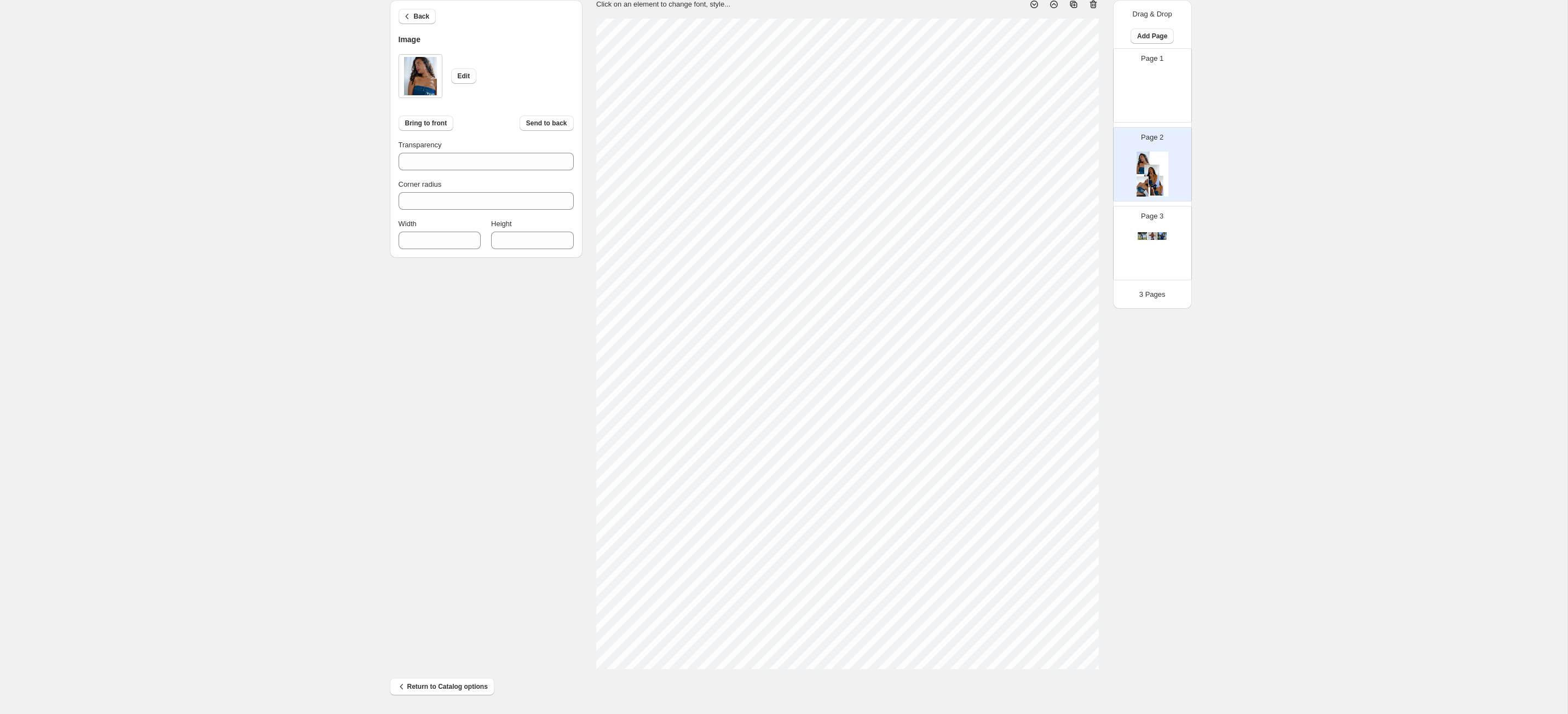 type on "***" 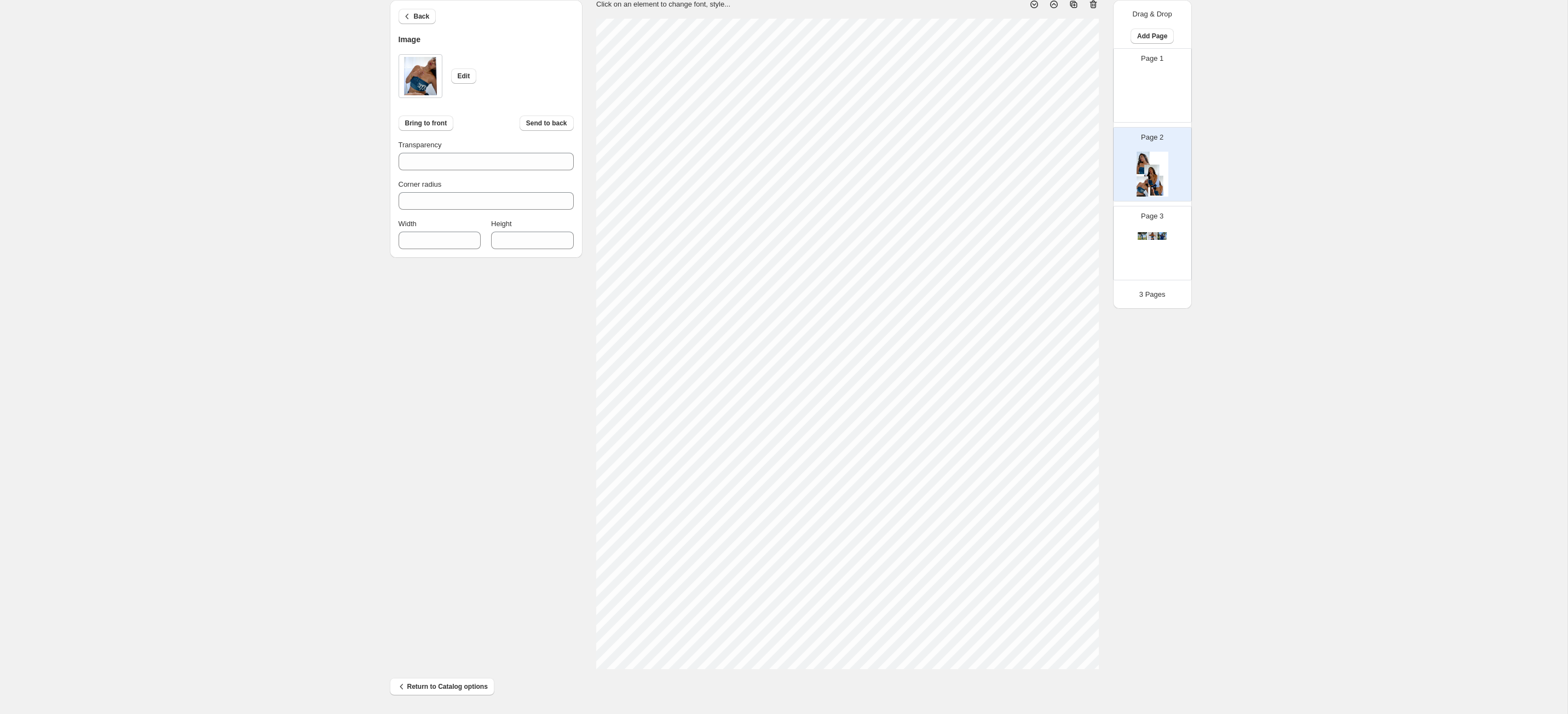 type on "***" 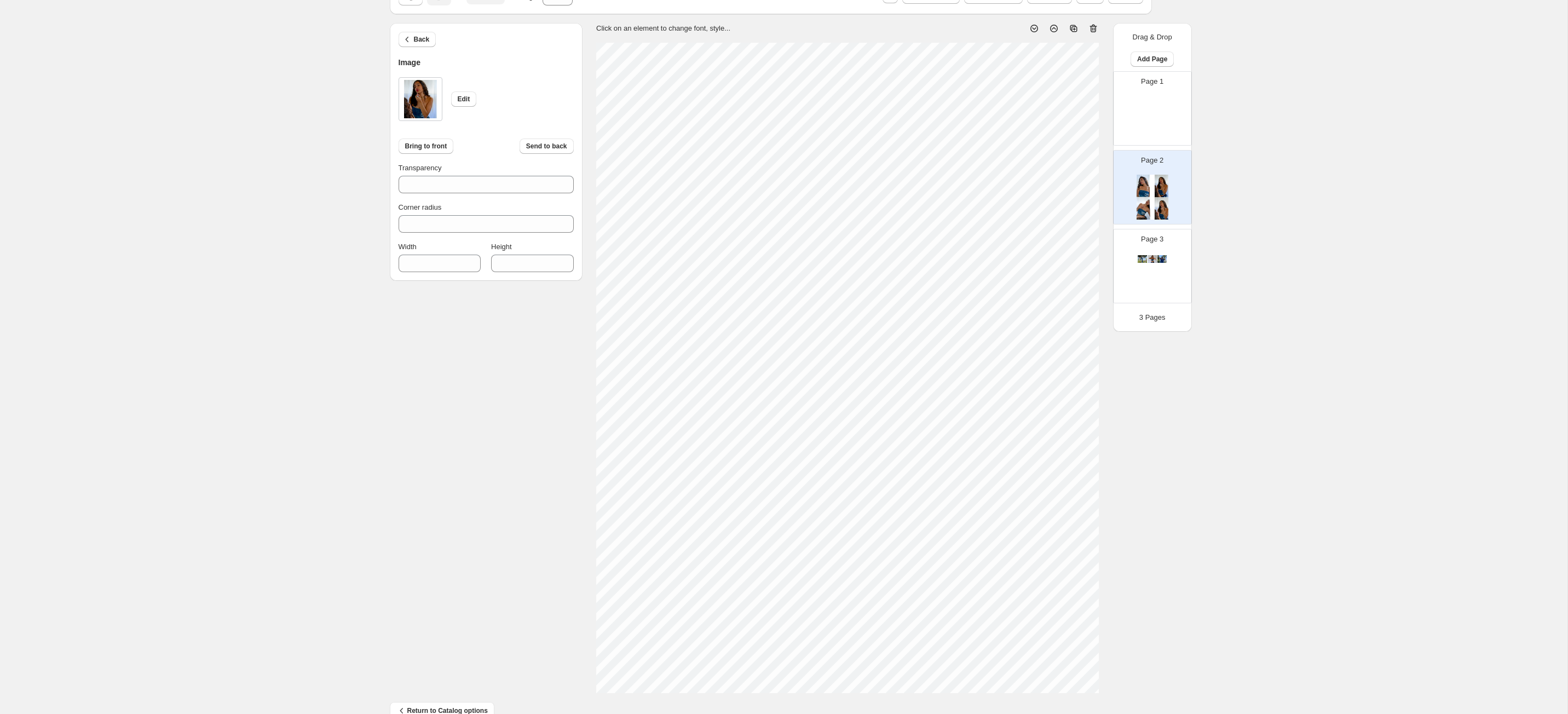 scroll, scrollTop: 67, scrollLeft: 0, axis: vertical 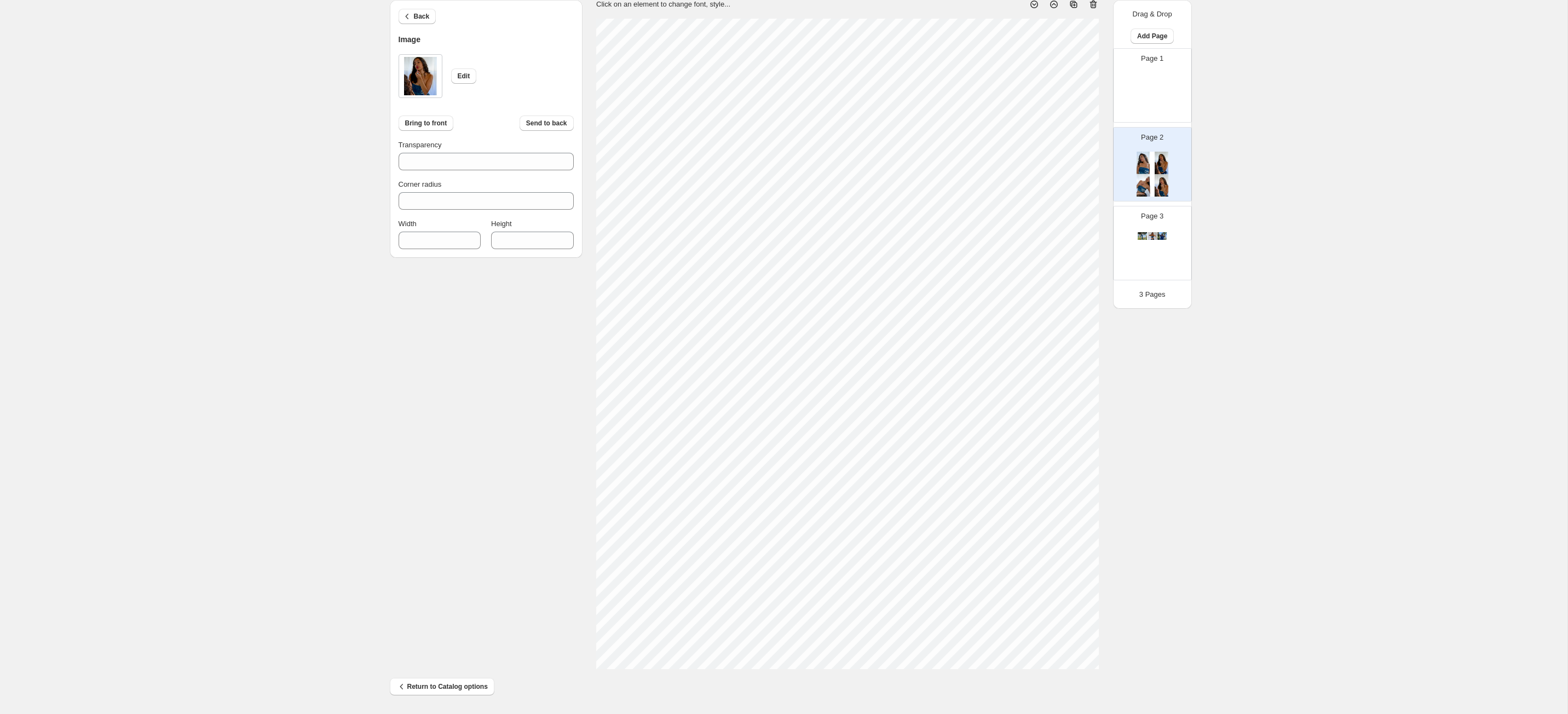 type on "***" 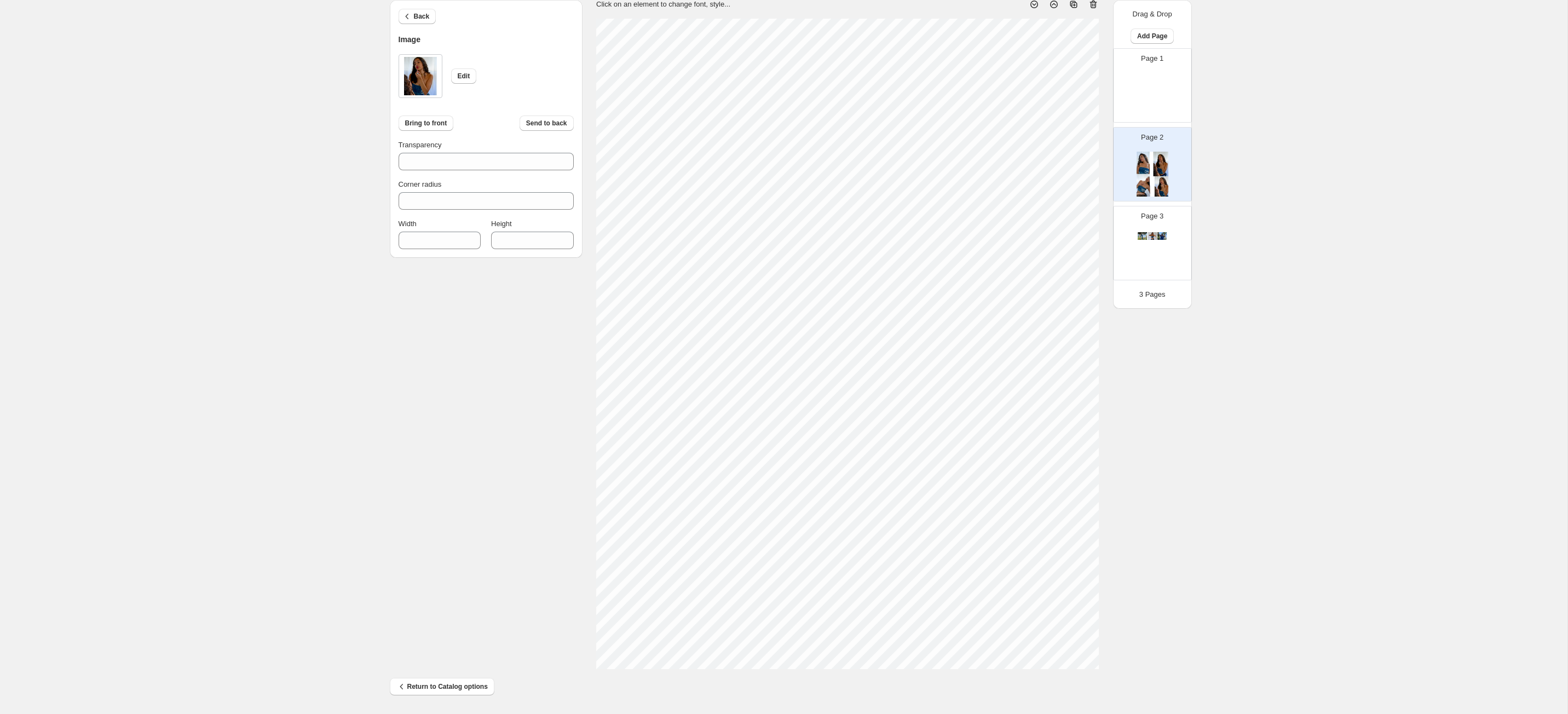 type on "***" 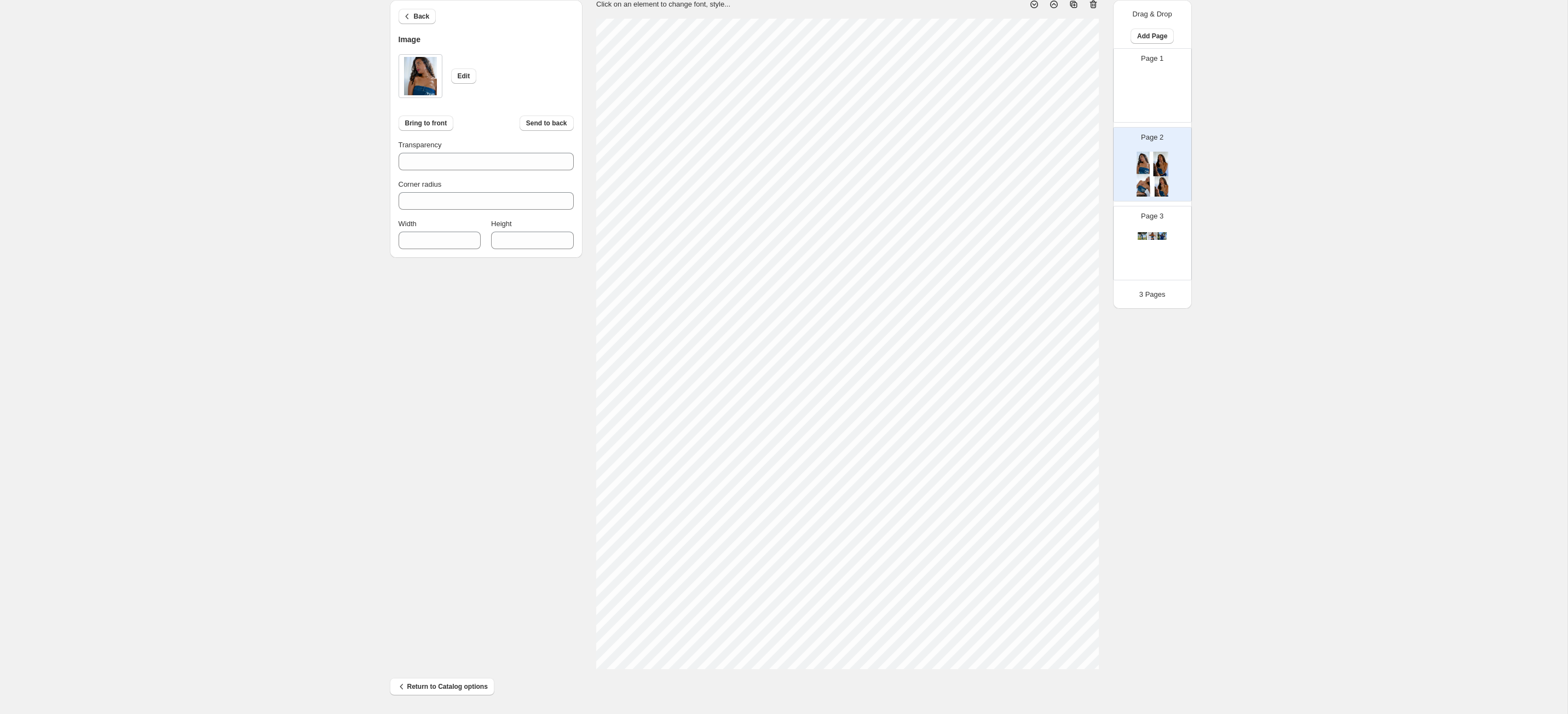 type on "***" 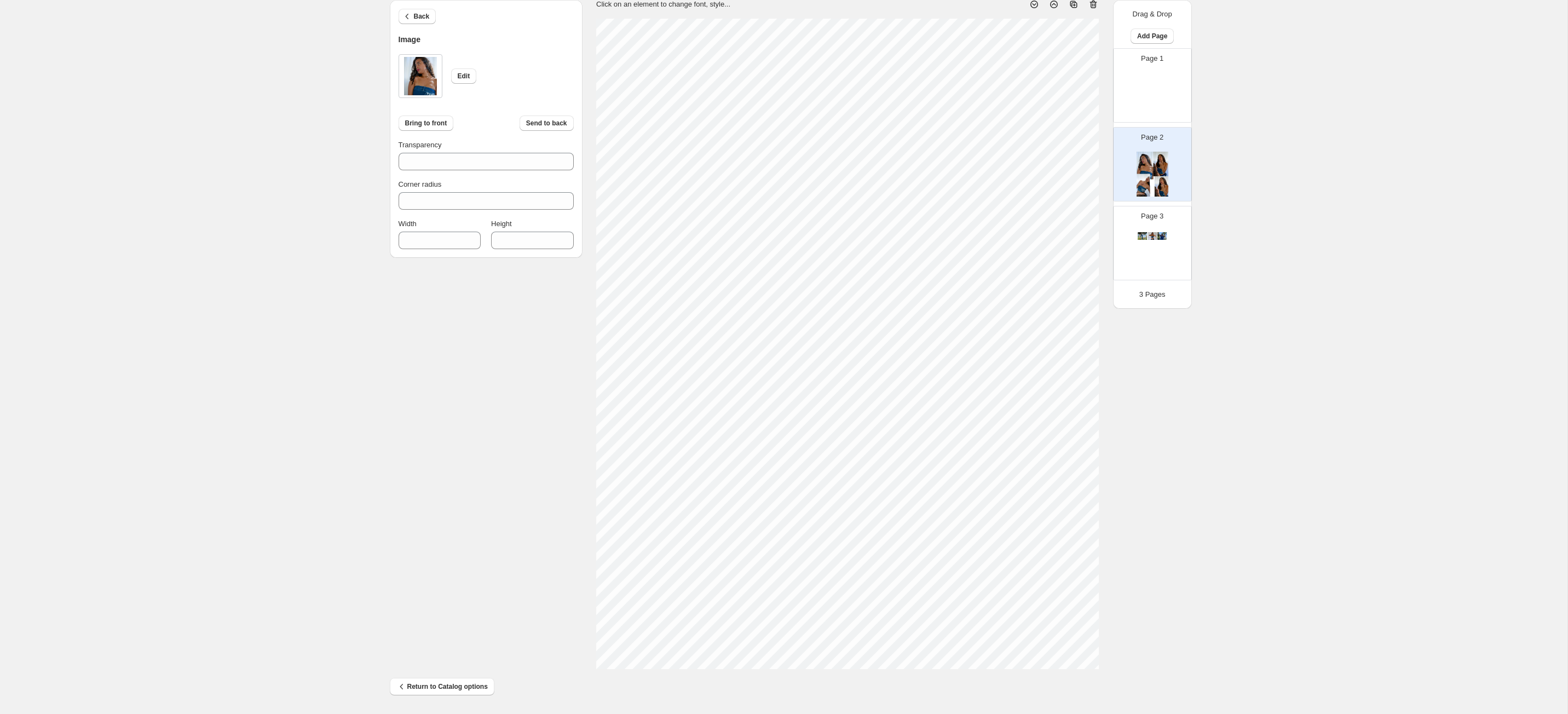type on "***" 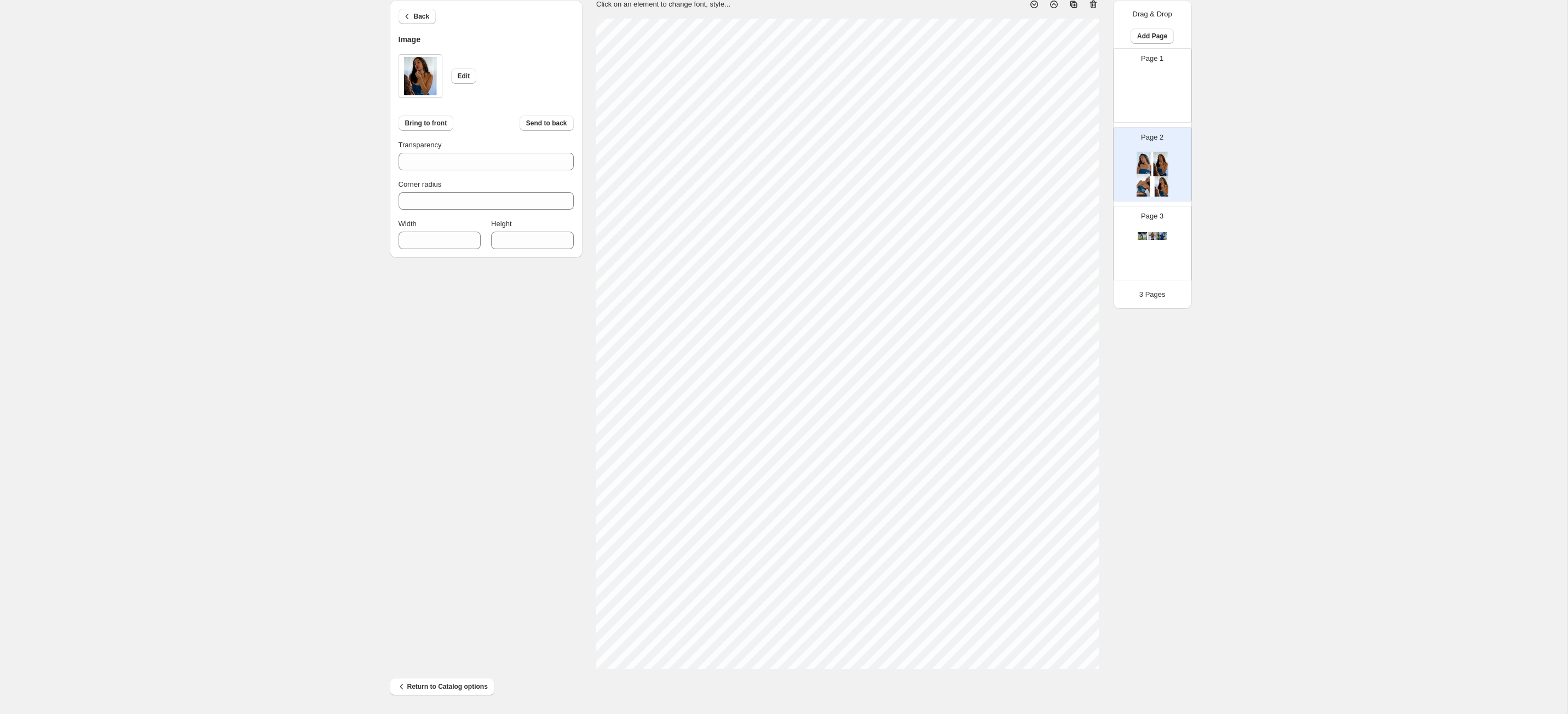 type on "***" 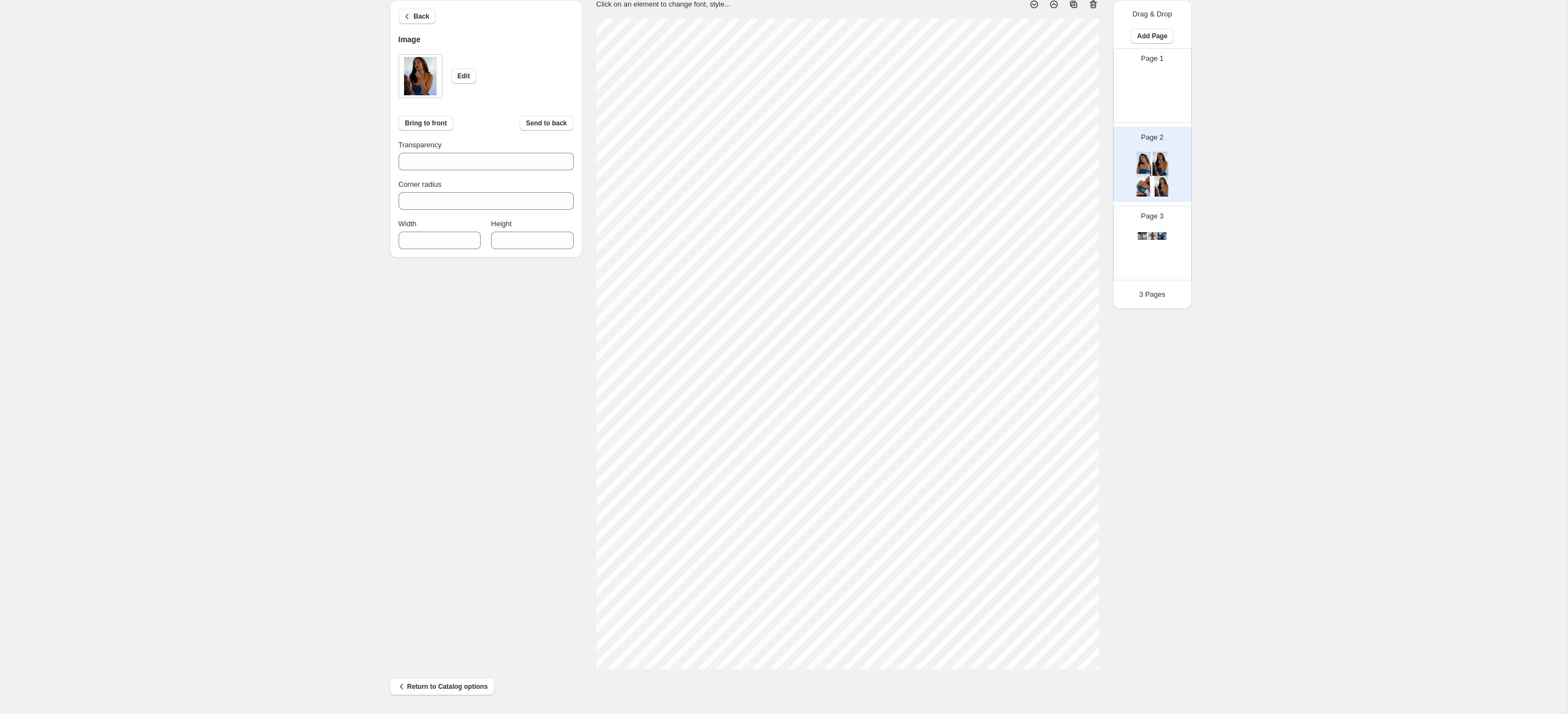 type on "***" 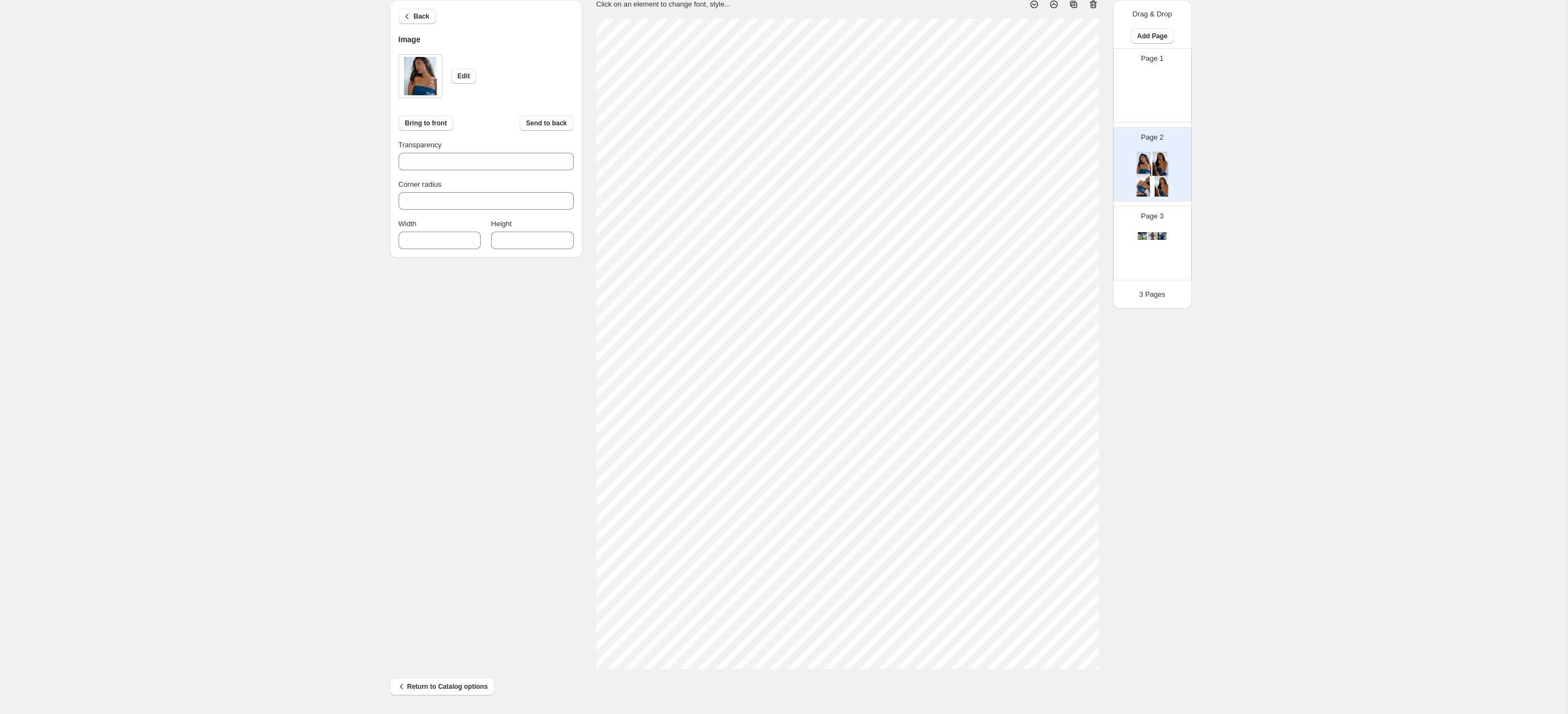 scroll, scrollTop: 0, scrollLeft: 0, axis: both 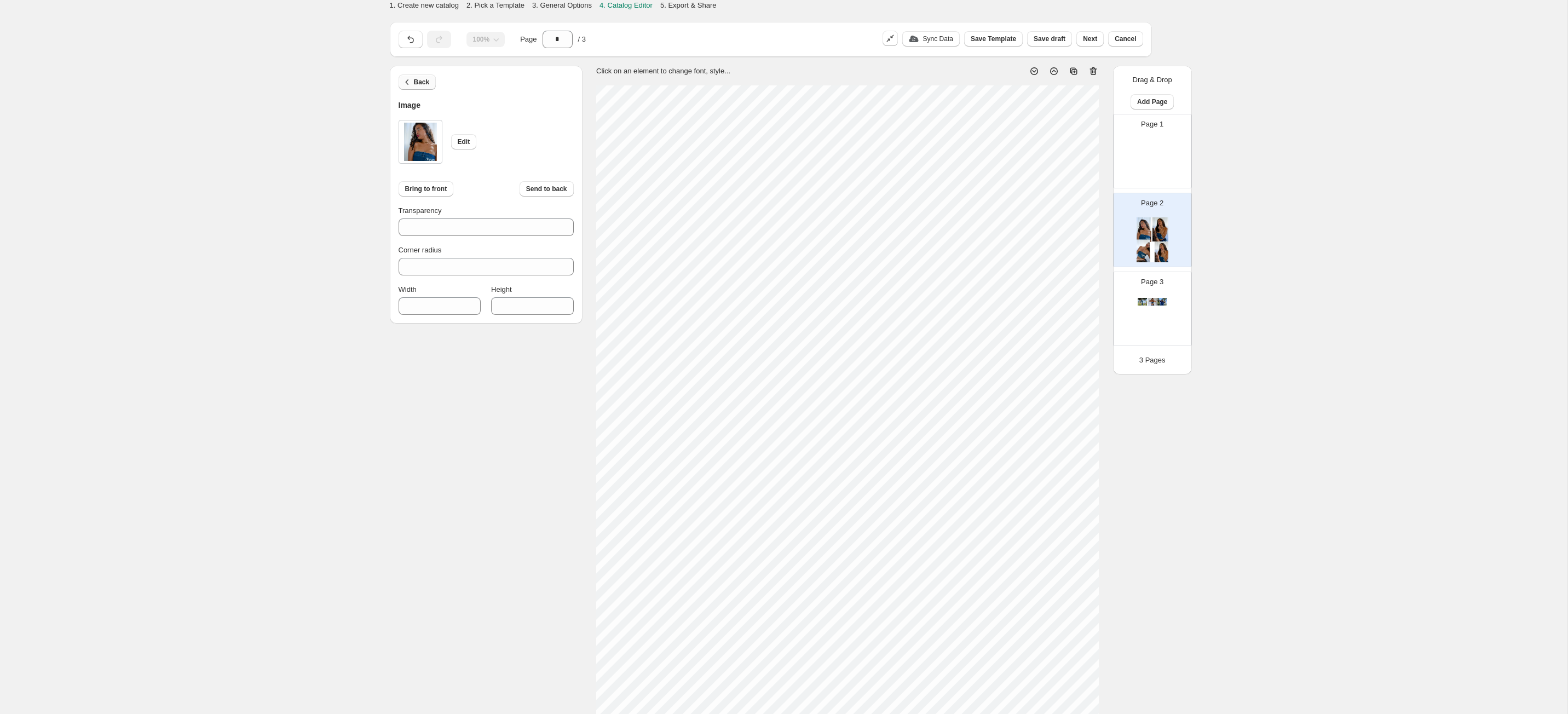 click on "Back" at bounding box center (422, 82) 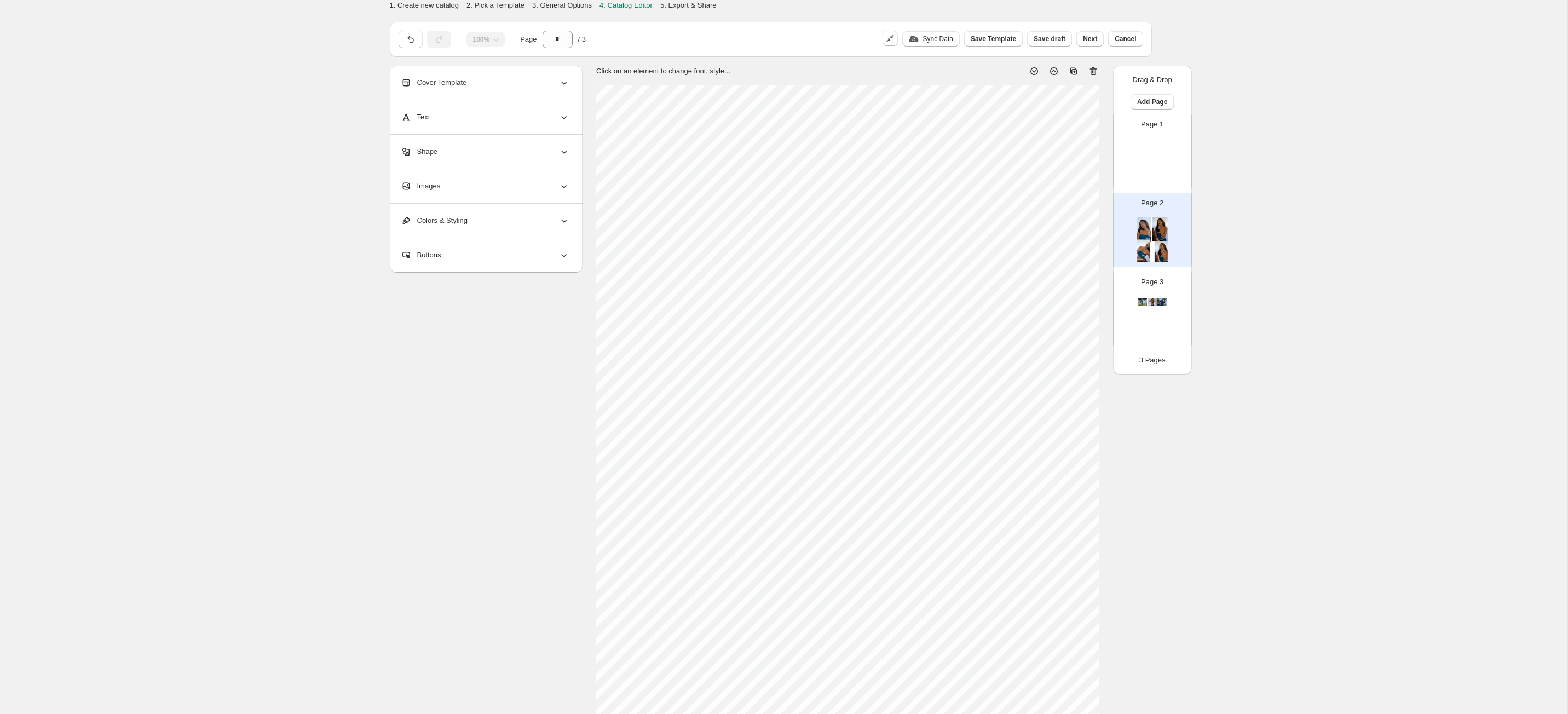 click on "Cover Template" at bounding box center [434, 83] 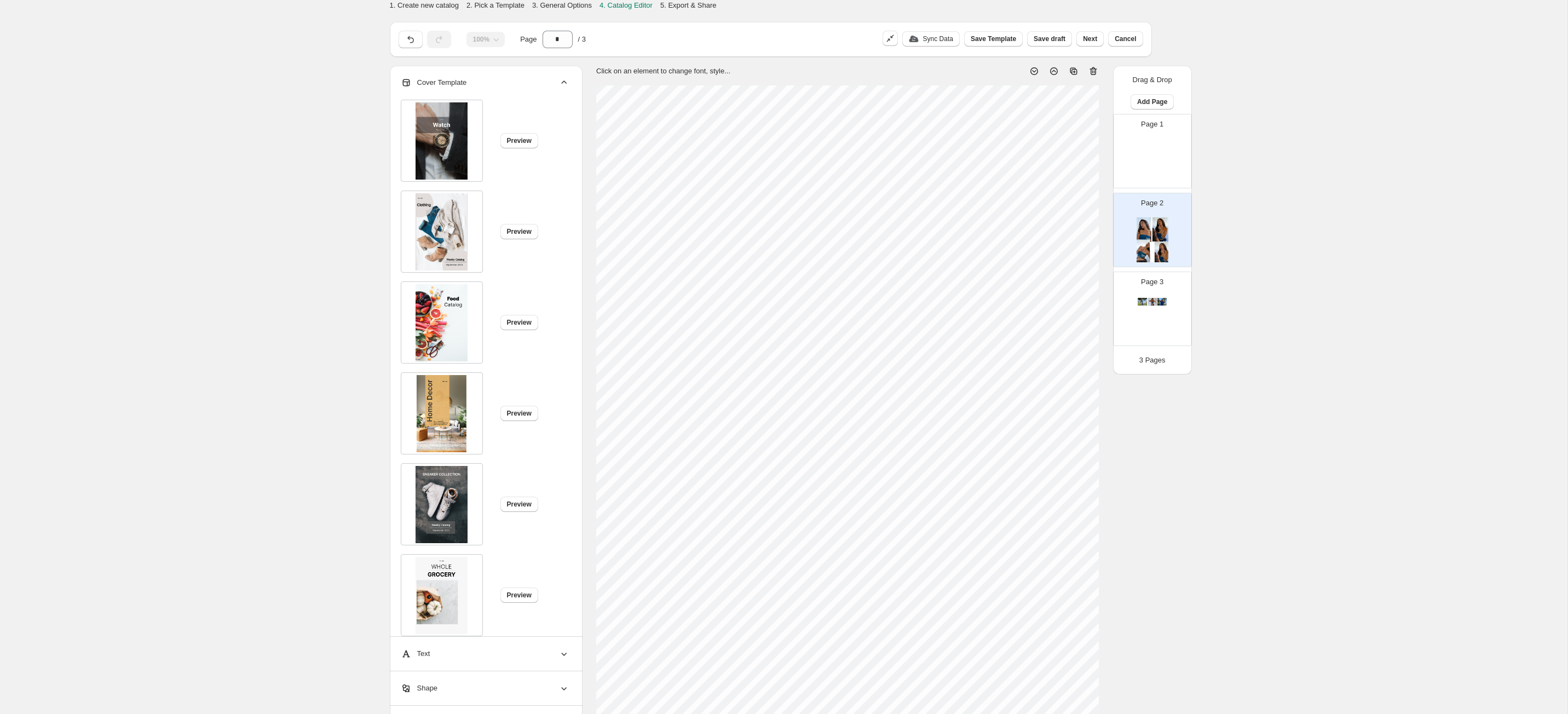 click on "Cover Template" at bounding box center (434, 83) 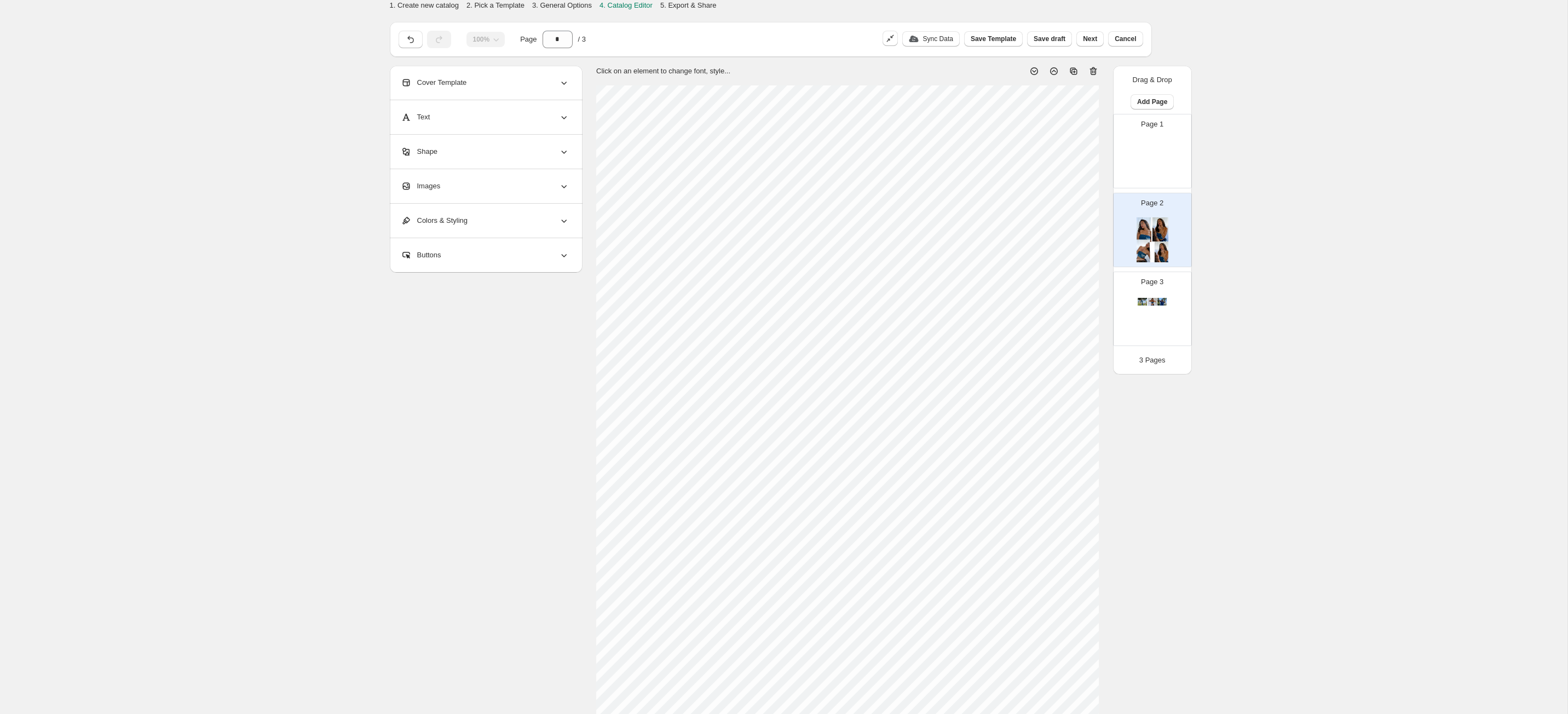 click on "Shape" at bounding box center (485, 152) 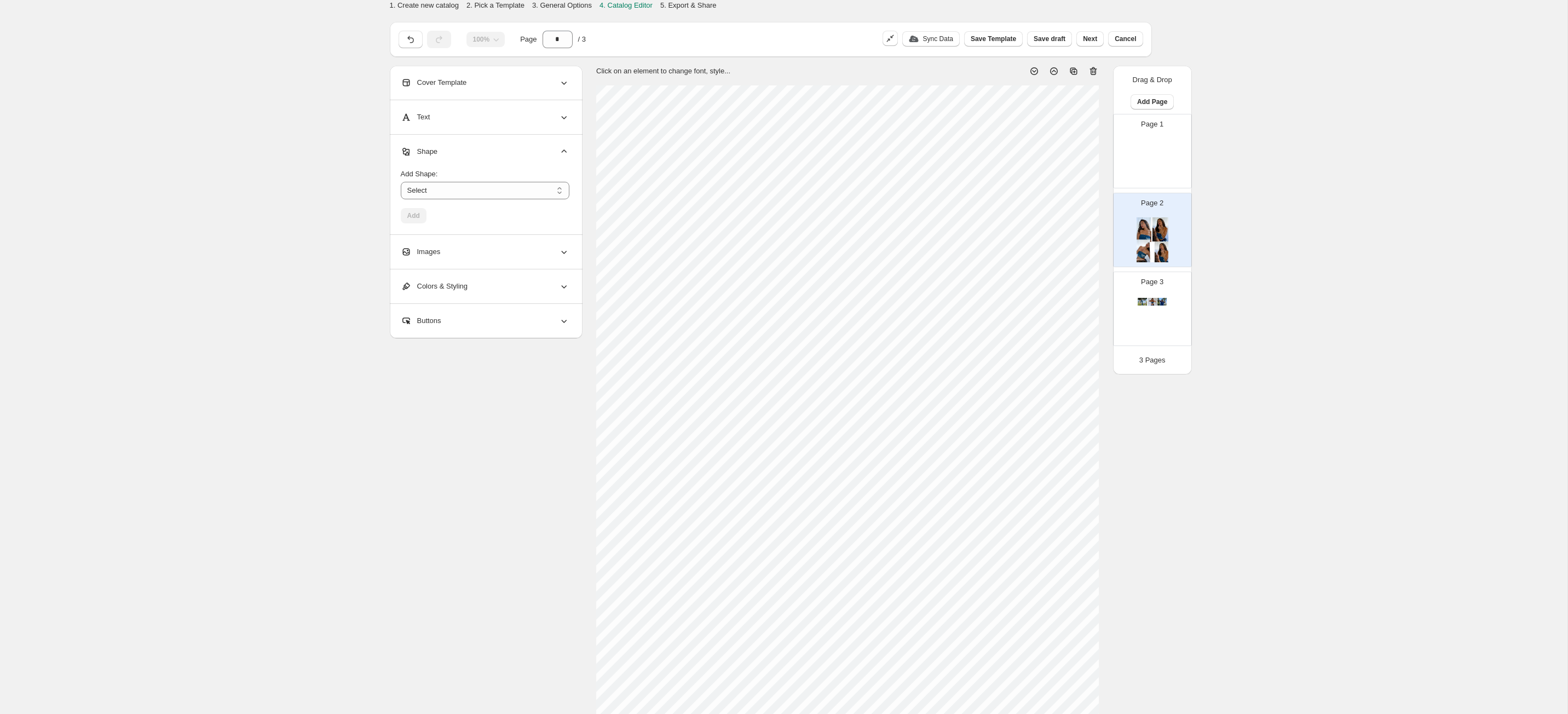 click on "Add Shape: ****** ********* **** **** ******* Select Add" at bounding box center (485, 192) 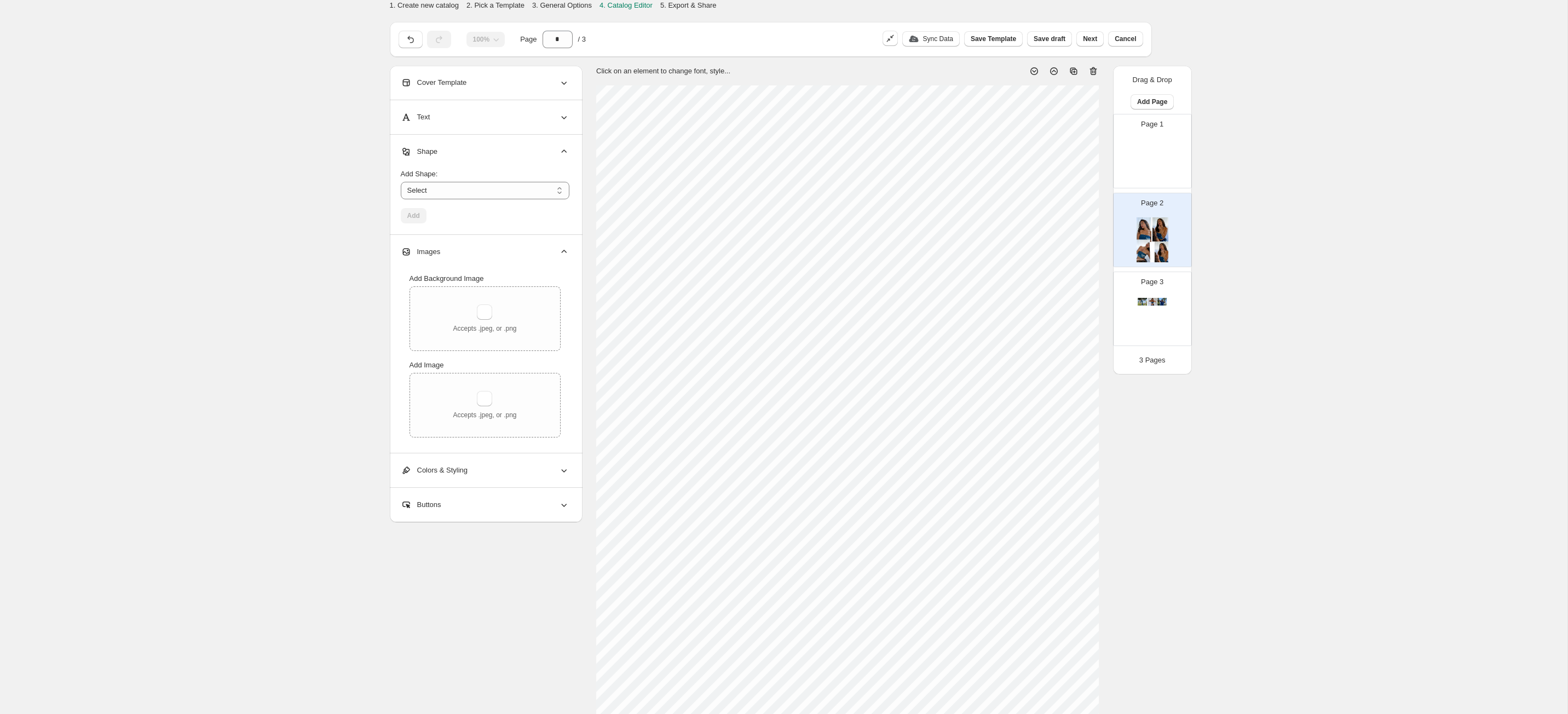 click on "Images" at bounding box center [420, 252] 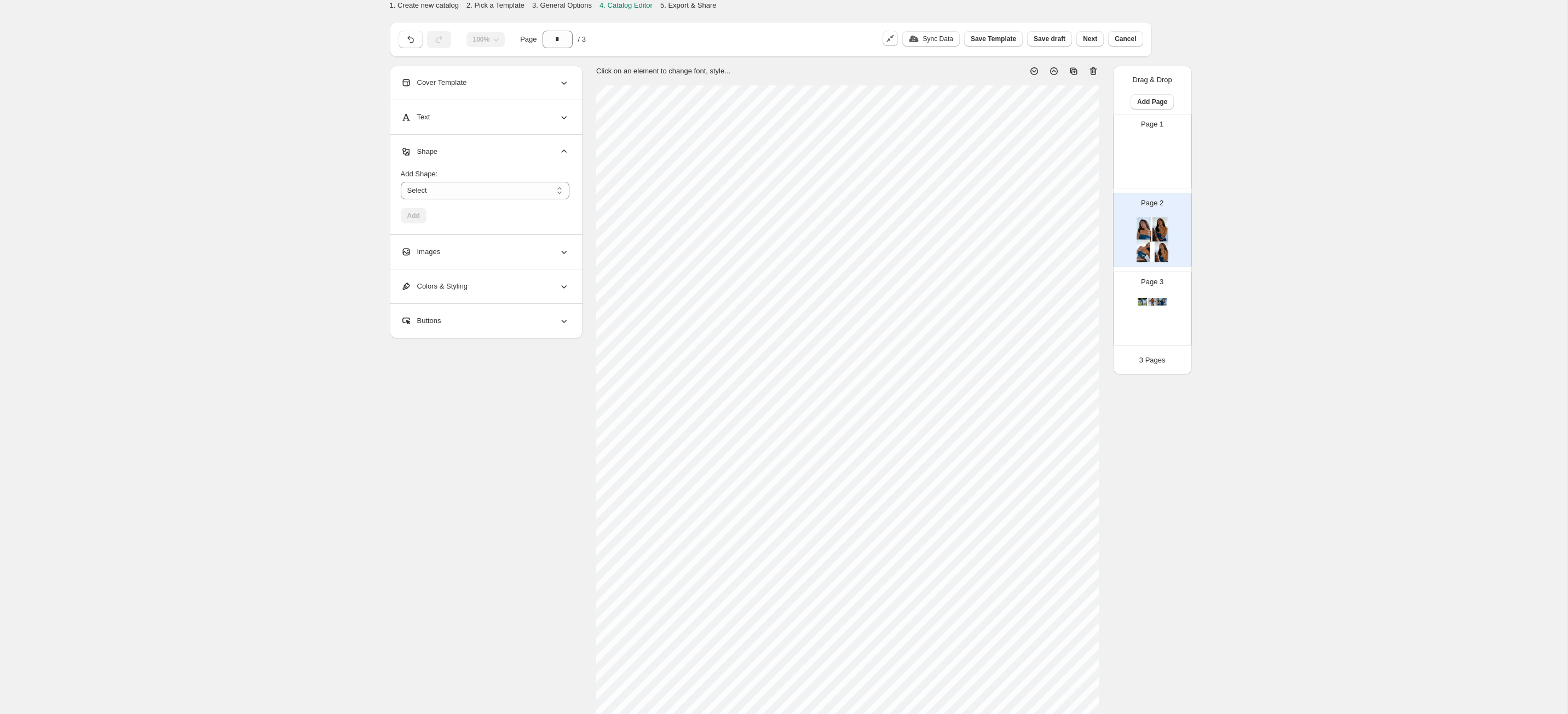 click on "Colors & Styling" at bounding box center [485, 286] 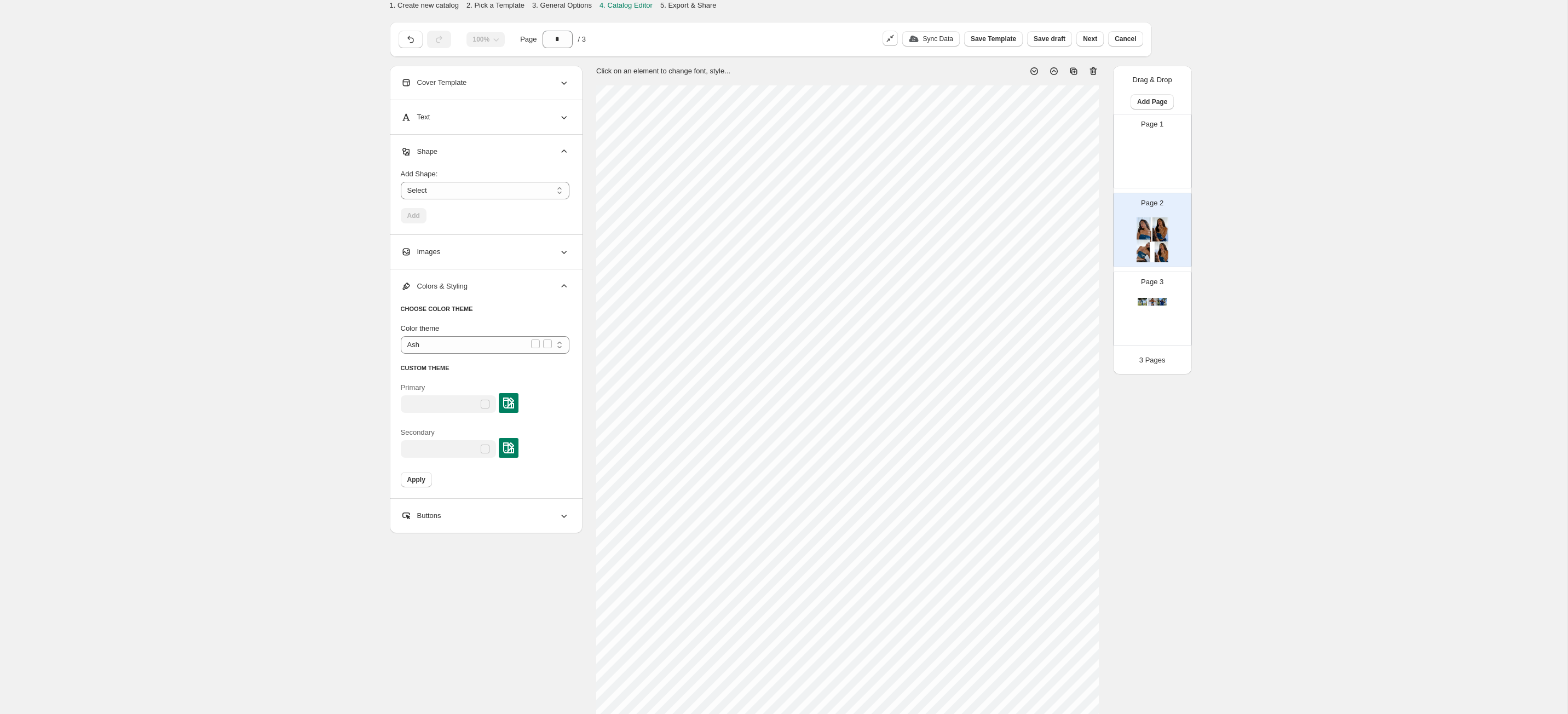 click on "Colors & Styling" at bounding box center [485, 286] 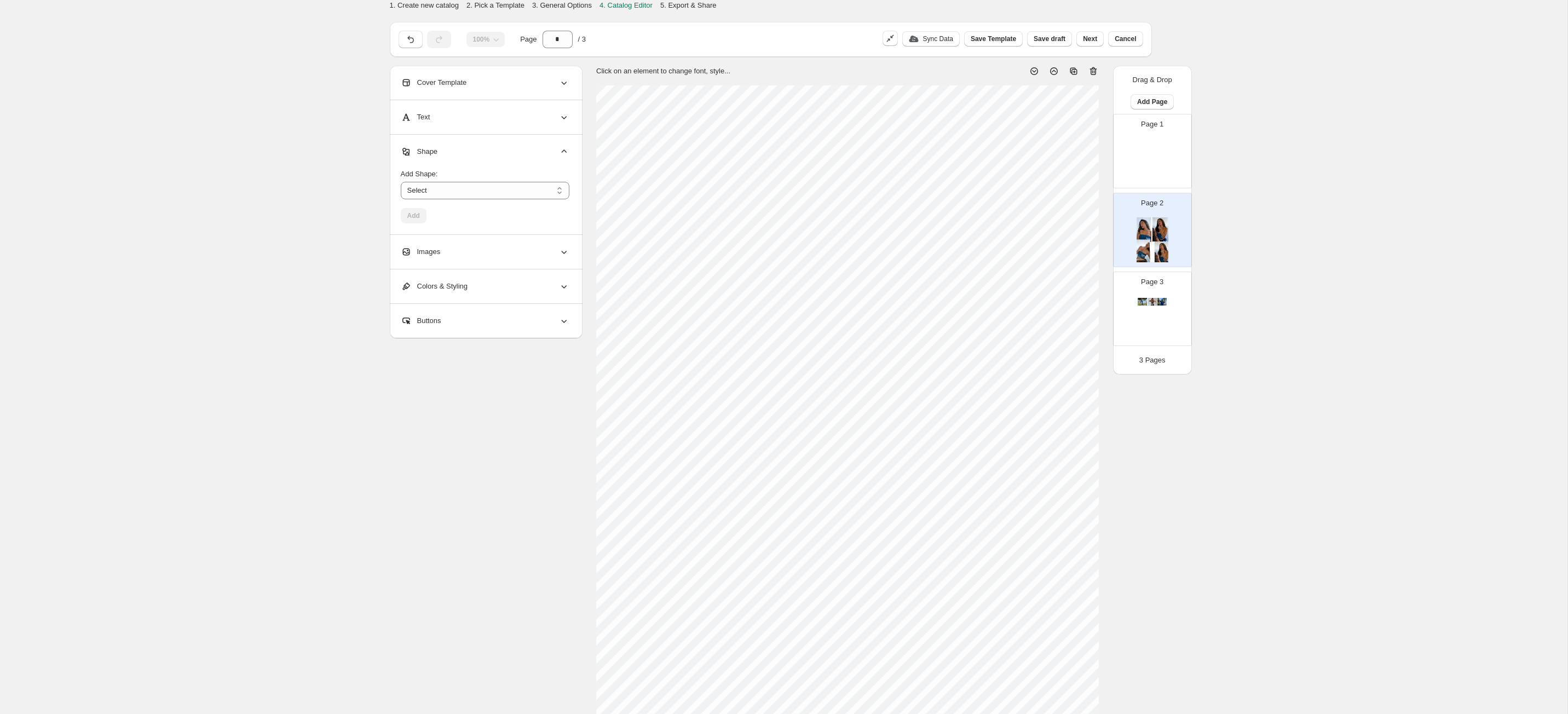 click on "Cover Template" at bounding box center (485, 83) 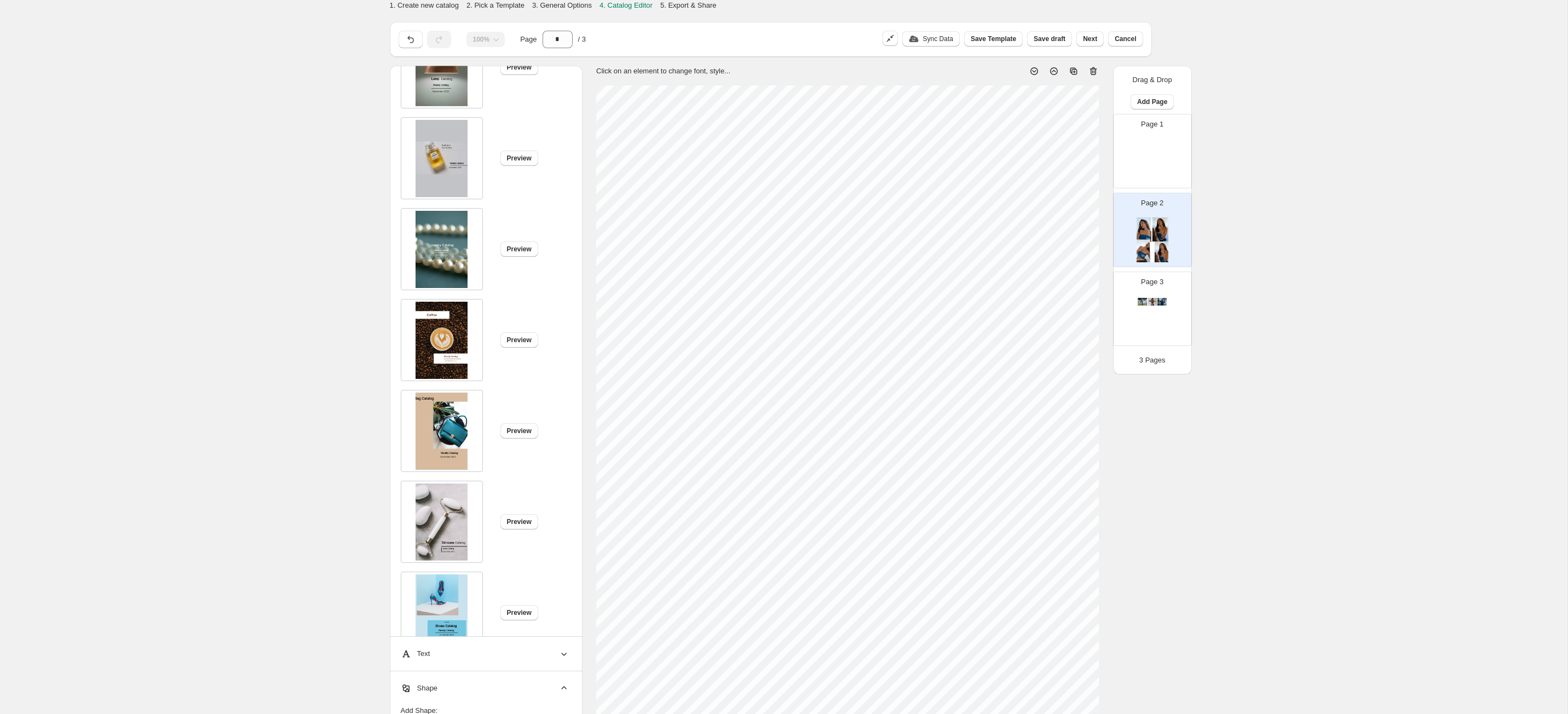 scroll, scrollTop: 897, scrollLeft: 0, axis: vertical 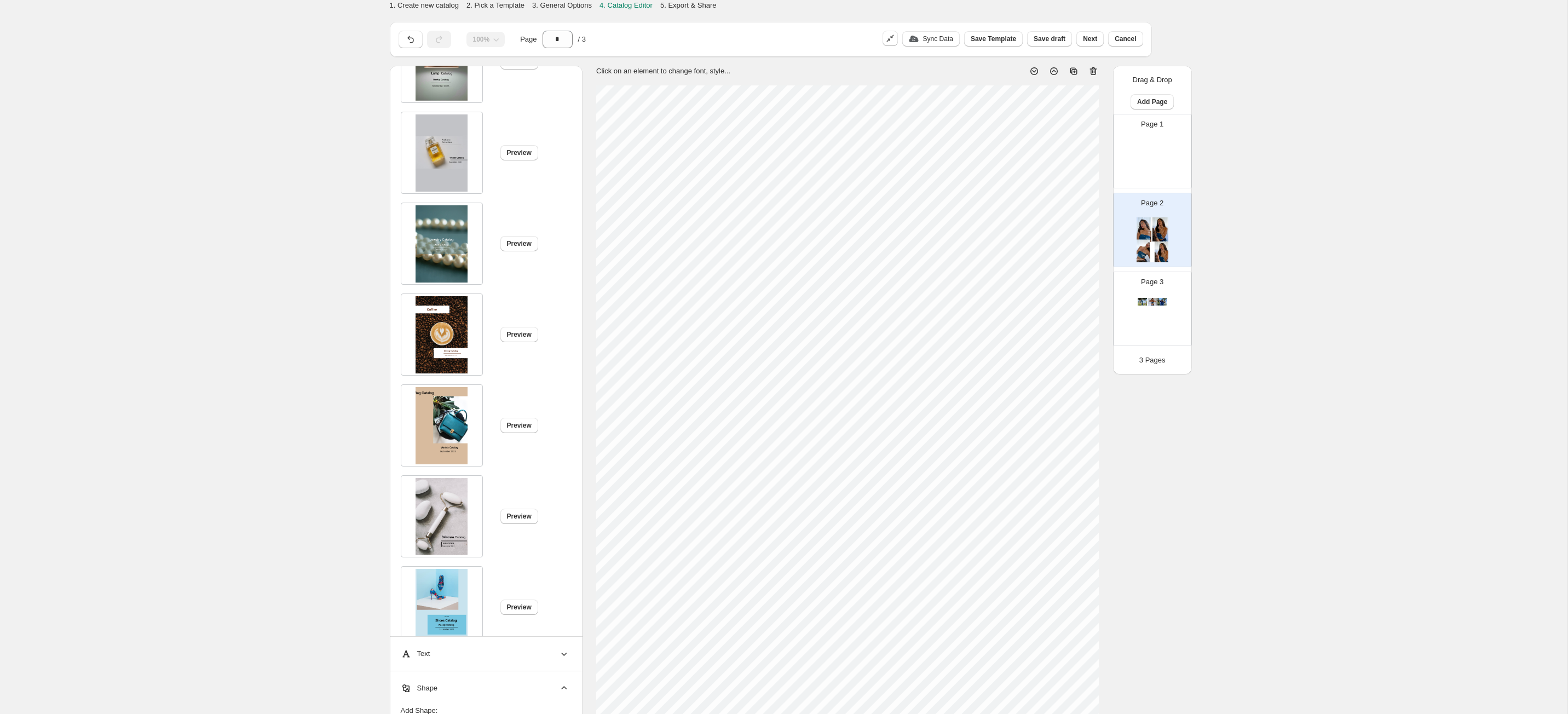 click at bounding box center (441, 516) 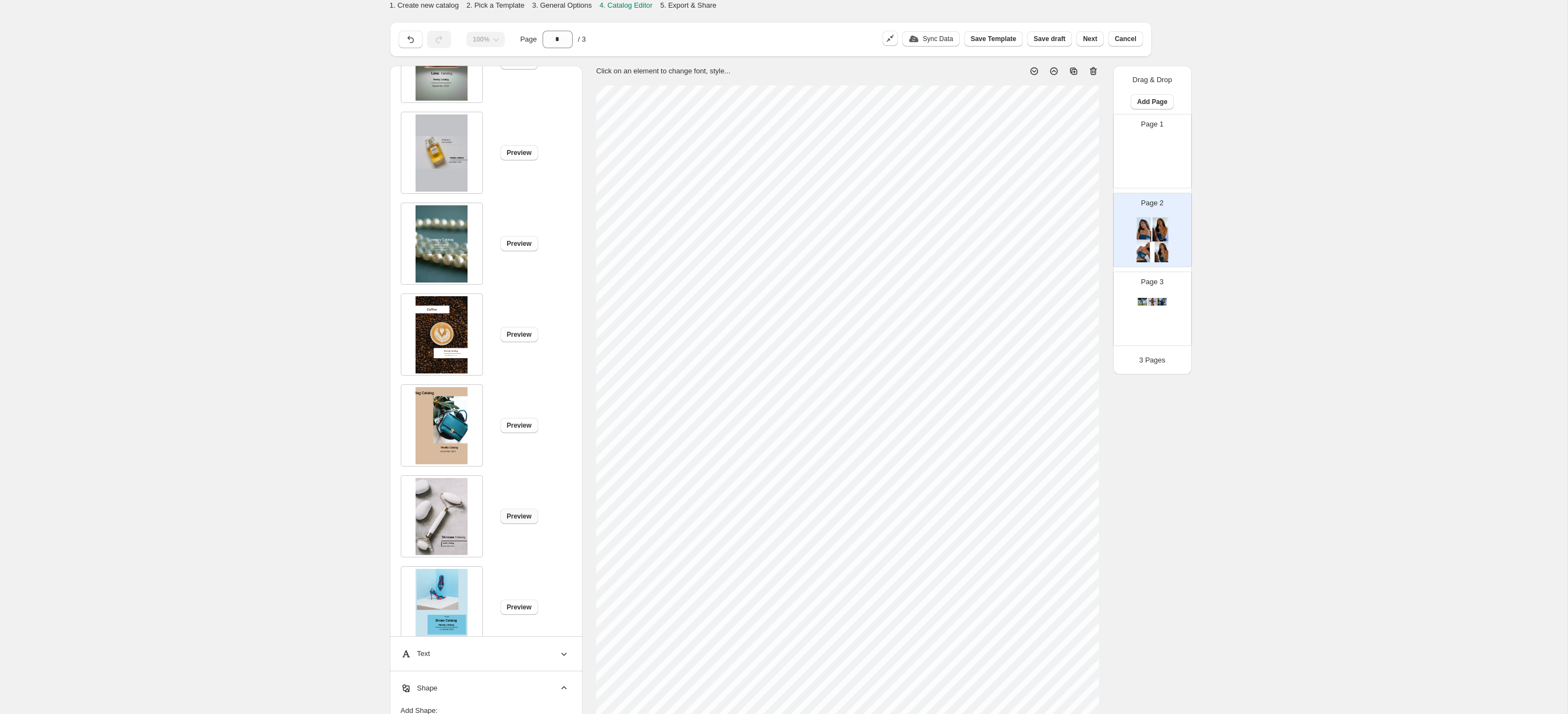 click on "Preview" at bounding box center [519, 516] 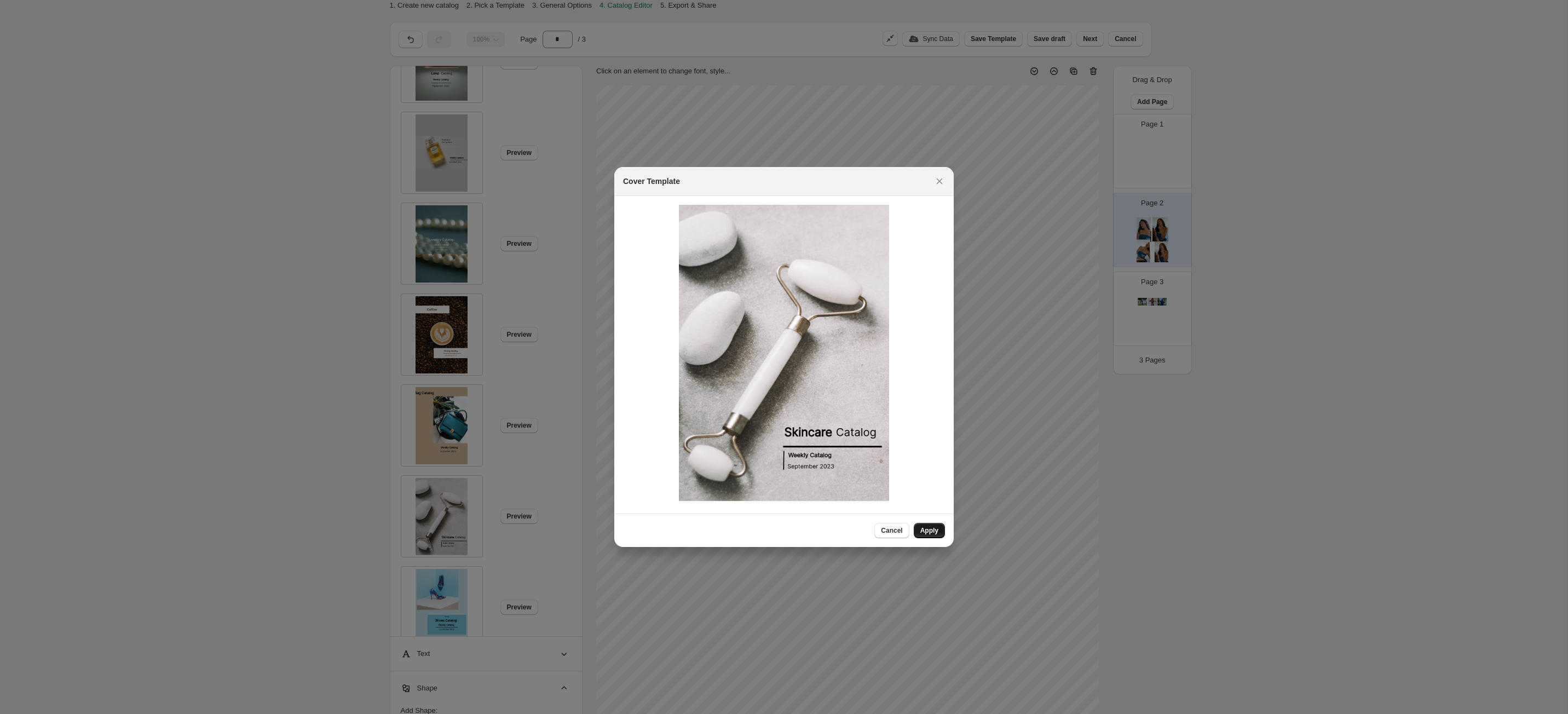 click on "Apply" at bounding box center (929, 531) 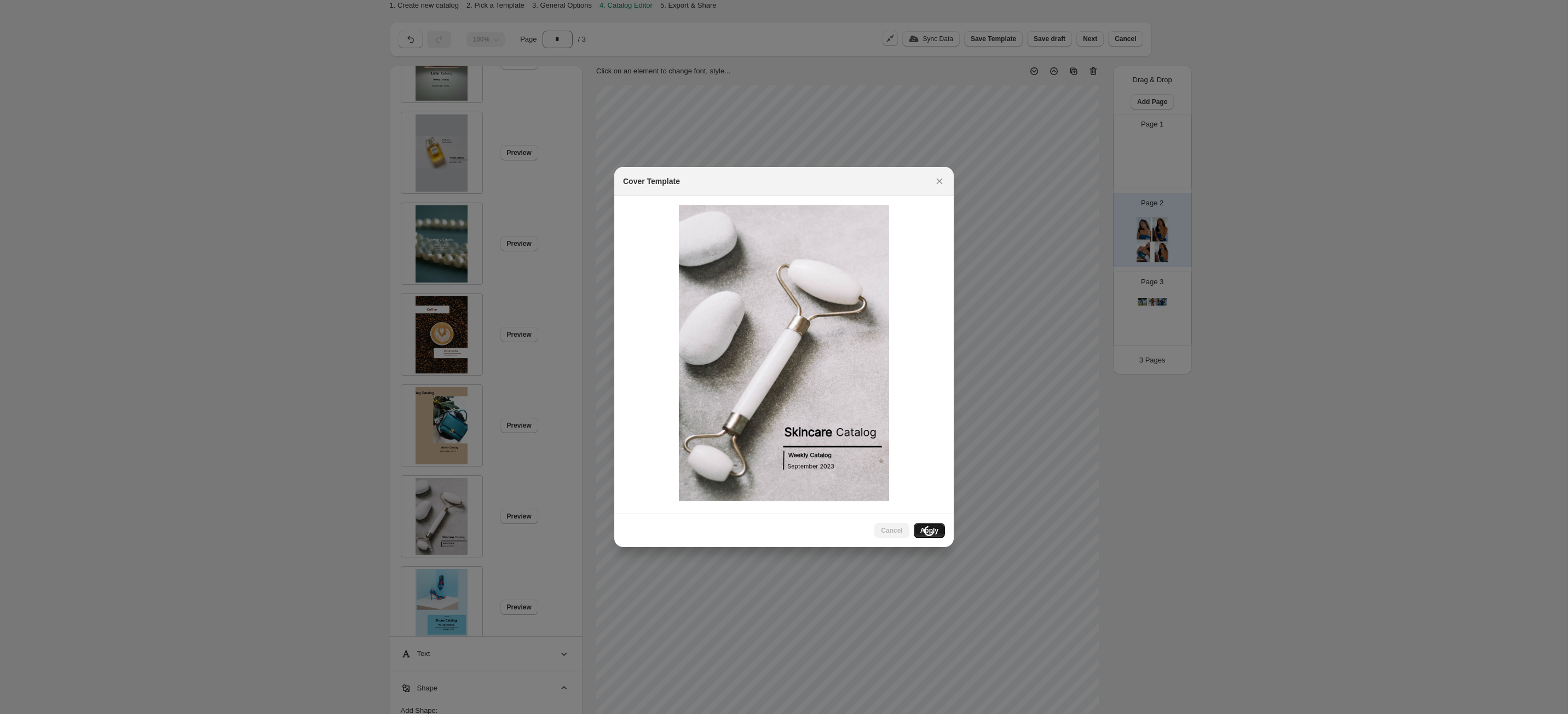 type on "*" 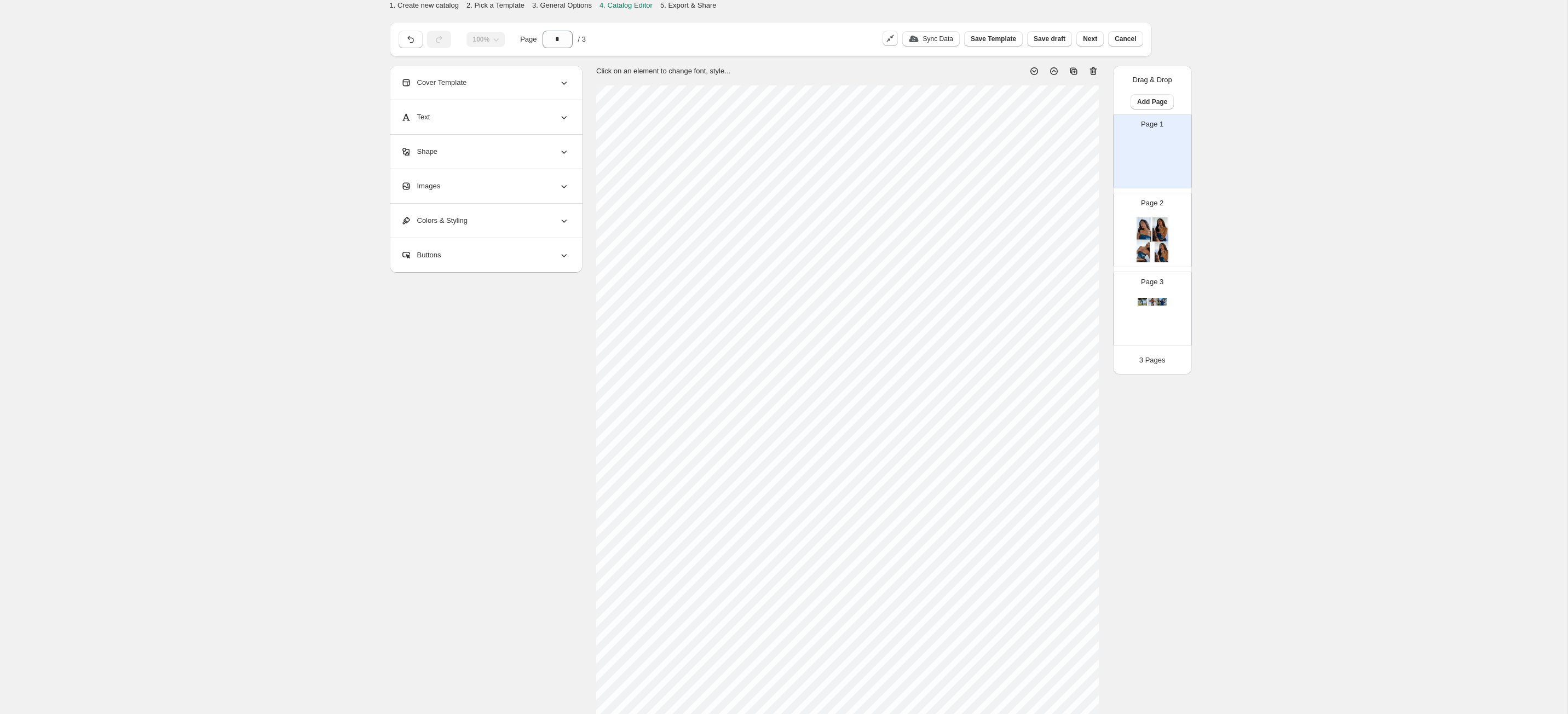 scroll, scrollTop: 0, scrollLeft: 0, axis: both 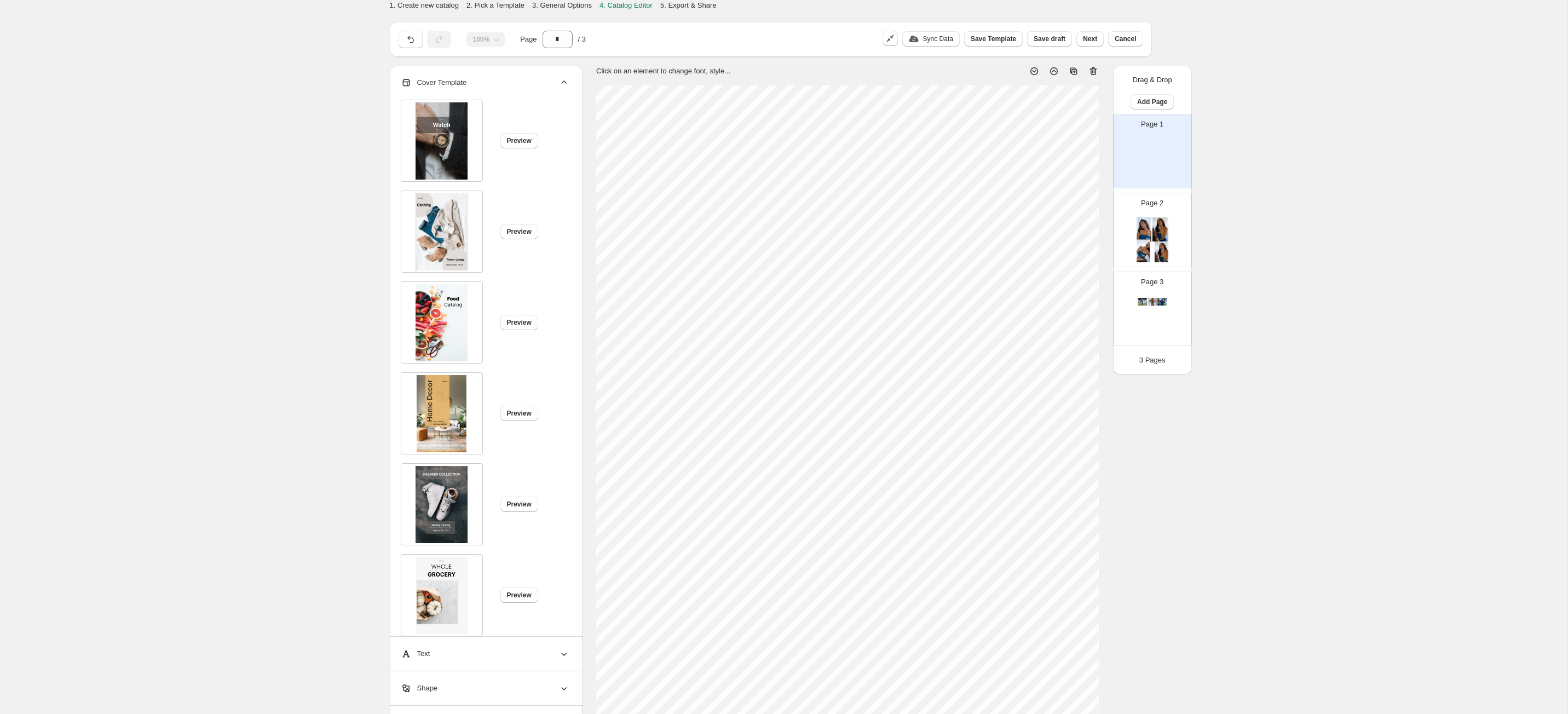click on "Cover Template" at bounding box center (485, 83) 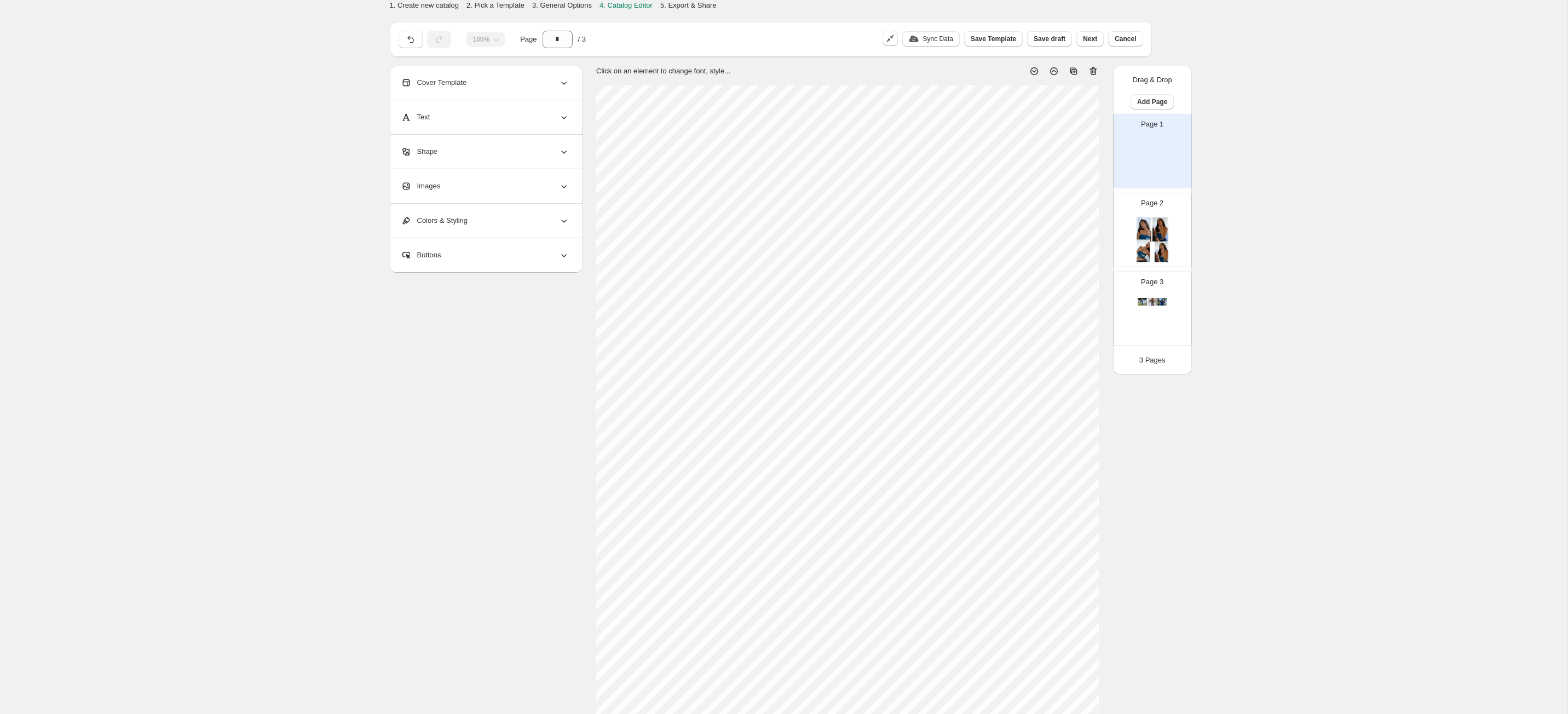 click at bounding box center [1152, 240] 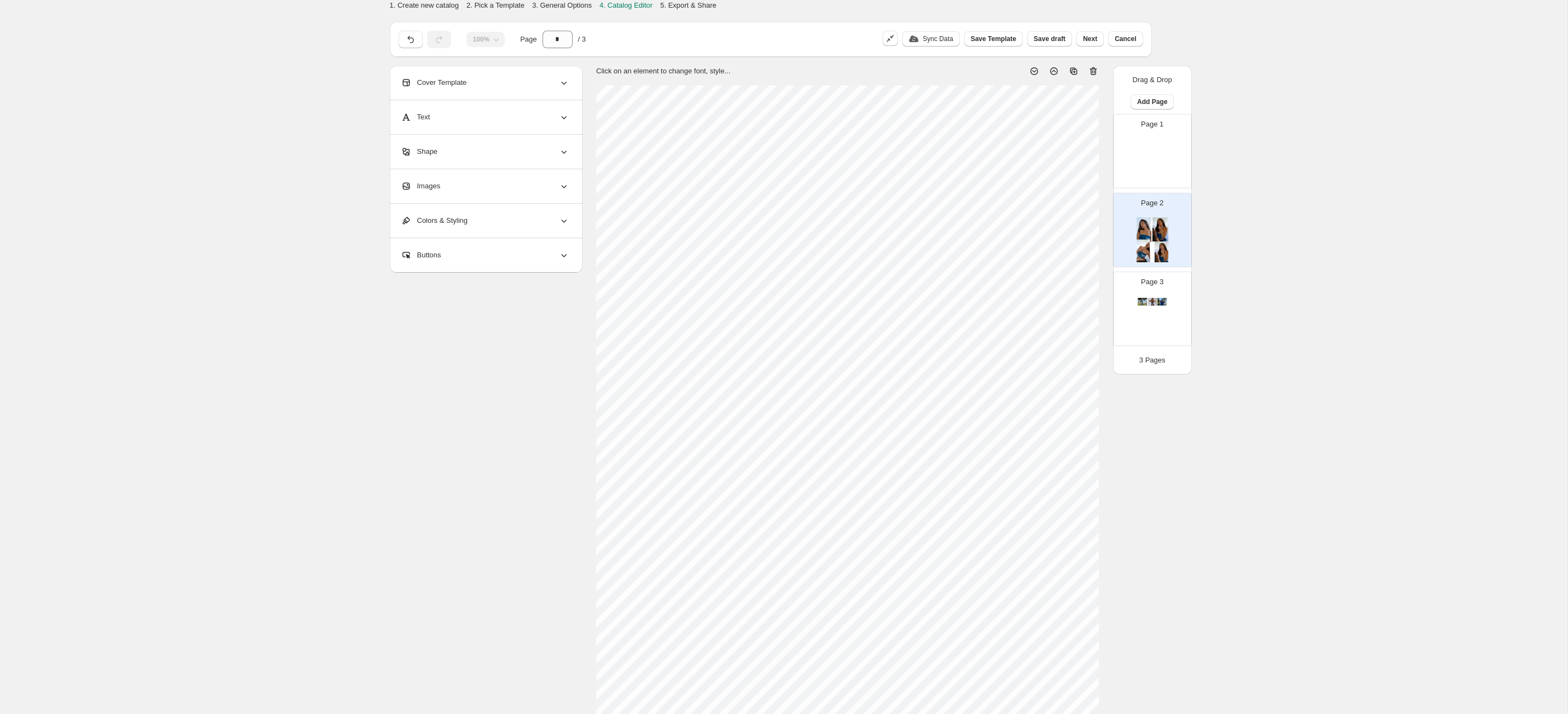 scroll, scrollTop: 67, scrollLeft: 0, axis: vertical 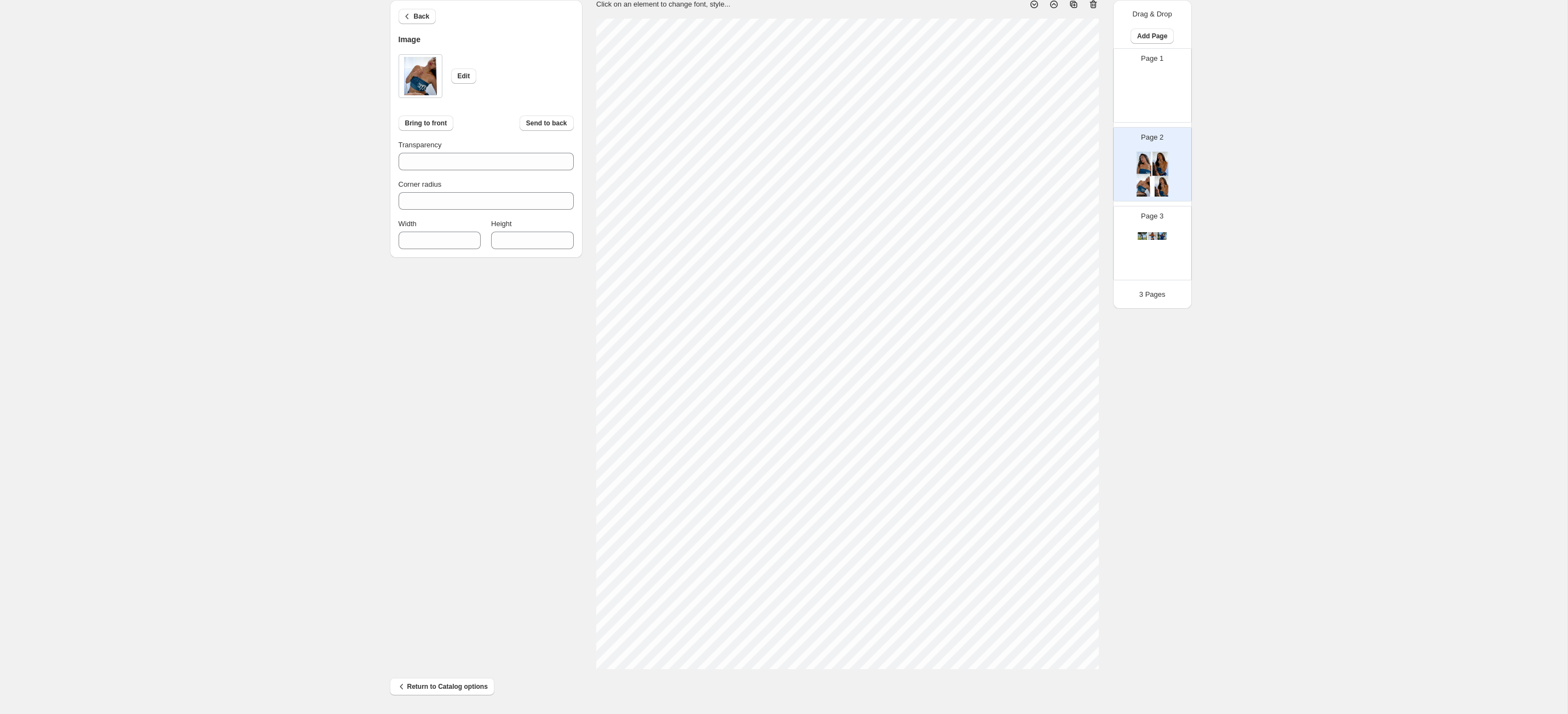 type on "***" 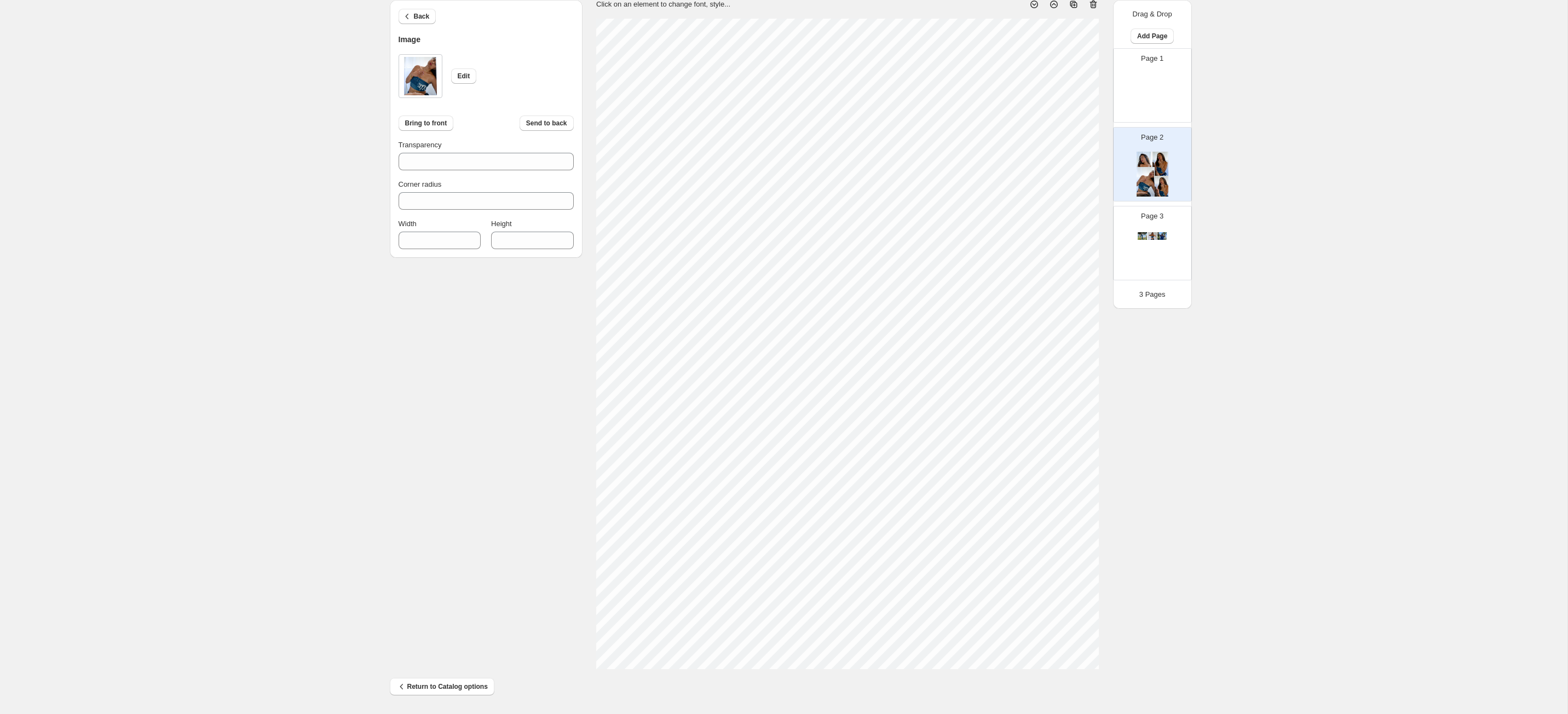 type on "***" 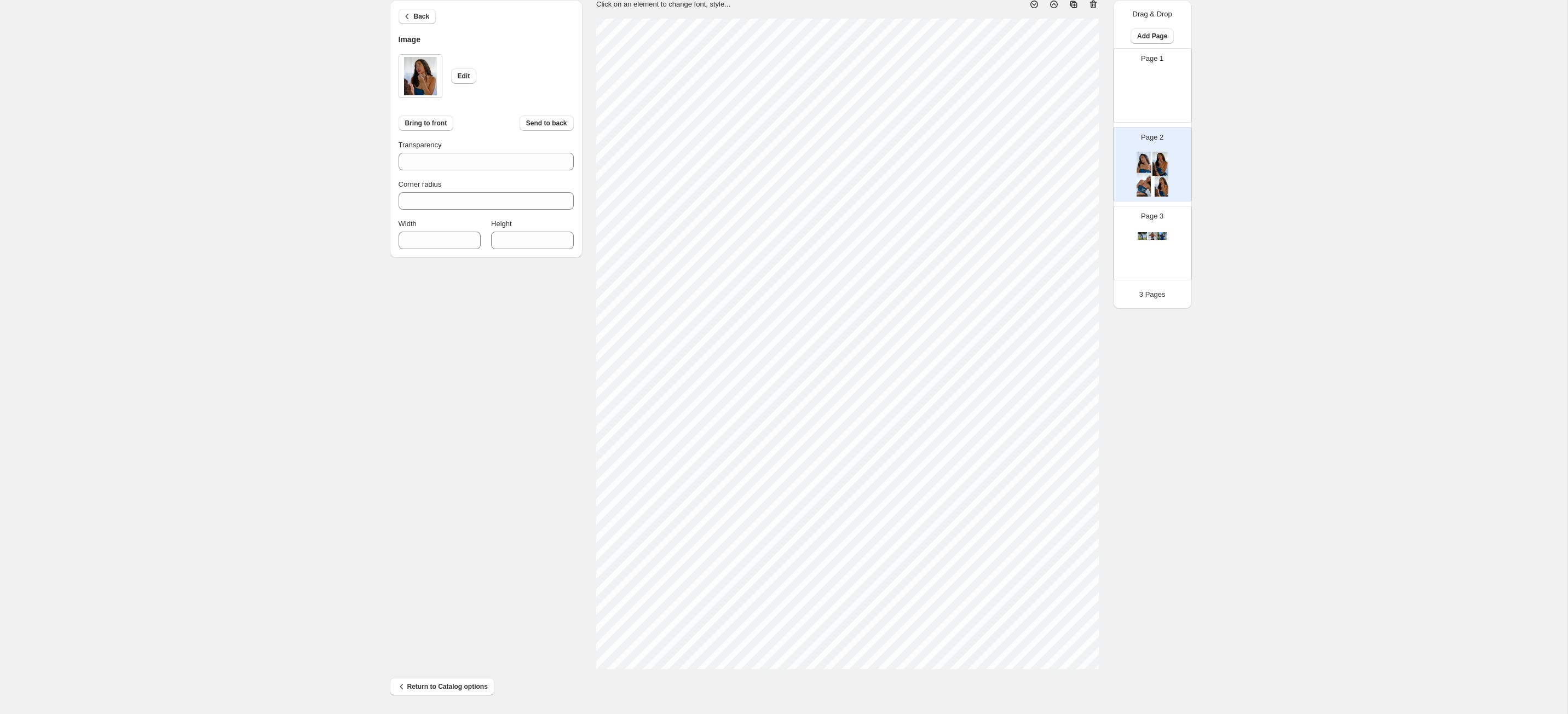 type on "***" 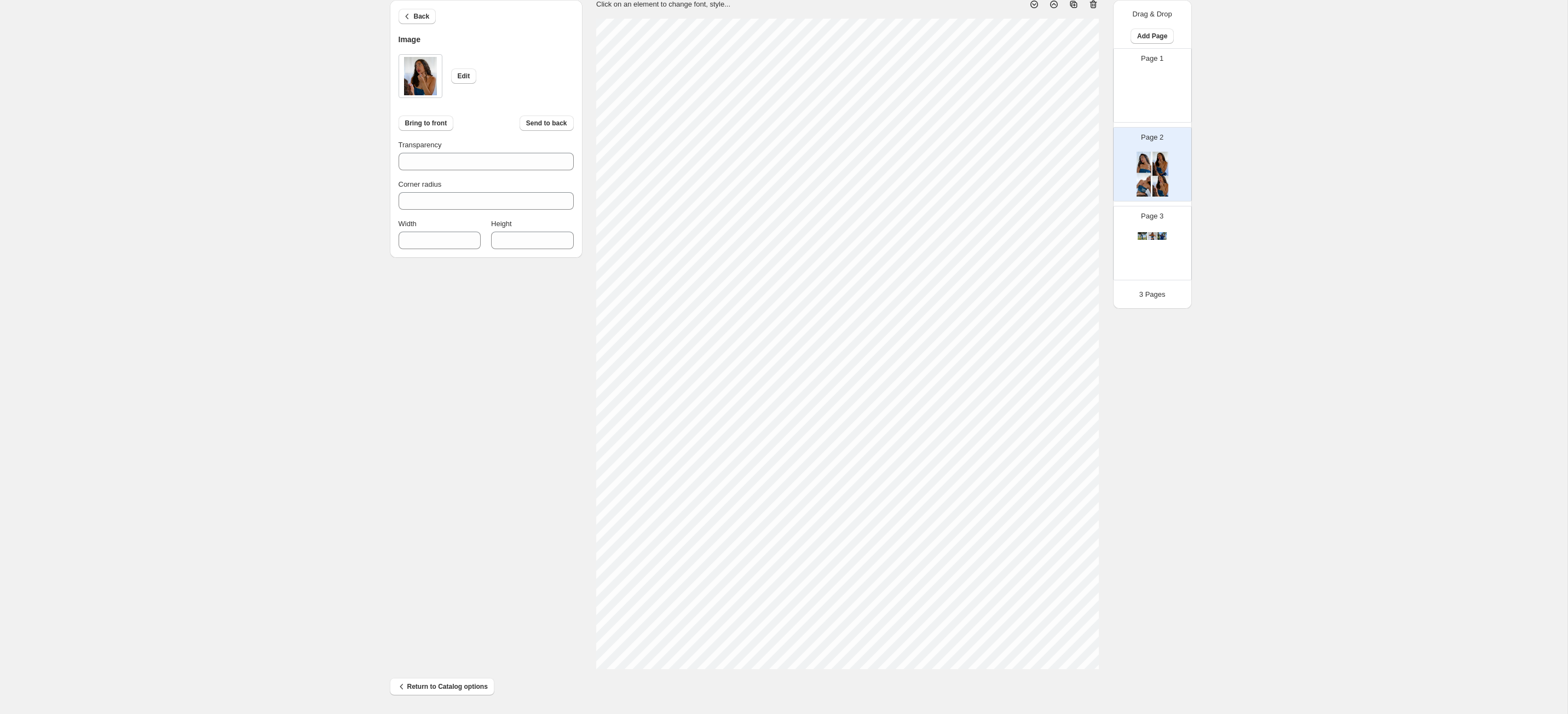 type on "***" 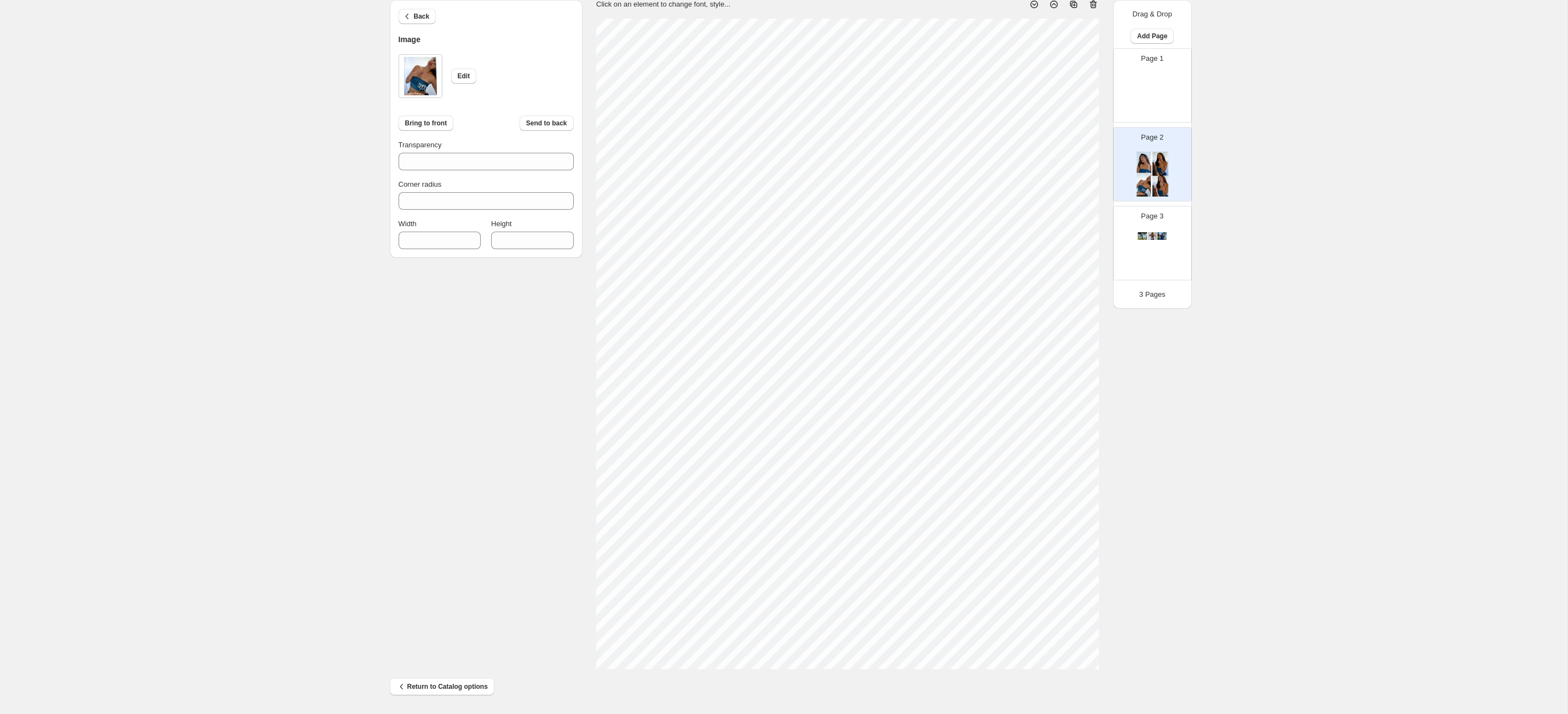 type on "***" 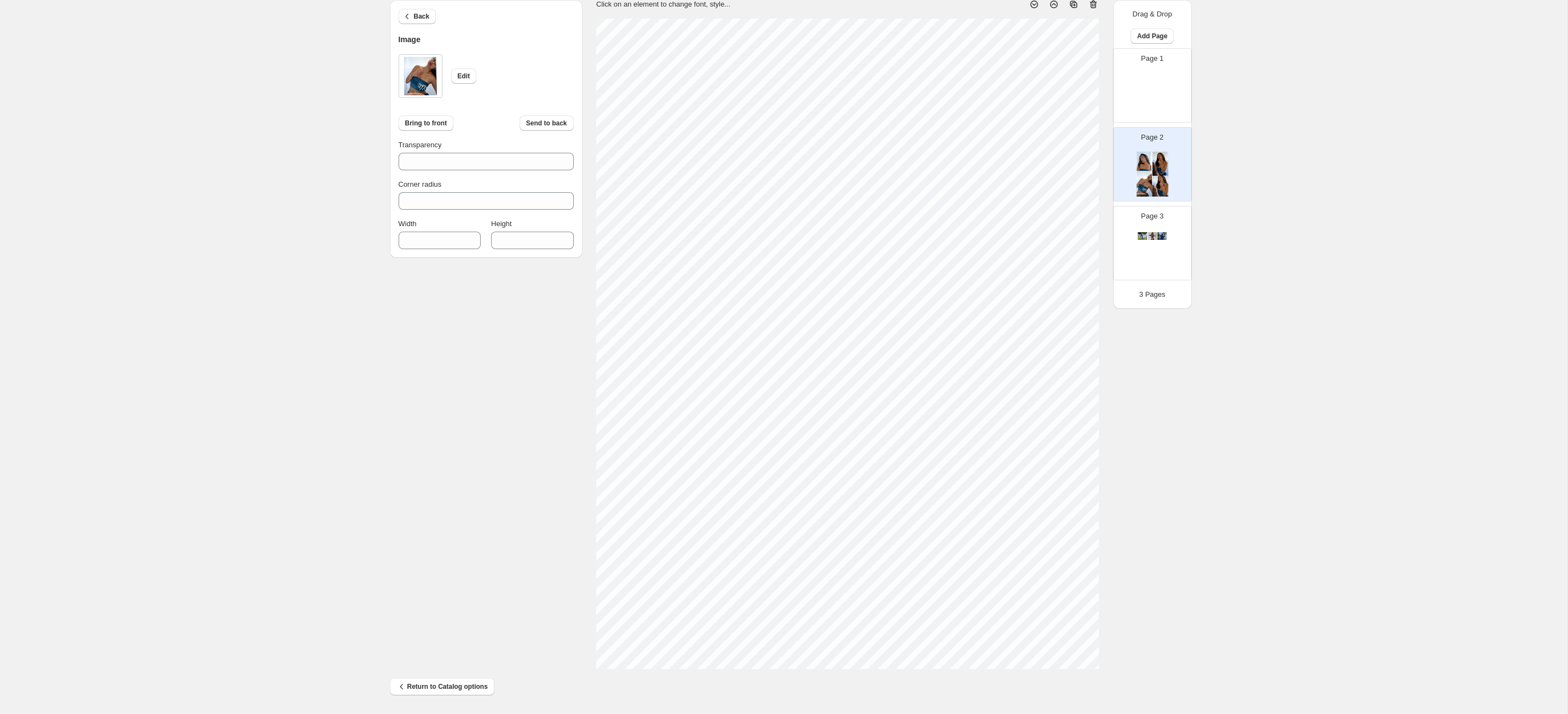 type on "***" 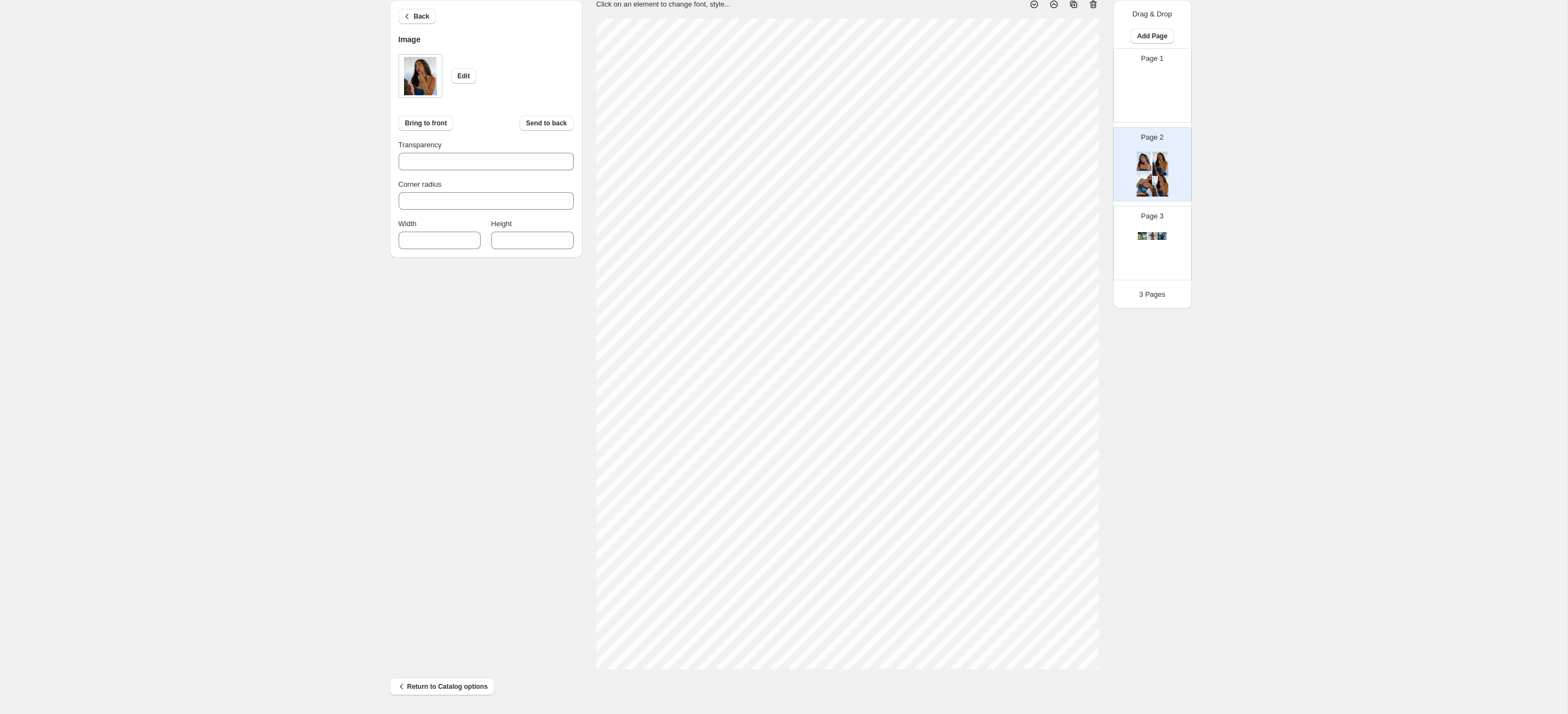 click on "Back Image Edit Bring to front Send to back Transparency *** Corner radius * Width *** Height *** Click on an element to change font, style... Drag & Drop Add Page Page 1 Page 2 Page 3 3 Pages" at bounding box center [784, 334] 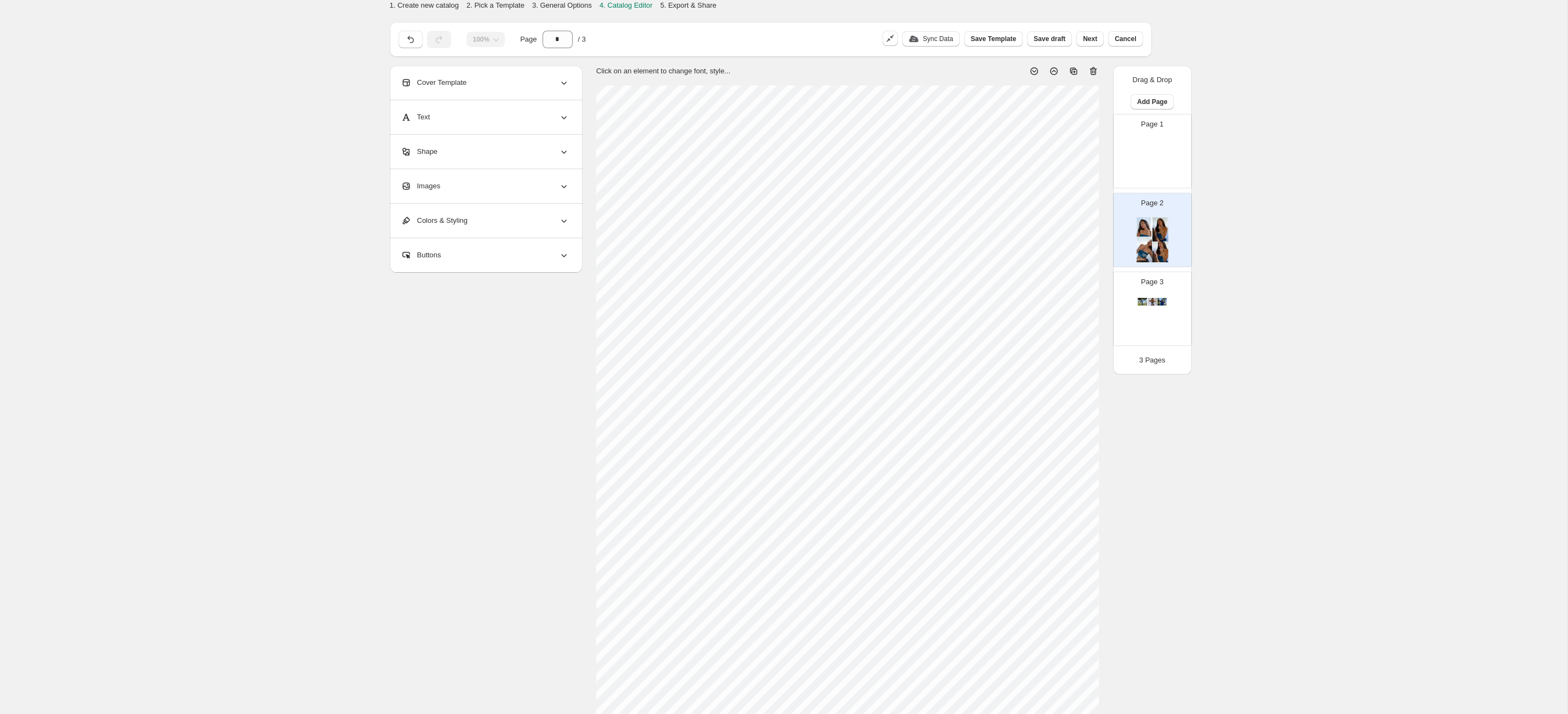 scroll, scrollTop: 67, scrollLeft: 0, axis: vertical 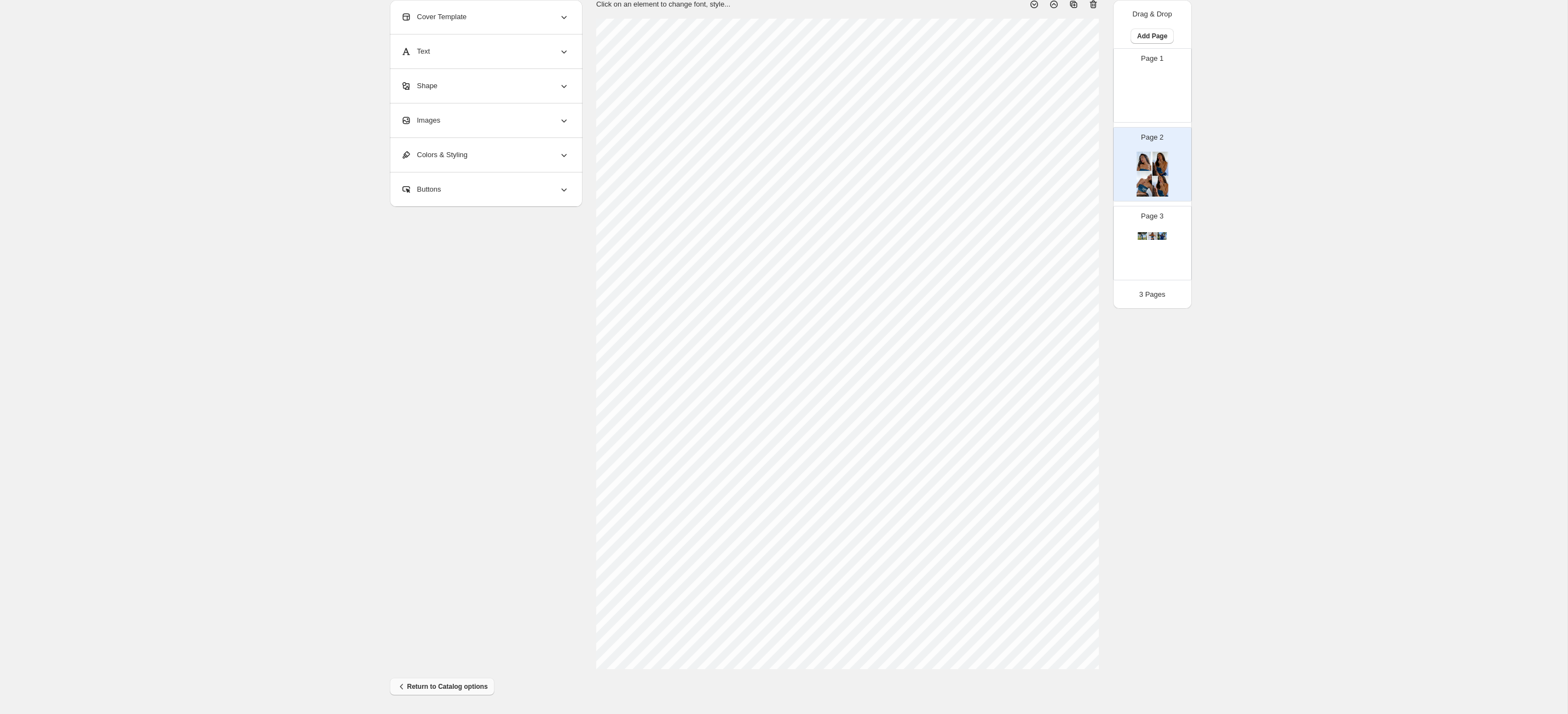 click on "Return to Catalog options" at bounding box center (442, 687) 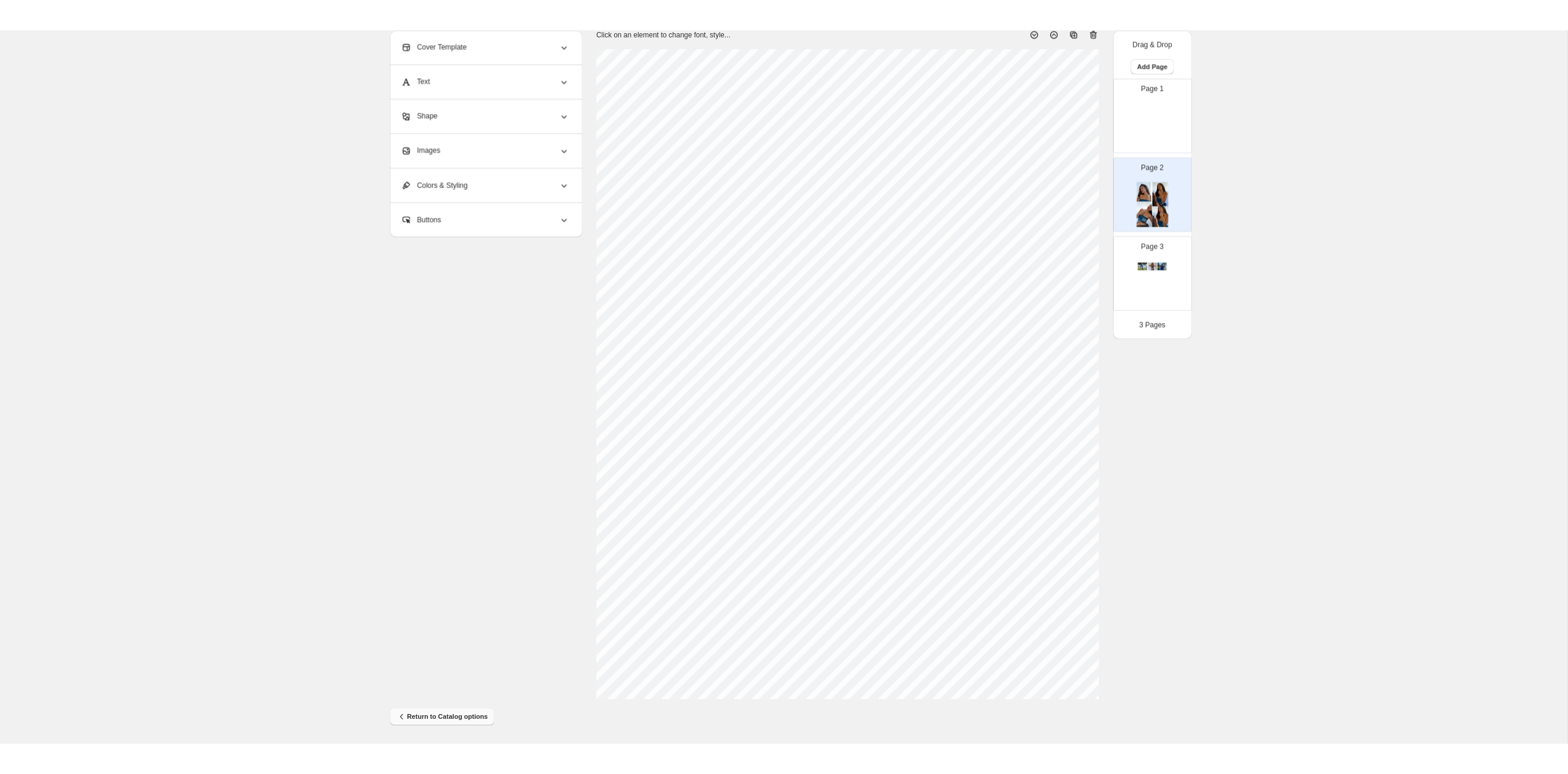 scroll, scrollTop: 0, scrollLeft: 0, axis: both 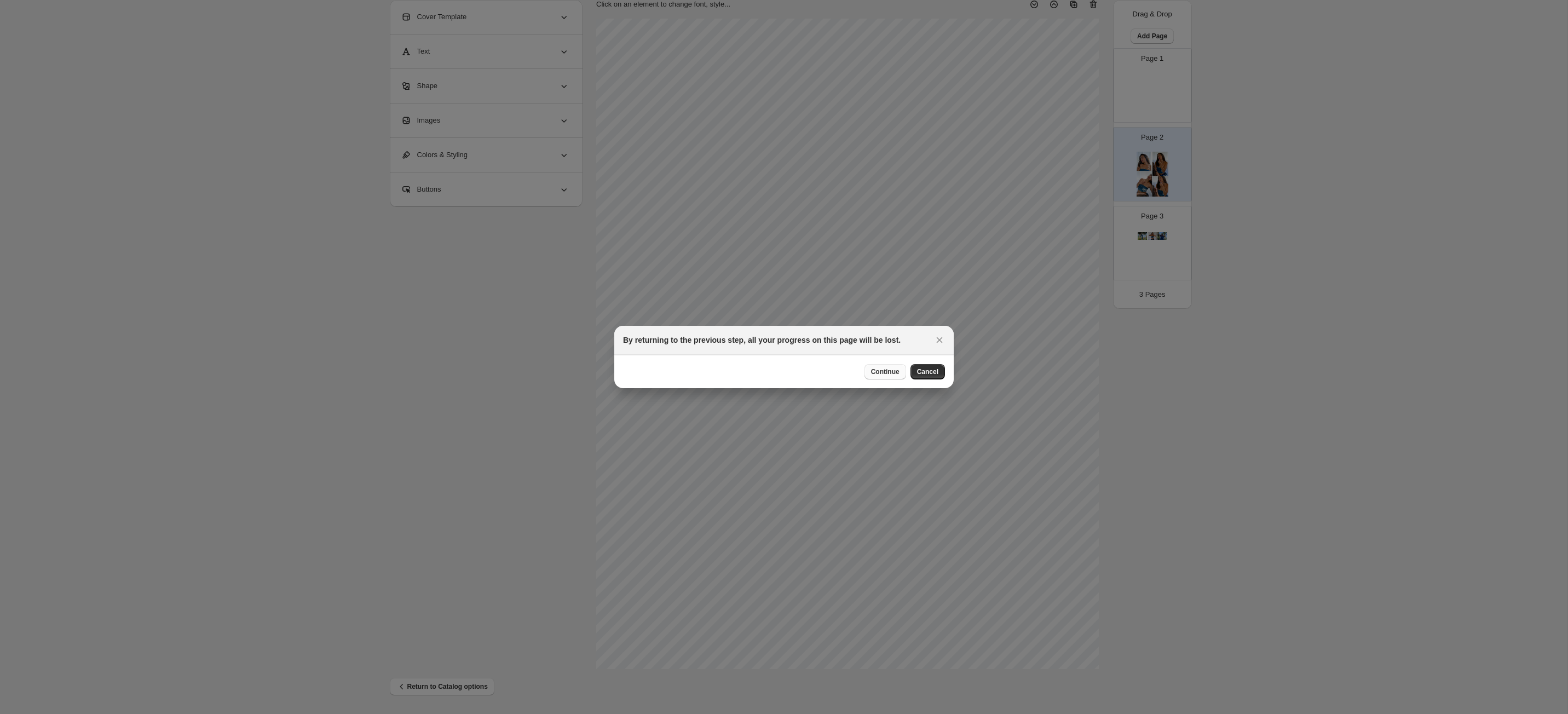 click on "Continue" at bounding box center (885, 372) 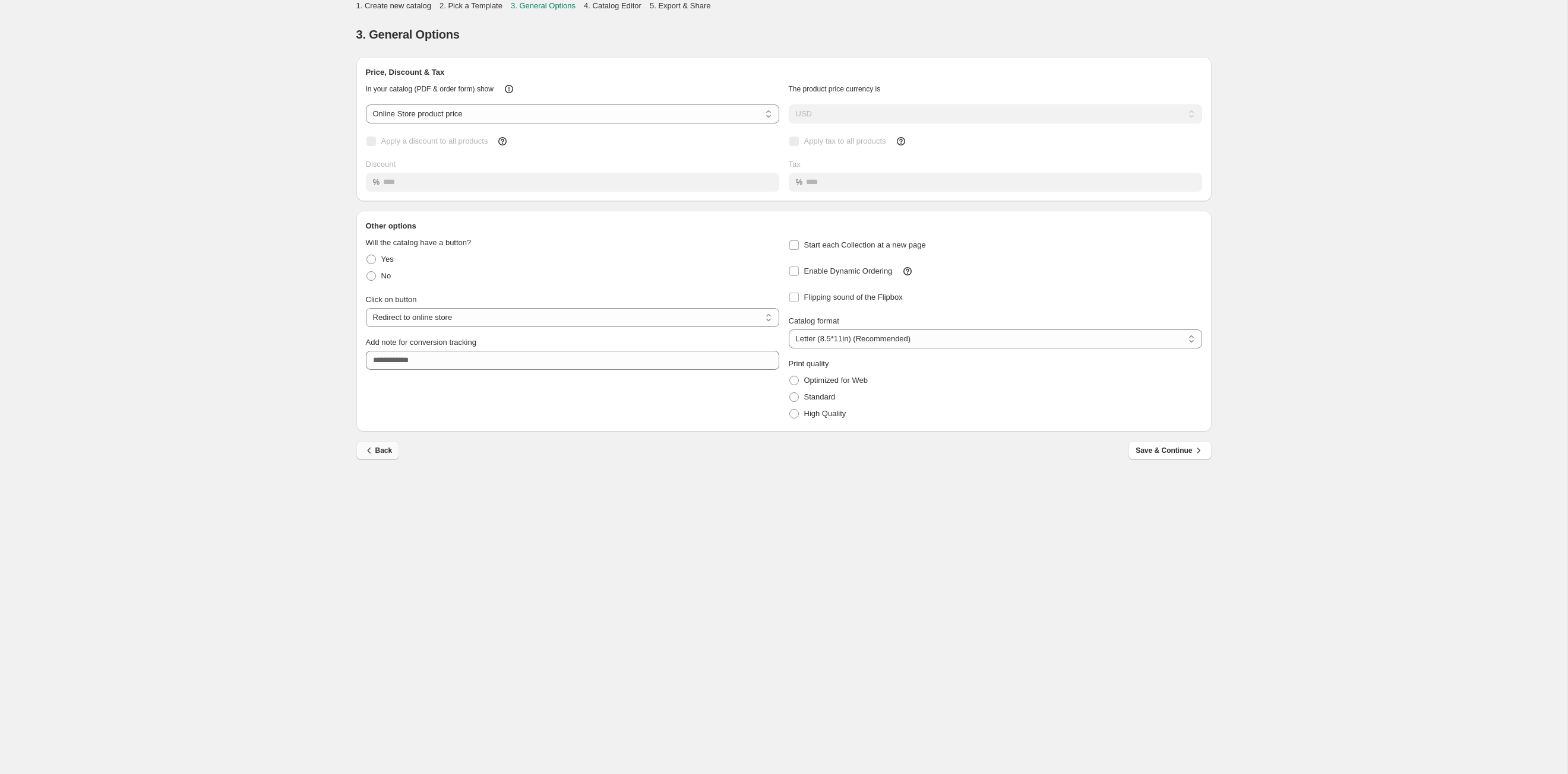click on "Back" at bounding box center [378, 451] 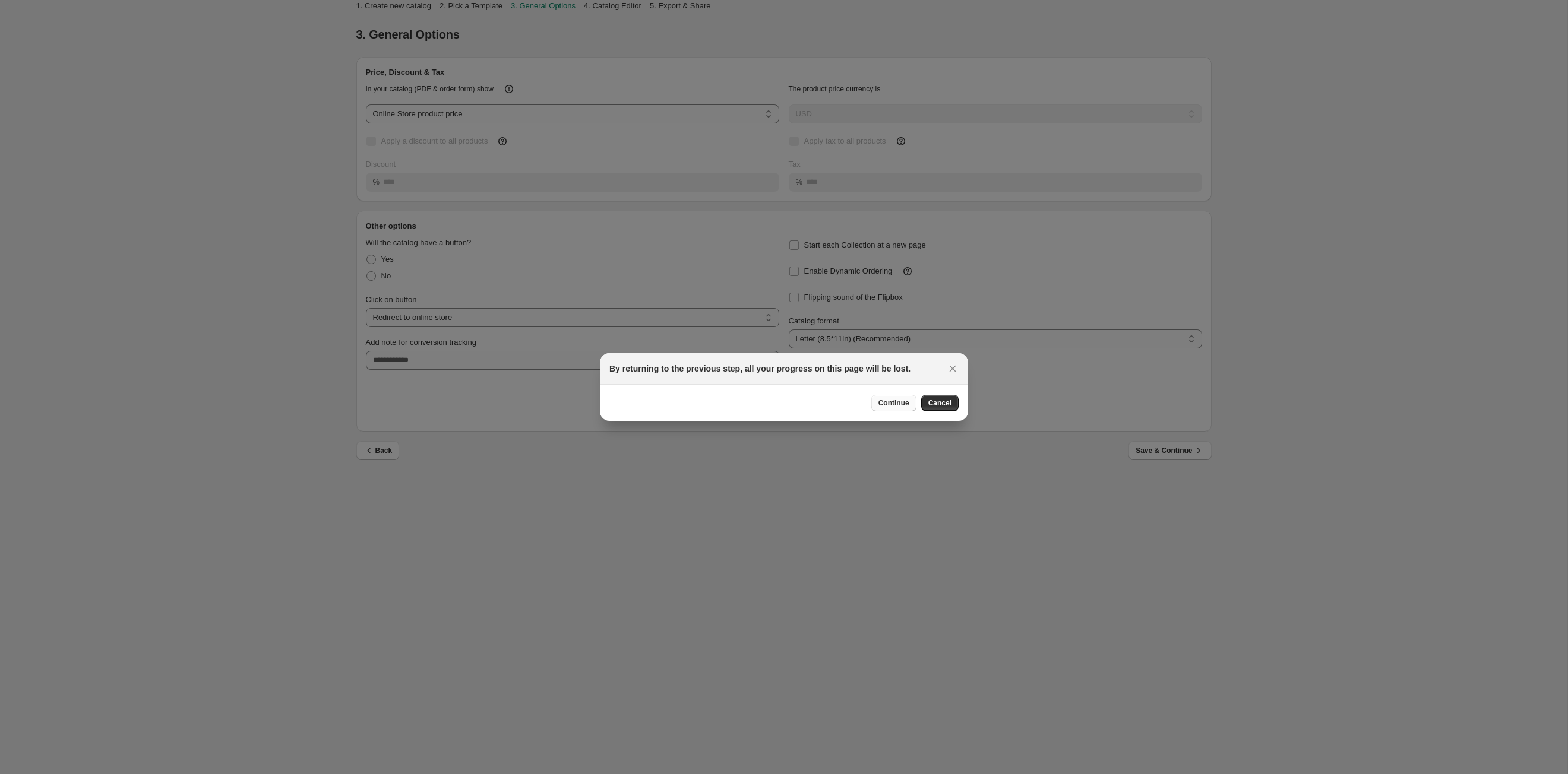 click on "Continue" at bounding box center [894, 403] 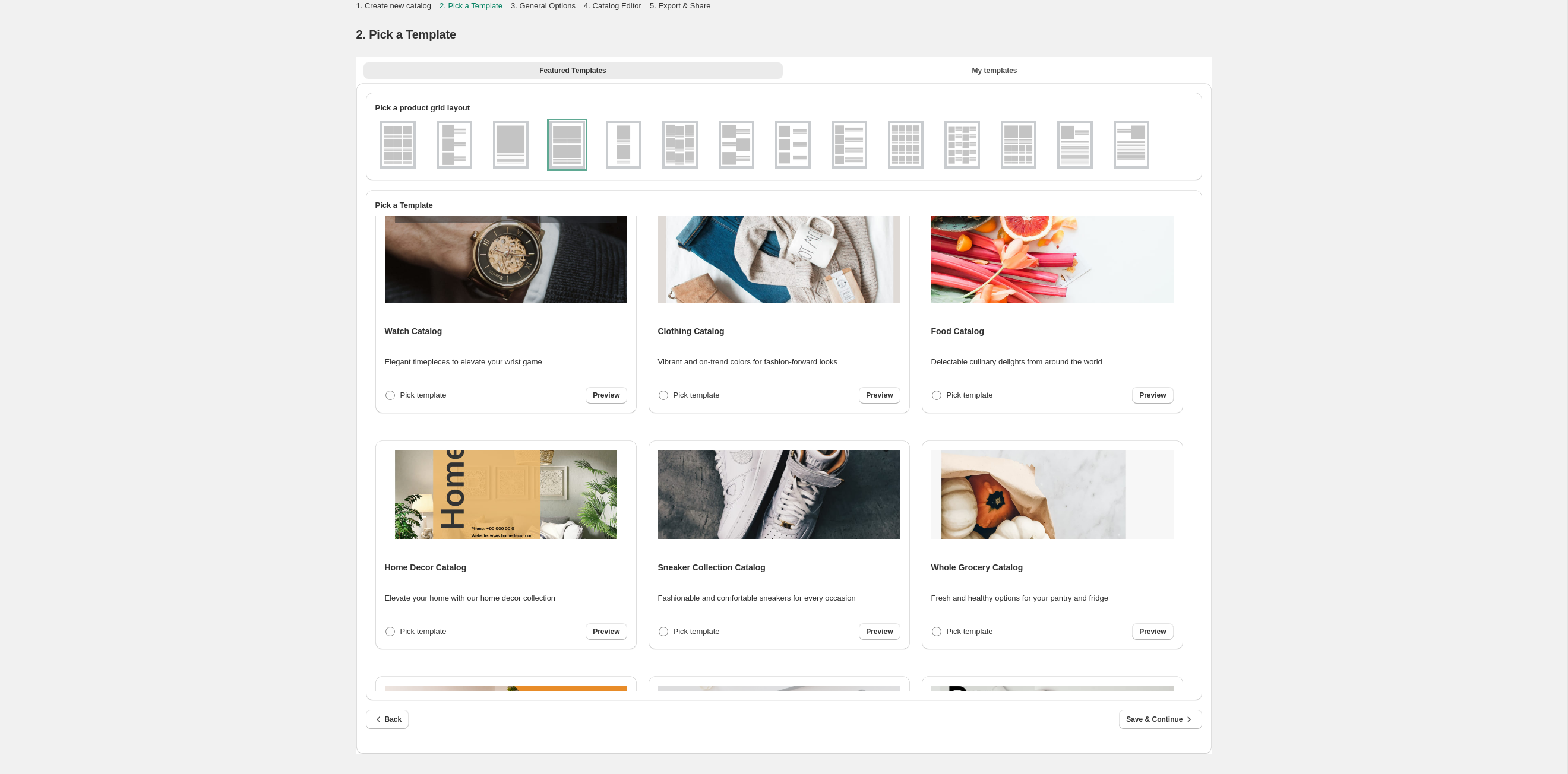 scroll, scrollTop: 8, scrollLeft: 0, axis: vertical 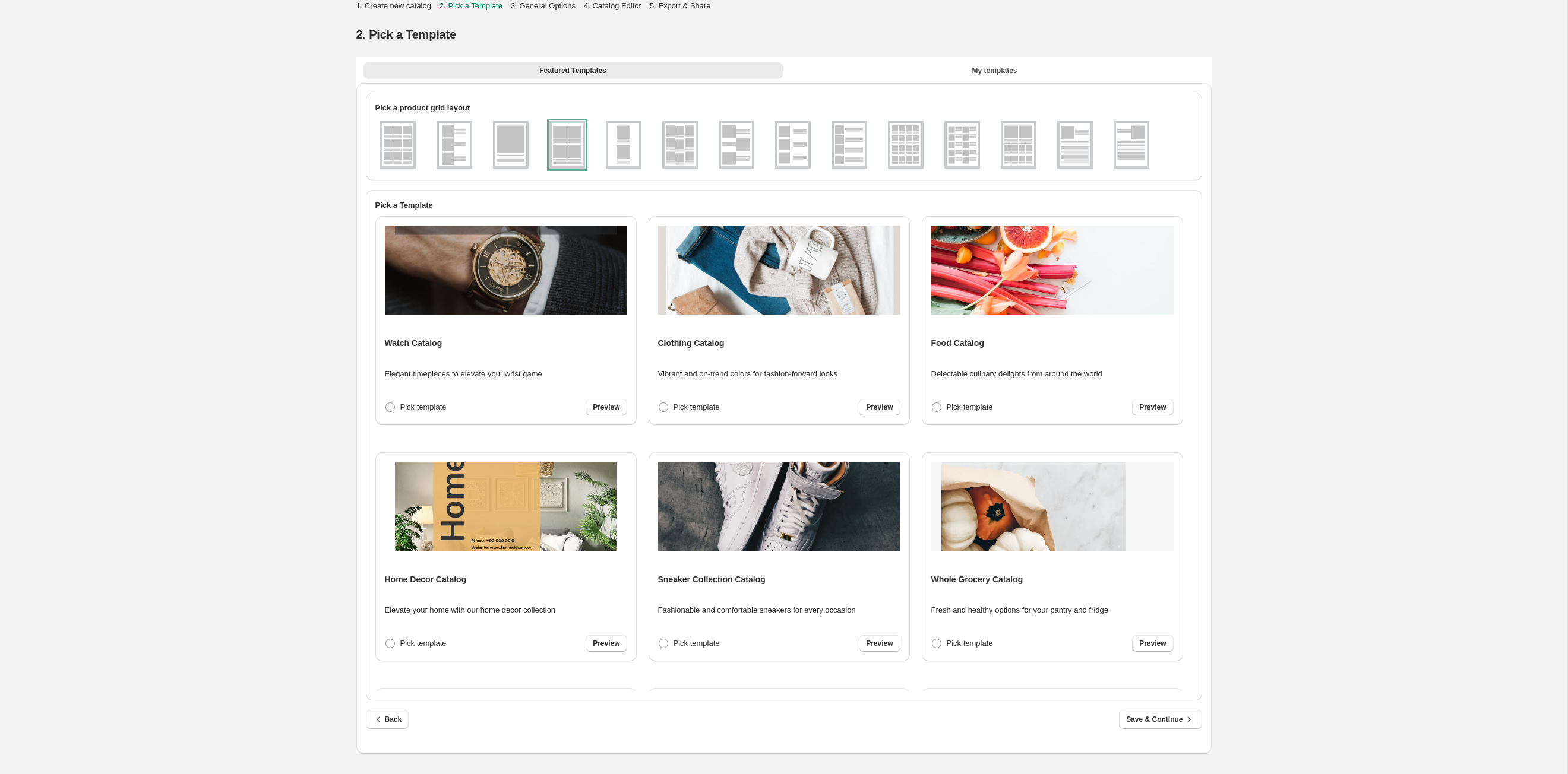 click on "Clothing Catalog Vibrant and on-trend colors for fashion-forward looks Pick template Preview" at bounding box center [779, 321] 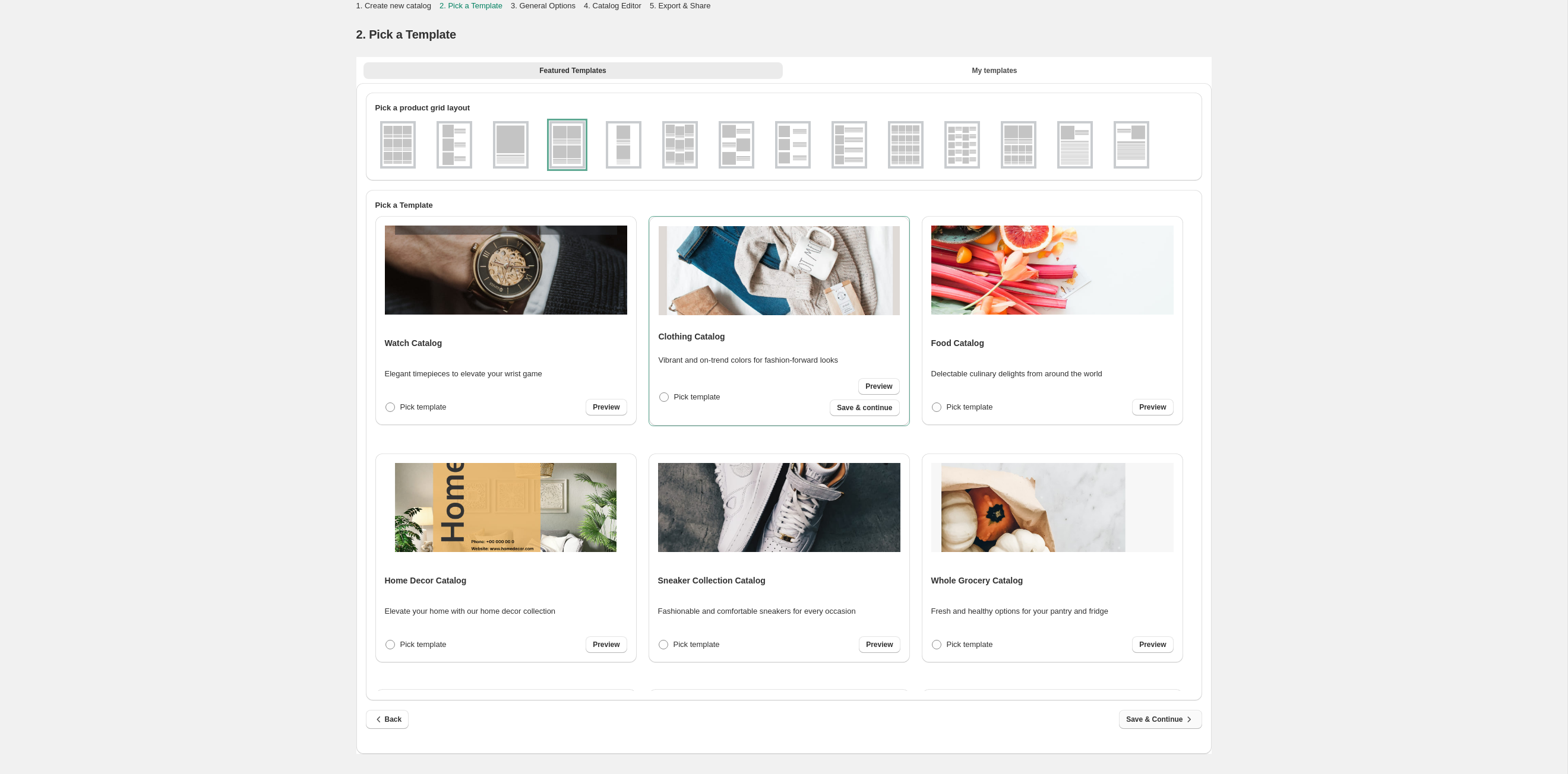 click on "Save & Continue" at bounding box center (1160, 719) 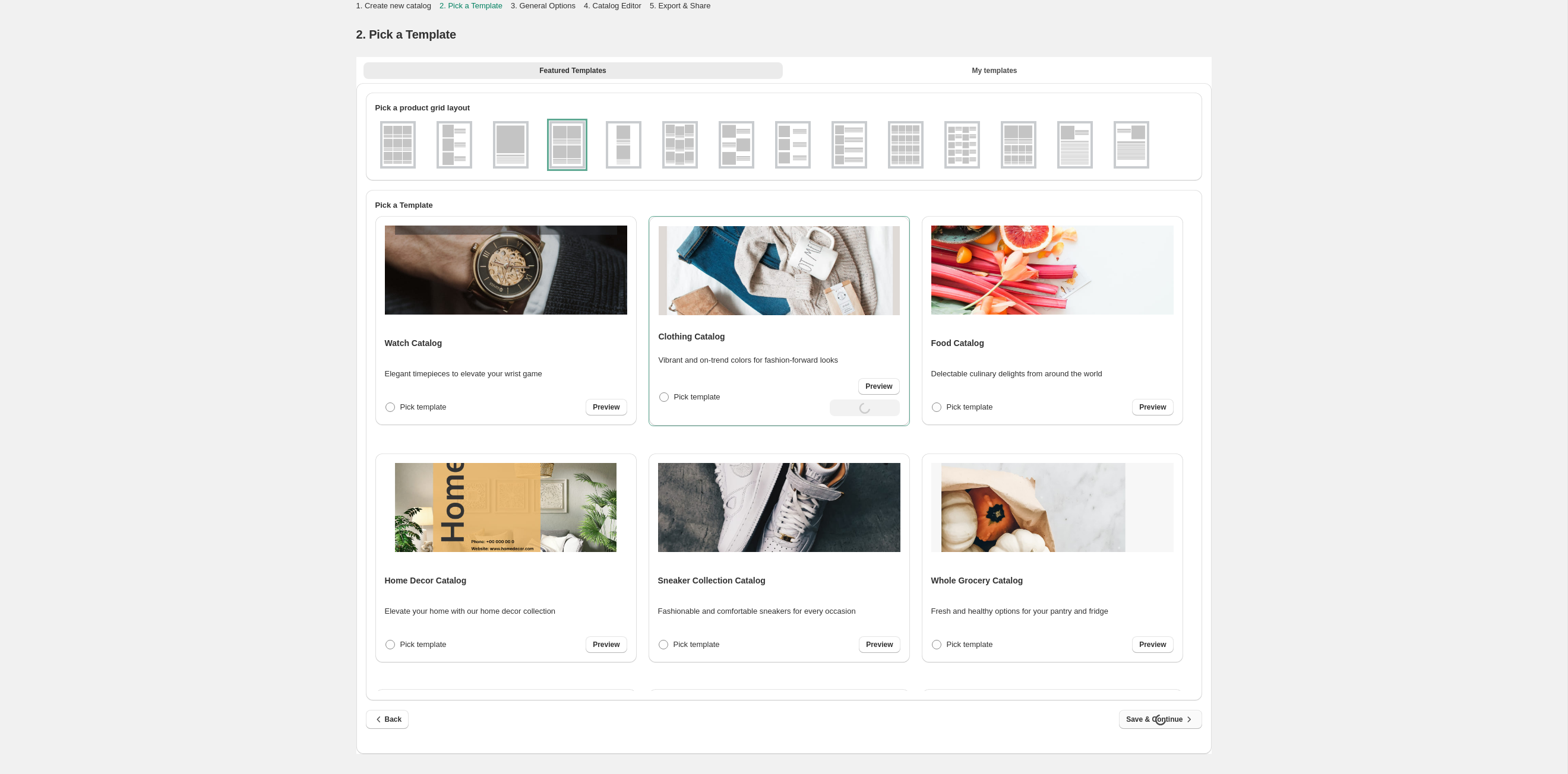 select on "**********" 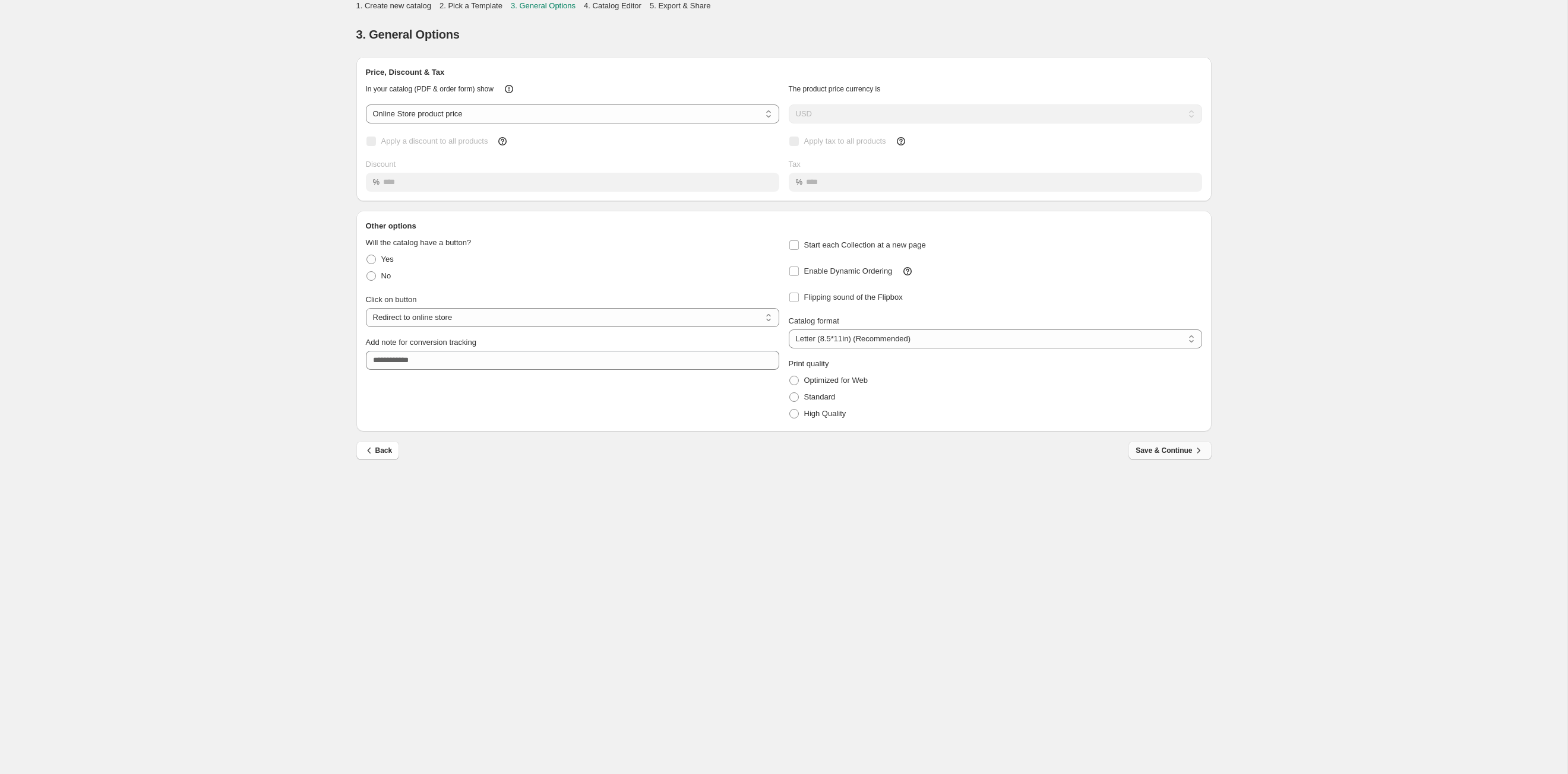 click on "Save & Continue" at bounding box center (1169, 451) 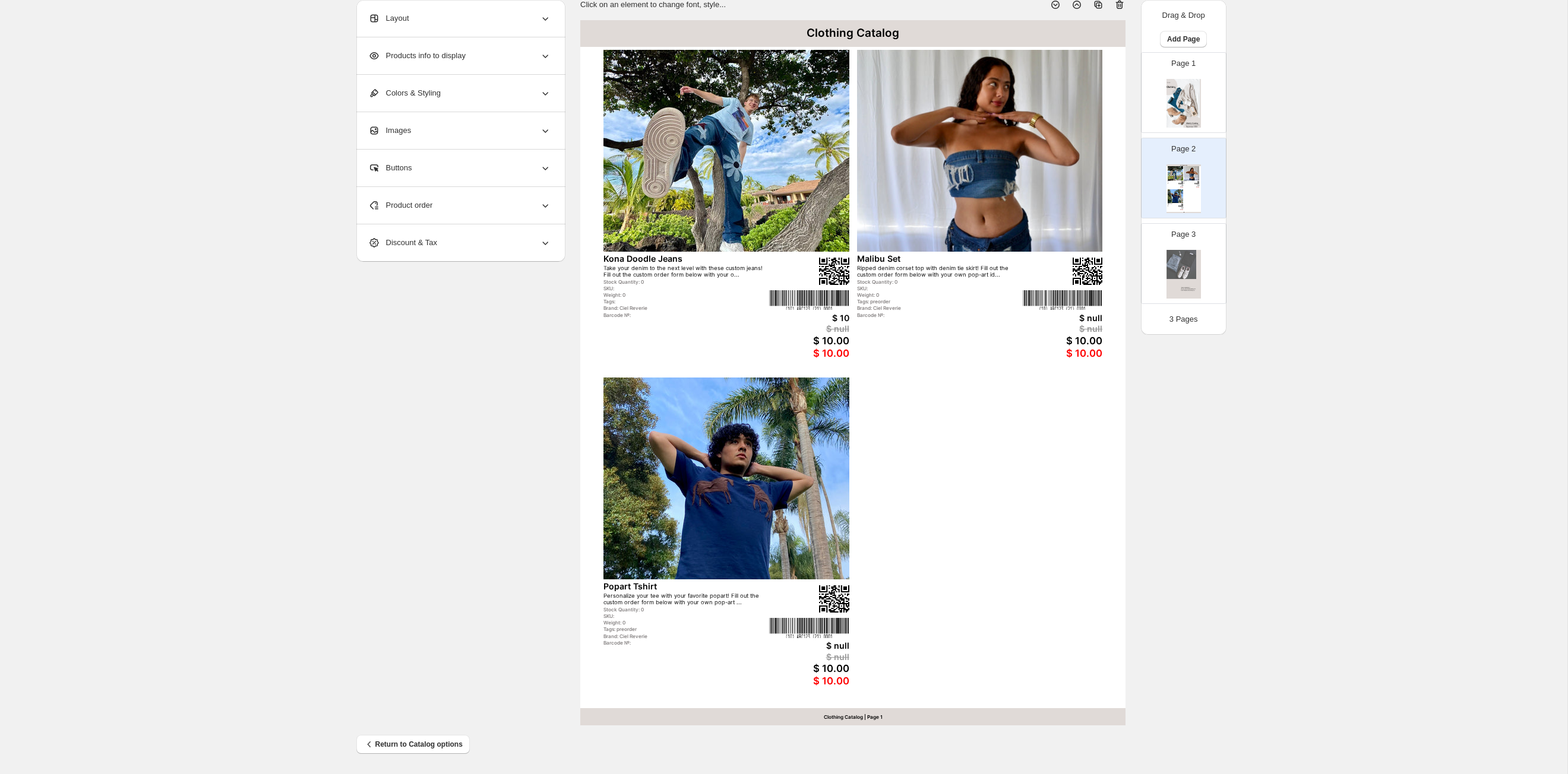 scroll, scrollTop: 0, scrollLeft: 0, axis: both 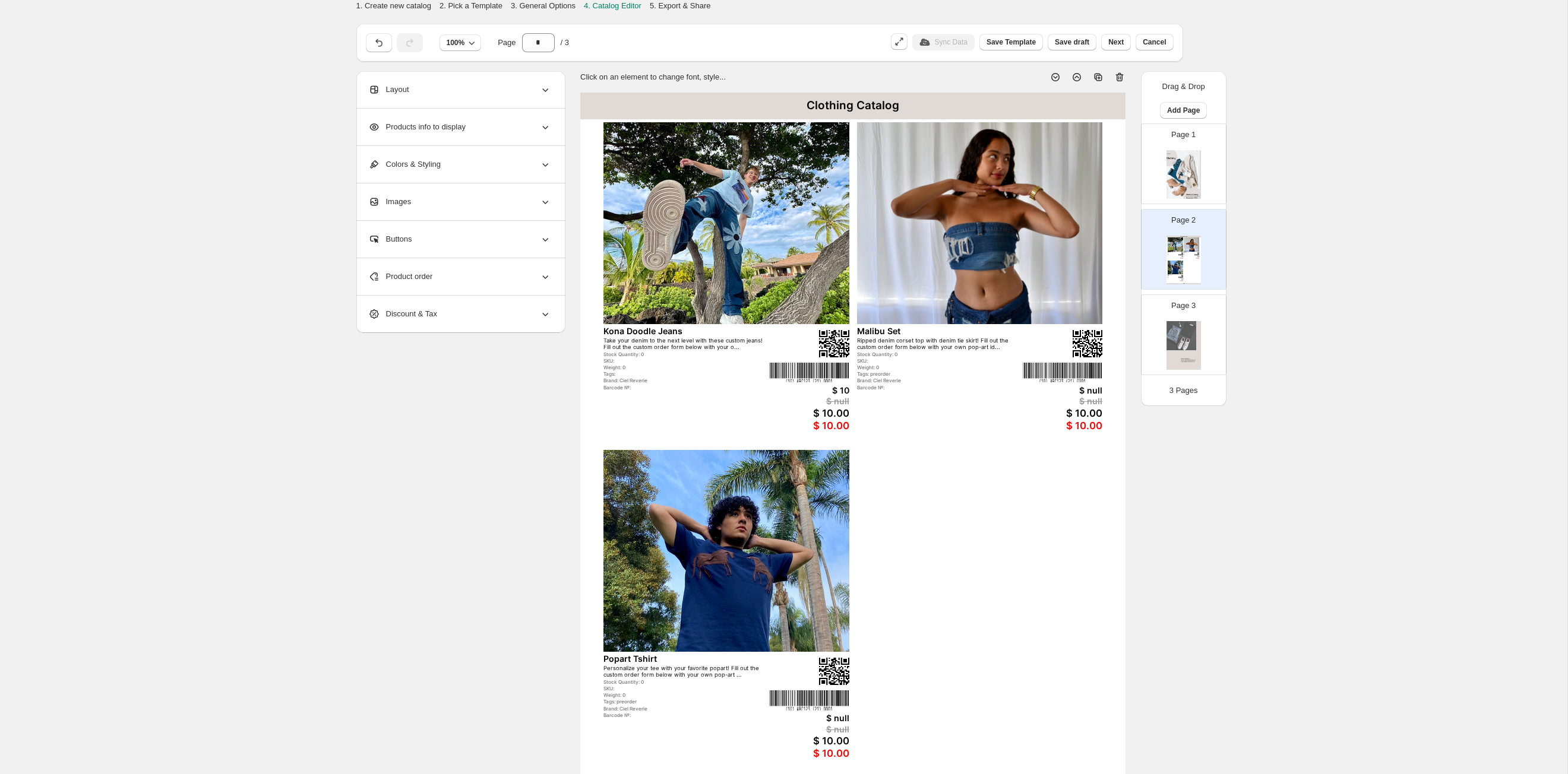 click at bounding box center [1184, 175] 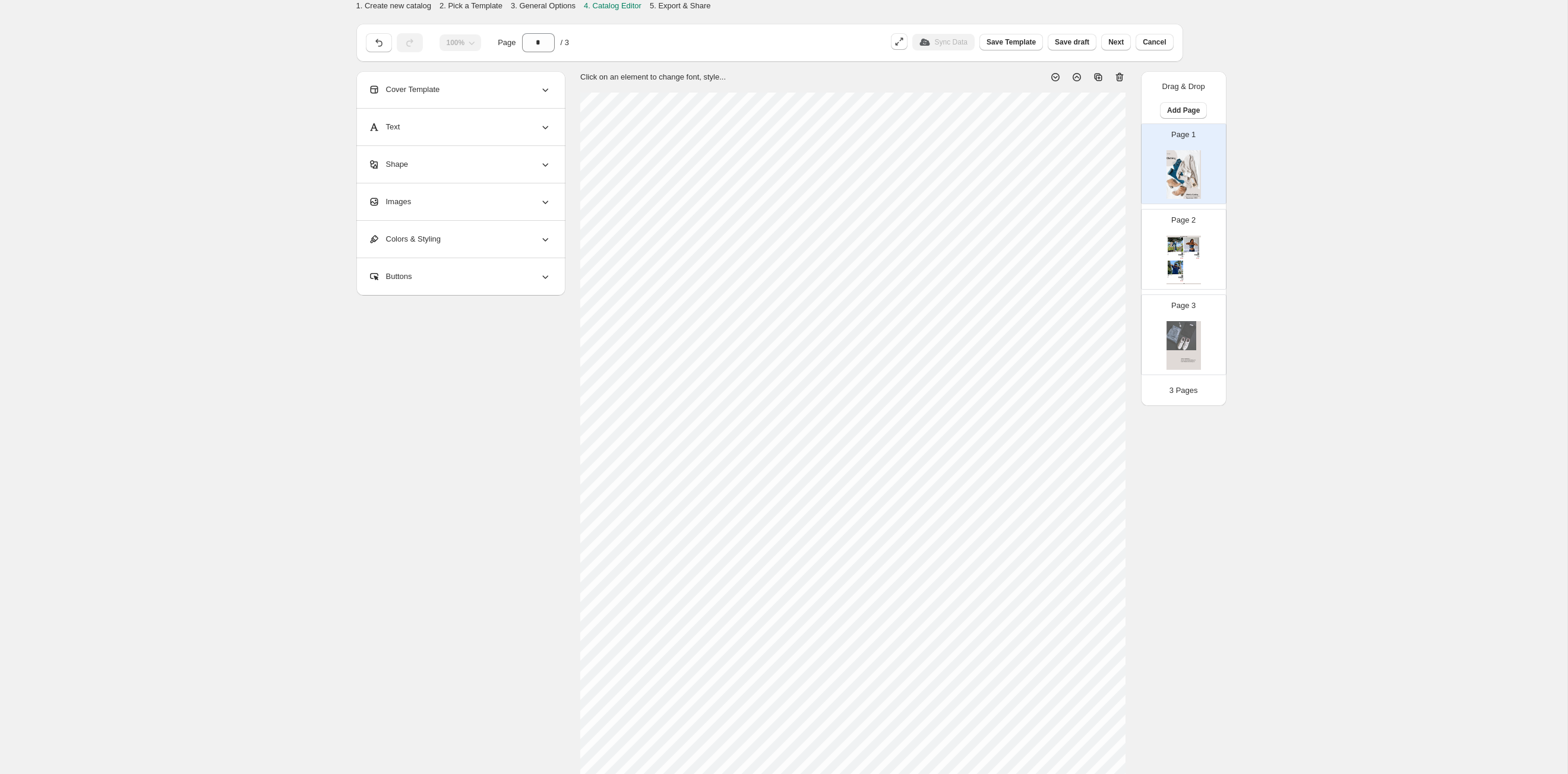 click on "Cover Template" at bounding box center (460, 90) 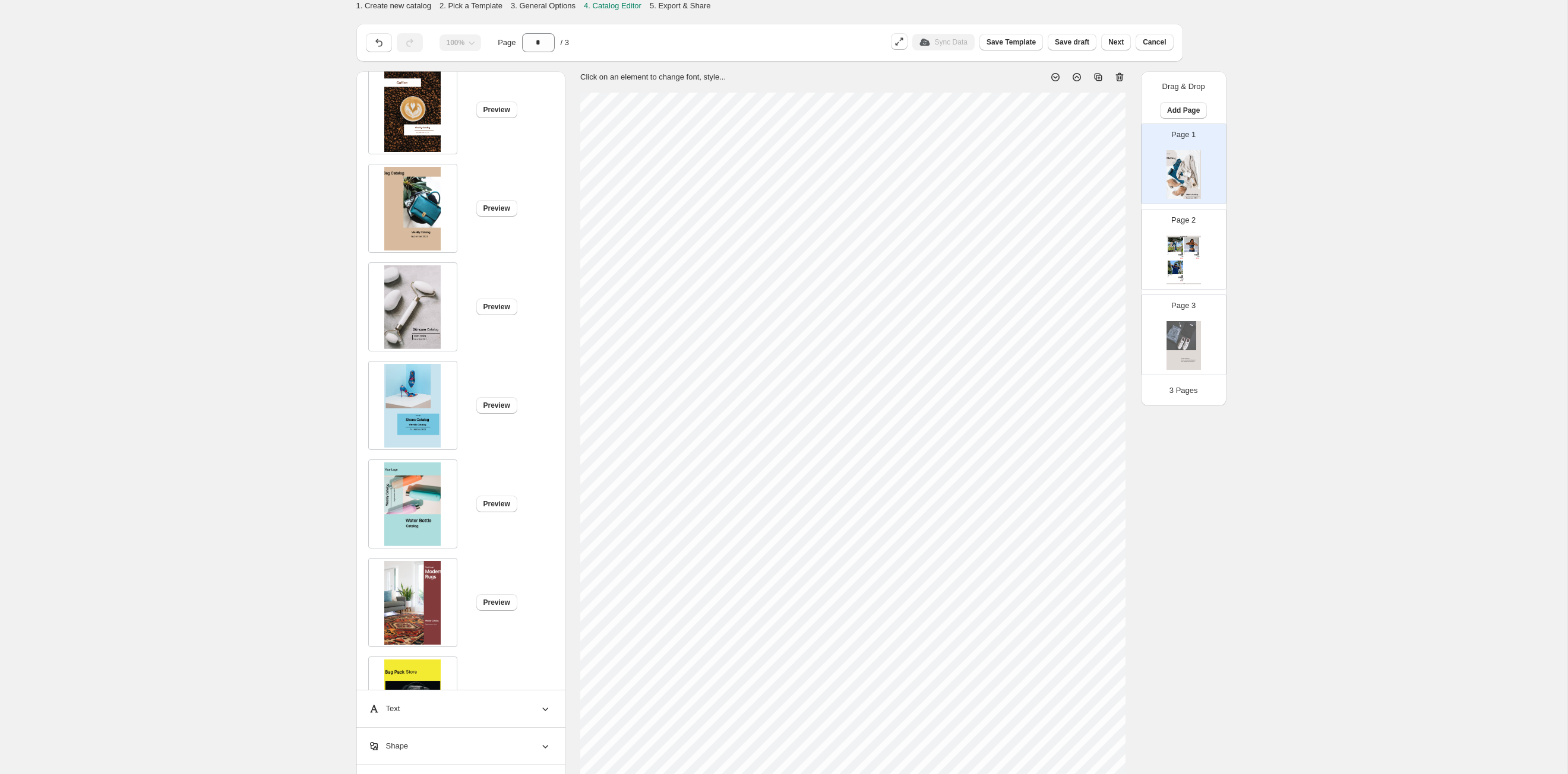 scroll, scrollTop: 1217, scrollLeft: 0, axis: vertical 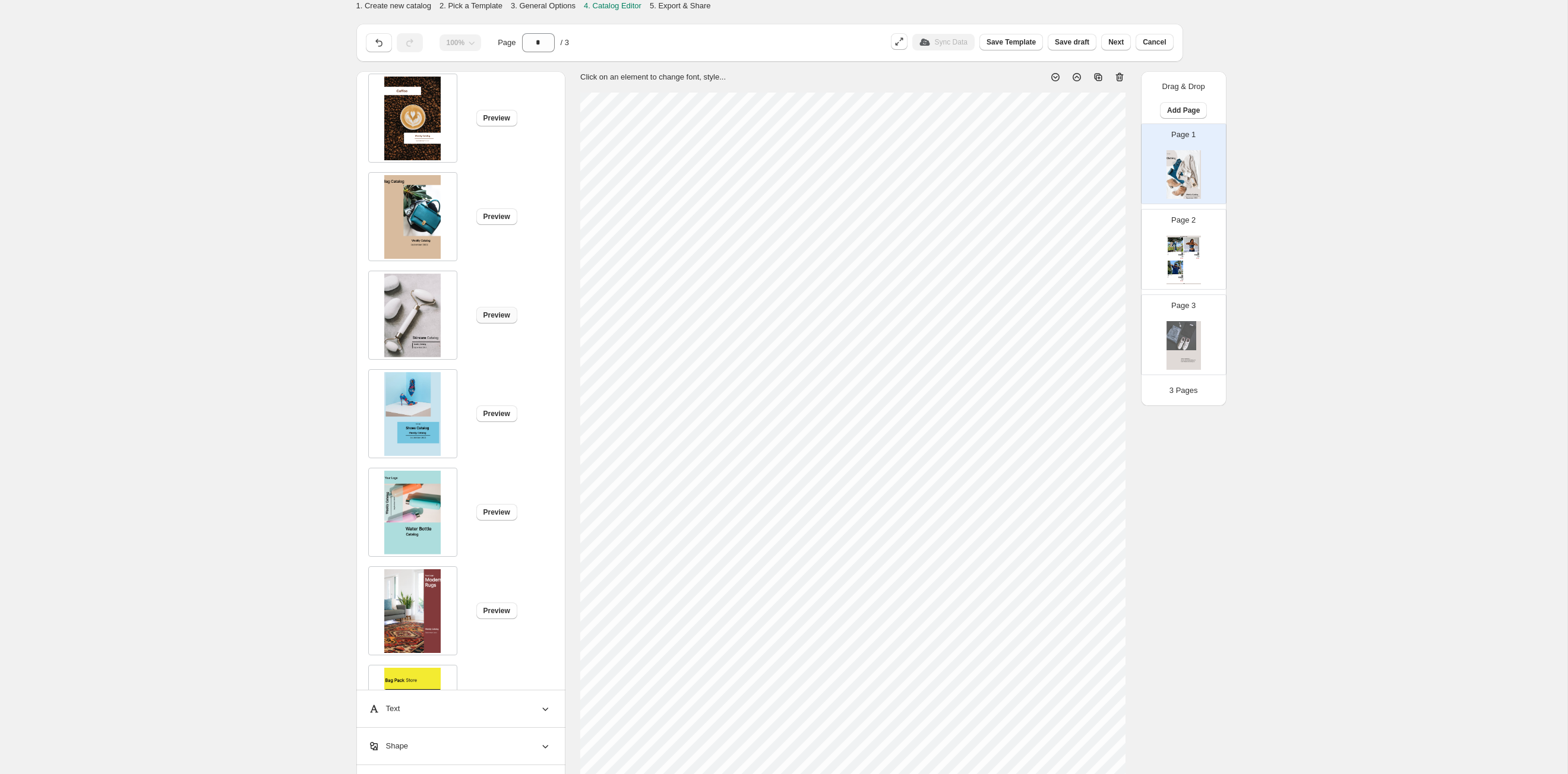click on "Preview" at bounding box center (497, 315) 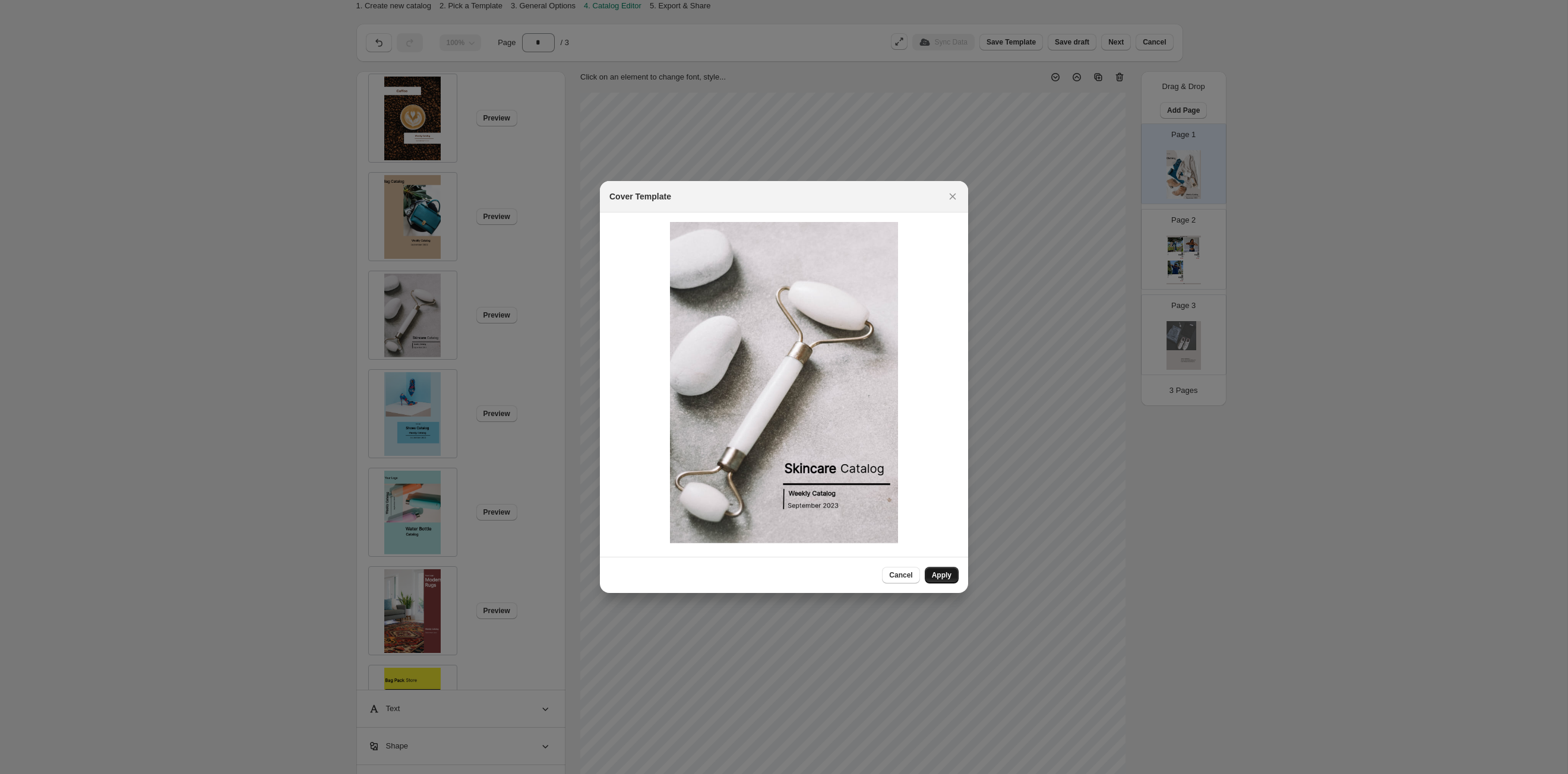 click on "Apply" at bounding box center [941, 575] 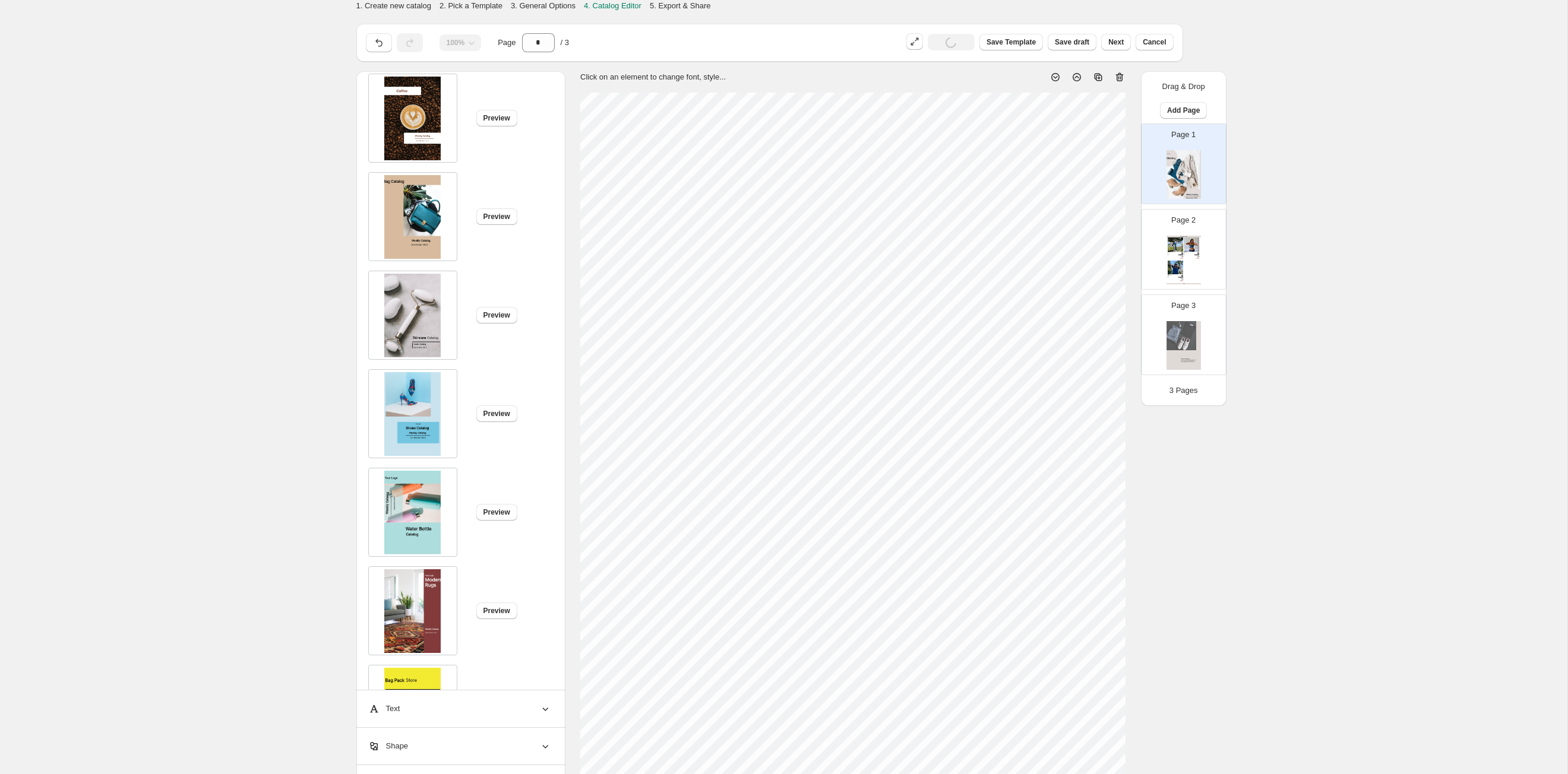 scroll, scrollTop: 0, scrollLeft: 0, axis: both 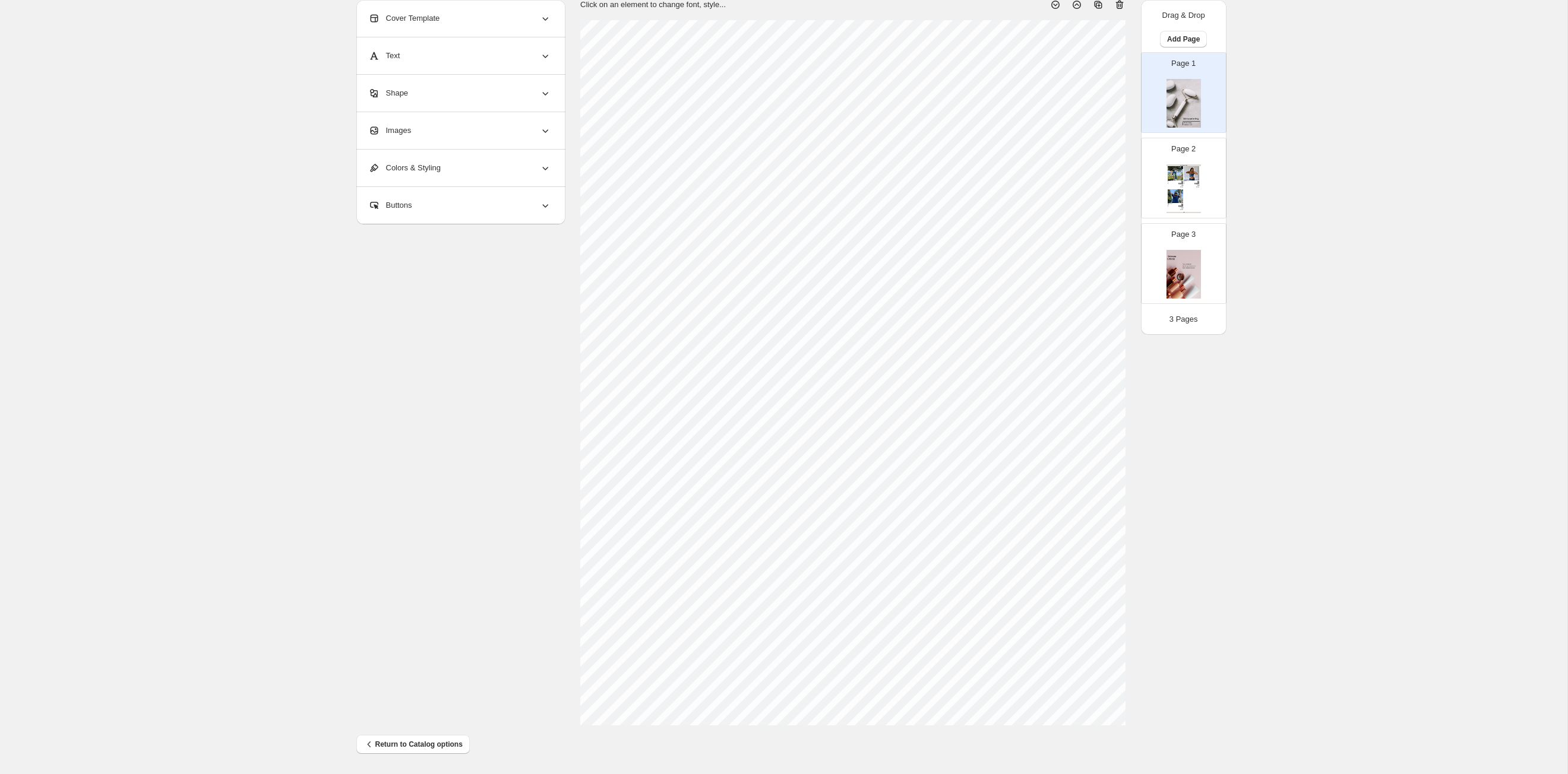 click on "Clothing Catalog Kona Doodle Jeans Take your denim to the next level with these custom jeans! Fill out the custom order form below with your o... Stock Quantity:  0 SKU:   Weight:  0 Tags:   Brand:  Ciel Reverie Barcode №:   $ 10 $ null $ 10.00 $ 10.00 Malibu Set Ripped denim corset top with denim tie skirt! Fill out the custom order form below with your own pop-art id... Stock Quantity:  0 SKU:   Weight:  0 Tags:  preorder Brand:  Ciel Reverie Barcode №:   $ null $ null $ 10.00 $ 10.00 Popart Tshirt Personalize your tee with your favorite popart! Fill out the custom order form below with your own pop-art ... Stock Quantity:  0 SKU:   Weight:  0 Tags:  preorder Brand:  Ciel Reverie Barcode №:   $ null $ null $ 10.00 $ 10.00 Clothing Catalog | Page undefined" at bounding box center (1184, 189) 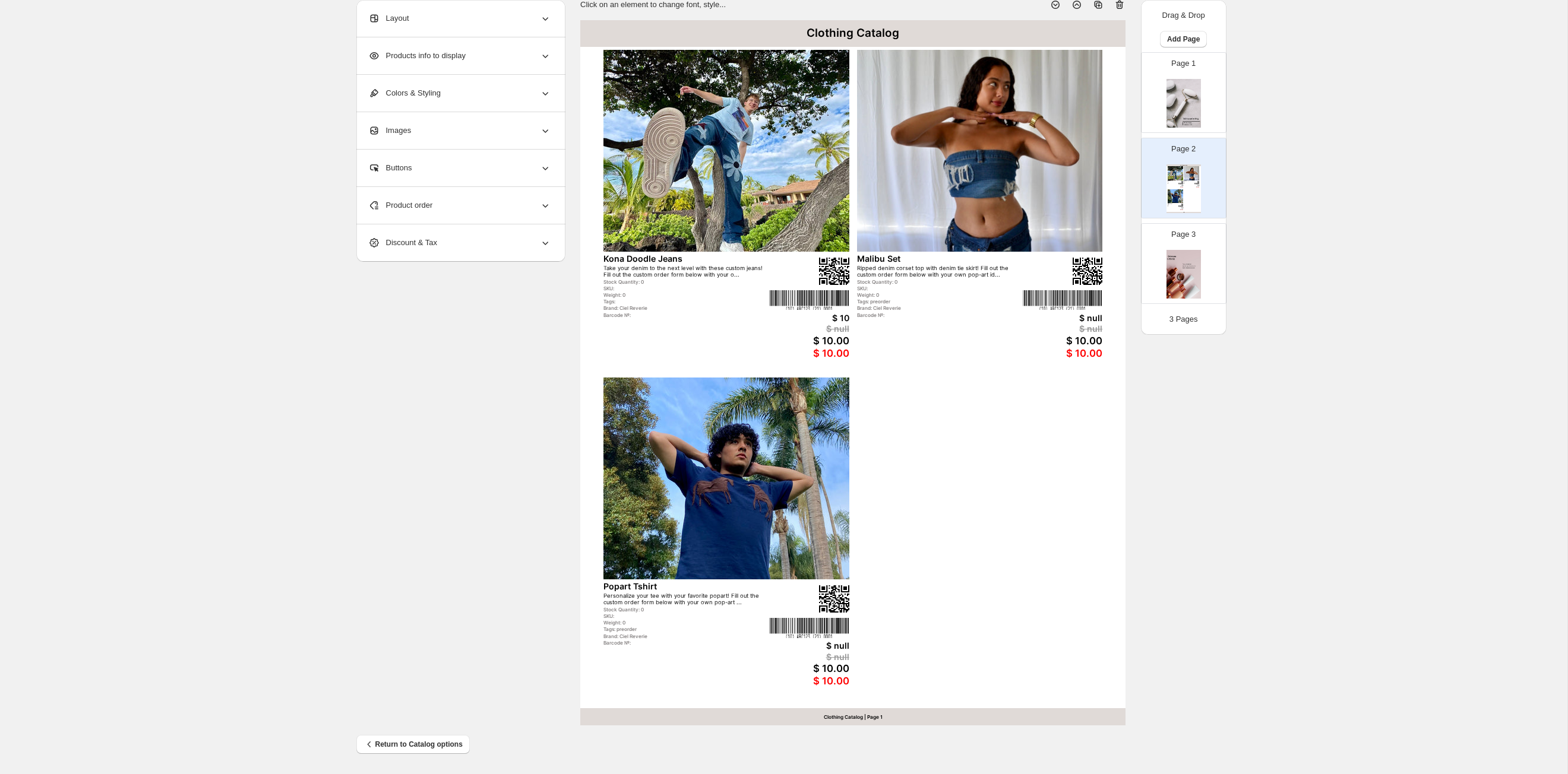 scroll, scrollTop: 0, scrollLeft: 0, axis: both 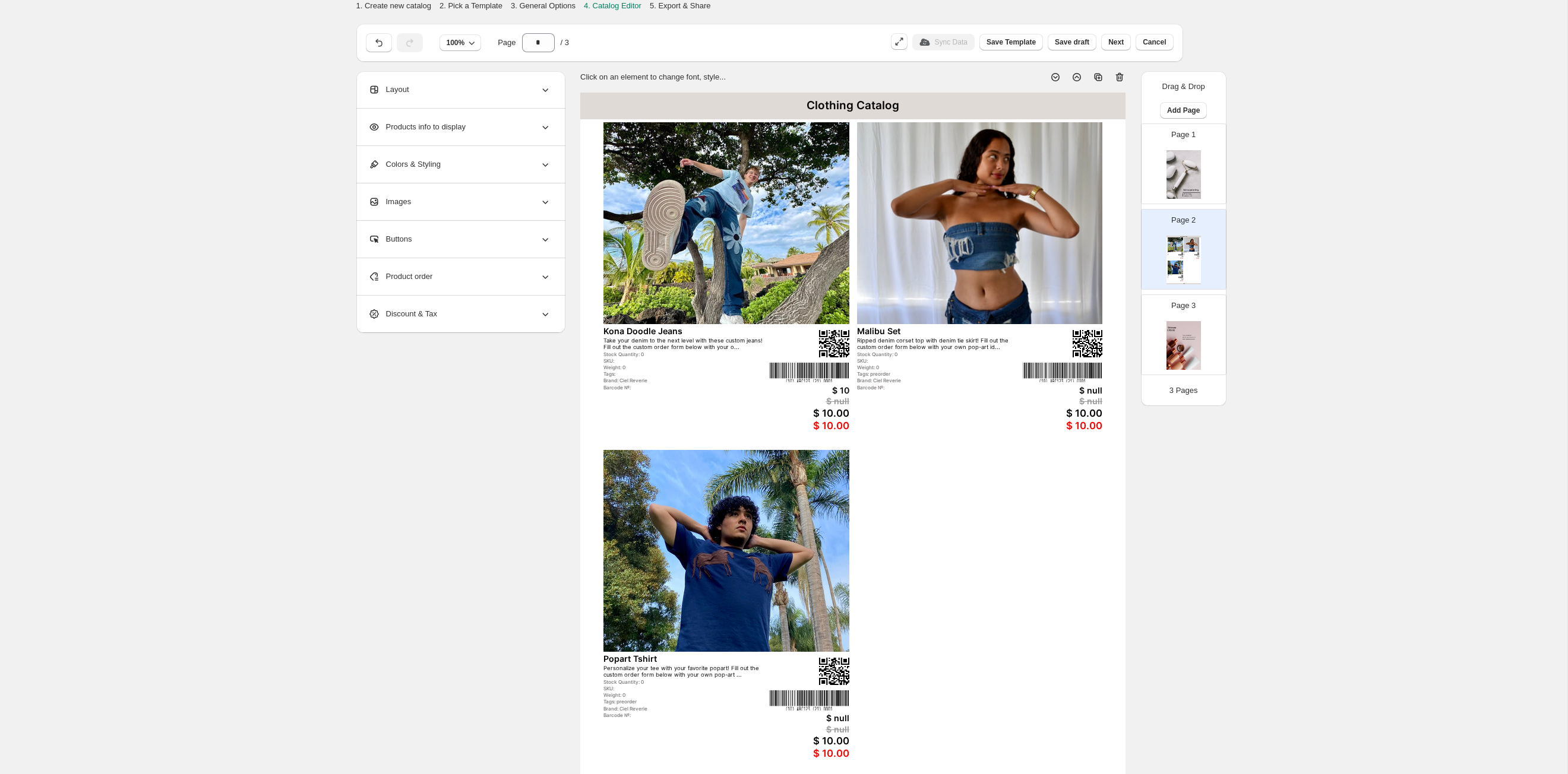 click at bounding box center (1184, 345) 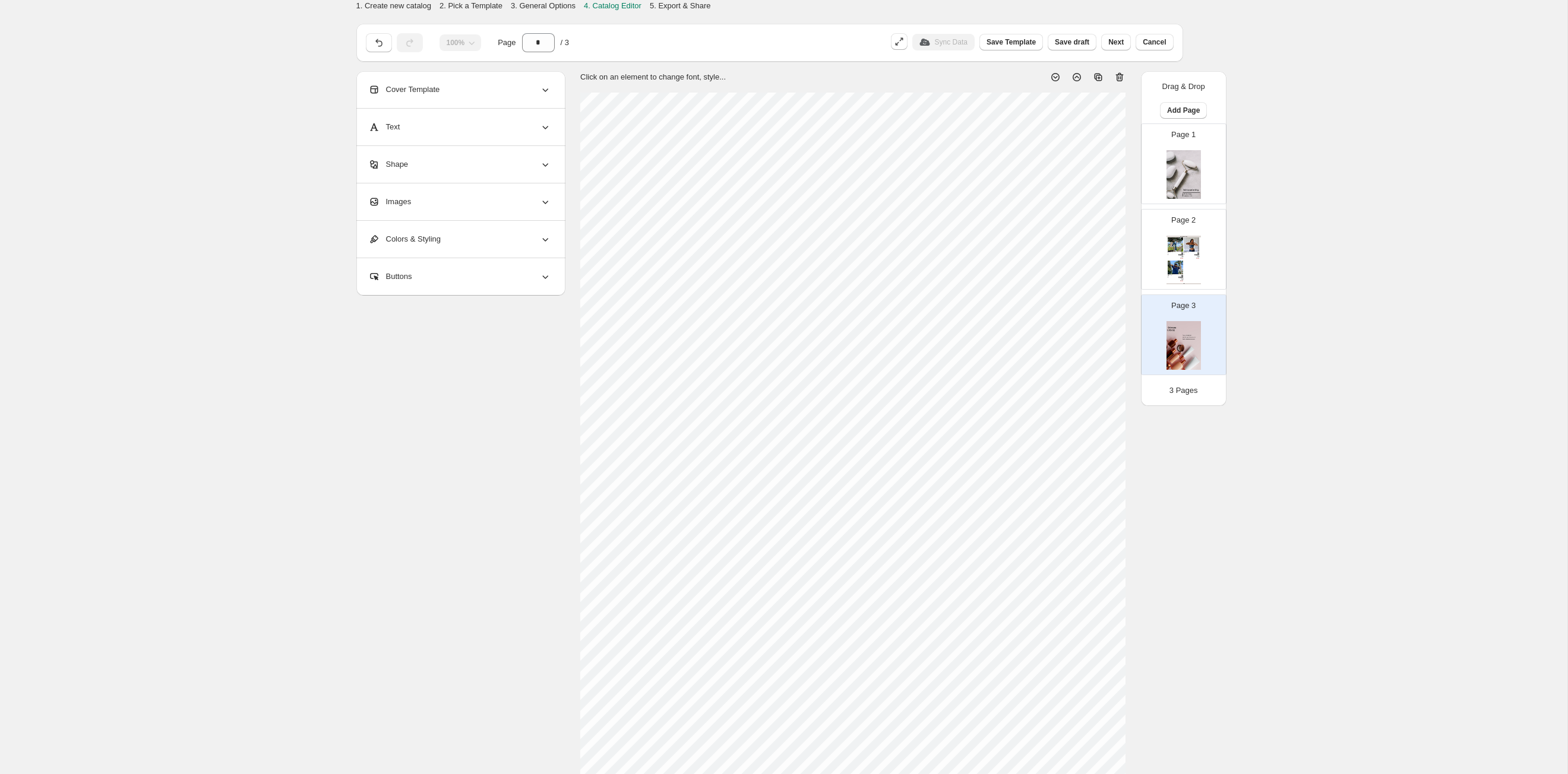click 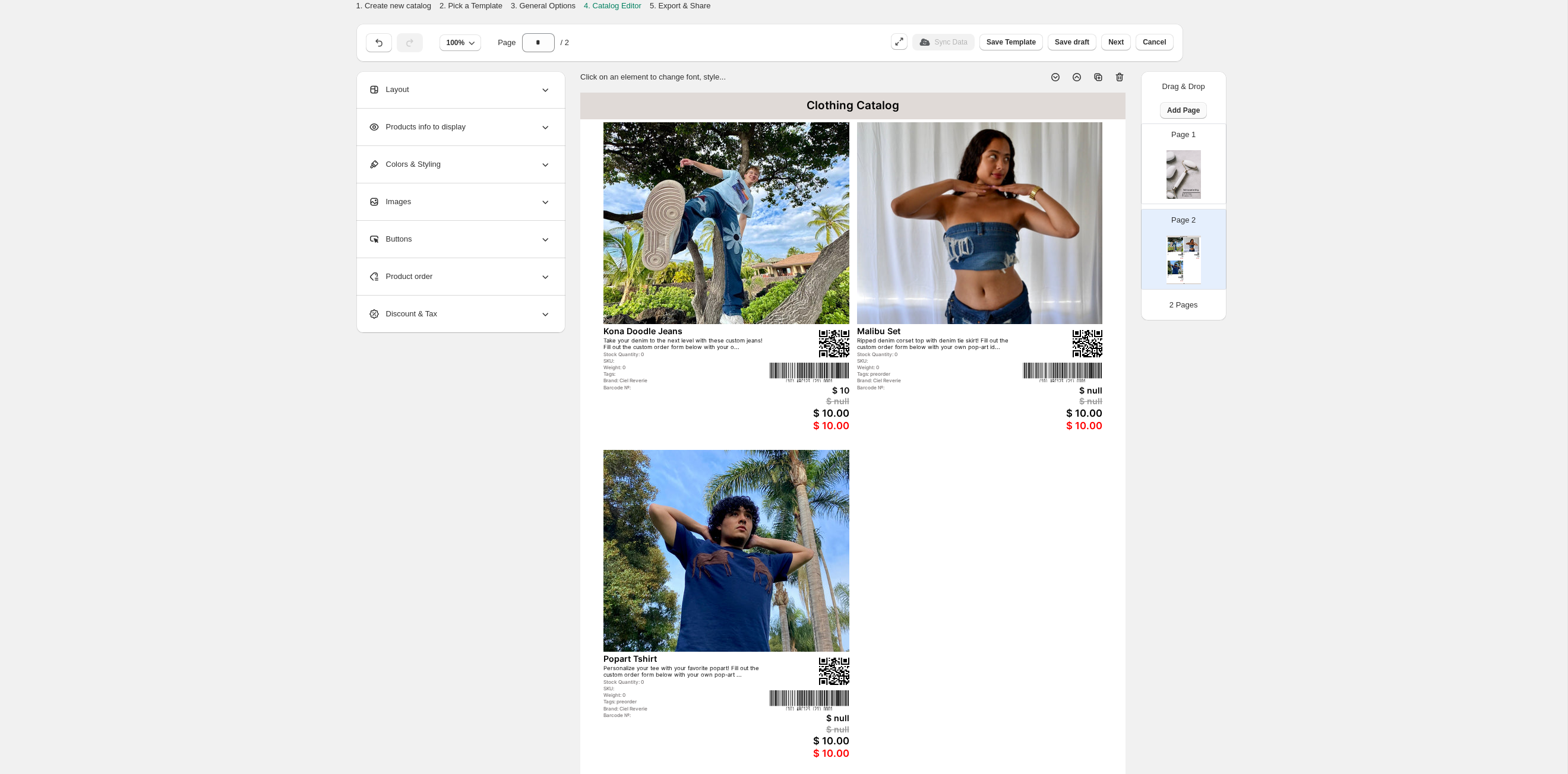 click on "Add Page" at bounding box center [1183, 110] 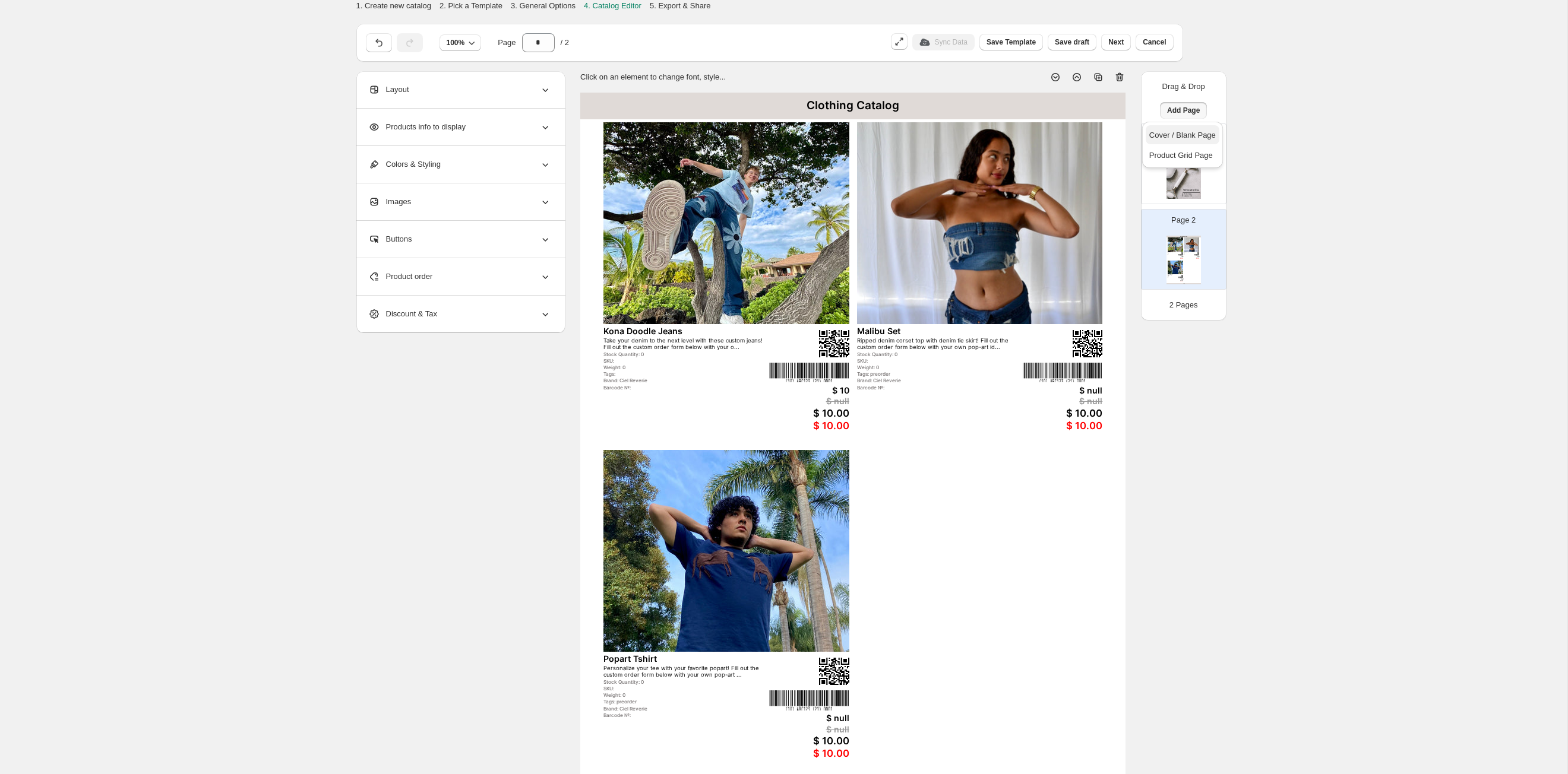 click on "Cover / Blank Page" at bounding box center [1183, 135] 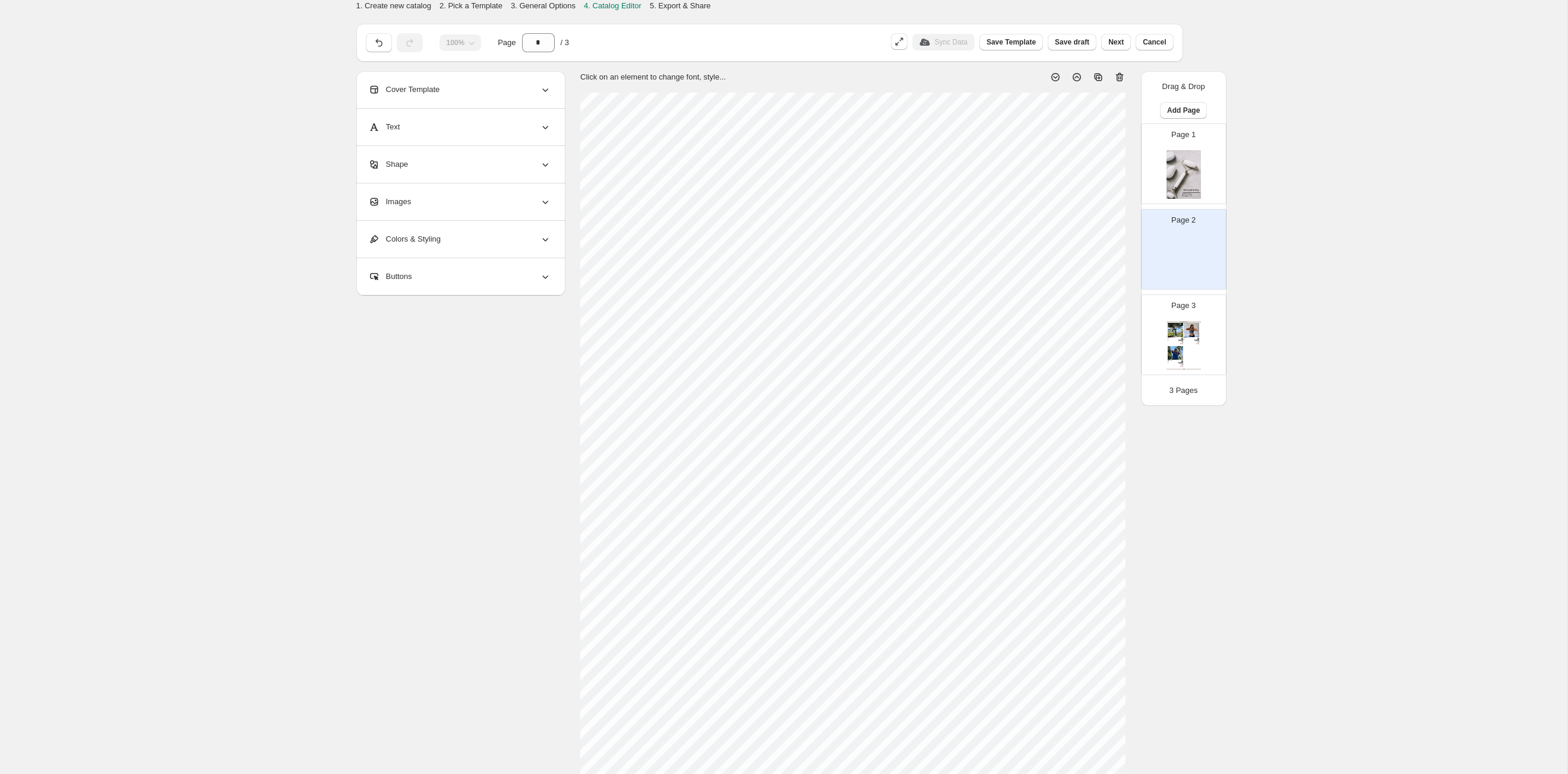 click on "Images" at bounding box center (460, 202) 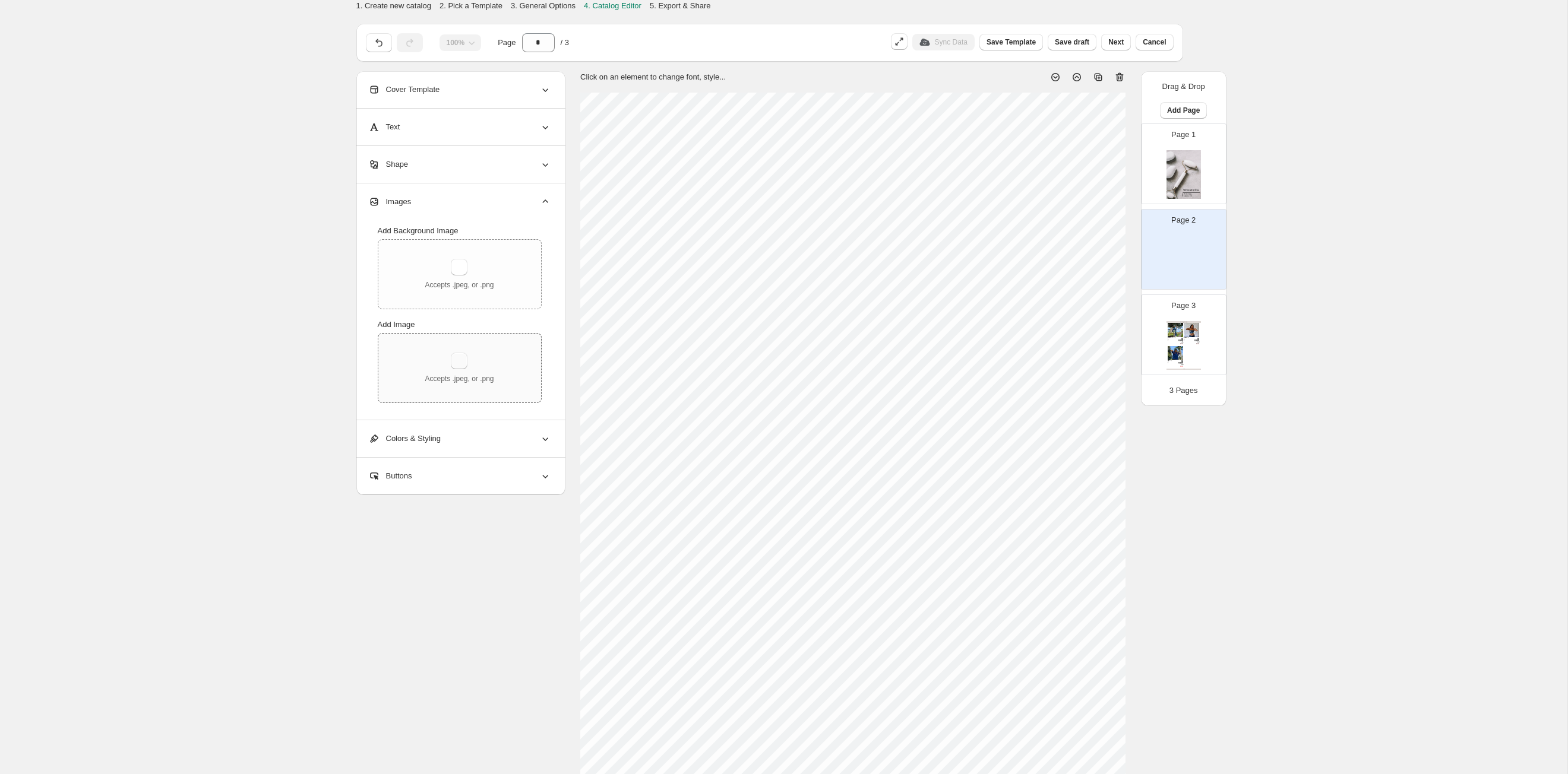 click at bounding box center [459, 361] 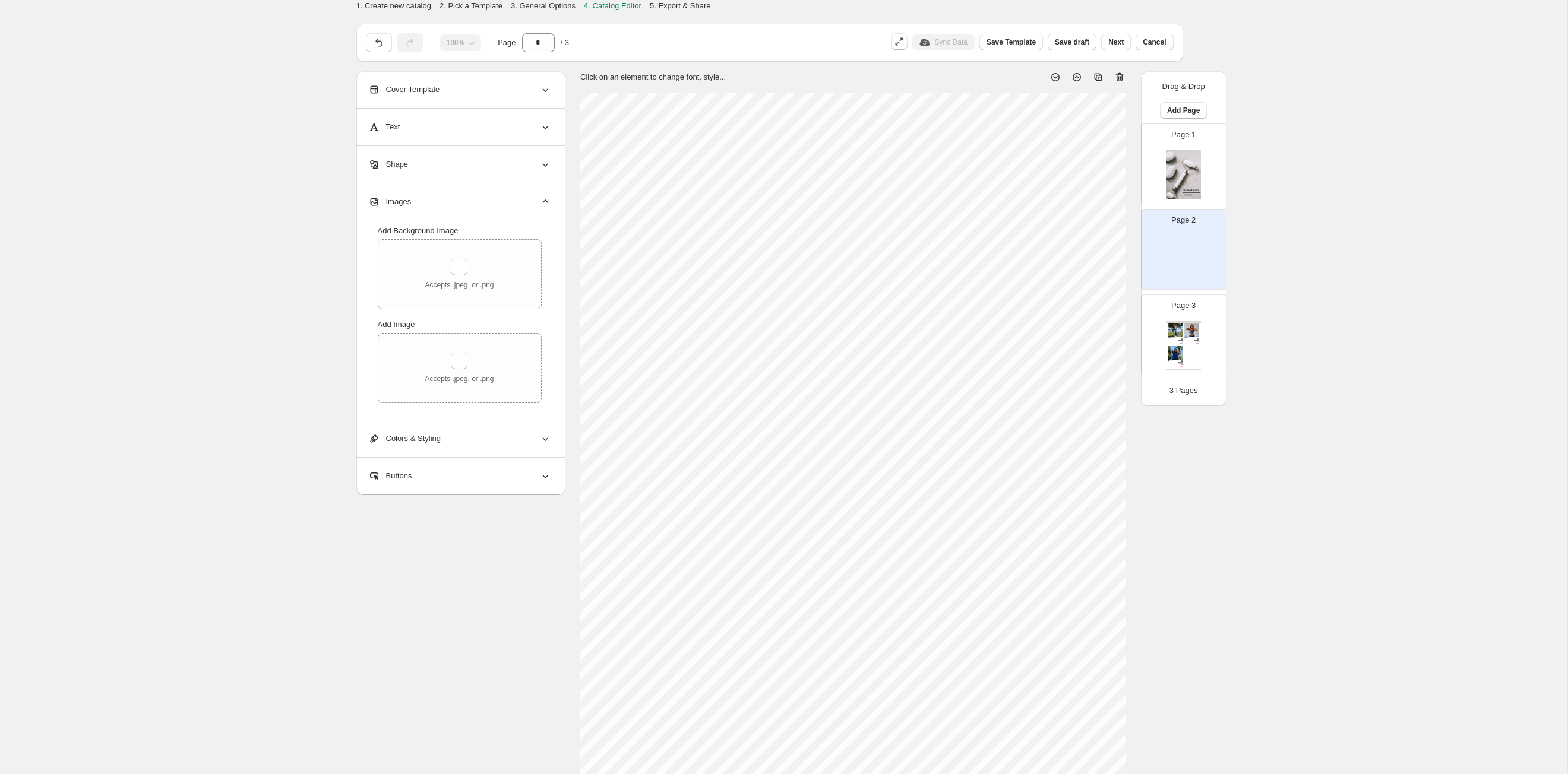 type 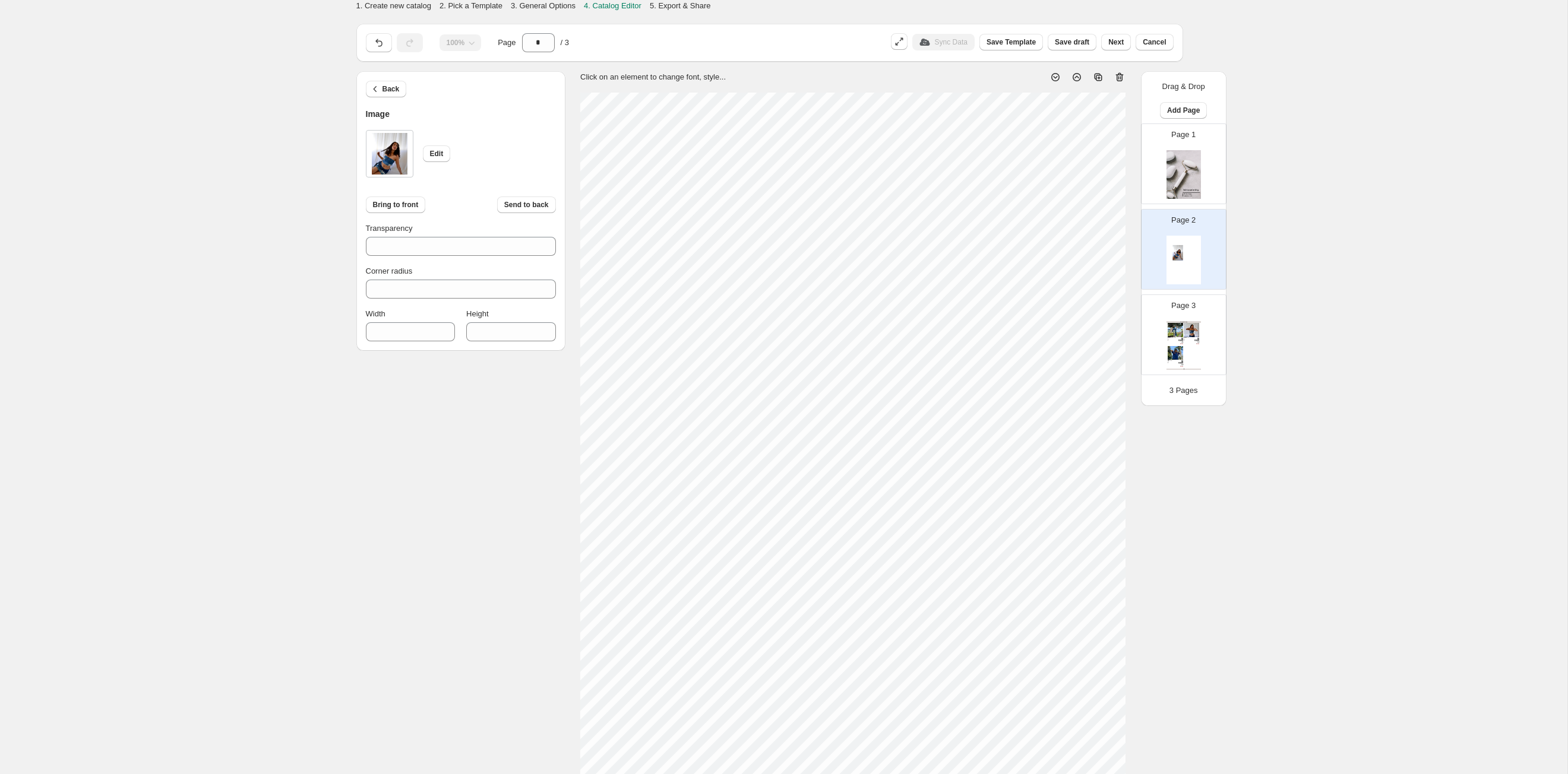 type on "***" 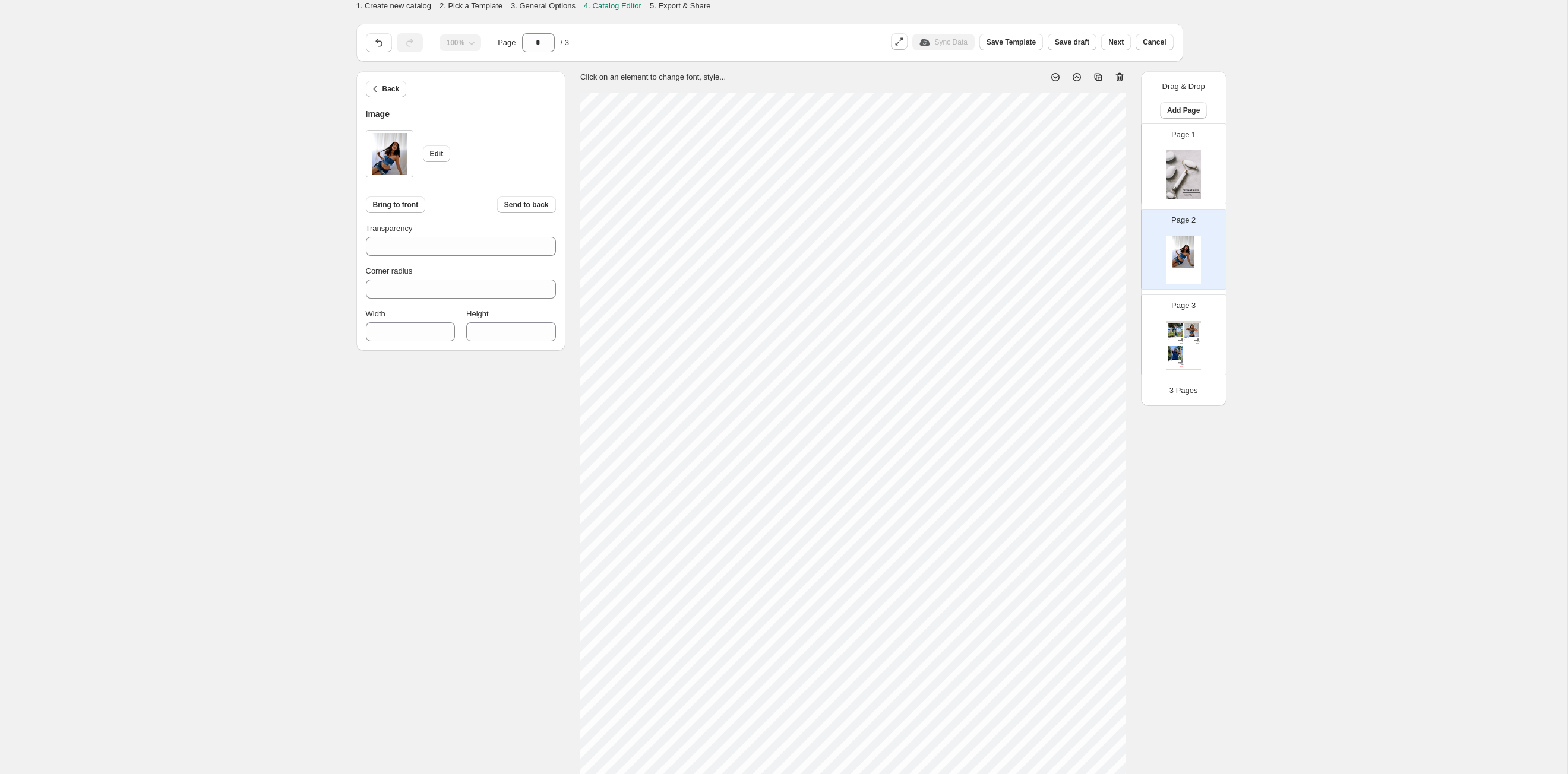 click on "Click on an element to change font, style..." at bounding box center (853, 434) 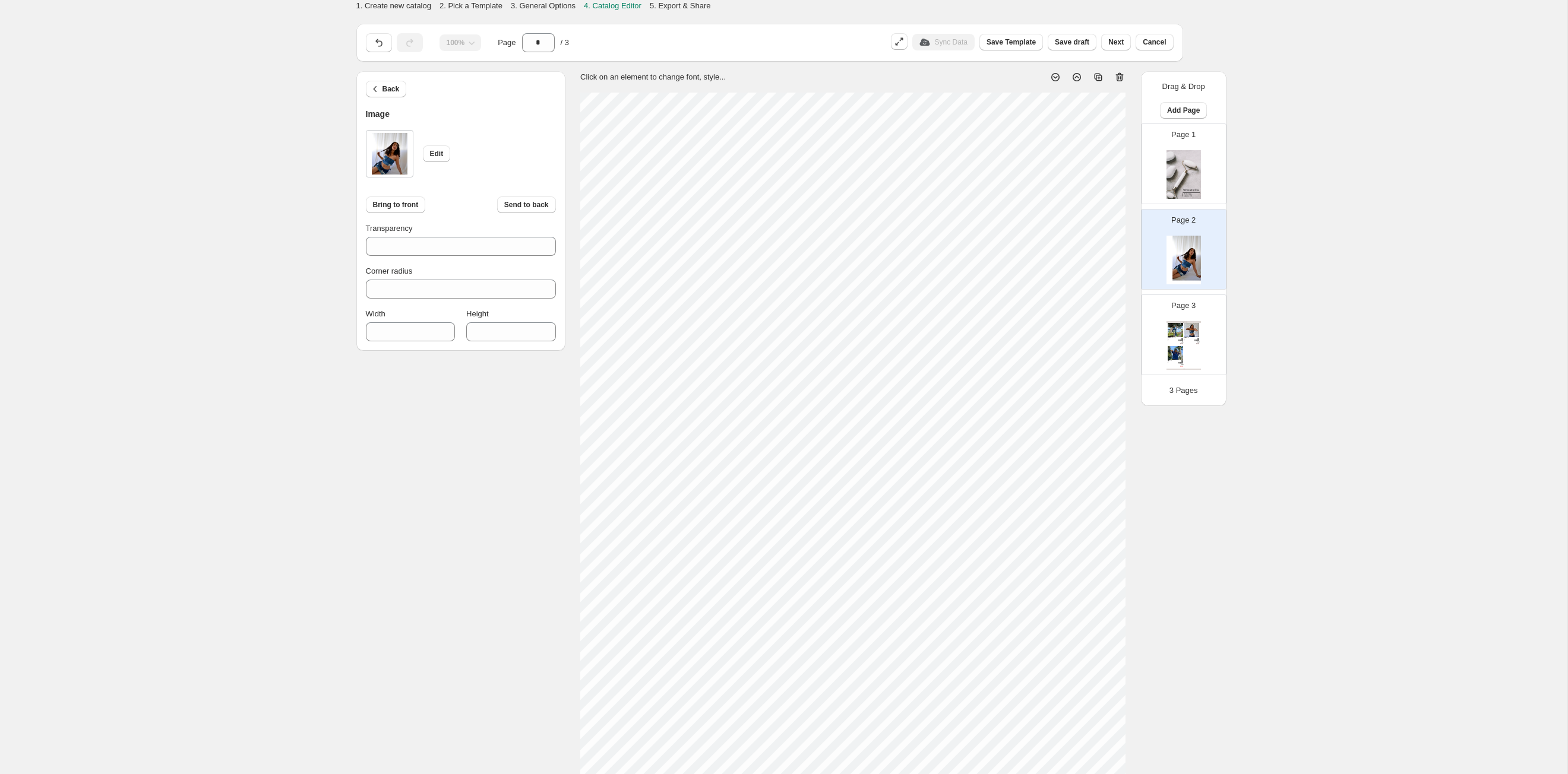 scroll, scrollTop: 72, scrollLeft: 0, axis: vertical 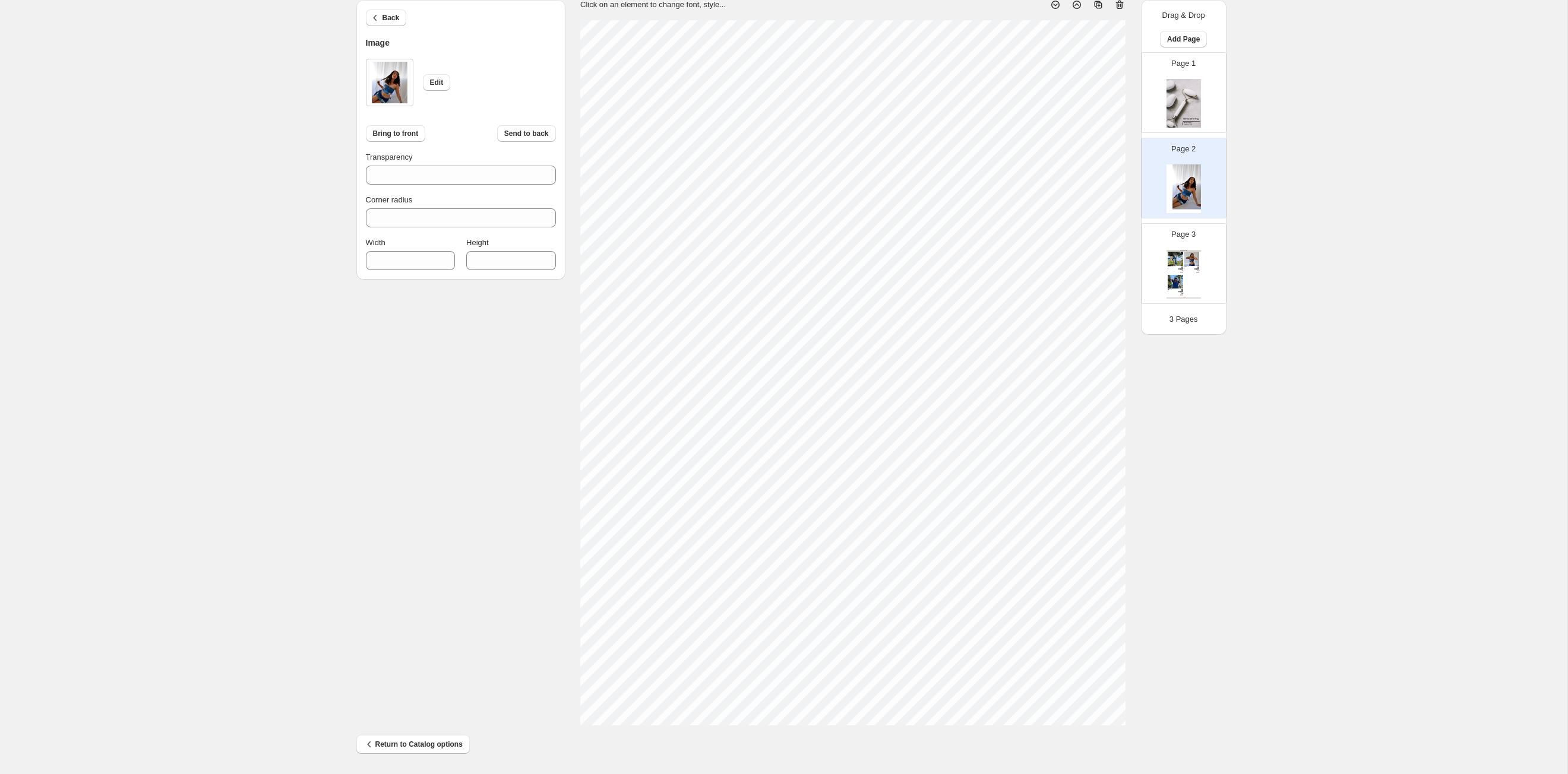 click on "100% Page *  / 3 Sync Data Save Template Save draft Next Cancel Back Image Edit Bring to front Send to back Transparency *** Corner radius * Width *** Height **** Click on an element to change font, style... Drag & Drop Add Page Page 1 Page 2 Page 3 Clothing Catalog Kona Doodle Jeans Take your denim to the next level with these custom jeans! Fill out the custom order form below with your o... Stock Quantity:  0 SKU:   Weight:  0 Tags:   Brand:  Ciel Reverie Barcode №:   $ 10 $ null $ 10.00 $ 10.00 Malibu Set Ripped denim corset top with denim tie skirt! Fill out the custom order form below with your own pop-art id... Stock Quantity:  0 SKU:   Weight:  0 Tags:  preorder Brand:  Ciel Reverie Barcode №:   $ null $ null $ 10.00 $ 10.00 Popart Tshirt Personalize your tee with your favorite popart! Fill out the custom order form below with your own pop-art ... Stock Quantity:  0 SKU:   Weight:  0 Tags:  preorder Brand:  Ciel Reverie Barcode №:   $ null $ null $ 10.00 $ 10.00 Clothing Catalog | Page undefined" at bounding box center [779, 356] 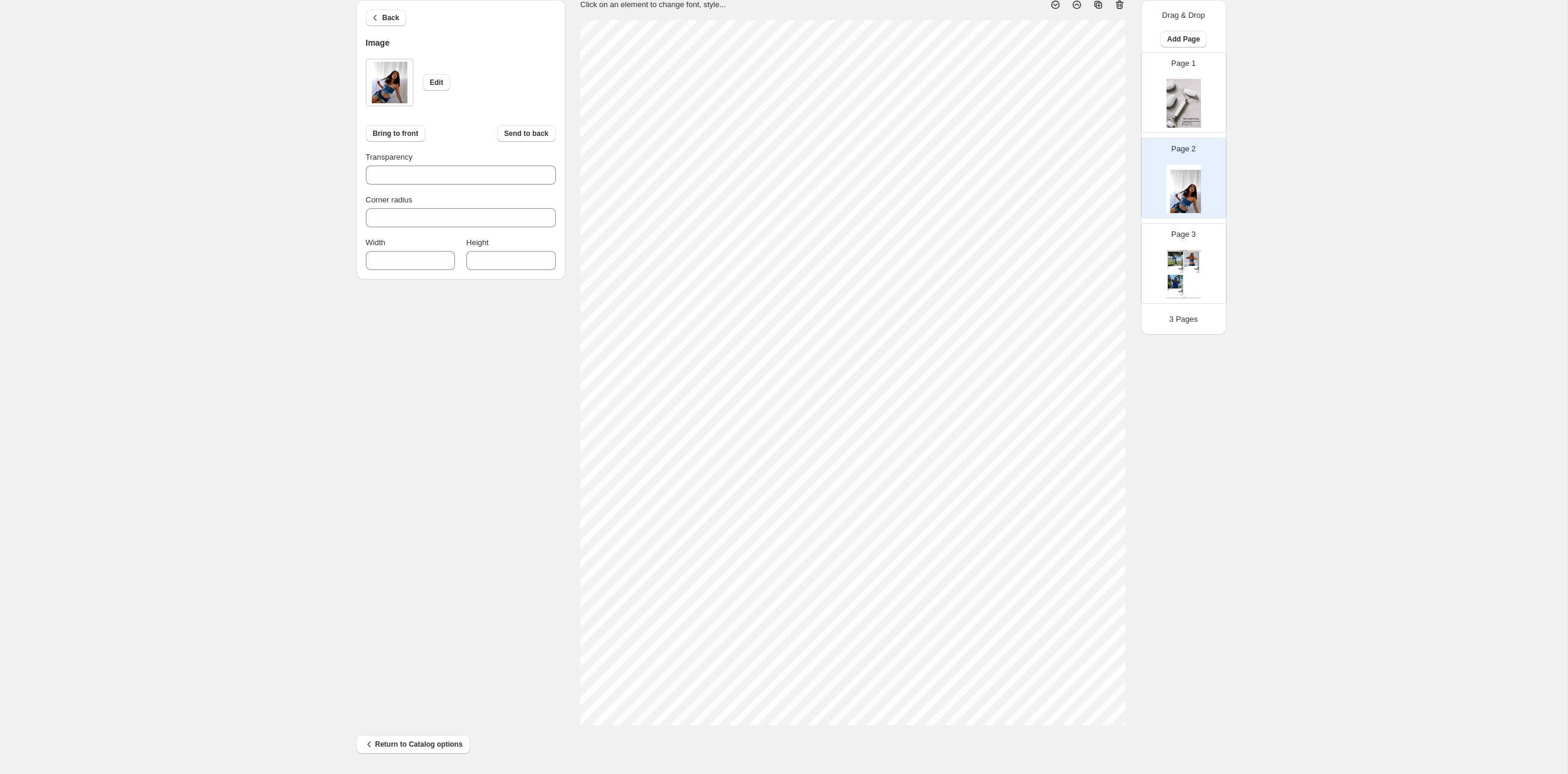 type on "***" 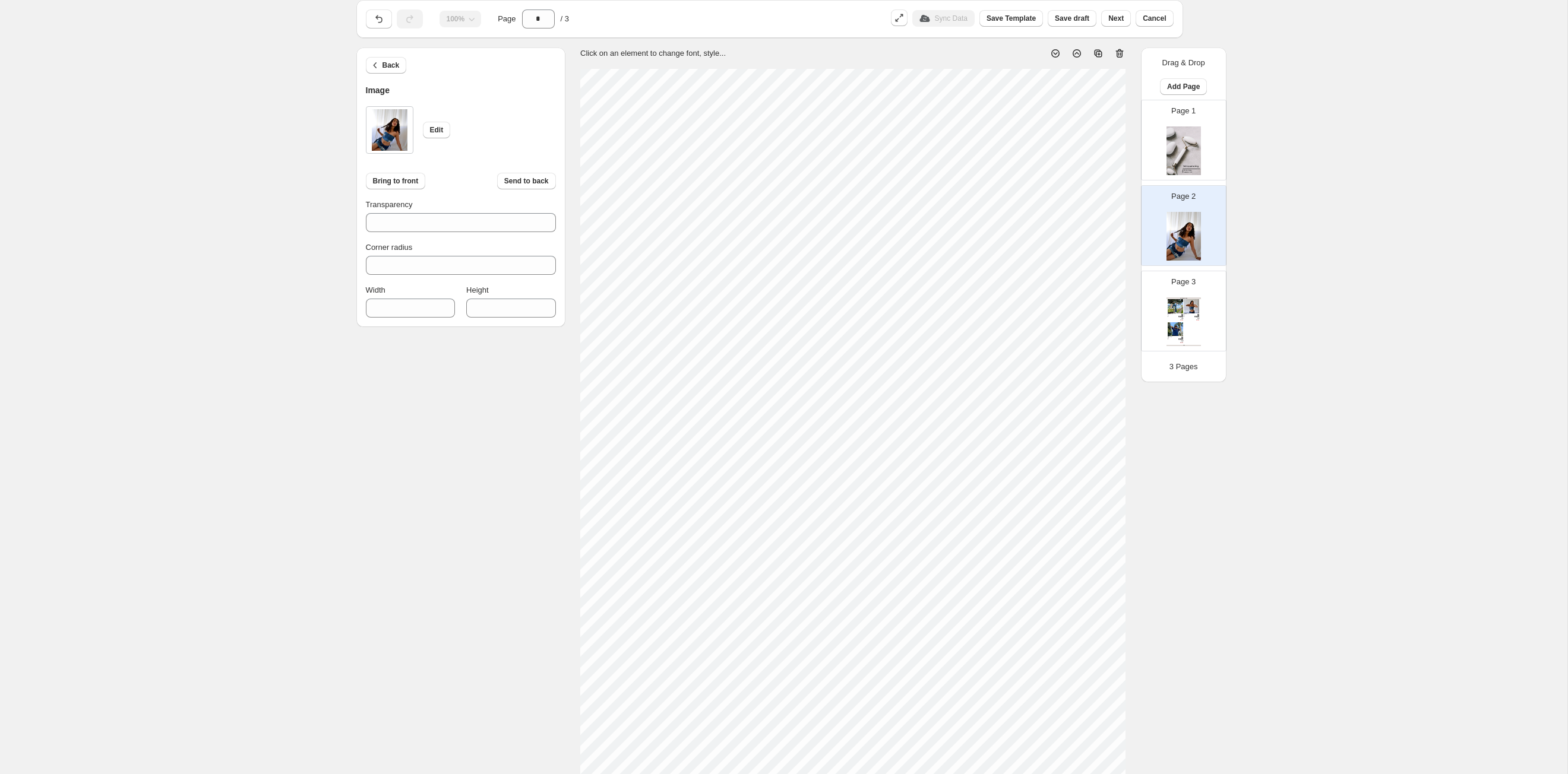scroll, scrollTop: 56, scrollLeft: 0, axis: vertical 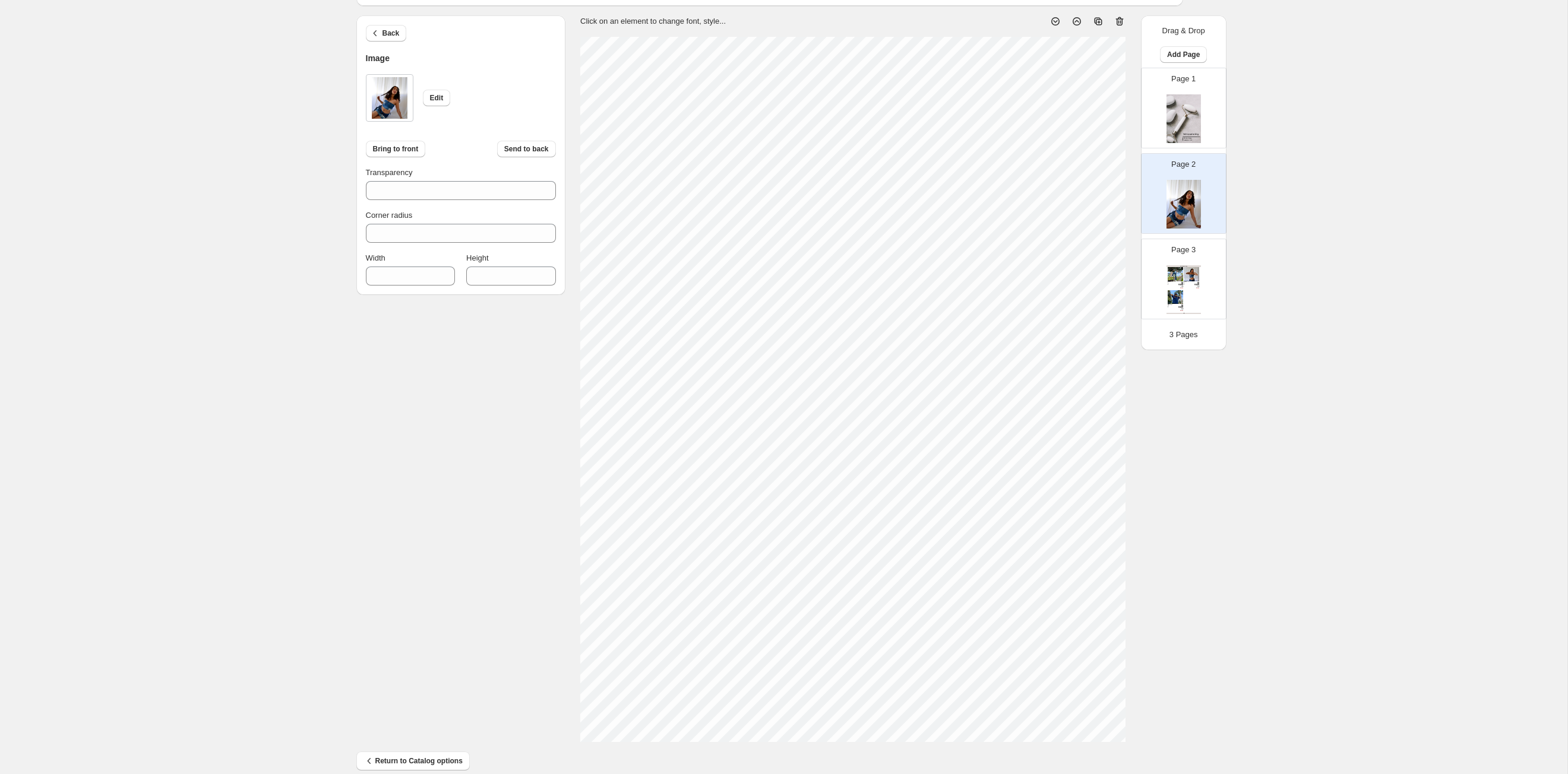 click on "Back Image Edit Bring to front Send to back Transparency *** Corner radius * Width *** Height **** Click on an element to change font, style... Drag & Drop Add Page Page 1 Page 2 Page 3 Clothing Catalog Kona Doodle Jeans Take your denim to the next level with these custom jeans! Fill out the custom order form below with your o... Stock Quantity:  0 SKU:   Weight:  0 Tags:   Brand:  Ciel Reverie Barcode №:   $ 10 $ null $ 10.00 $ 10.00 Malibu Set Ripped denim corset top with denim tie skirt! Fill out the custom order form below with your own pop-art id... Stock Quantity:  0 SKU:   Weight:  0 Tags:  preorder Brand:  Ciel Reverie Barcode №:   $ null $ null $ 10.00 $ 10.00 Popart Tshirt Personalize your tee with your favorite popart! Fill out the custom order form below with your own pop-art ... Stock Quantity:  0 SKU:   Weight:  0 Tags:  preorder Brand:  Ciel Reverie Barcode №:   $ null $ null $ 10.00 $ 10.00 Clothing Catalog | Page undefined 3 Pages" at bounding box center (784, 379) 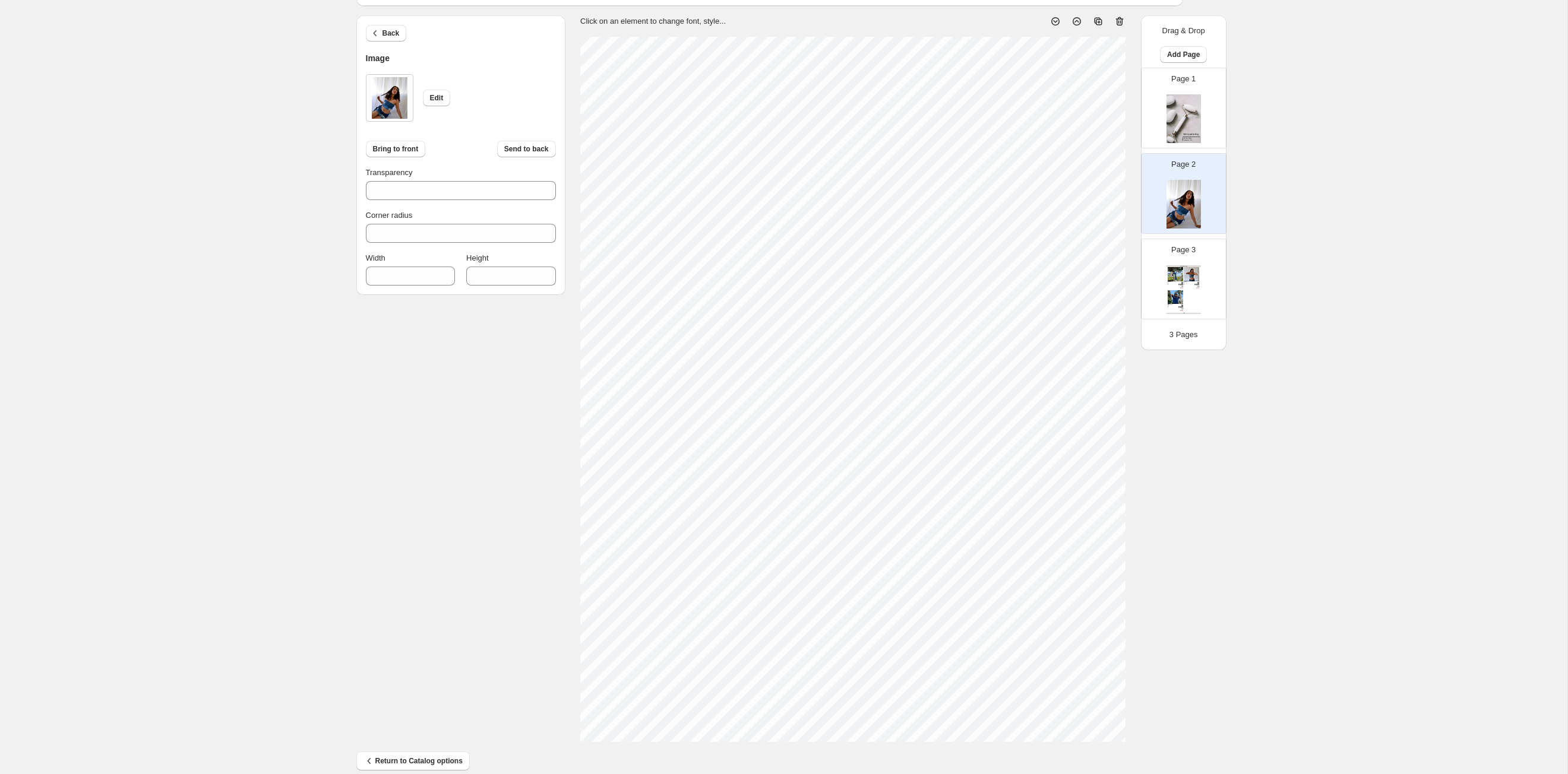 click on "1. Create new catalog 2. Pick a Template 3. General Options 4. Catalog Editor 5. Export & Share 100% Page *  / 3 Sync Data Save Template Save draft Next Cancel Back Image Edit Bring to front Send to back Transparency *** Corner radius * Width *** Height **** Click on an element to change font, style... Drag & Drop Add Page Page 1 Page 2 Page 3 Clothing Catalog Kona Doodle Jeans Take your denim to the next level with these custom jeans! Fill out the custom order form below with your o... Stock Quantity:  0 SKU:   Weight:  0 Tags:   Brand:  Ciel Reverie Barcode №:   $ 10 $ null $ 10.00 $ 10.00 Malibu Set Ripped denim corset top with denim tie skirt! Fill out the custom order form below with your own pop-art id... Stock Quantity:  0 SKU:   Weight:  0 Tags:  preorder Brand:  Ciel Reverie Barcode №:   $ null $ null $ 10.00 $ 10.00 Popart Tshirt Personalize your tee with your favorite popart! Fill out the custom order form below with your own pop-art ... Stock Quantity:  0 SKU:   Weight:  0 Tags:  preorder" at bounding box center (783, 367) 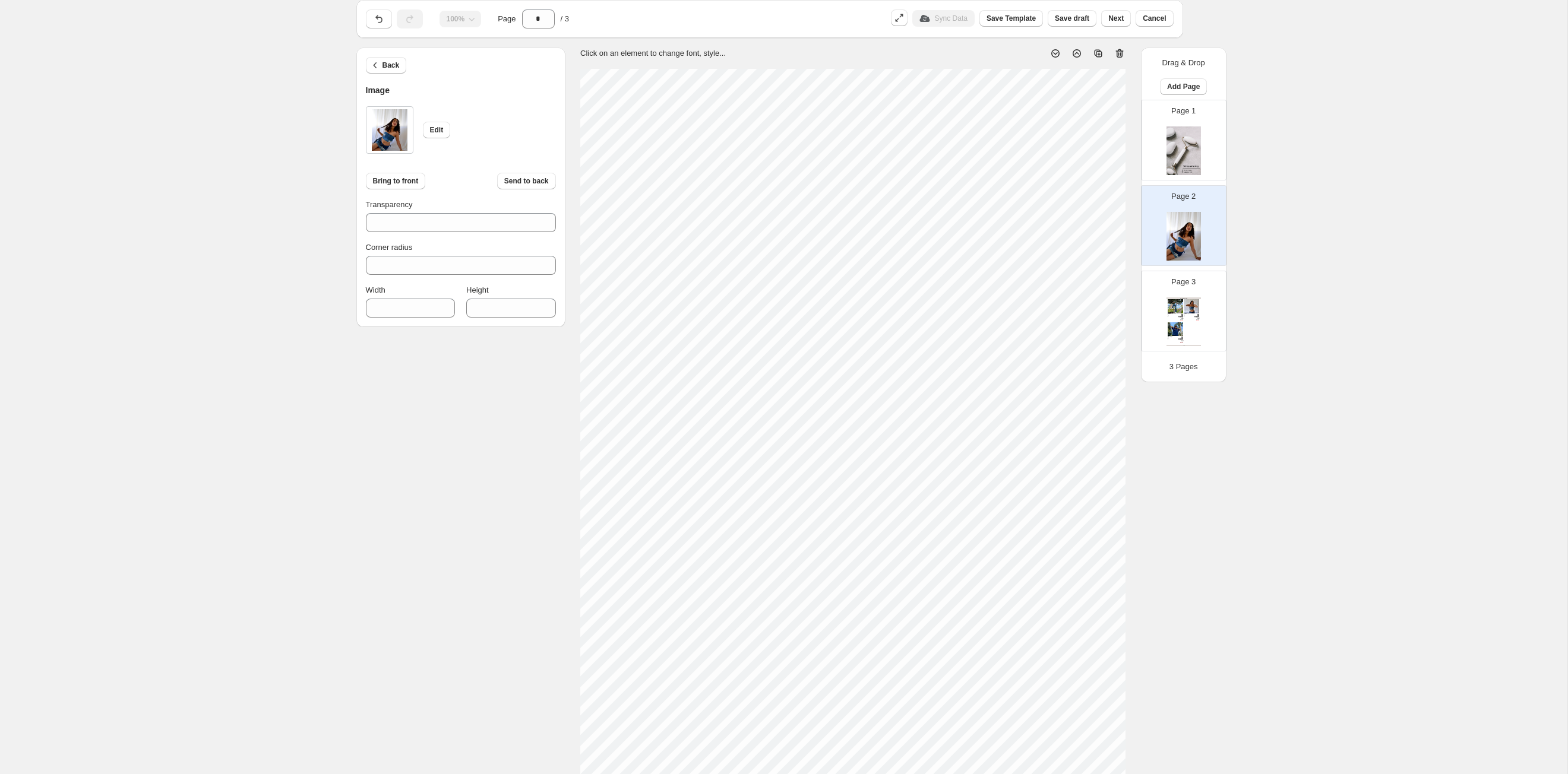 scroll, scrollTop: 23, scrollLeft: 0, axis: vertical 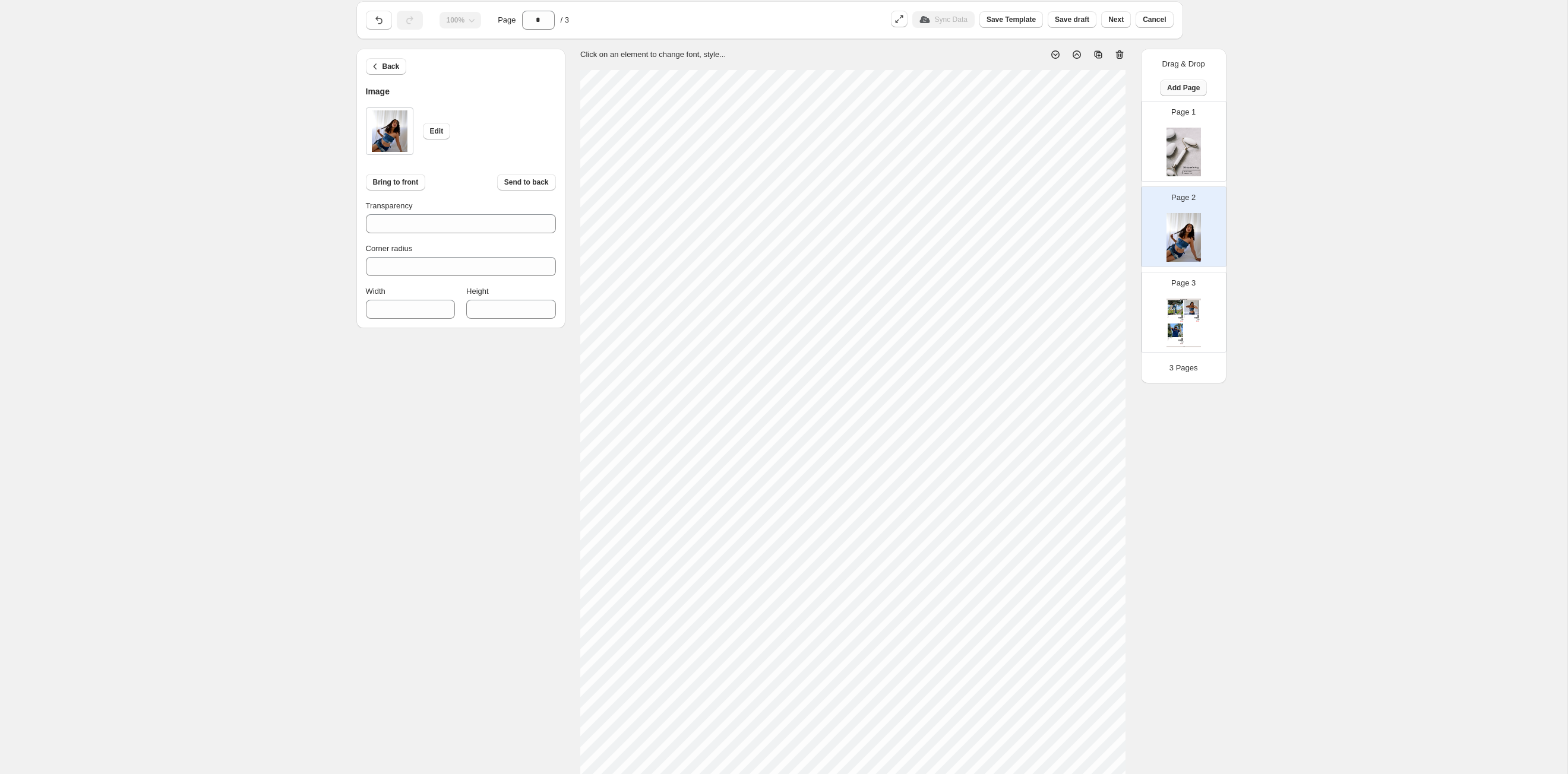 click on "Add Page" at bounding box center [1183, 88] 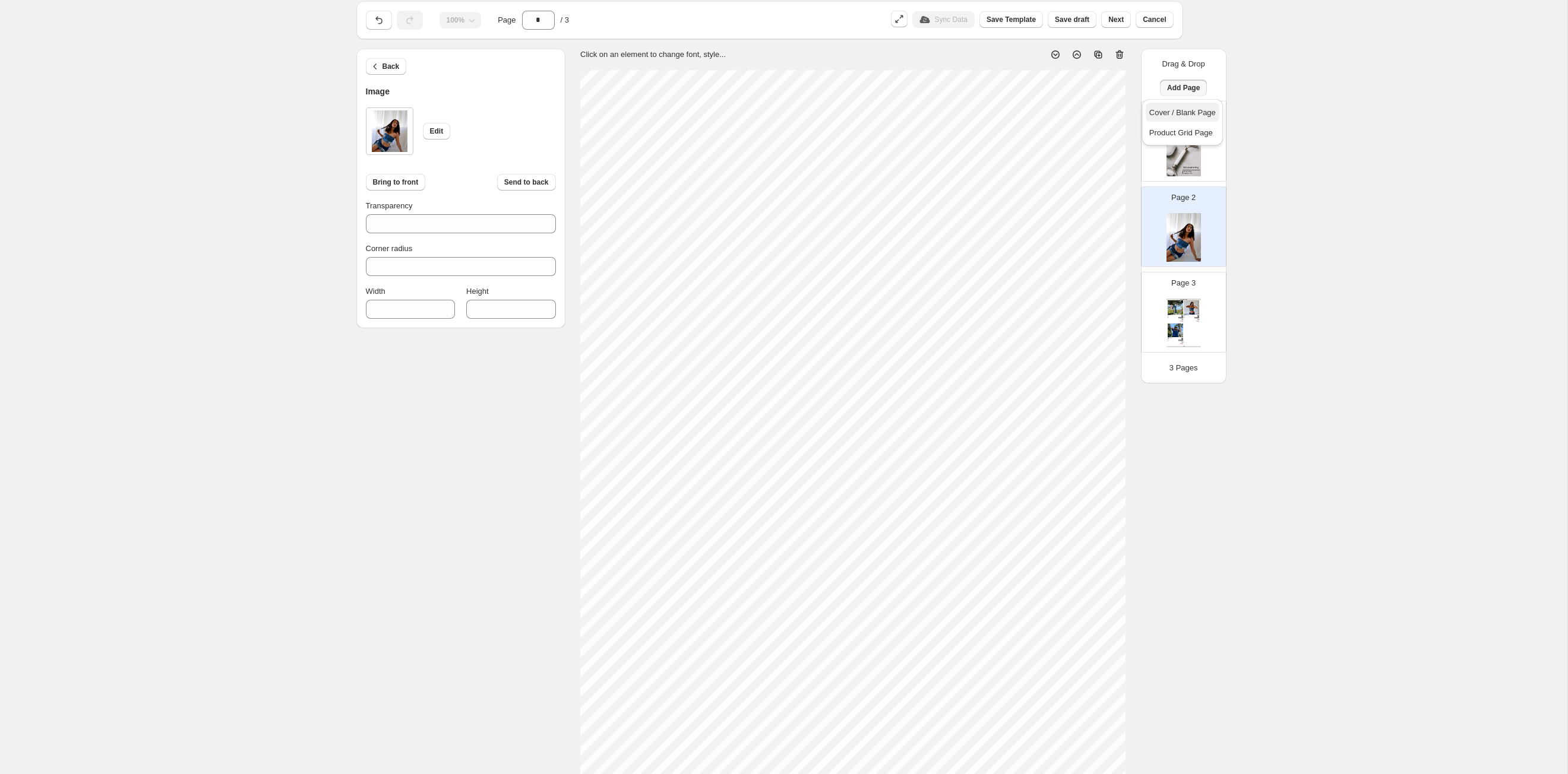 click on "Cover / Blank Page" at bounding box center [1183, 112] 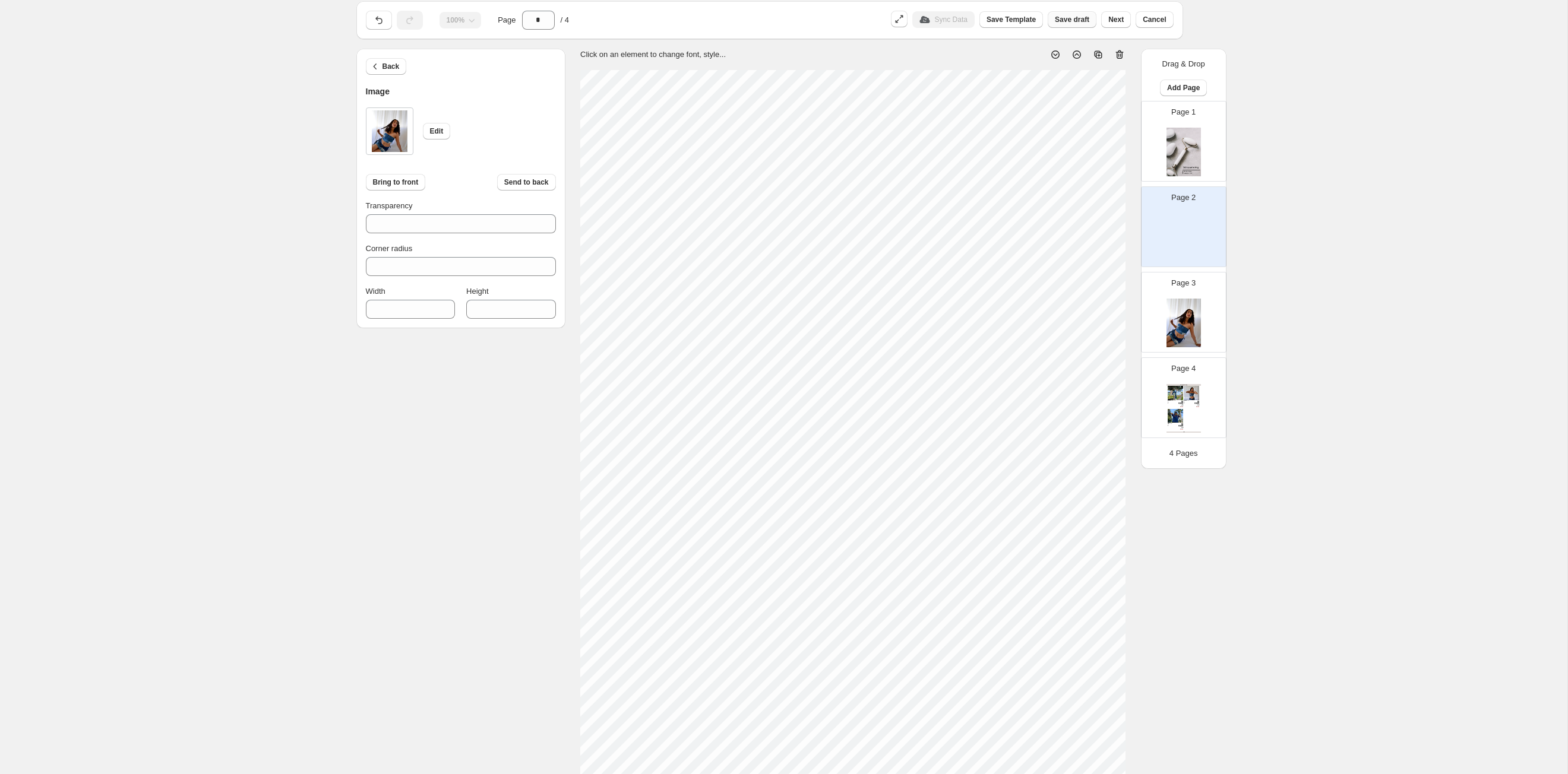 click on "Save draft" at bounding box center (1072, 20) 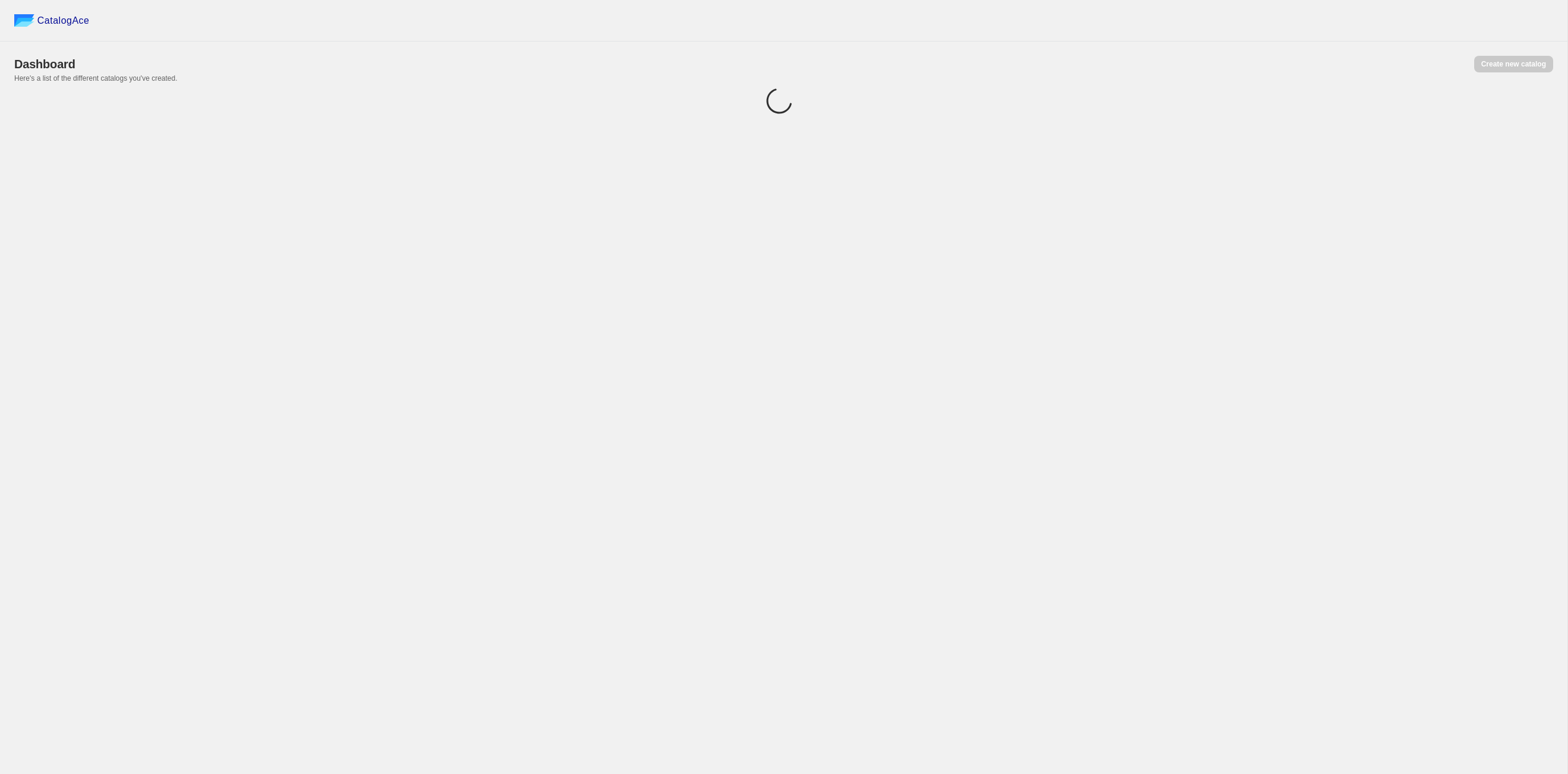 scroll, scrollTop: 0, scrollLeft: 0, axis: both 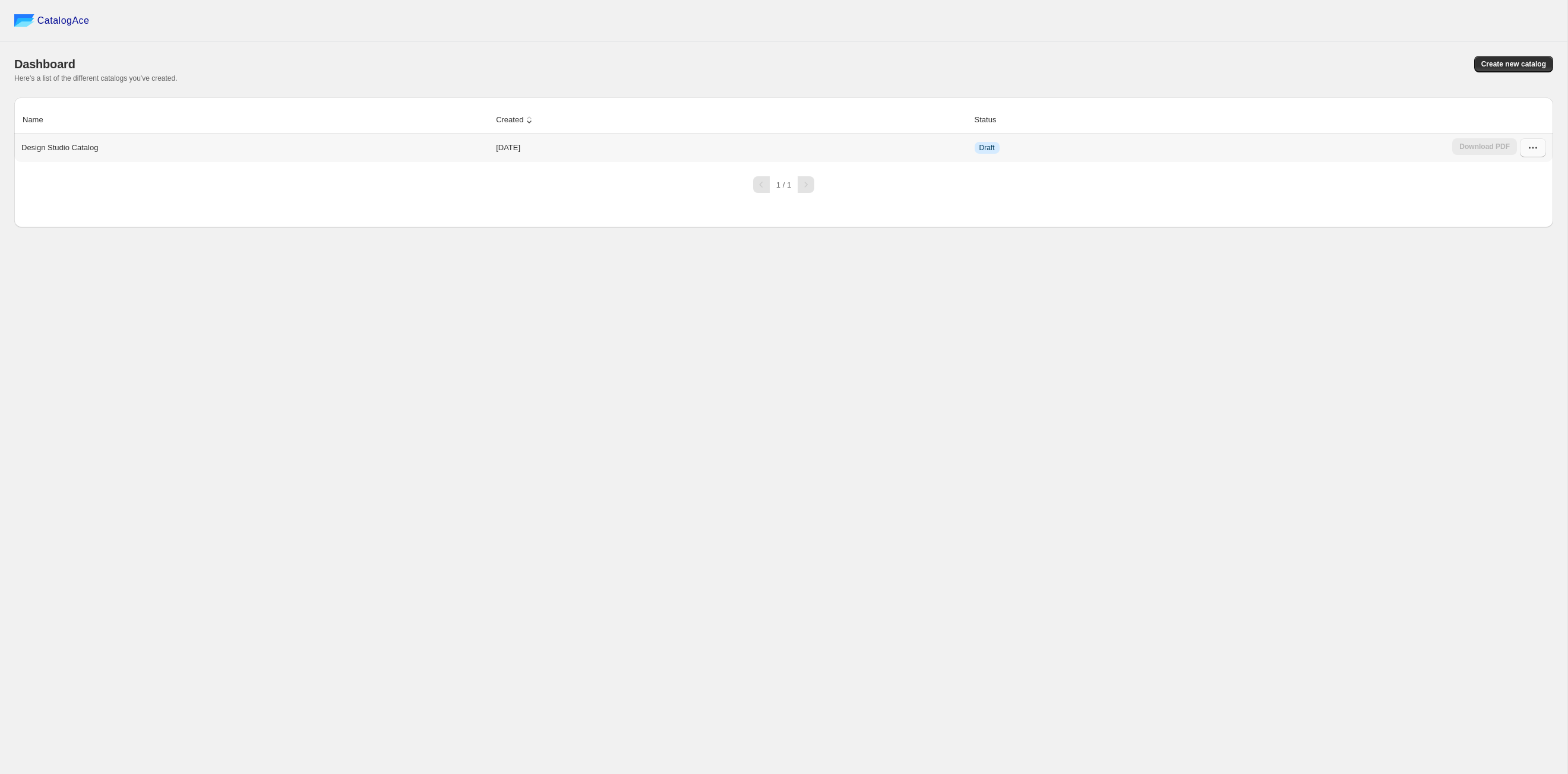 click 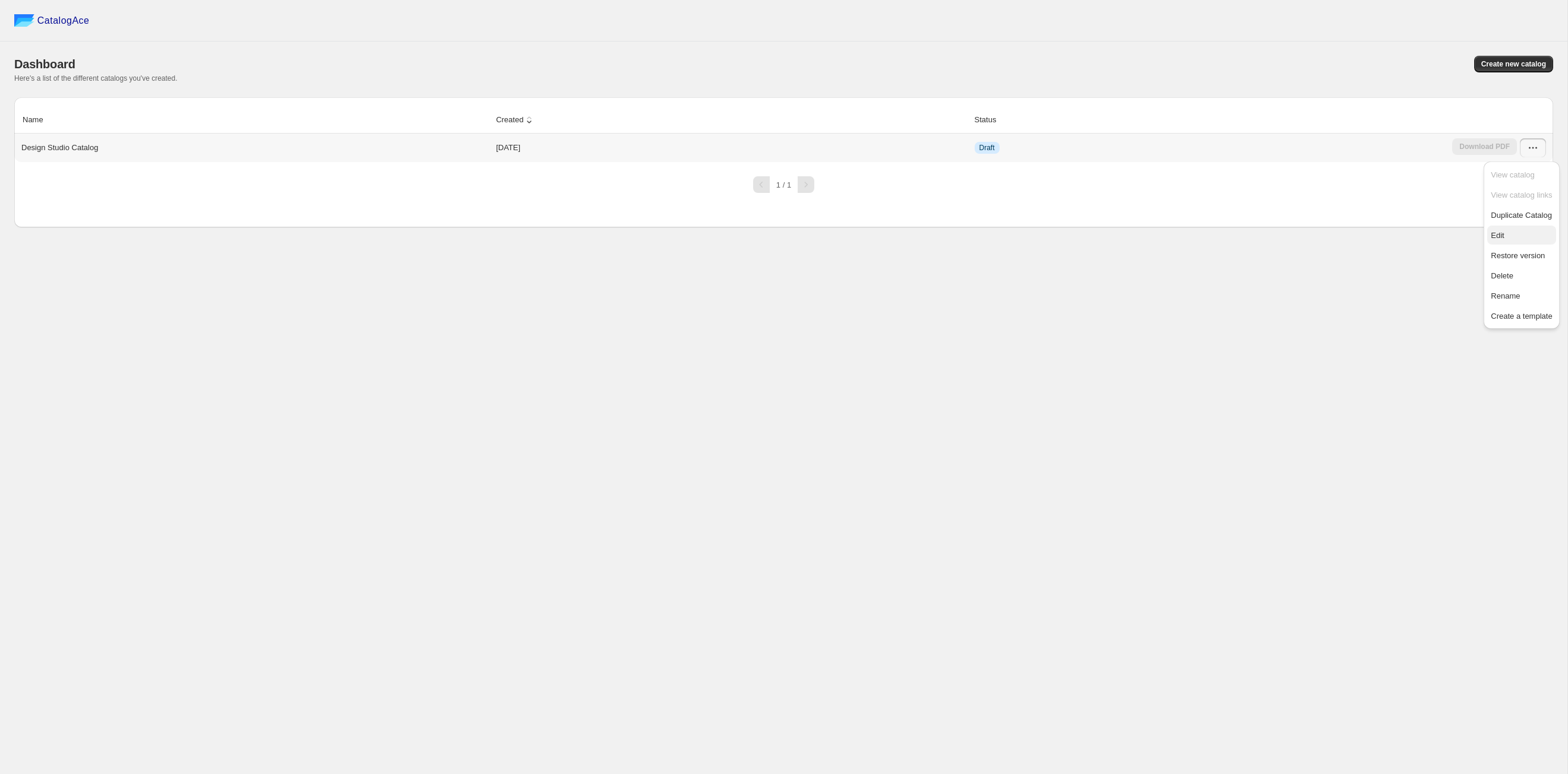 click on "Edit" at bounding box center [1521, 236] 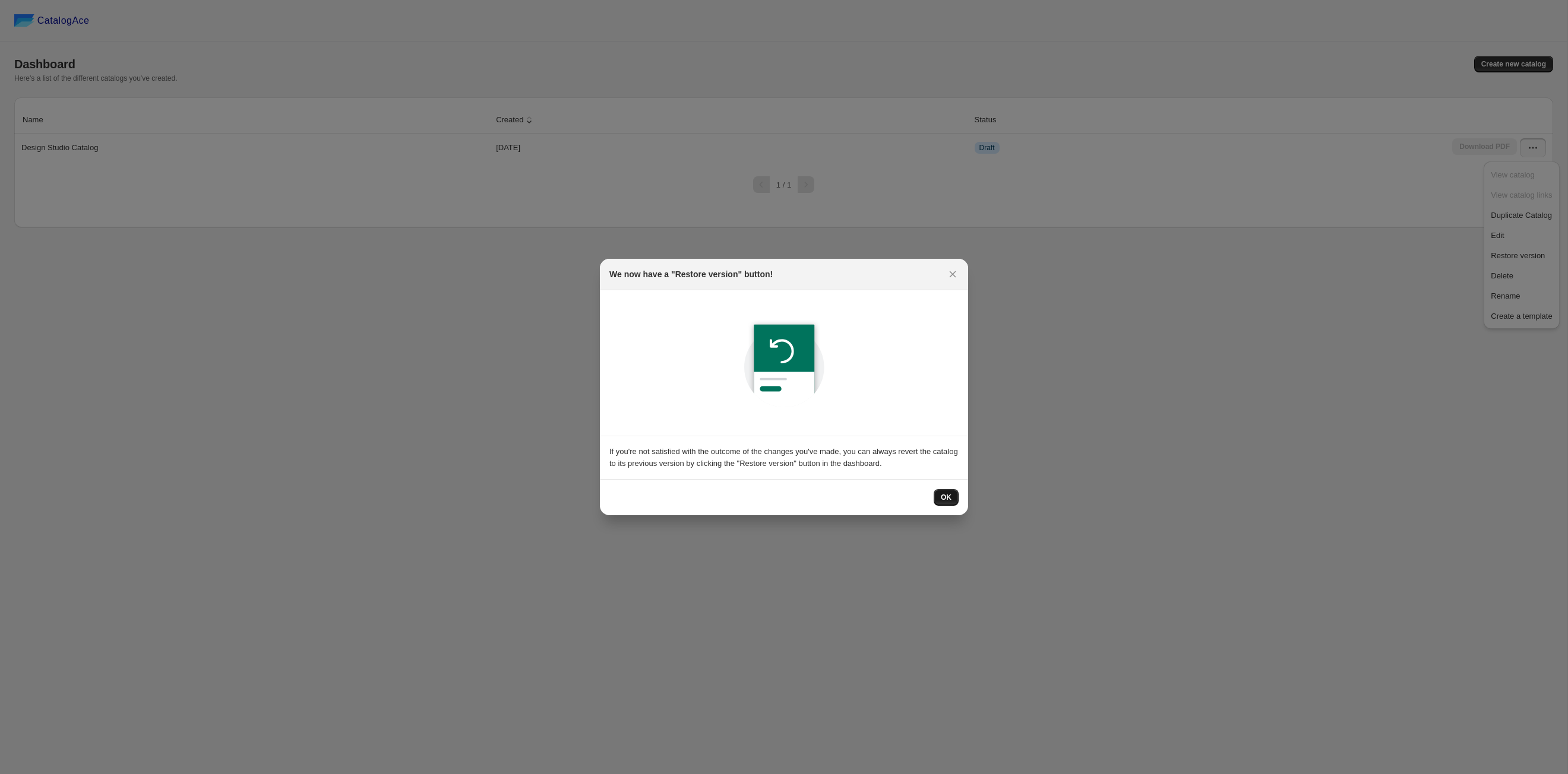 click on "OK" at bounding box center [946, 497] 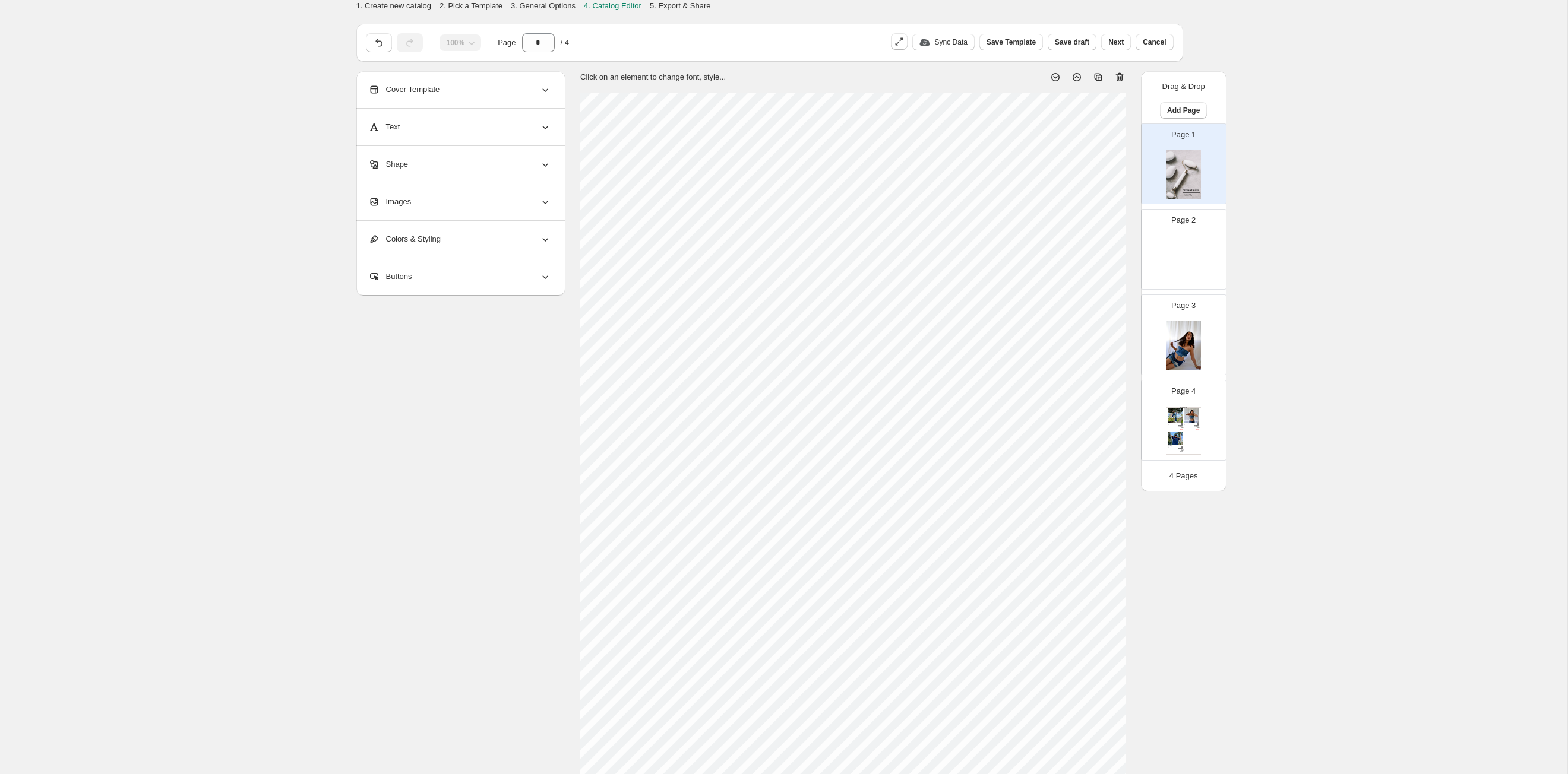 click on "Page 3" at bounding box center [1179, 330] 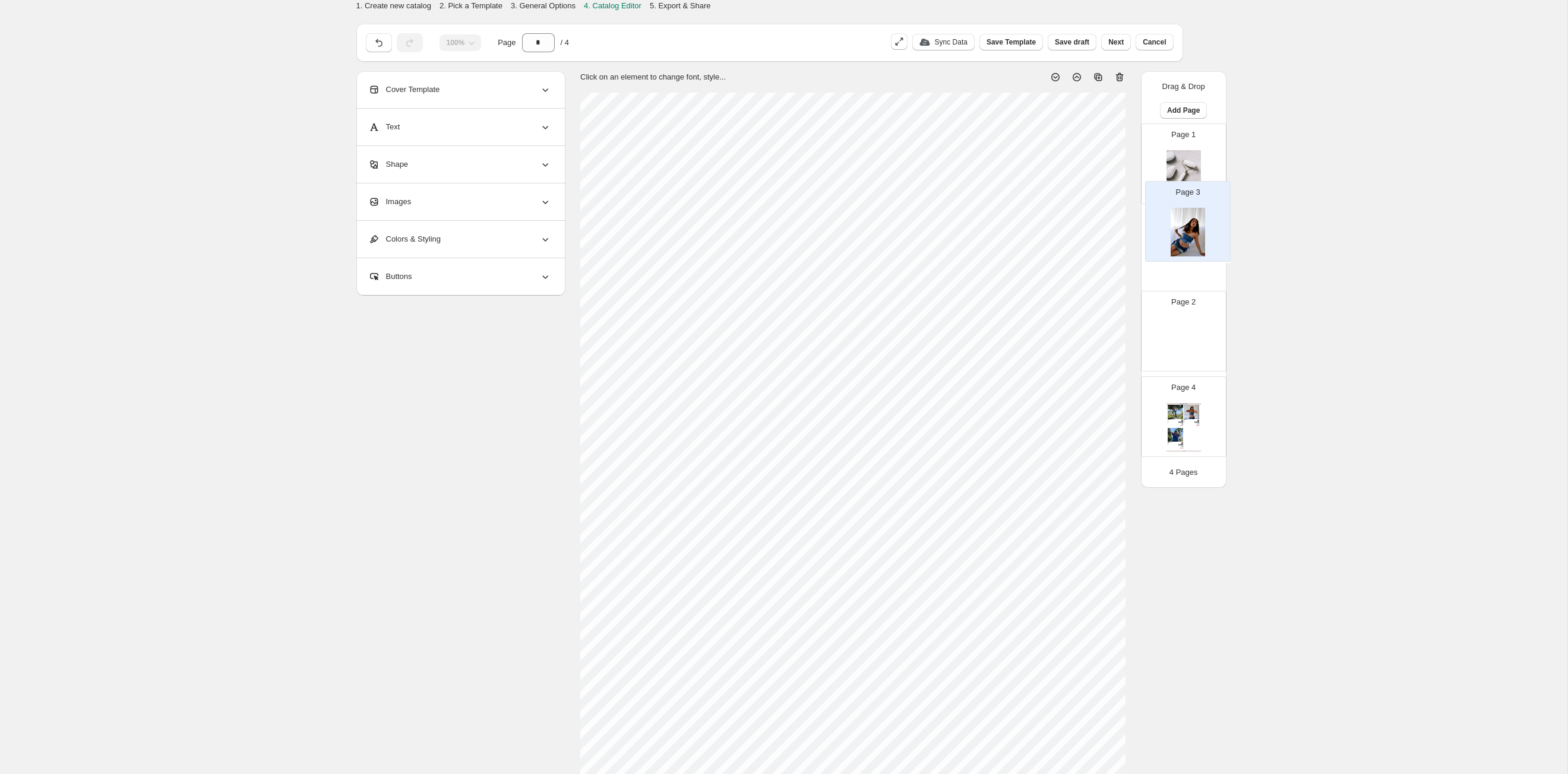 drag, startPoint x: 1162, startPoint y: 319, endPoint x: 1166, endPoint y: 198, distance: 121.0661 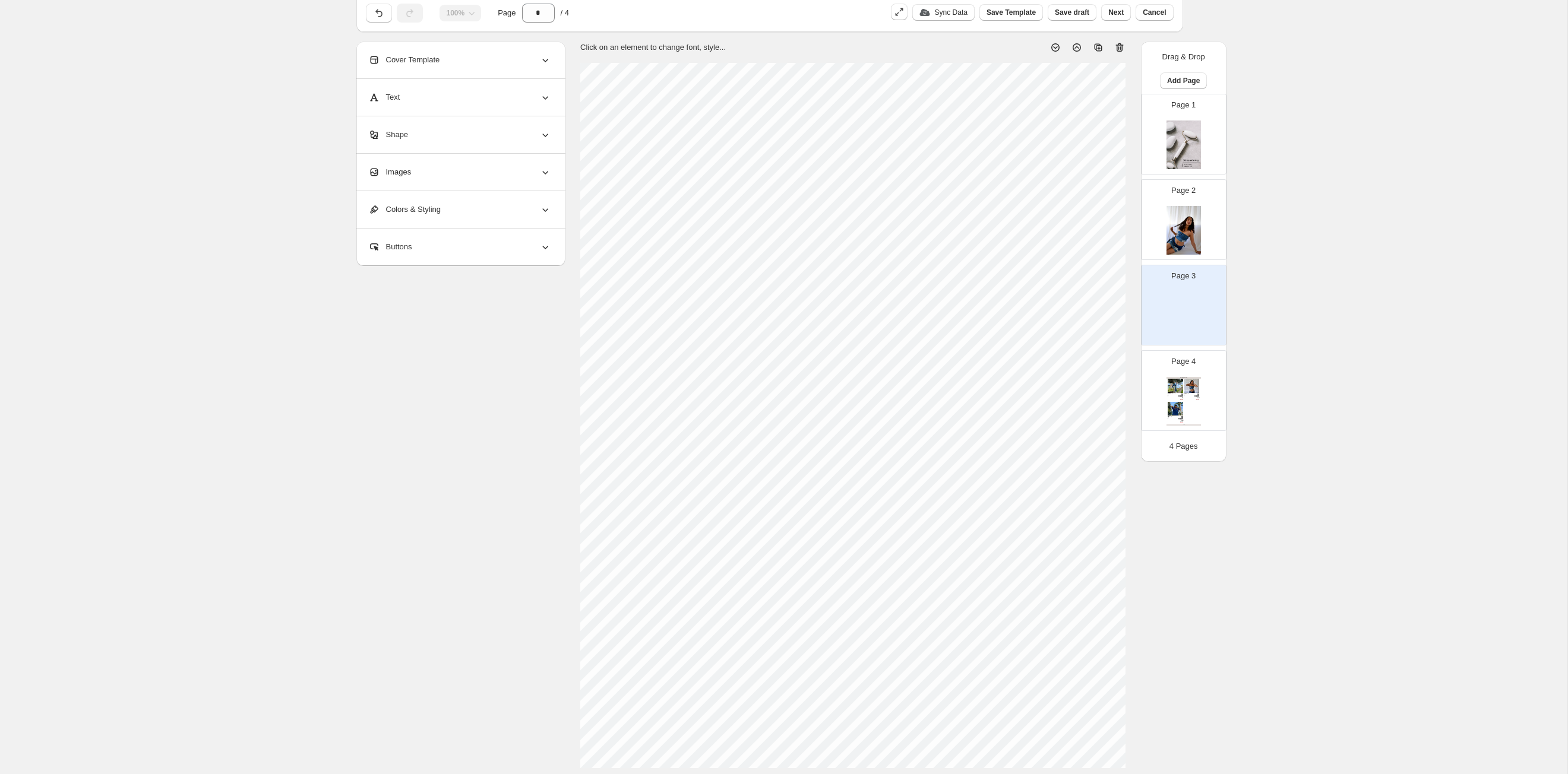scroll, scrollTop: 0, scrollLeft: 0, axis: both 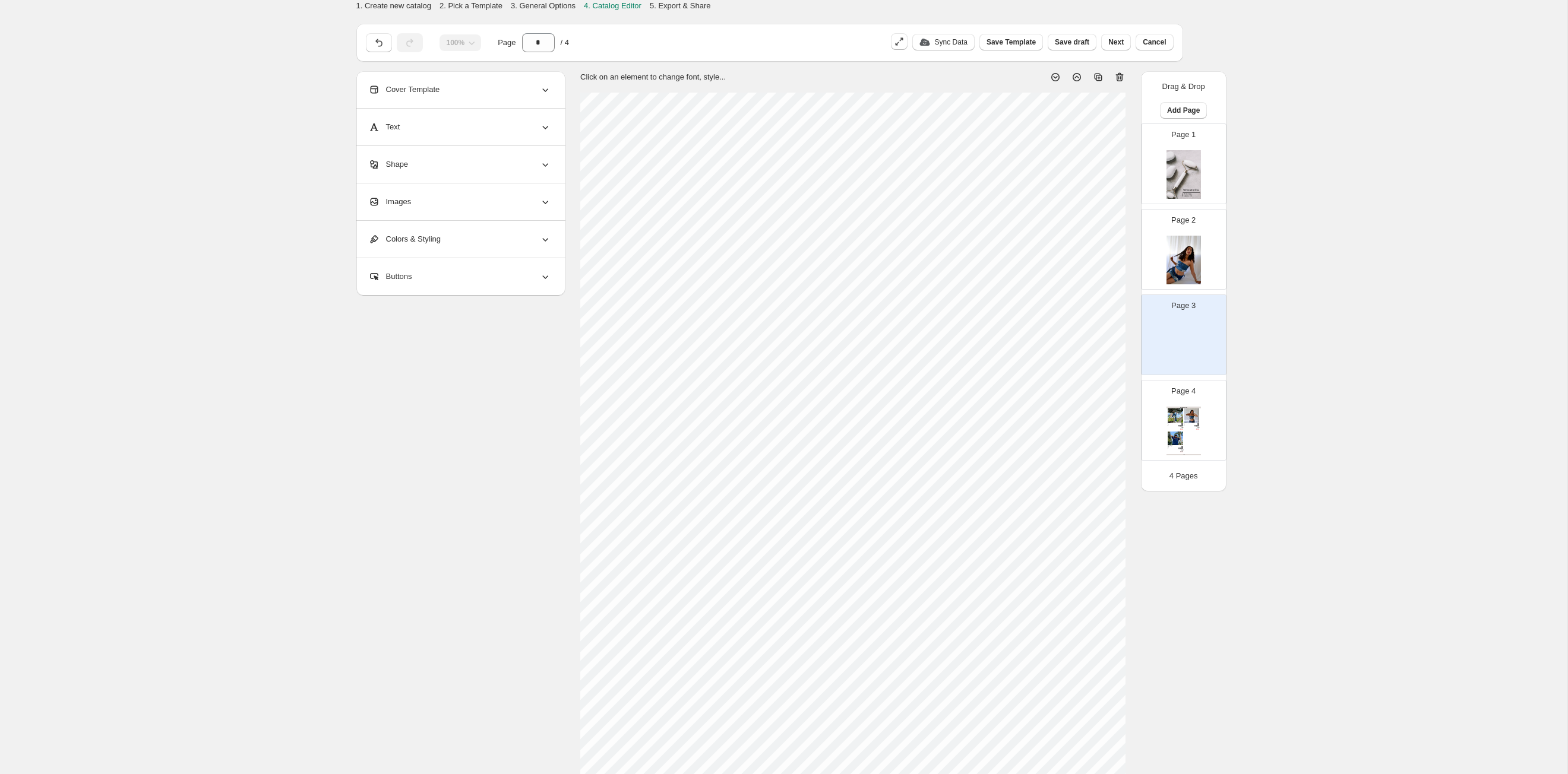 click 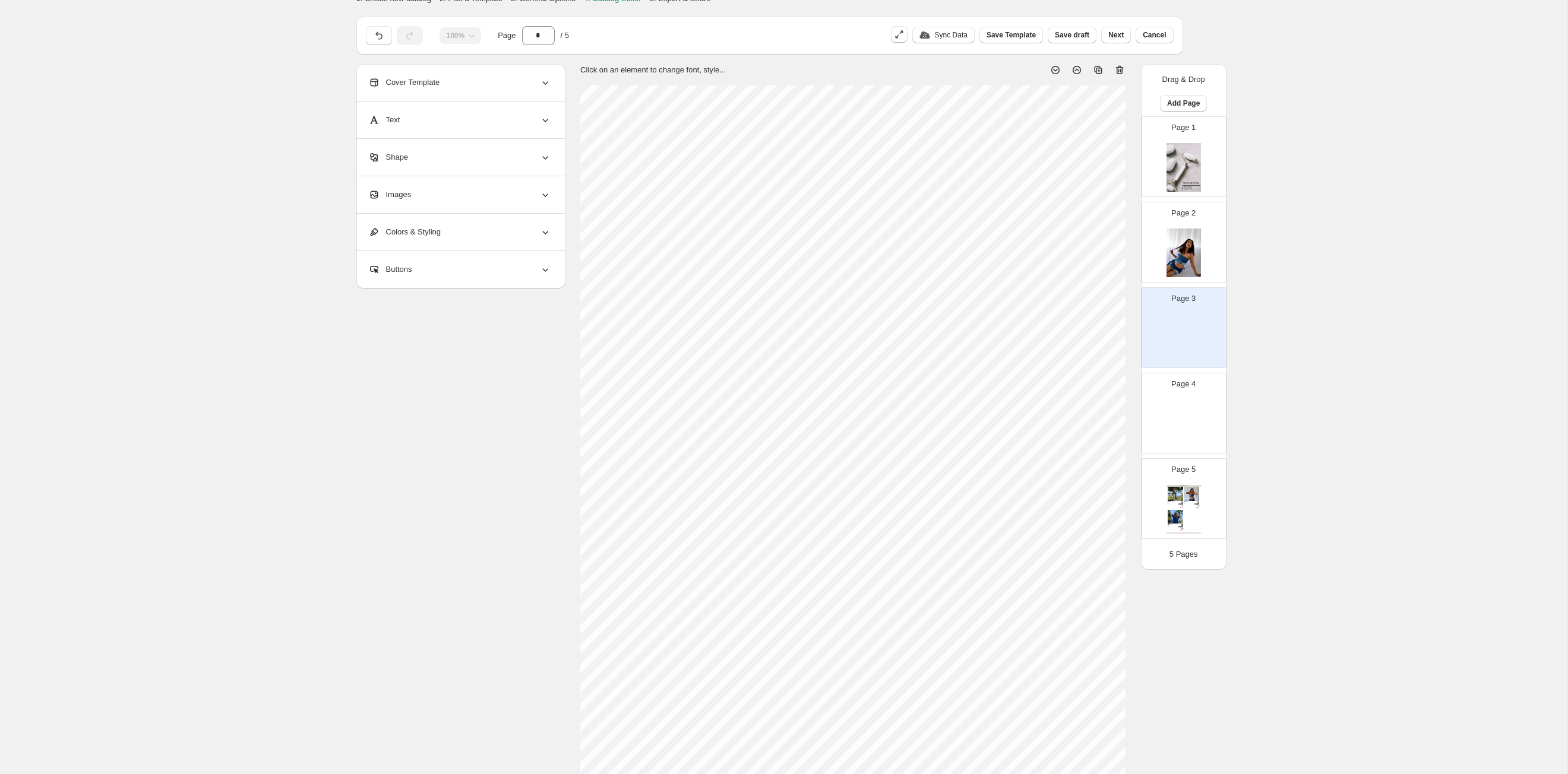 scroll, scrollTop: 0, scrollLeft: 0, axis: both 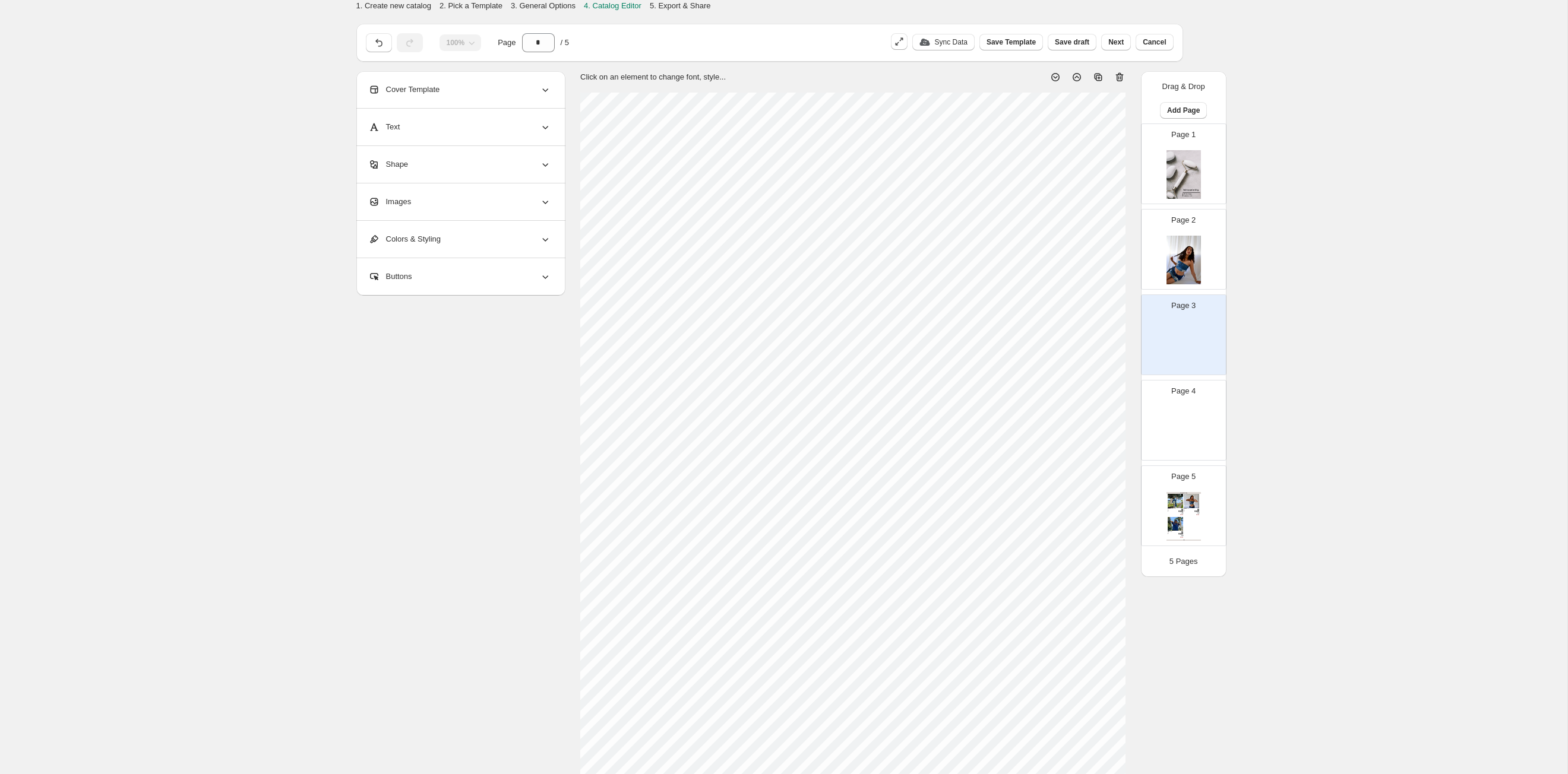 click at bounding box center [1184, 260] 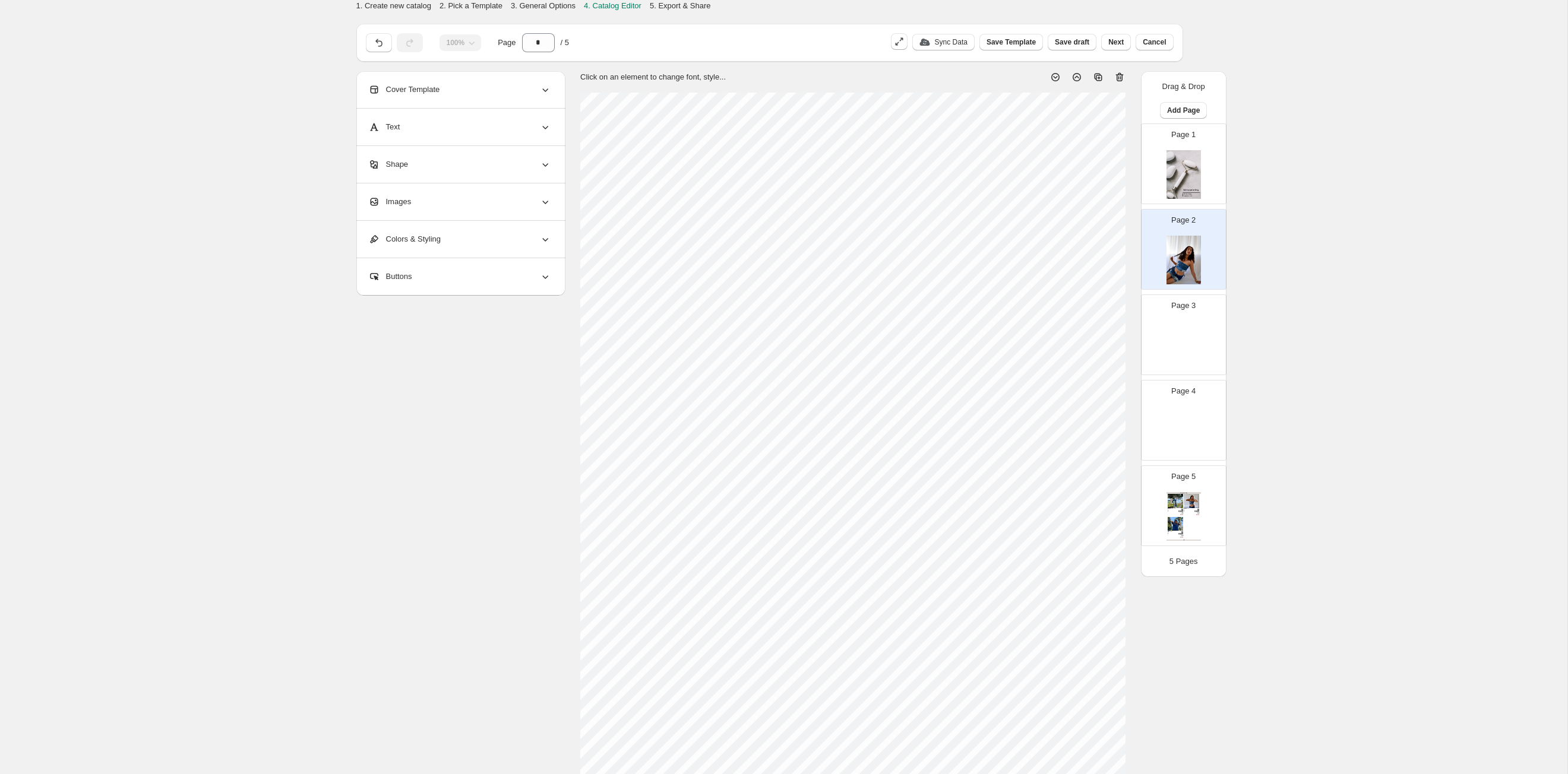 click on "Page 3" at bounding box center (1183, 306) 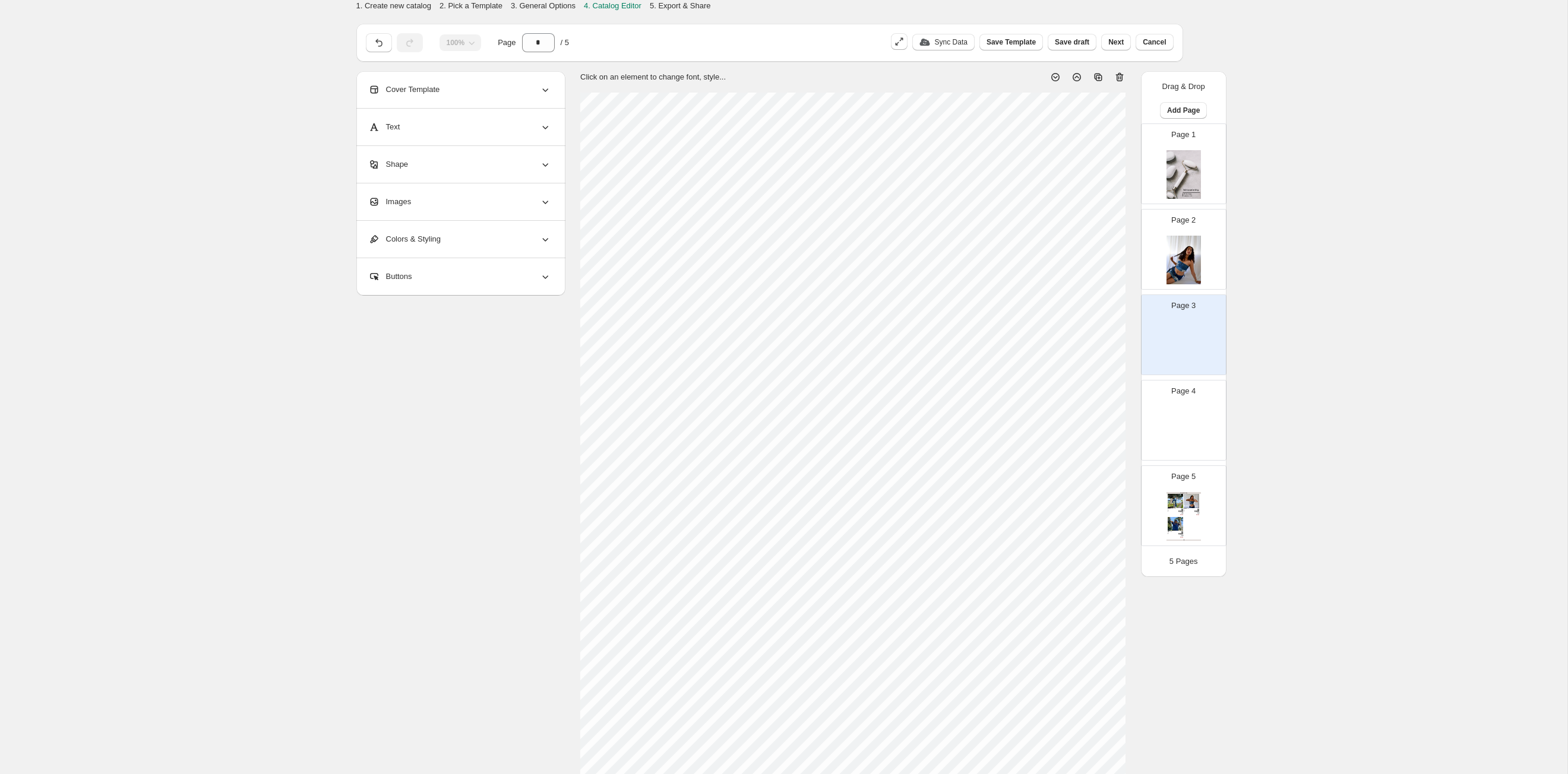 click on "Images" at bounding box center (460, 202) 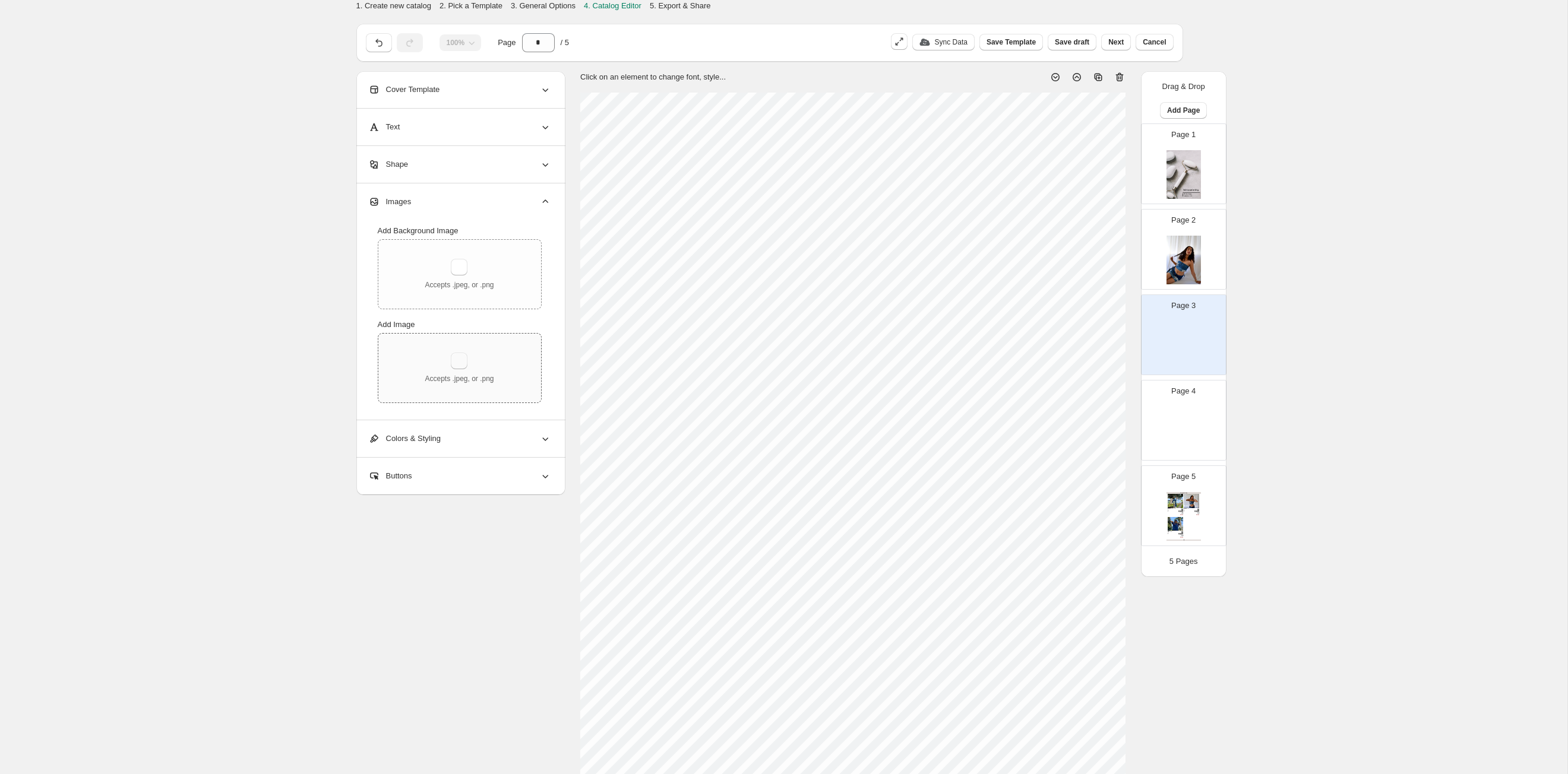 click at bounding box center (459, 361) 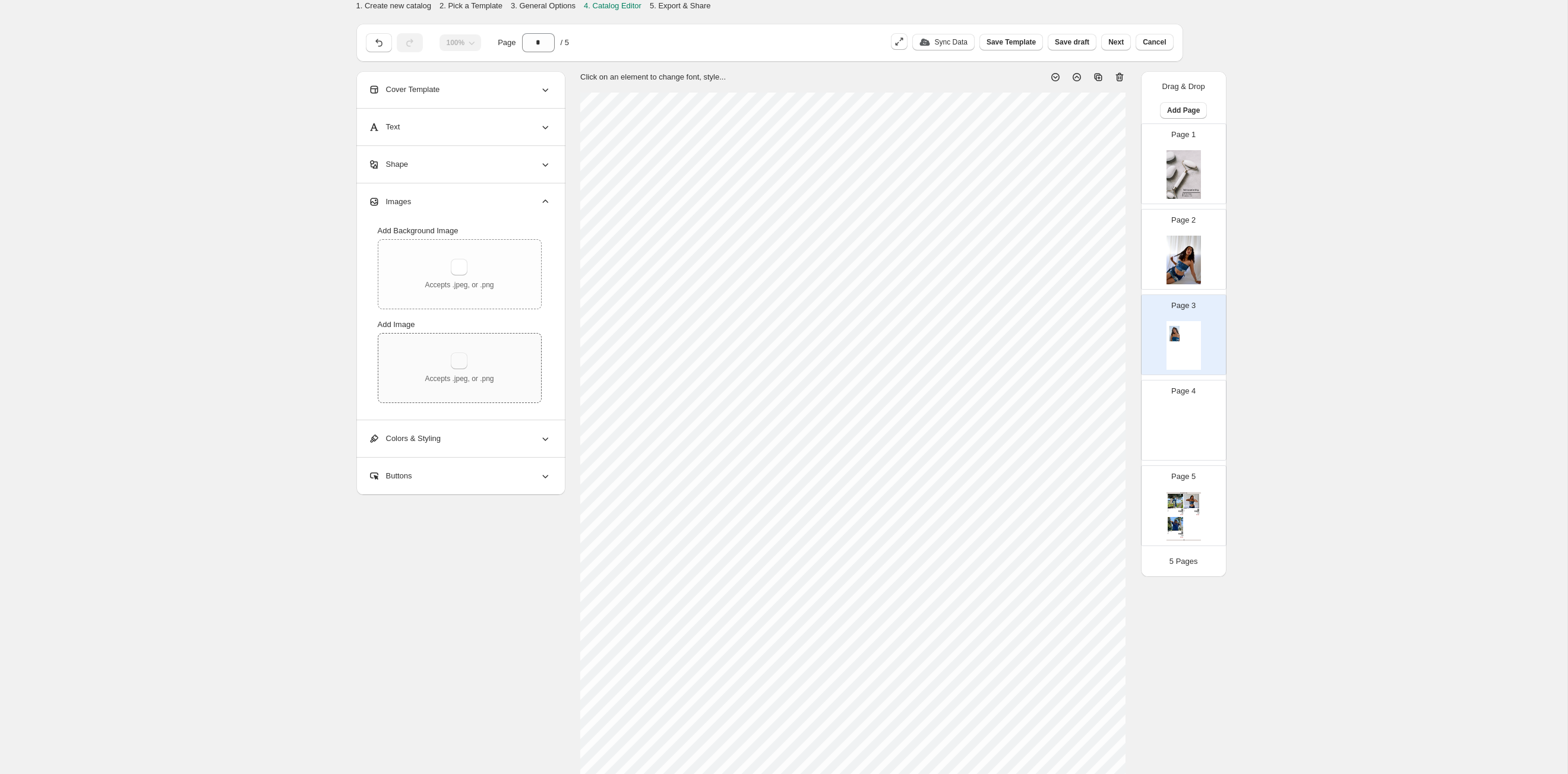 click at bounding box center (459, 361) 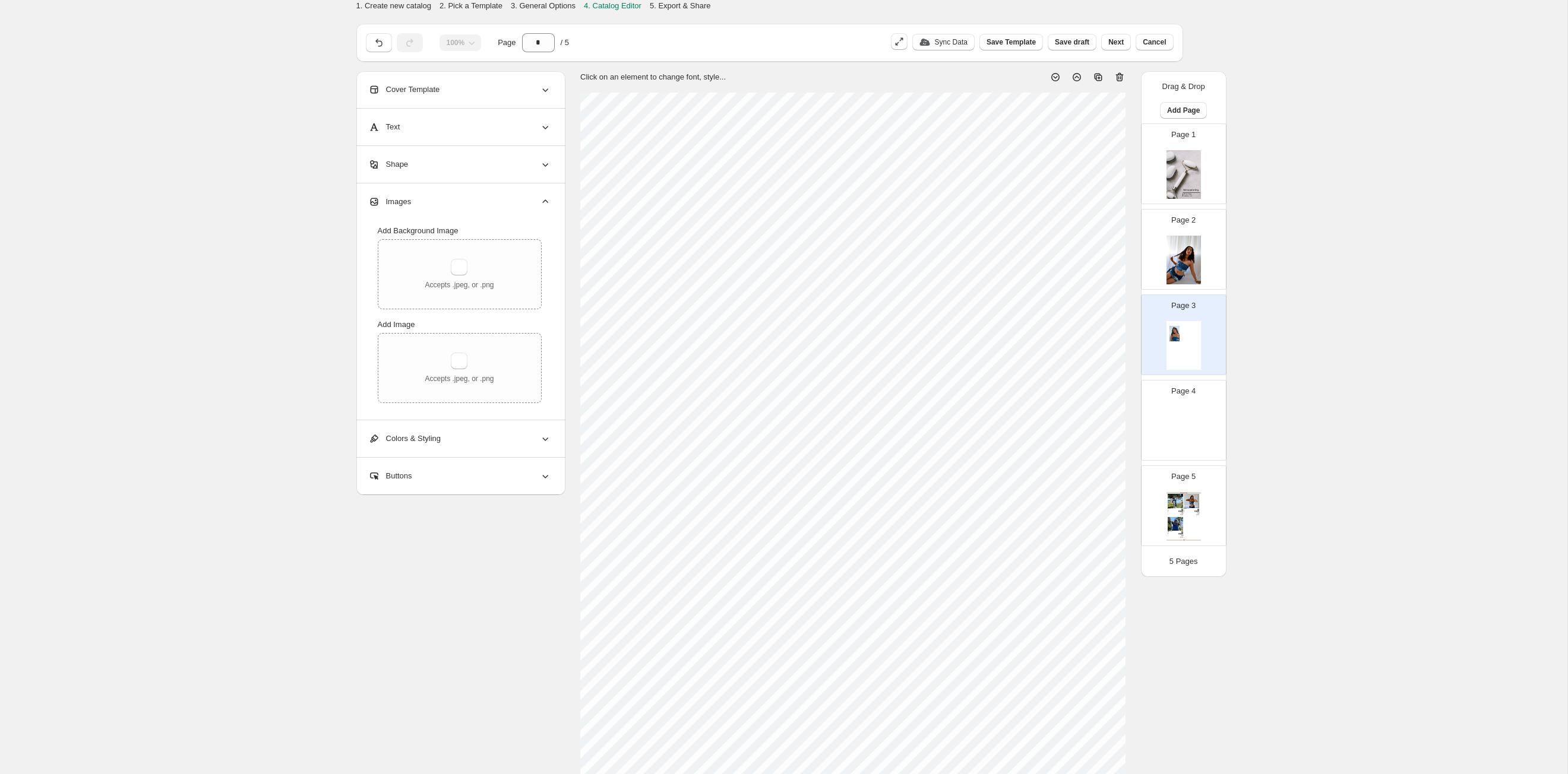 type 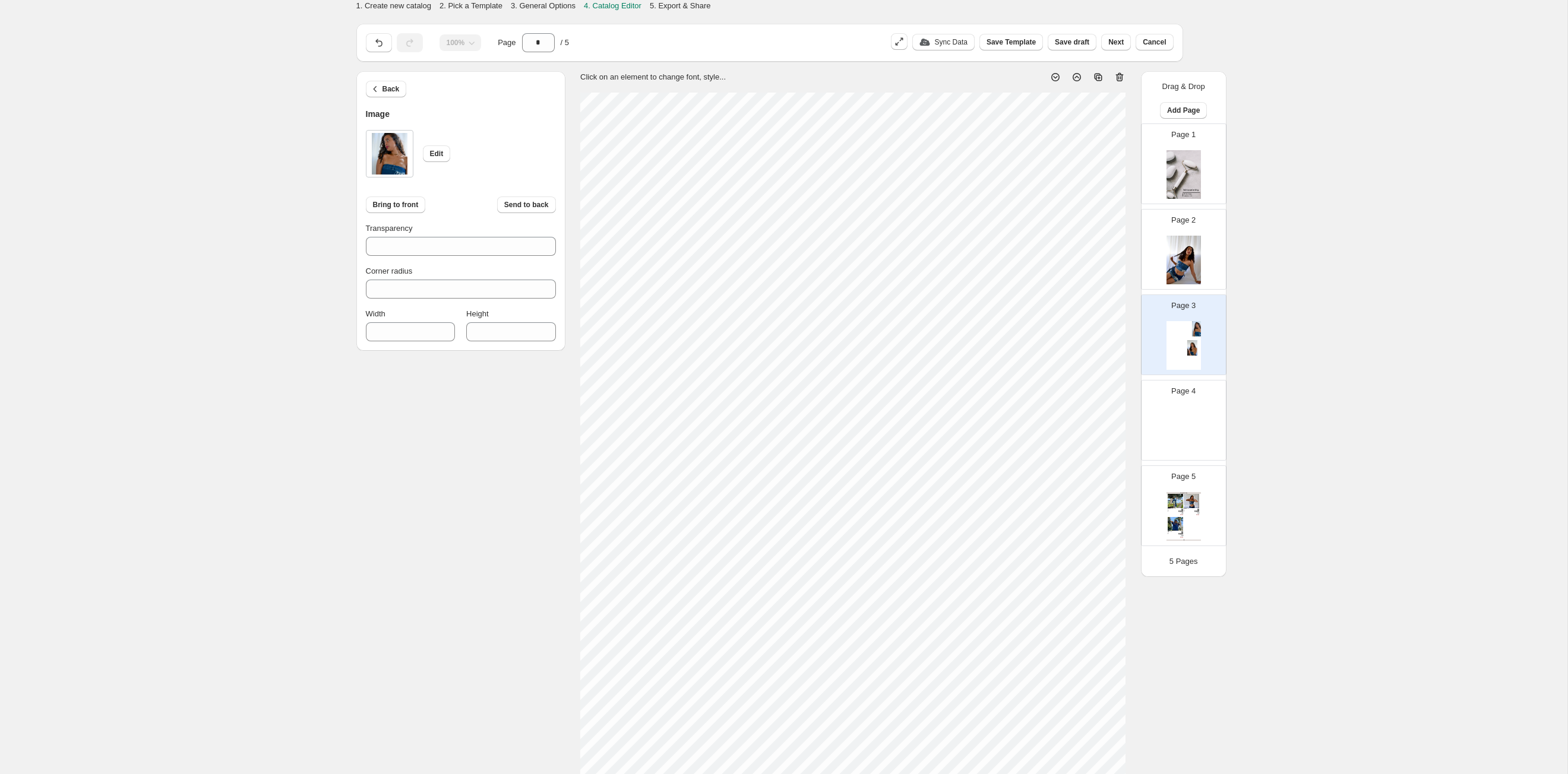type on "***" 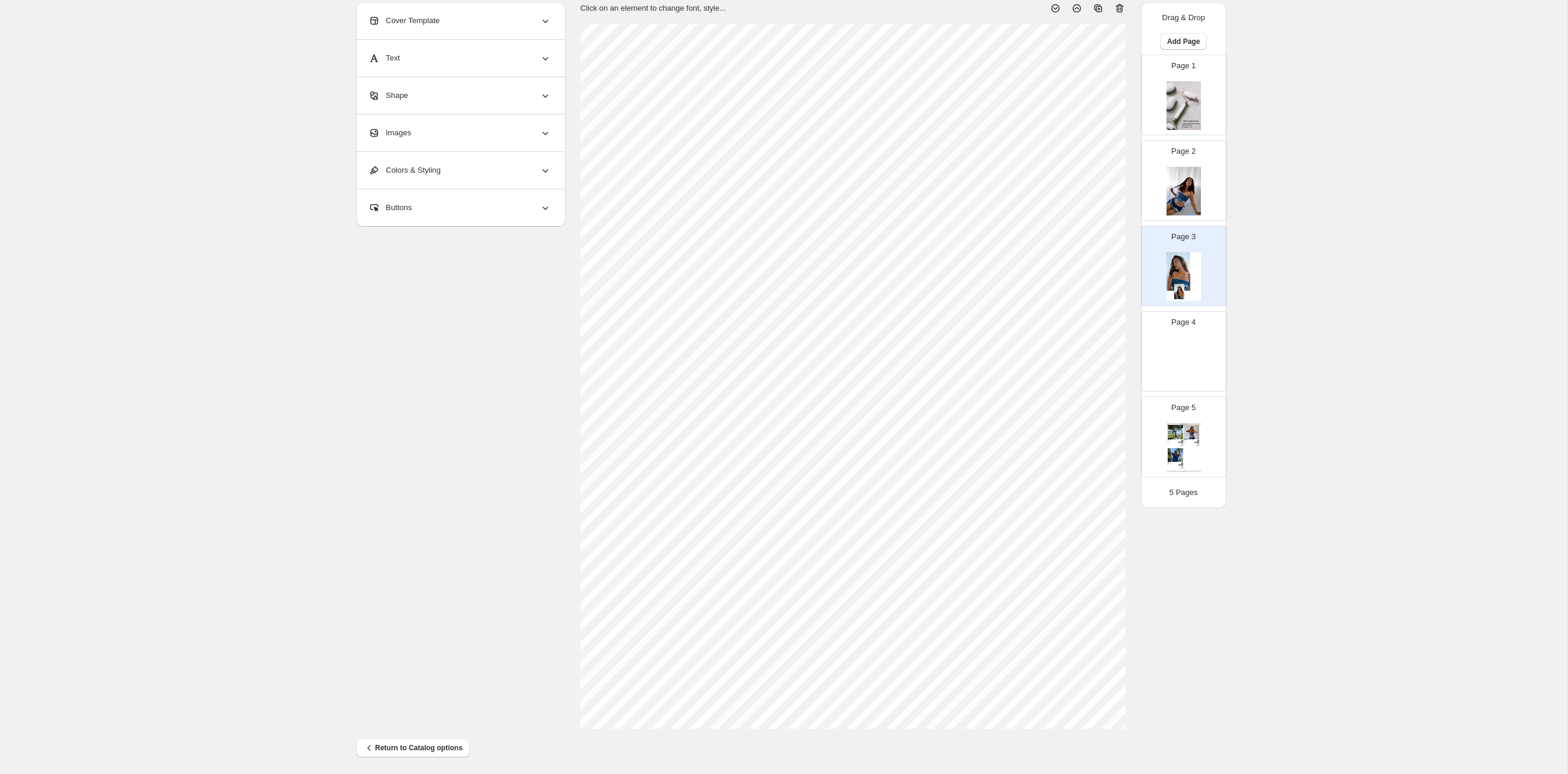 scroll, scrollTop: 72, scrollLeft: 0, axis: vertical 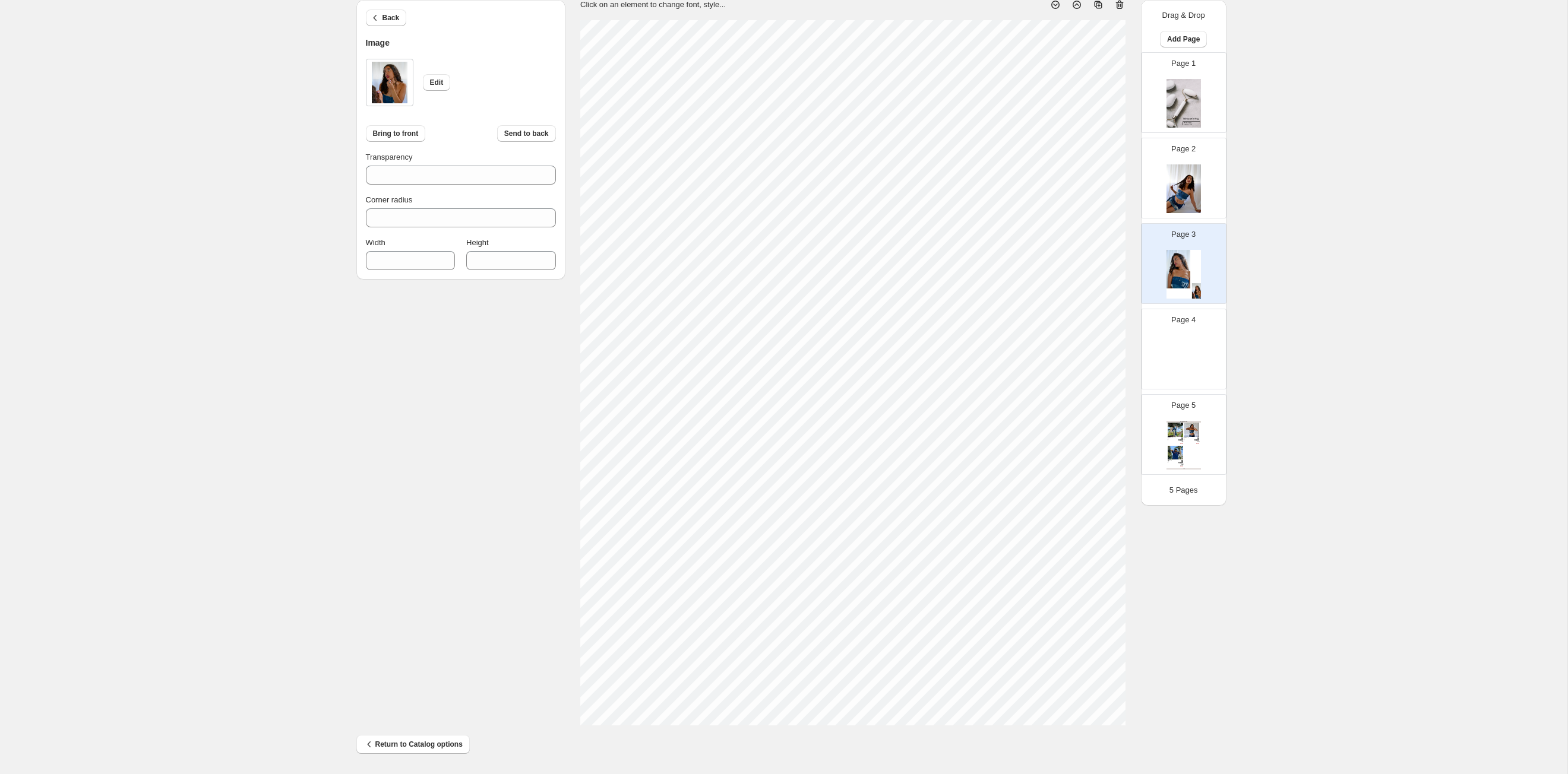 type on "***" 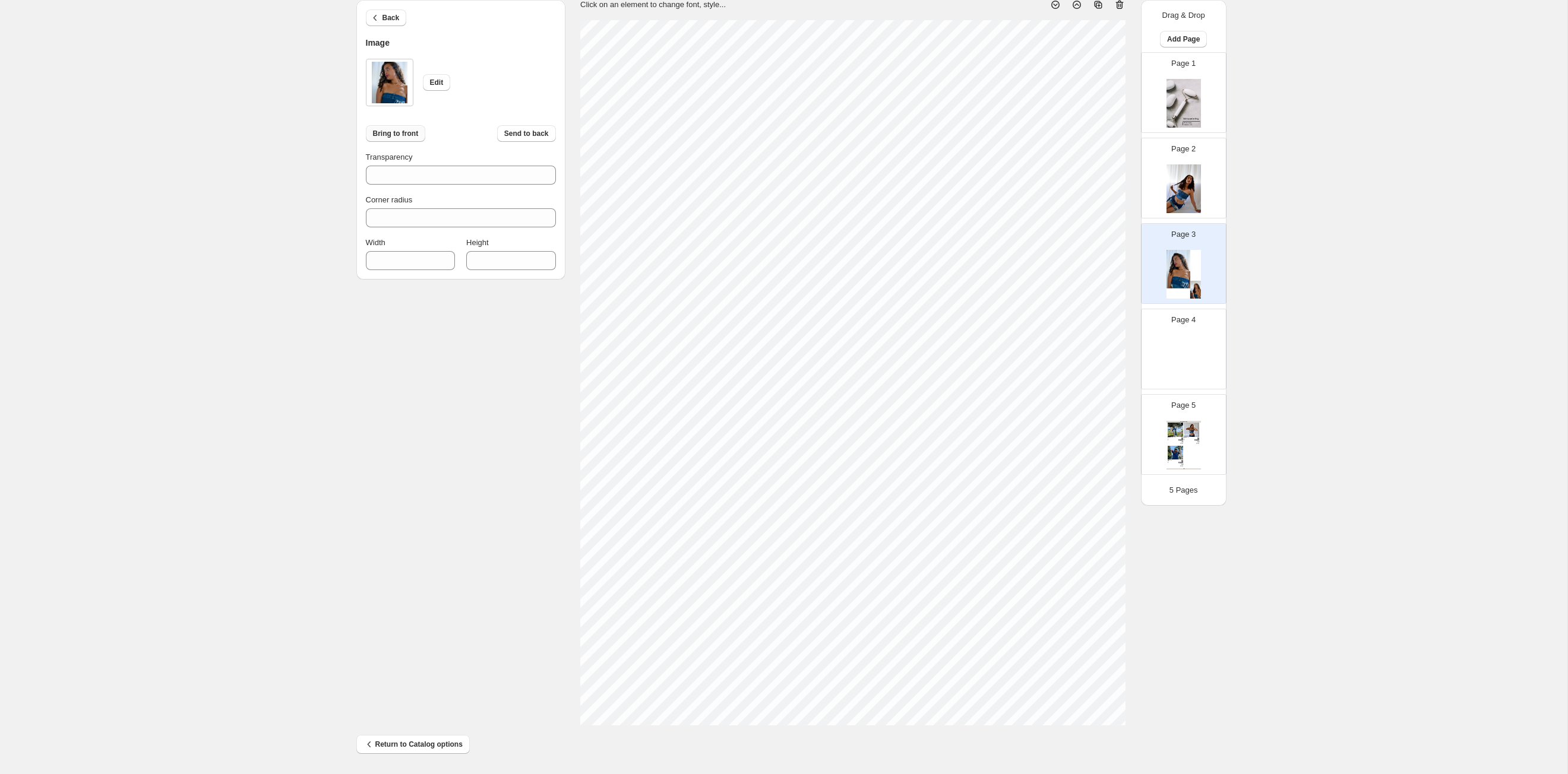 click on "Bring to front" at bounding box center (396, 134) 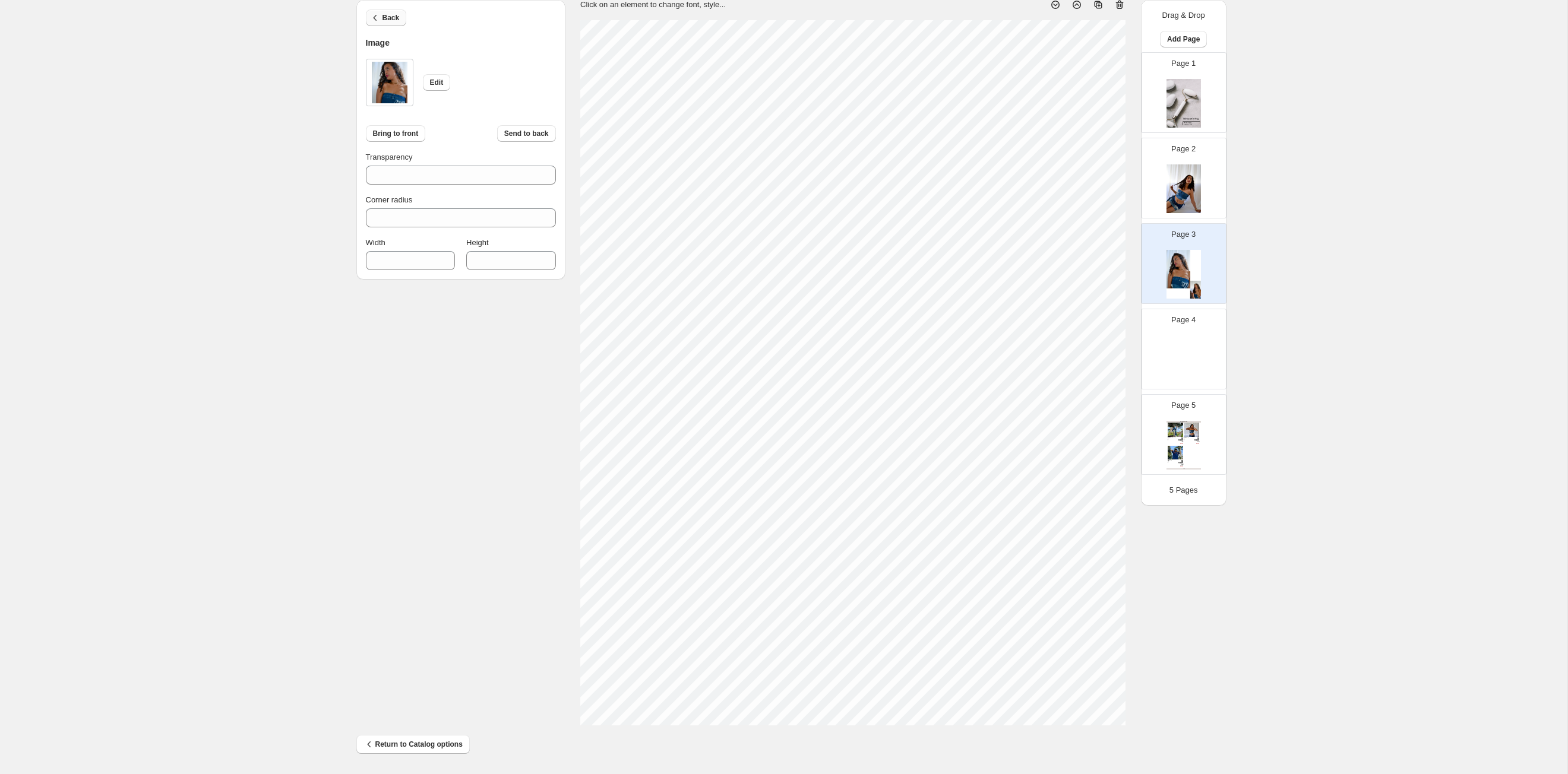 click on "Back" at bounding box center [391, 18] 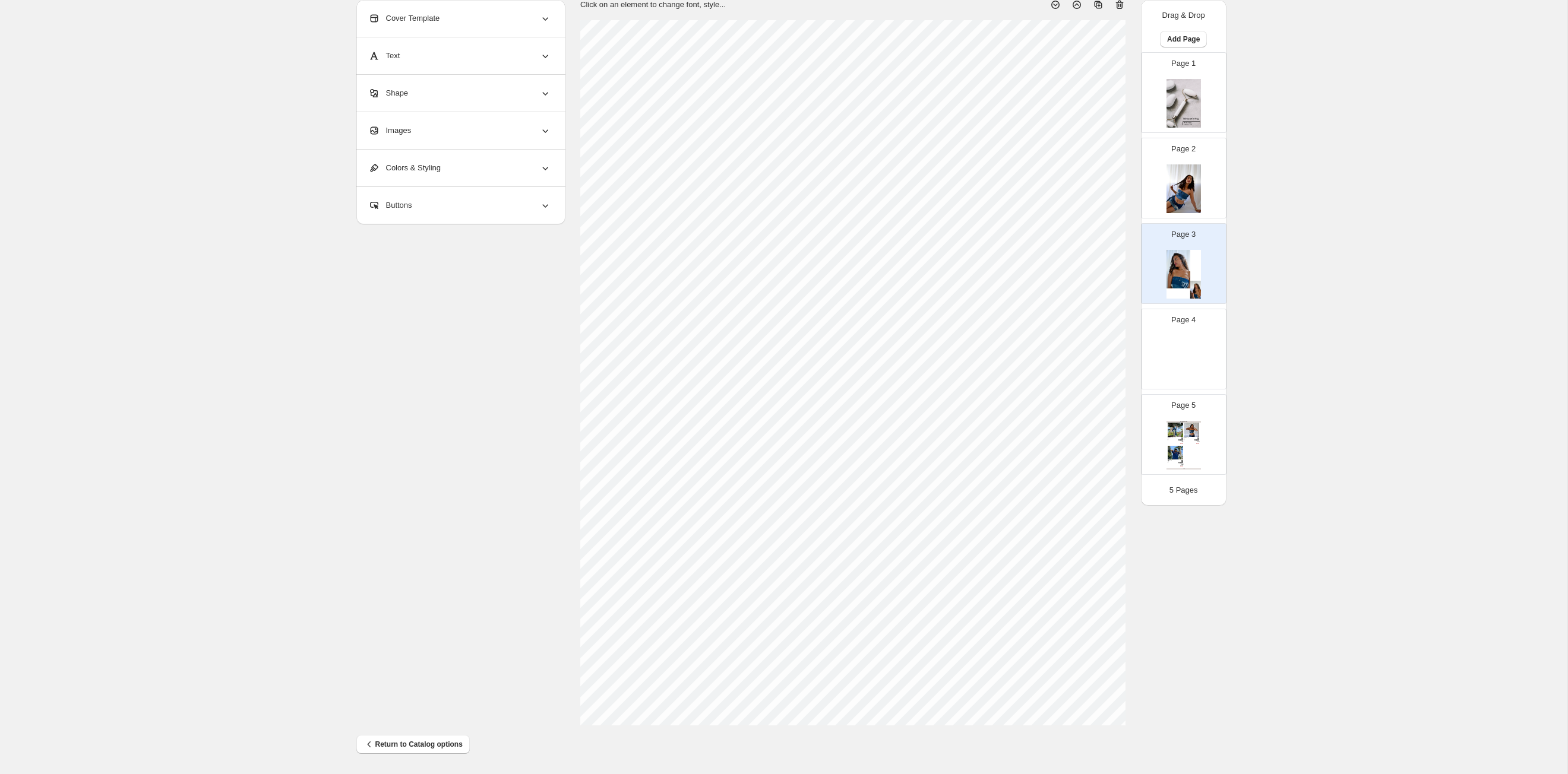click on "Images" at bounding box center [460, 131] 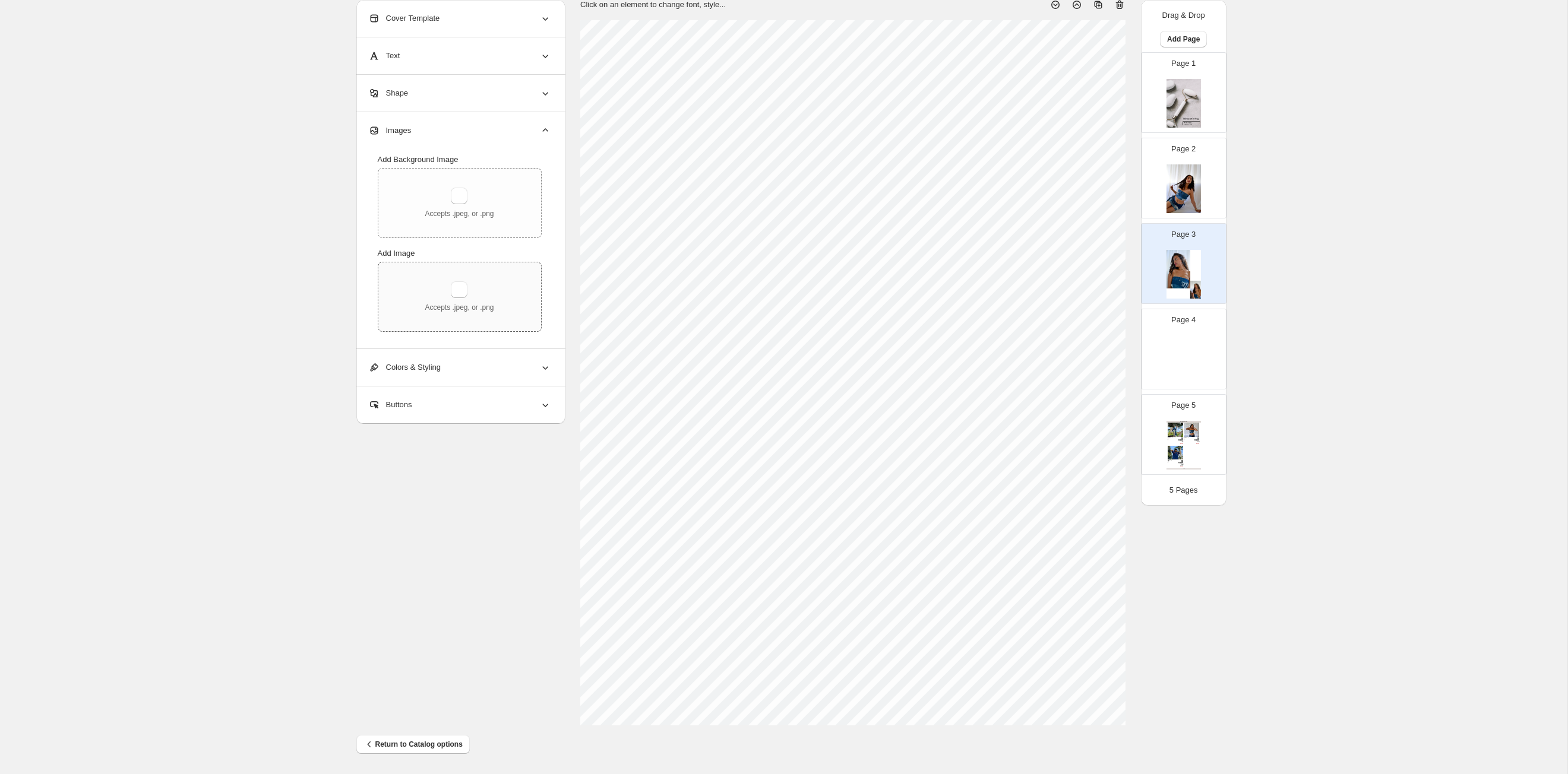 click on "Accepts .jpeg, or .png" at bounding box center (459, 307) 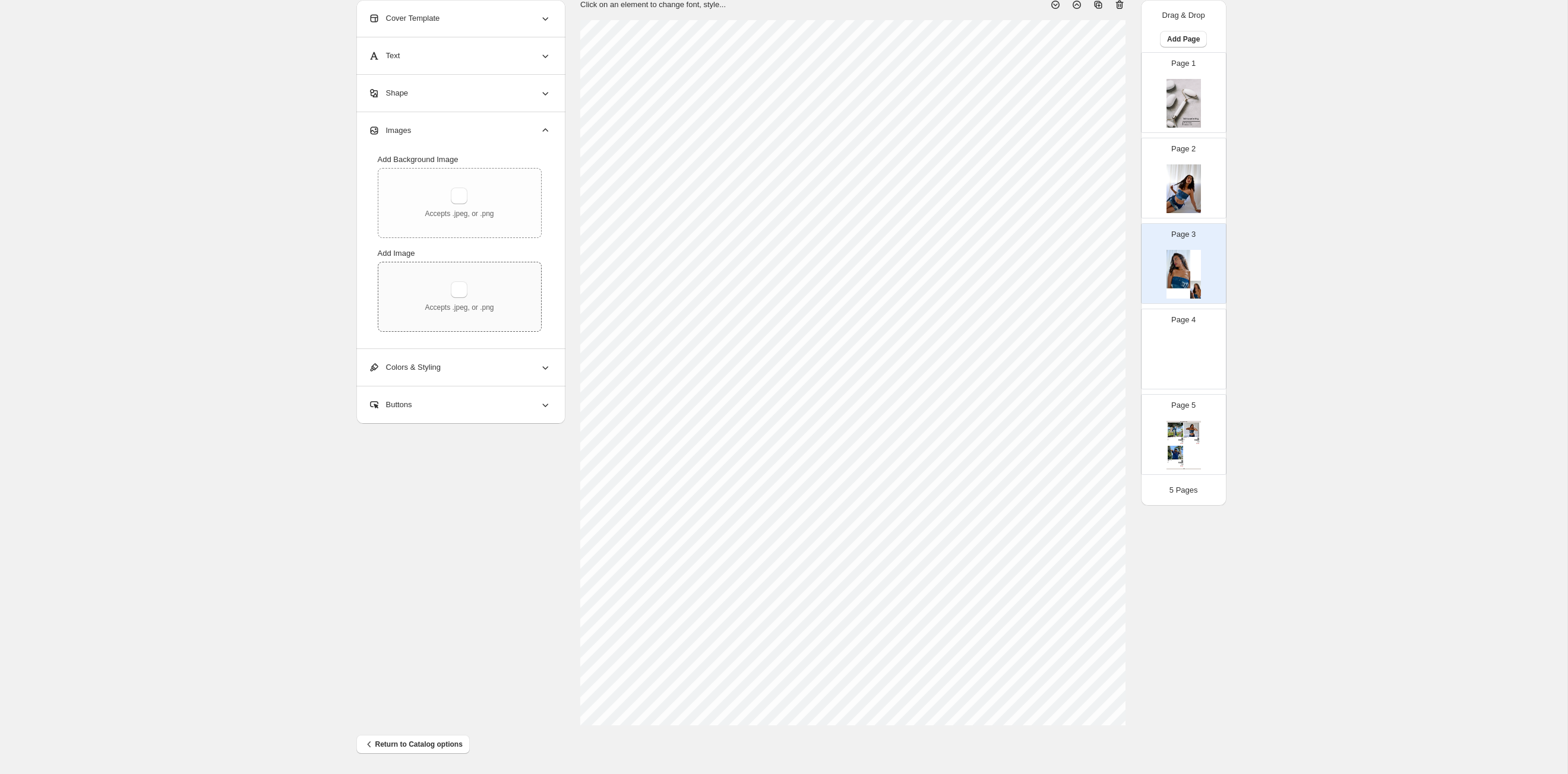 type on "**********" 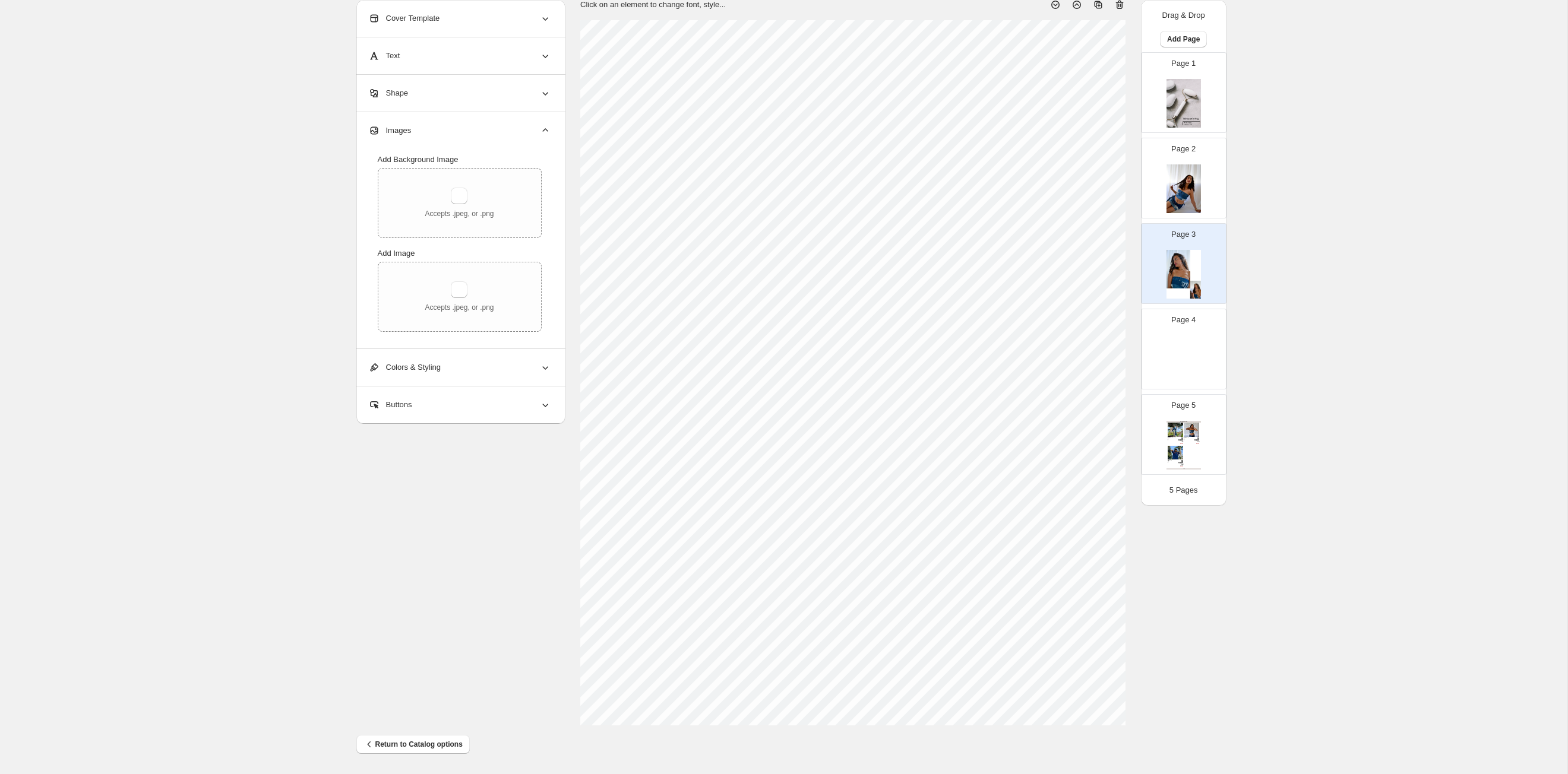 type 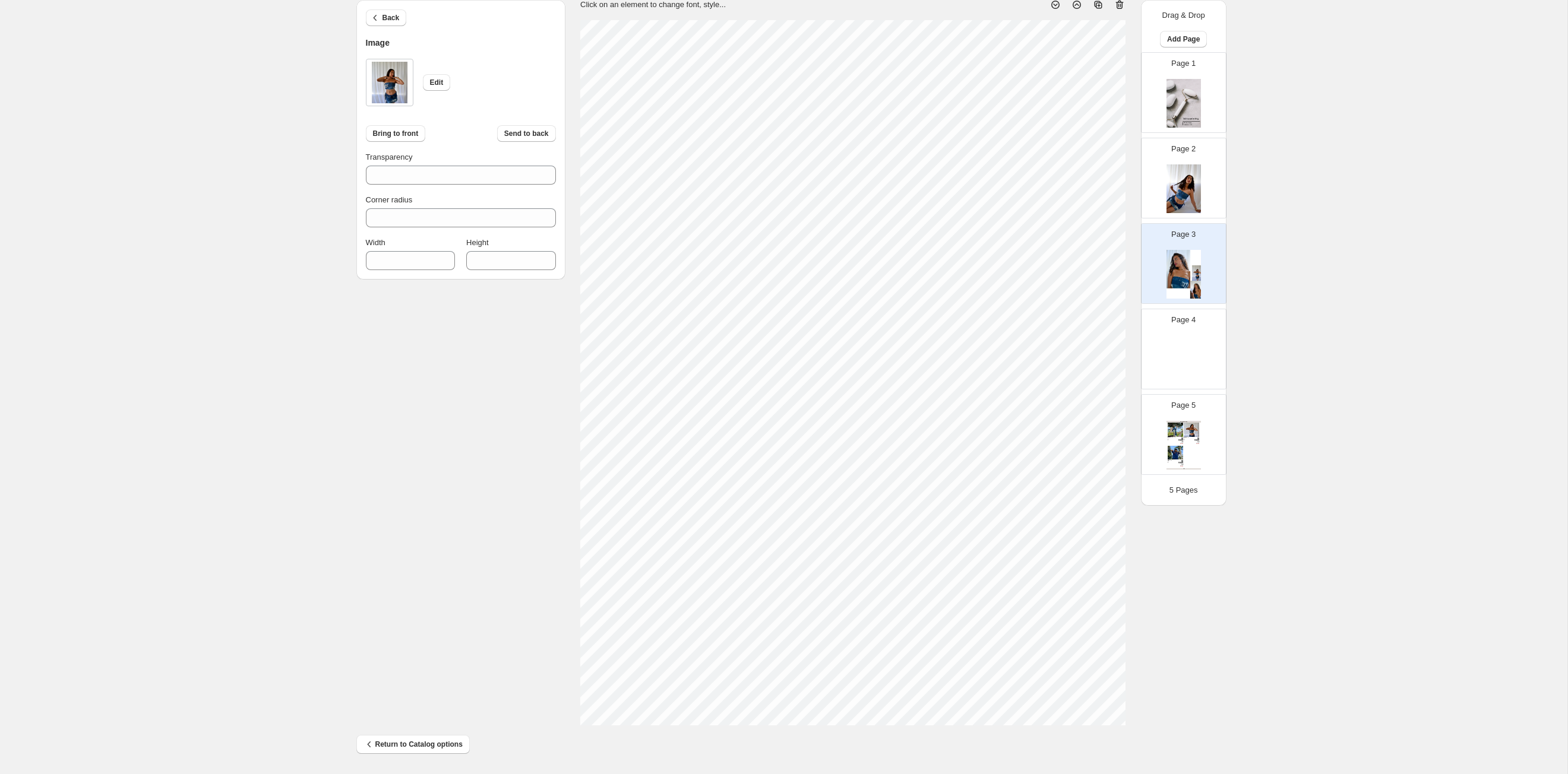 type on "***" 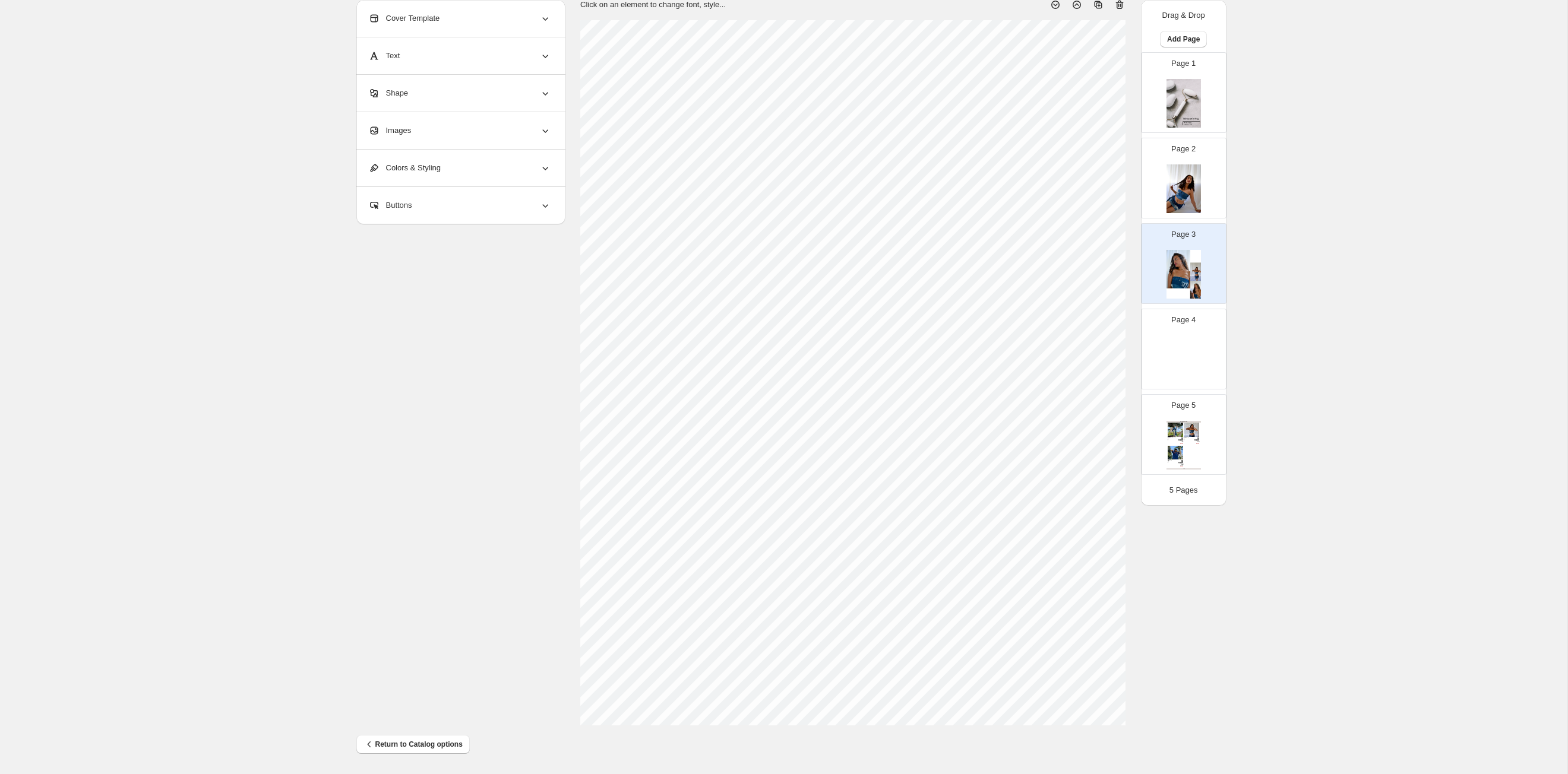 click on "Images" at bounding box center (460, 131) 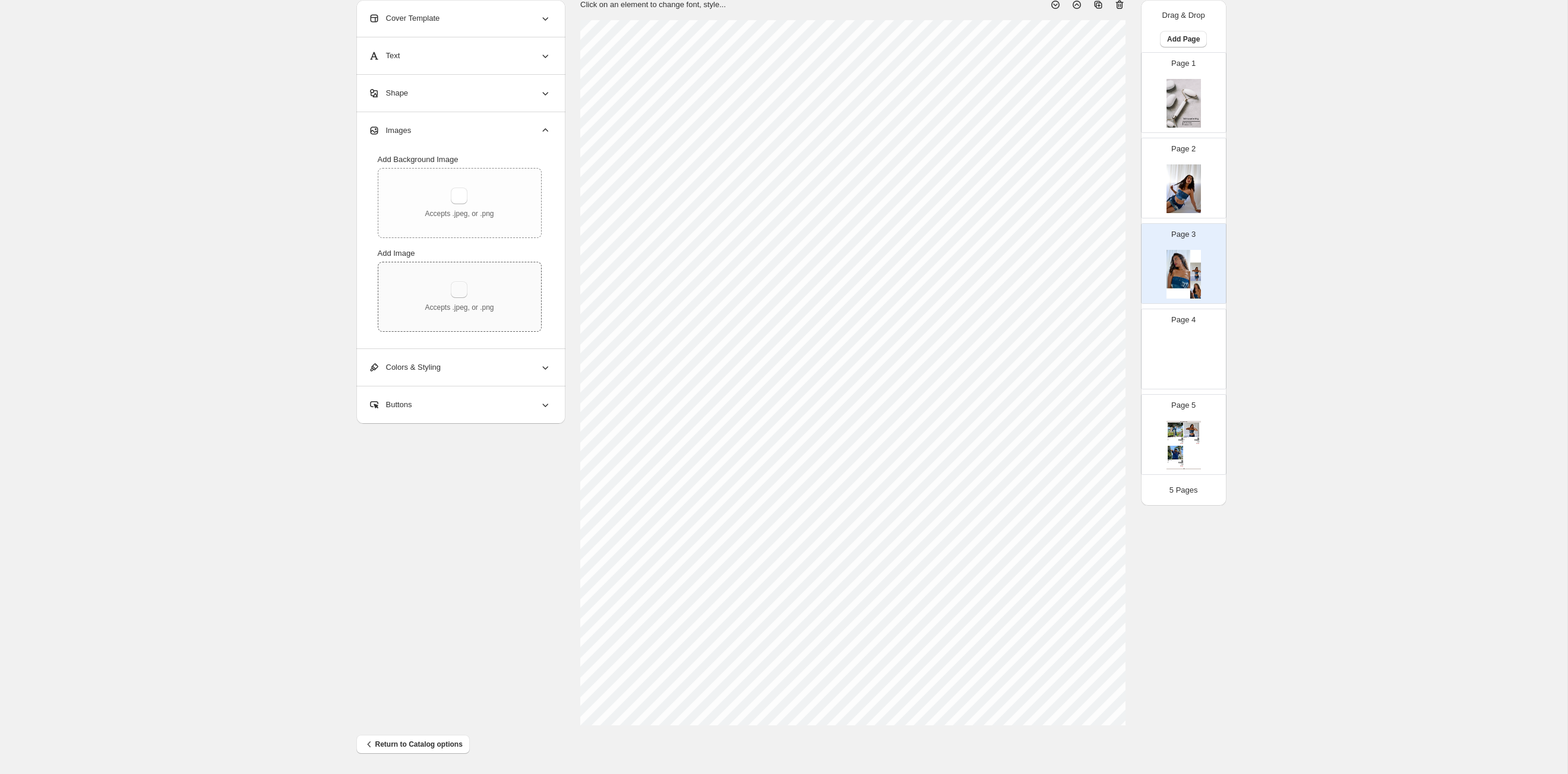 click at bounding box center (459, 290) 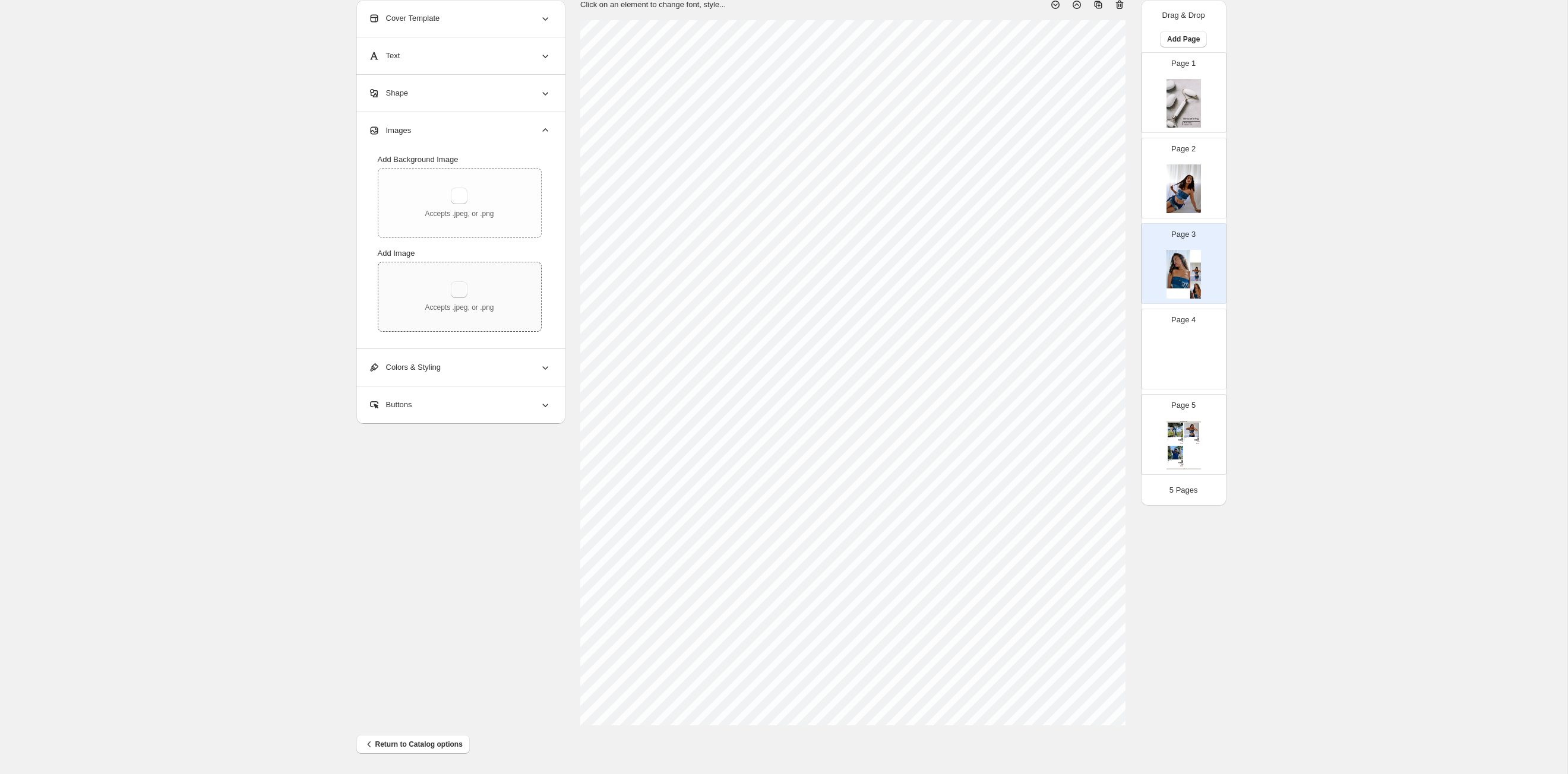 type on "**********" 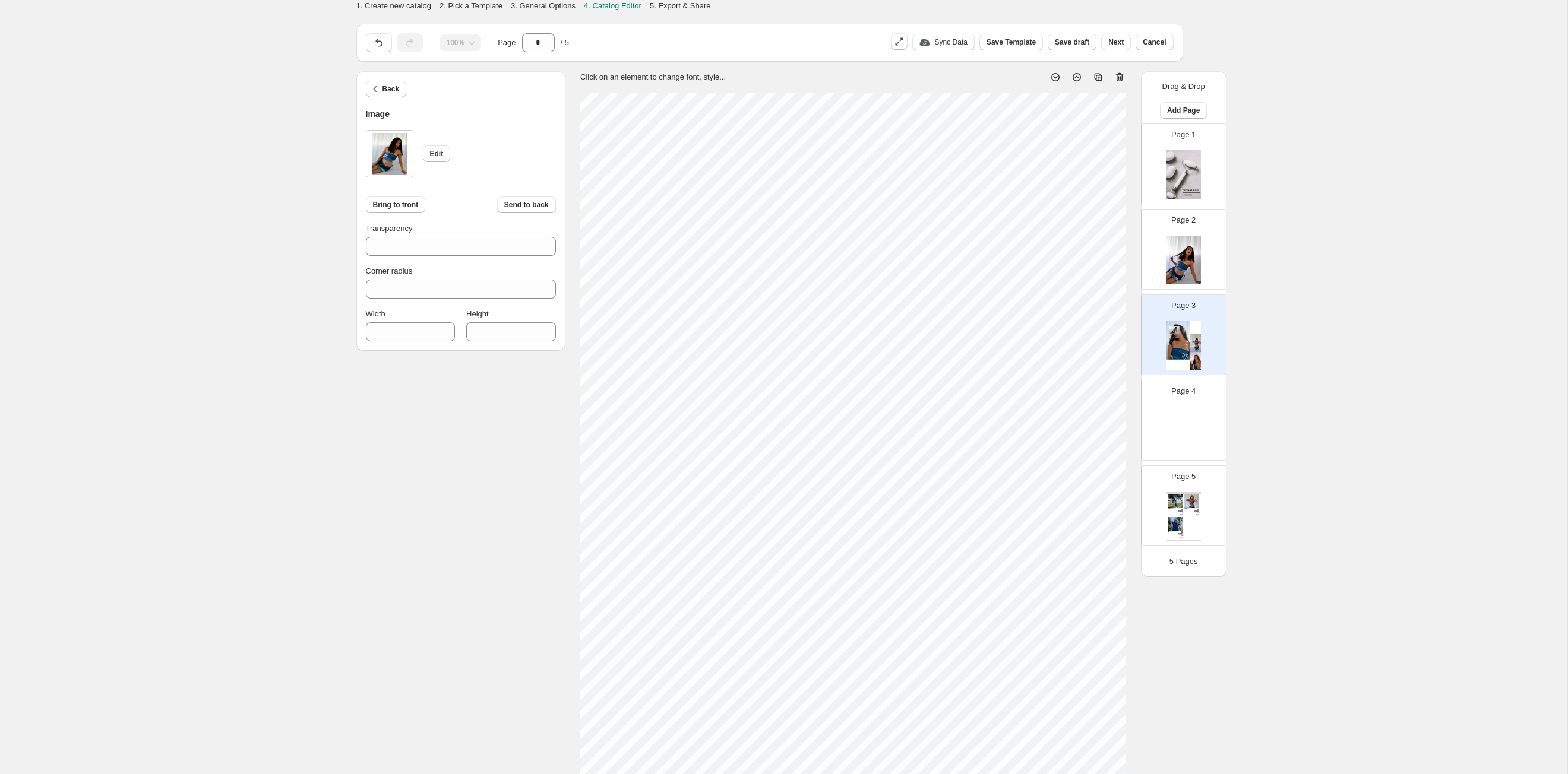 scroll, scrollTop: 72, scrollLeft: 0, axis: vertical 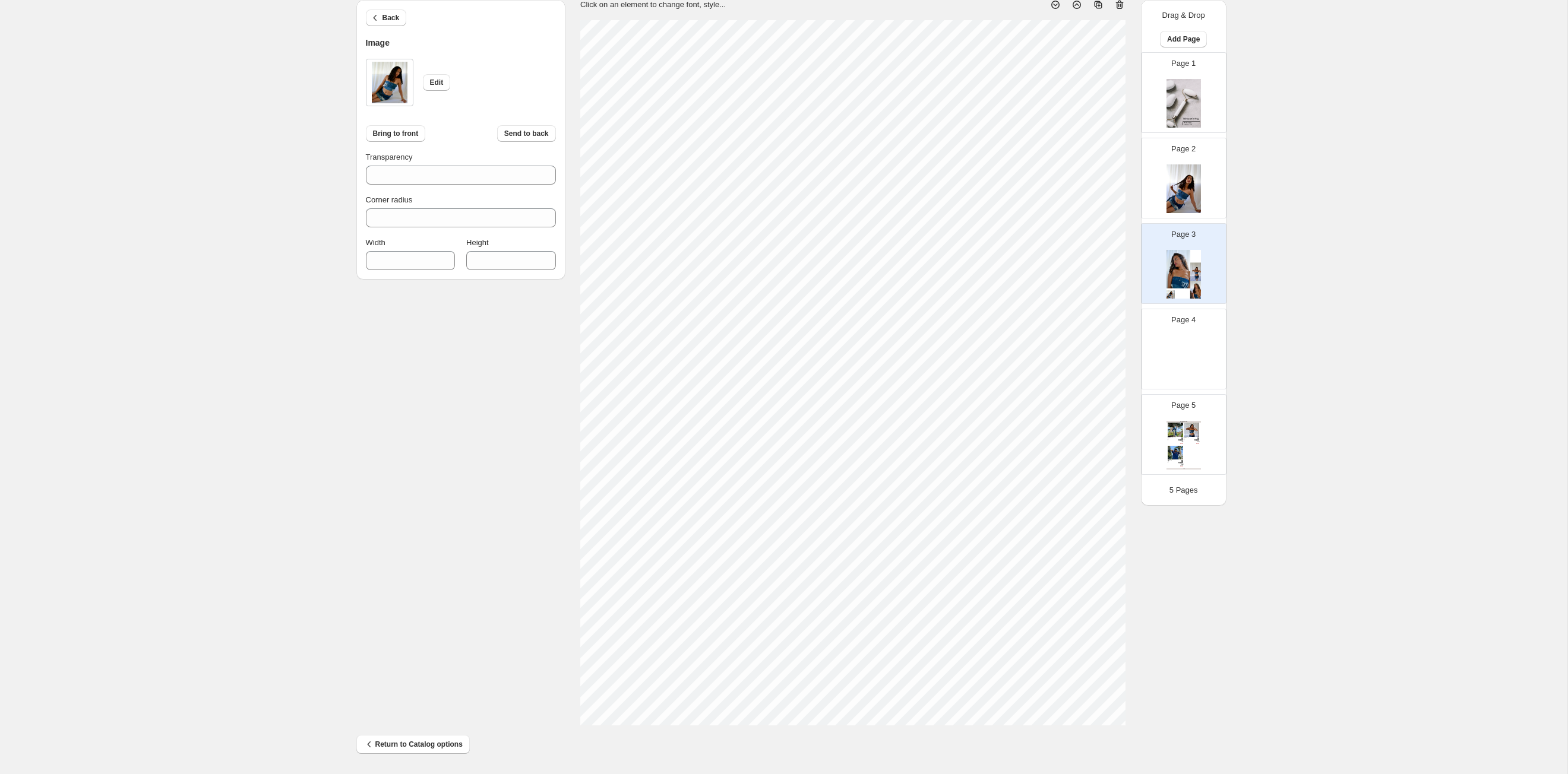 type on "***" 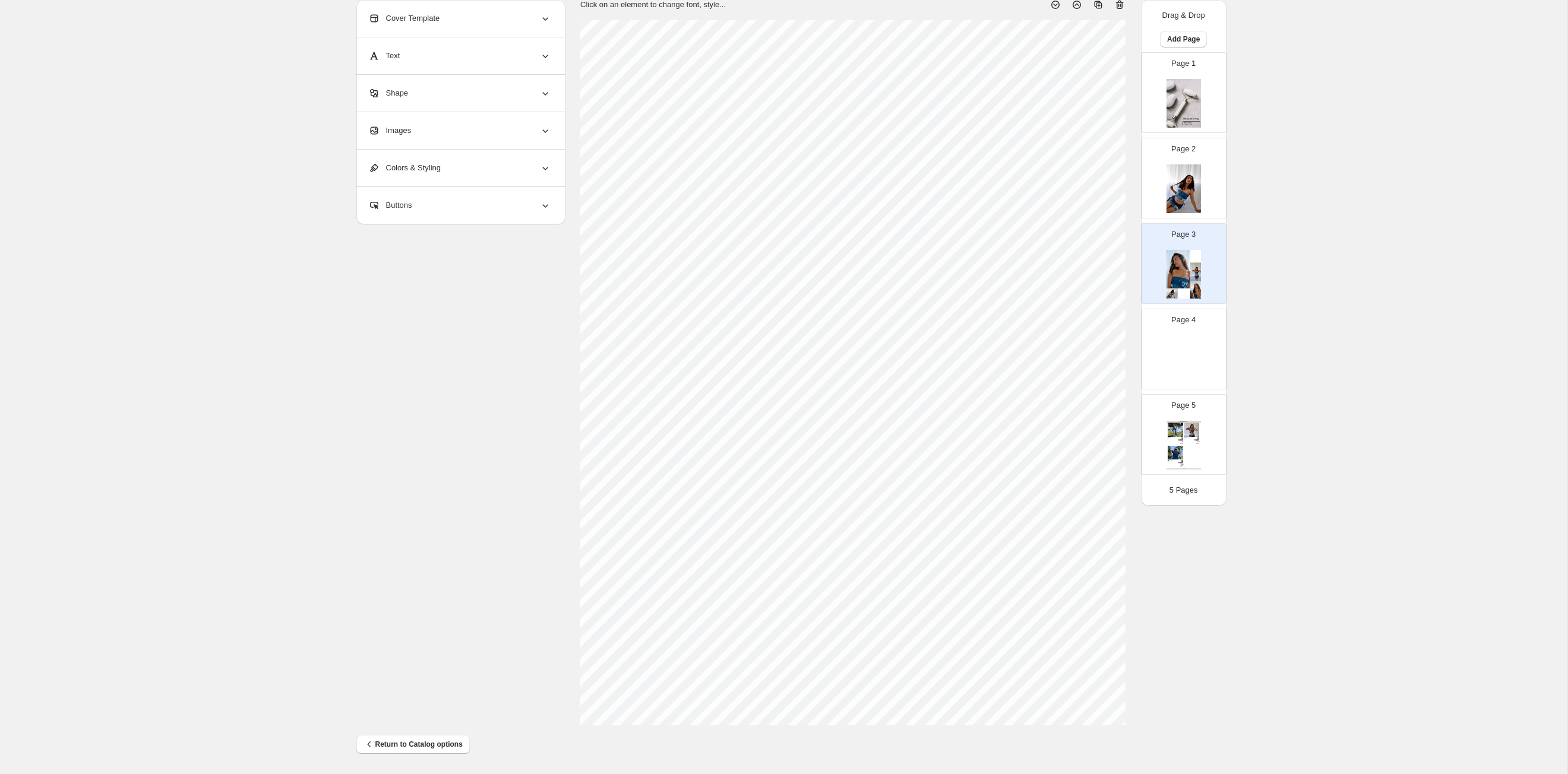 click on "Images" at bounding box center [460, 131] 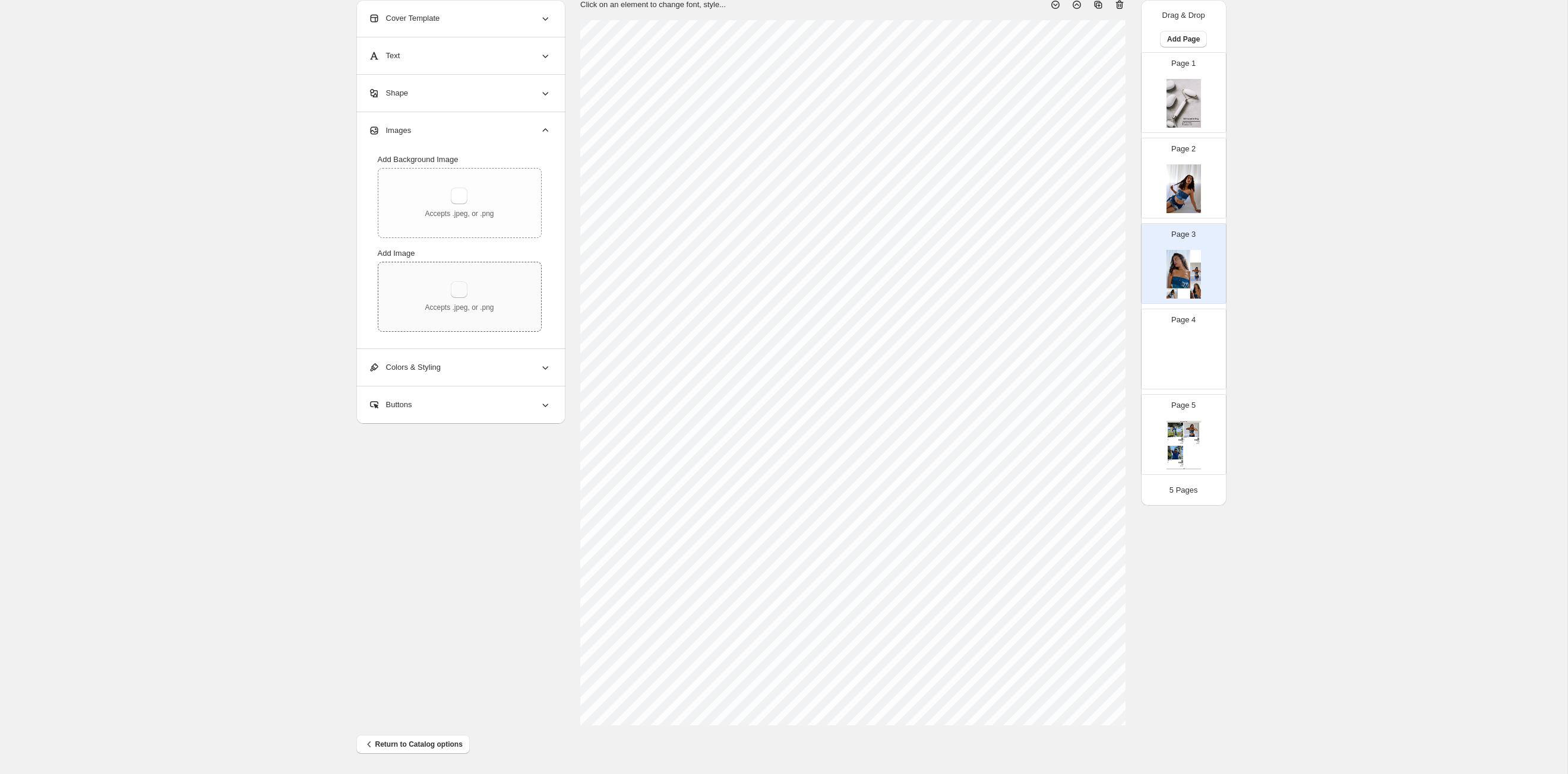 click at bounding box center [459, 290] 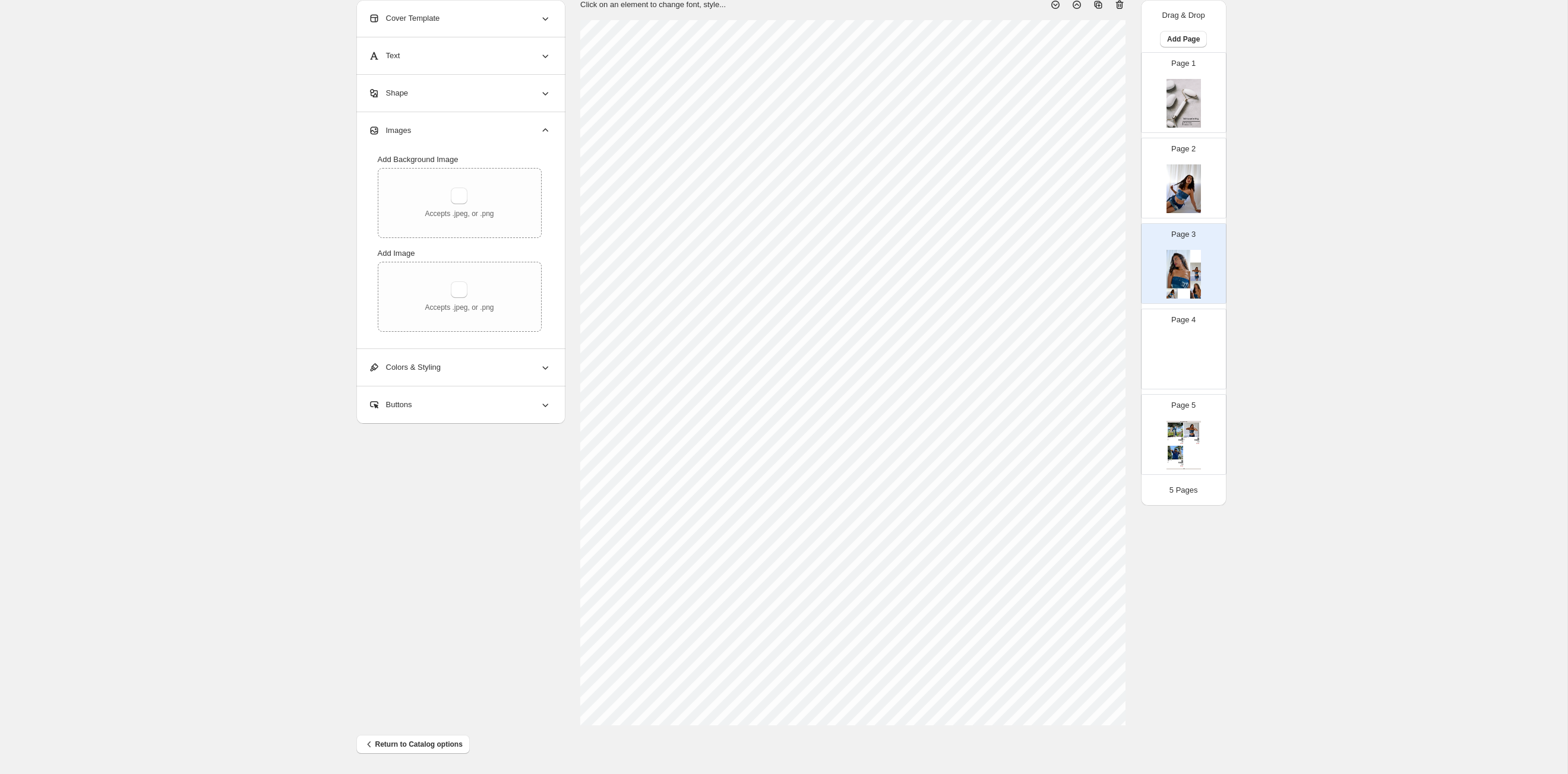 type on "**********" 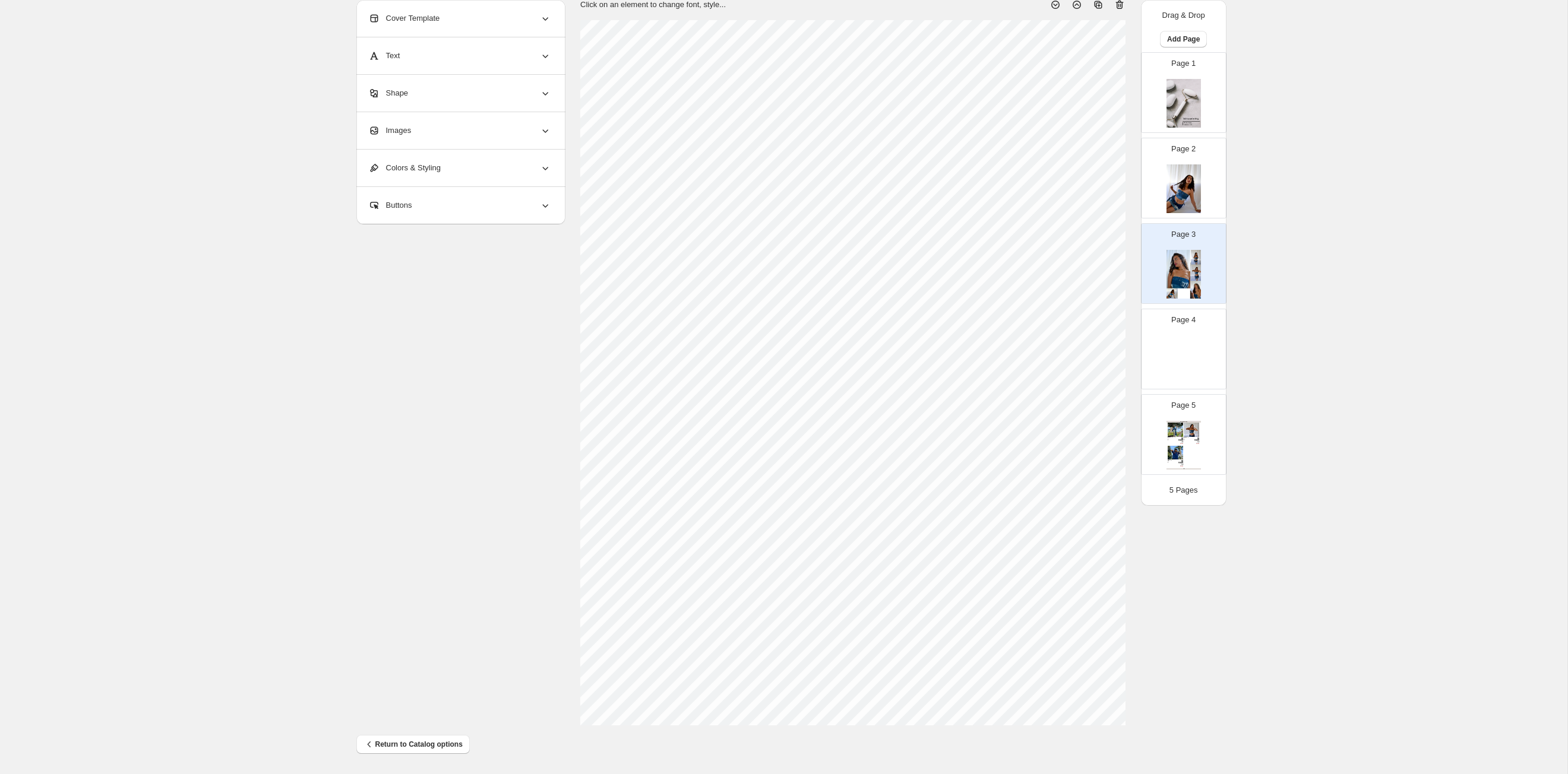 click at bounding box center (1184, 189) 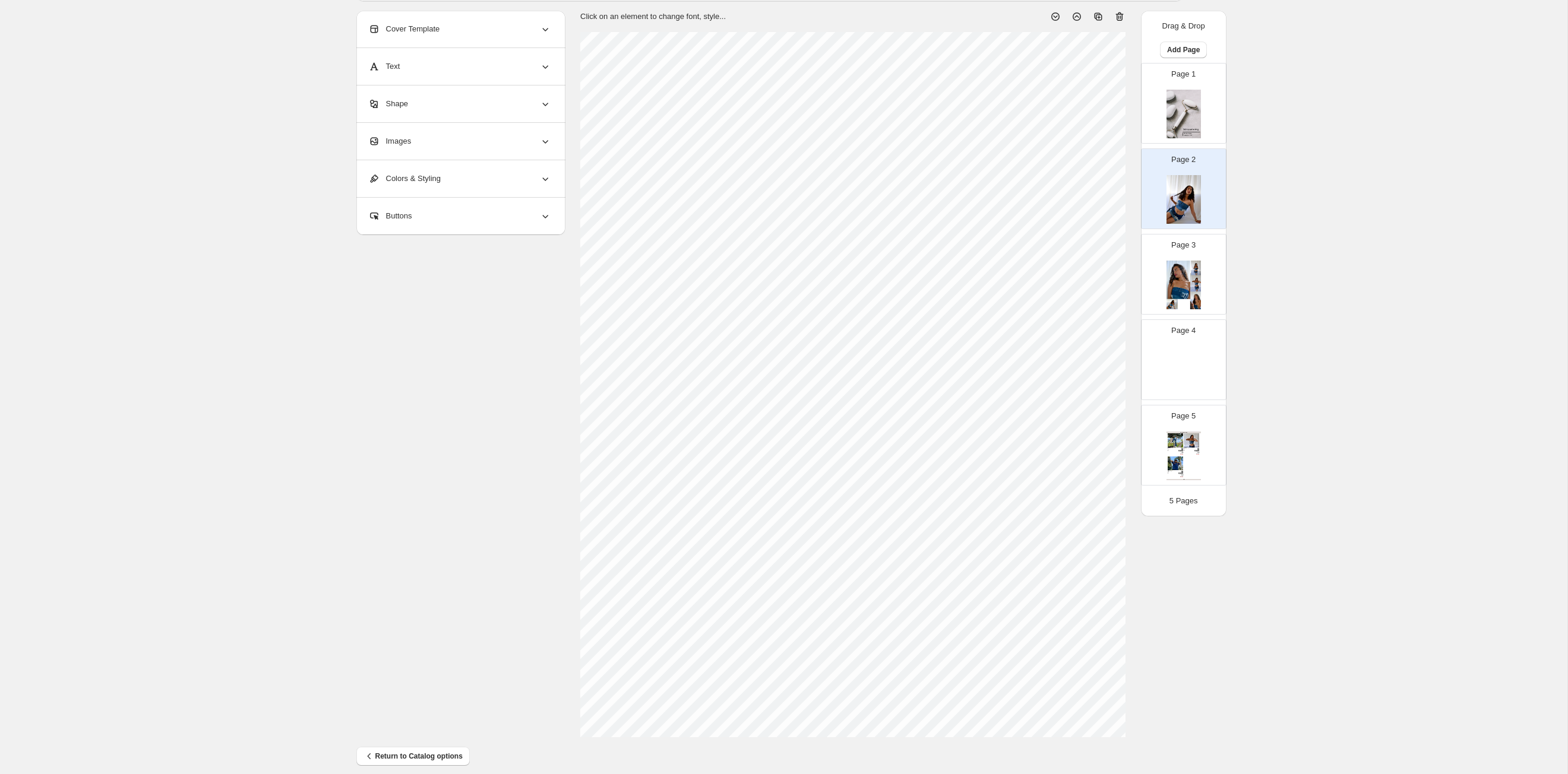 scroll, scrollTop: 72, scrollLeft: 0, axis: vertical 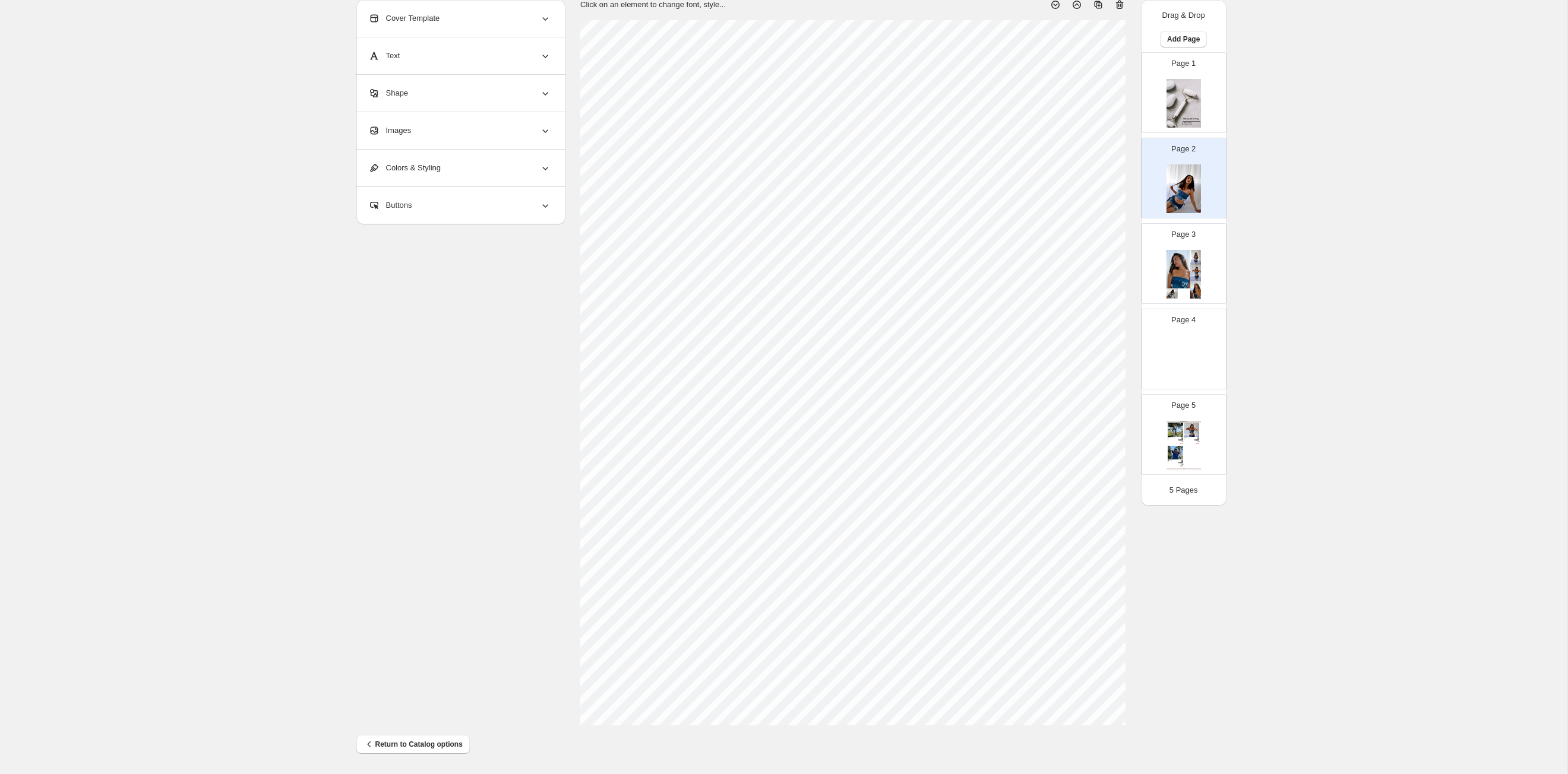 click on "Images" at bounding box center [460, 131] 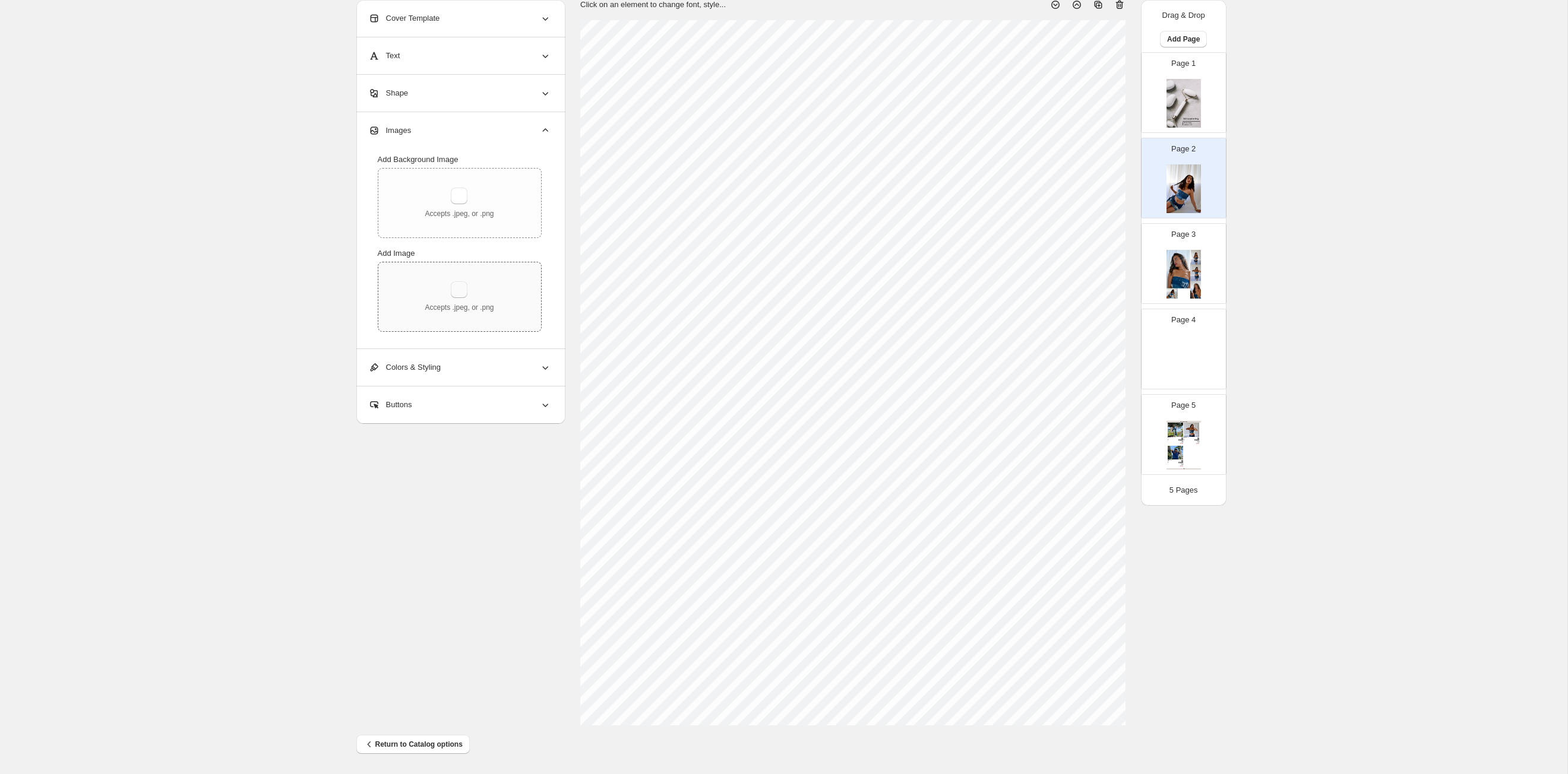 click at bounding box center (459, 290) 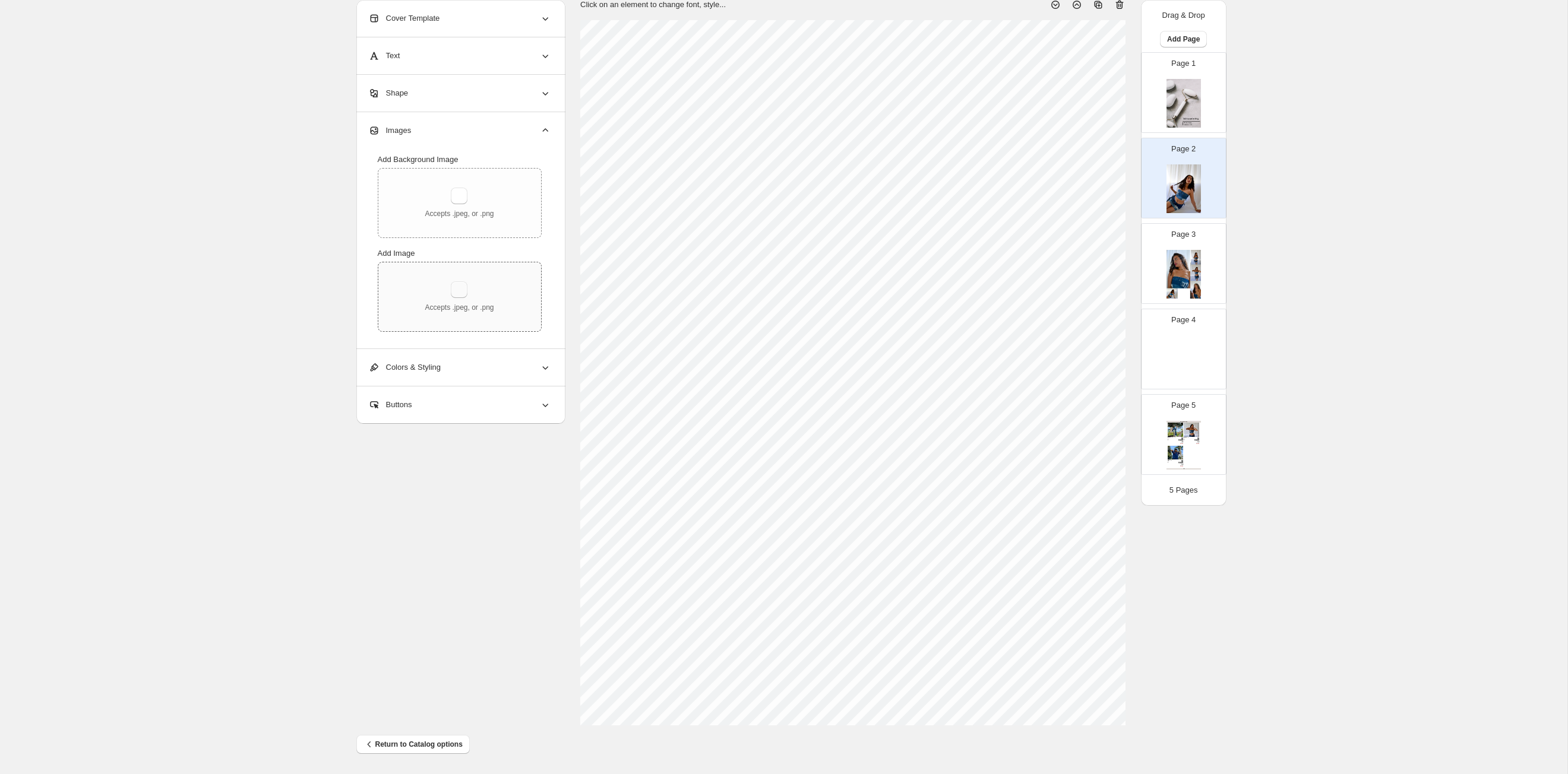type on "**********" 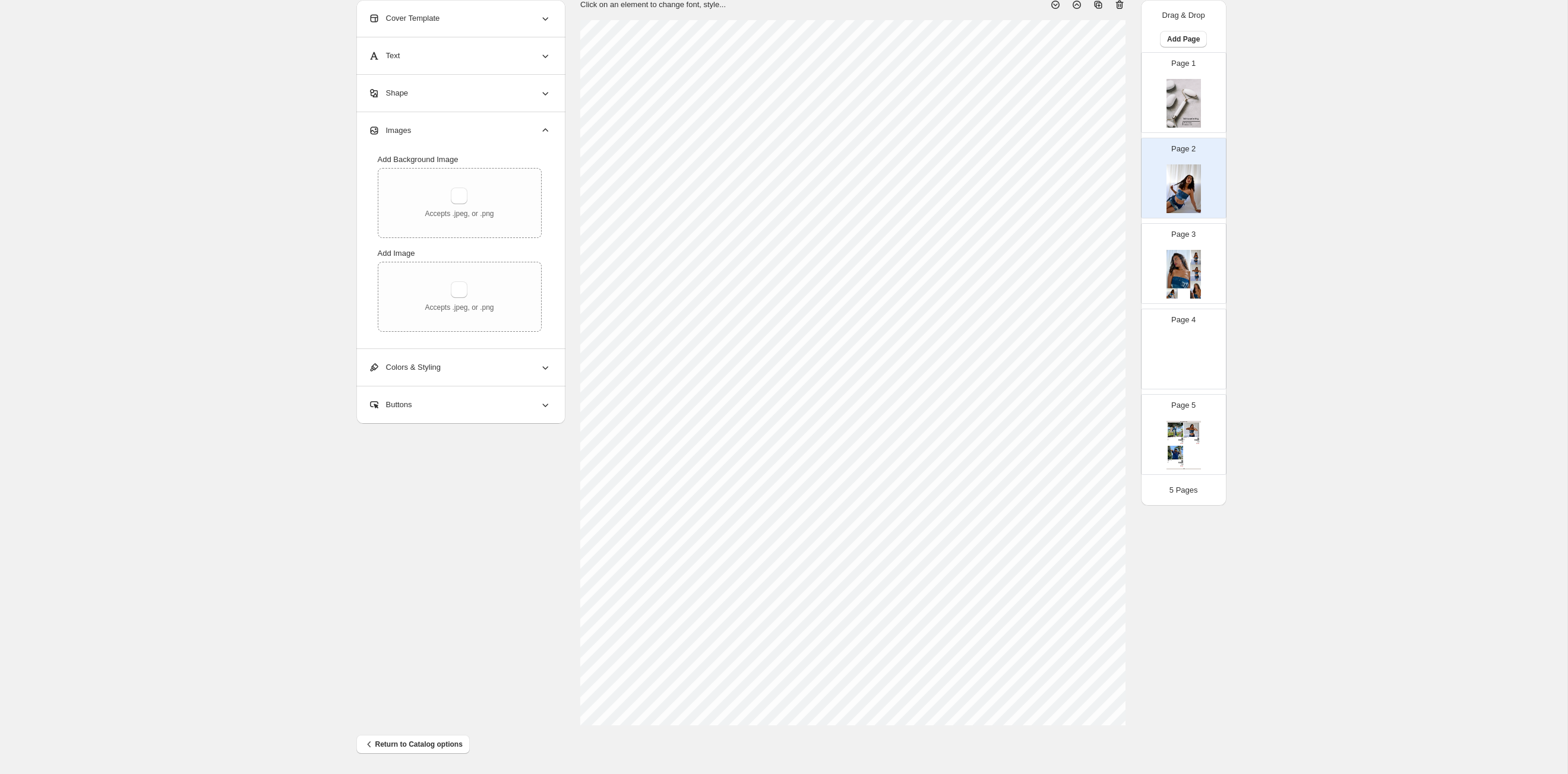 type 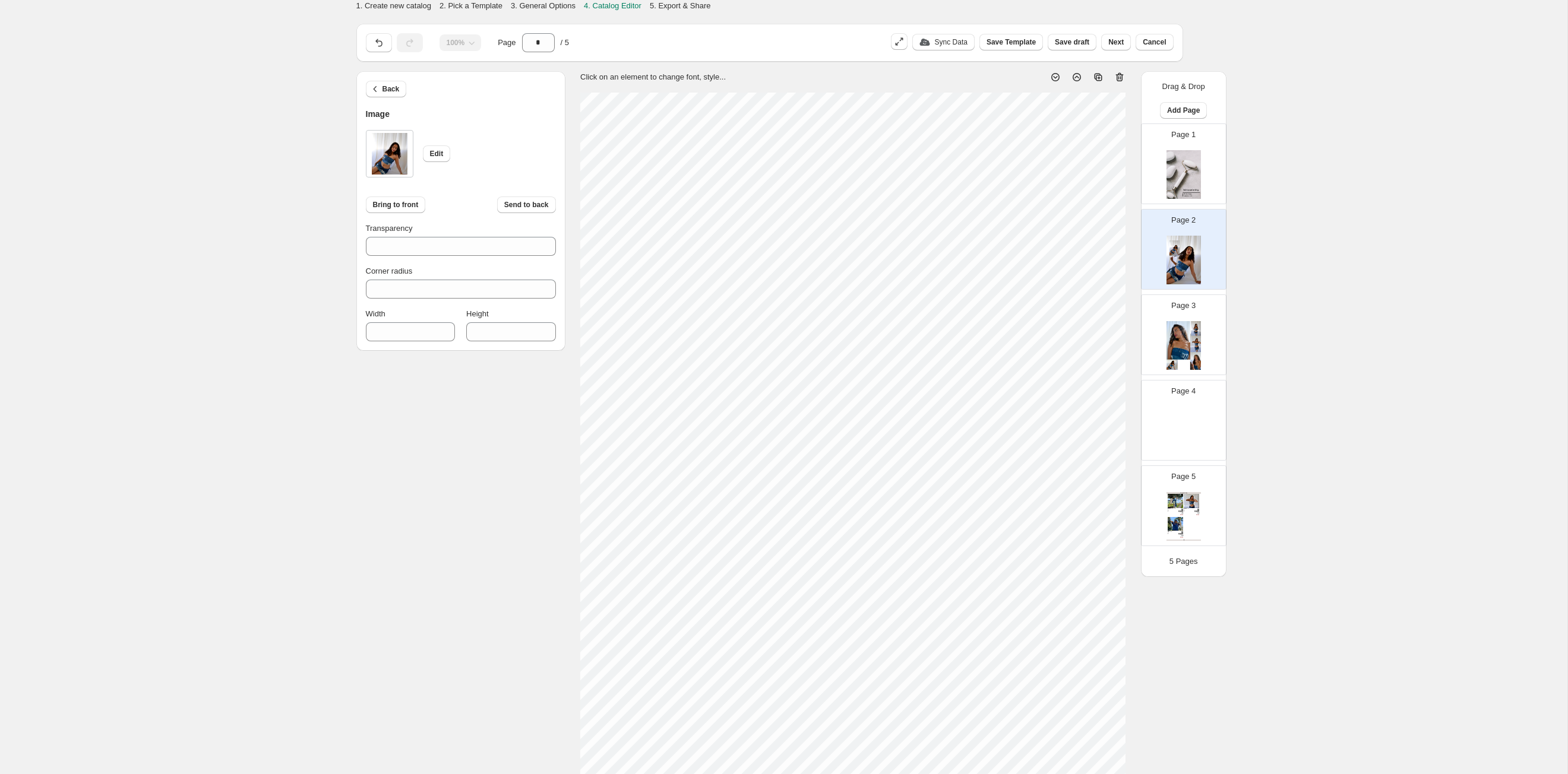 scroll, scrollTop: 72, scrollLeft: 0, axis: vertical 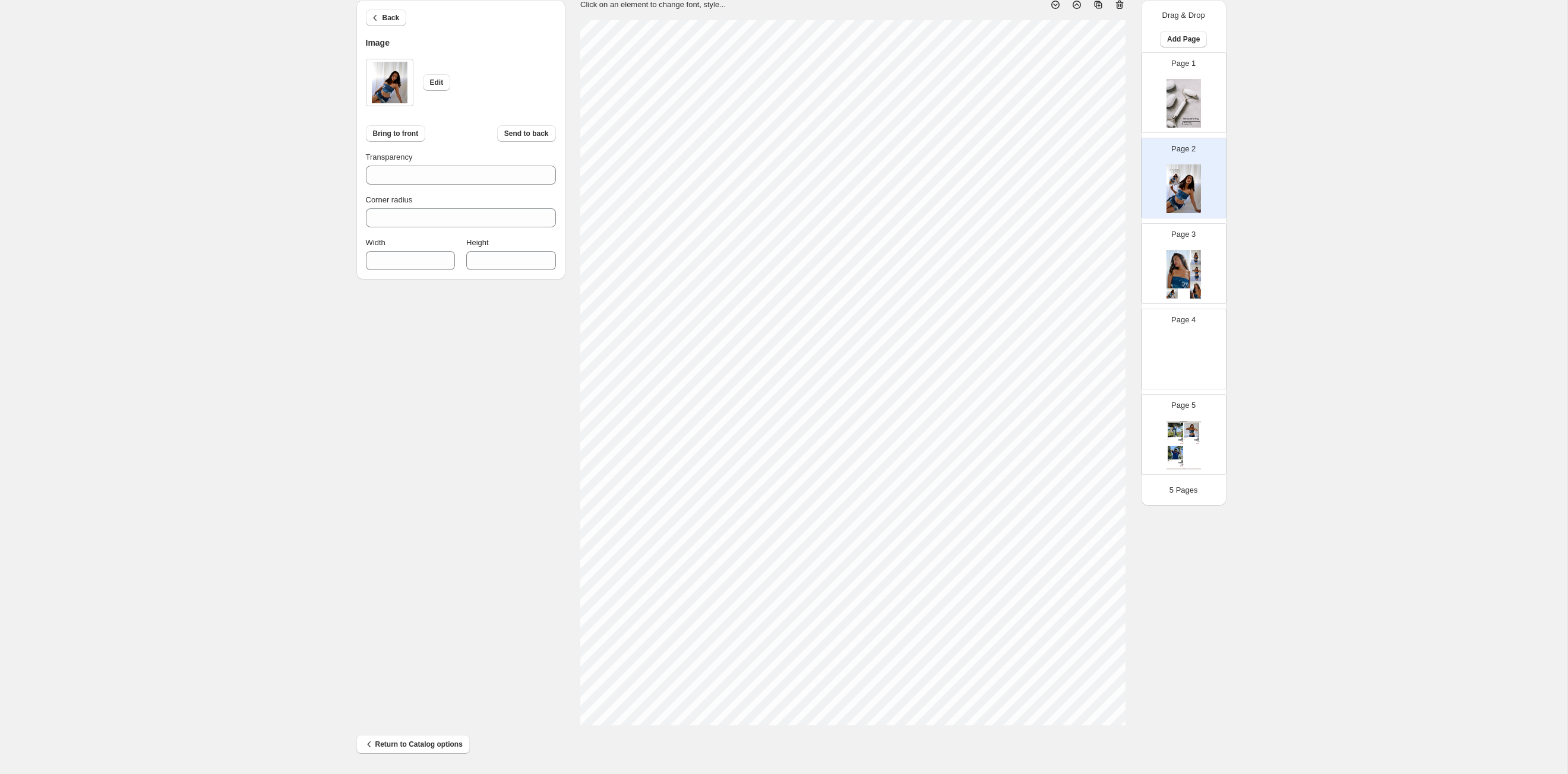 type on "***" 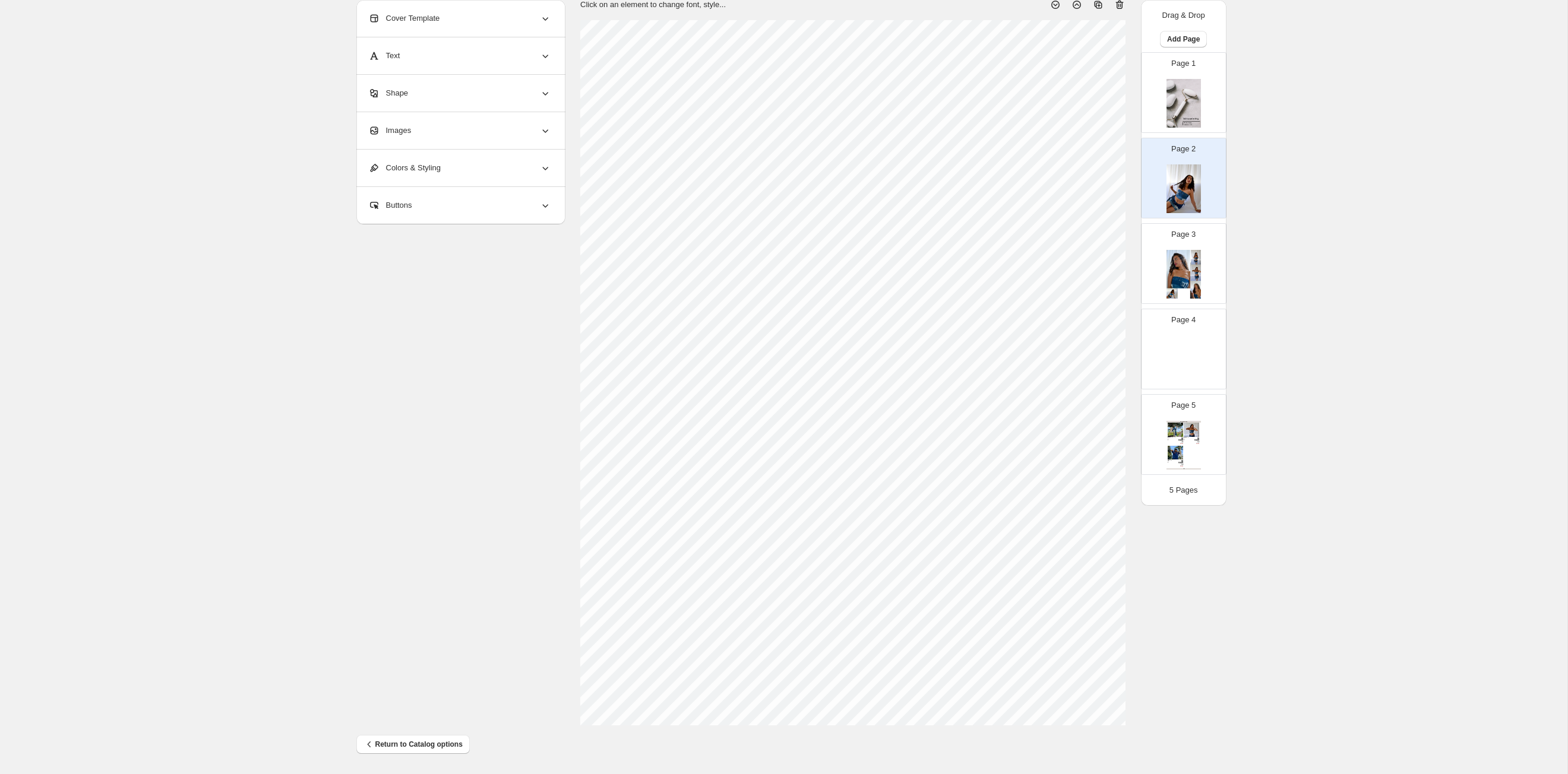 click on "Page 3" at bounding box center [1179, 259] 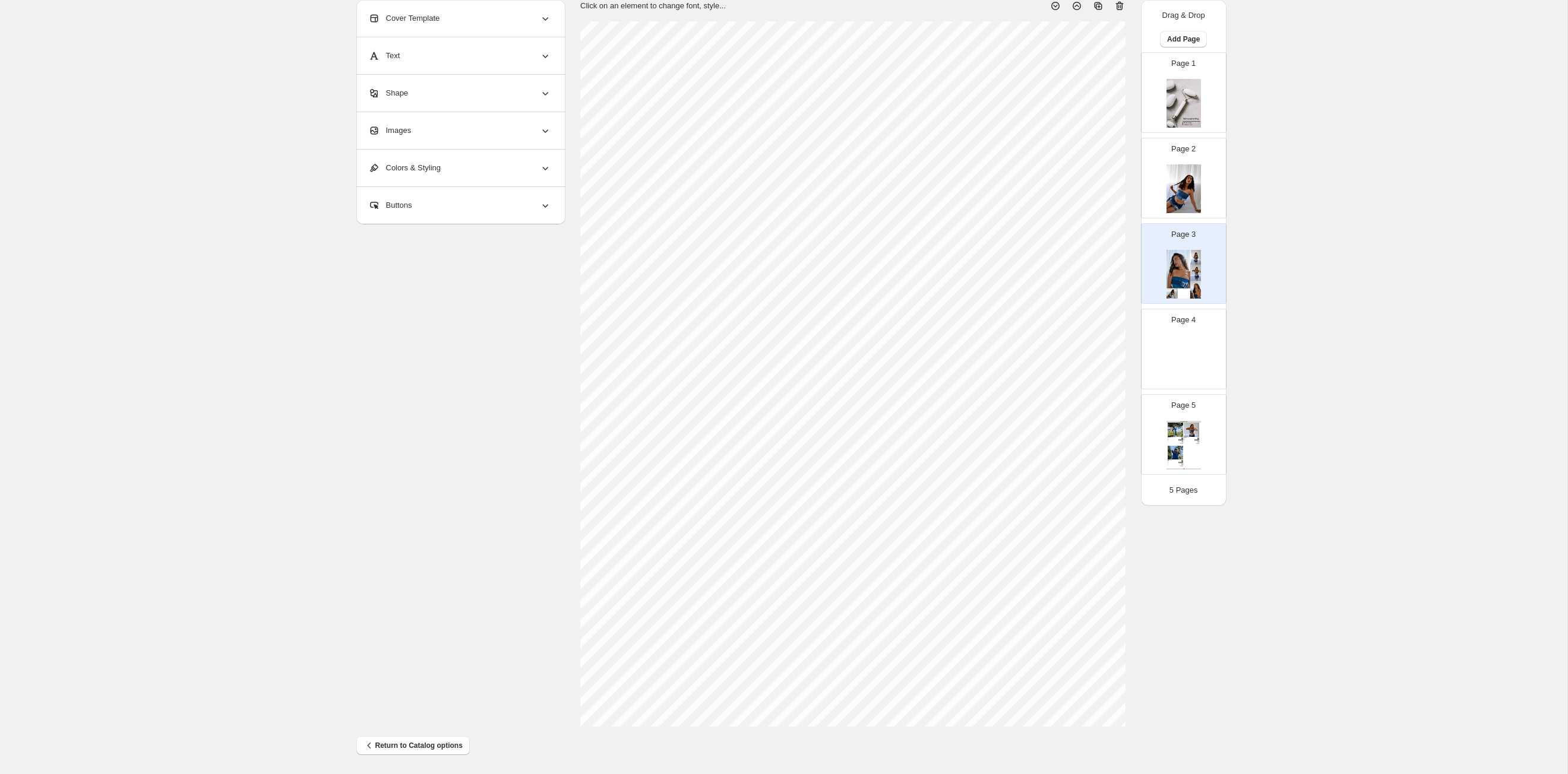 scroll, scrollTop: 72, scrollLeft: 0, axis: vertical 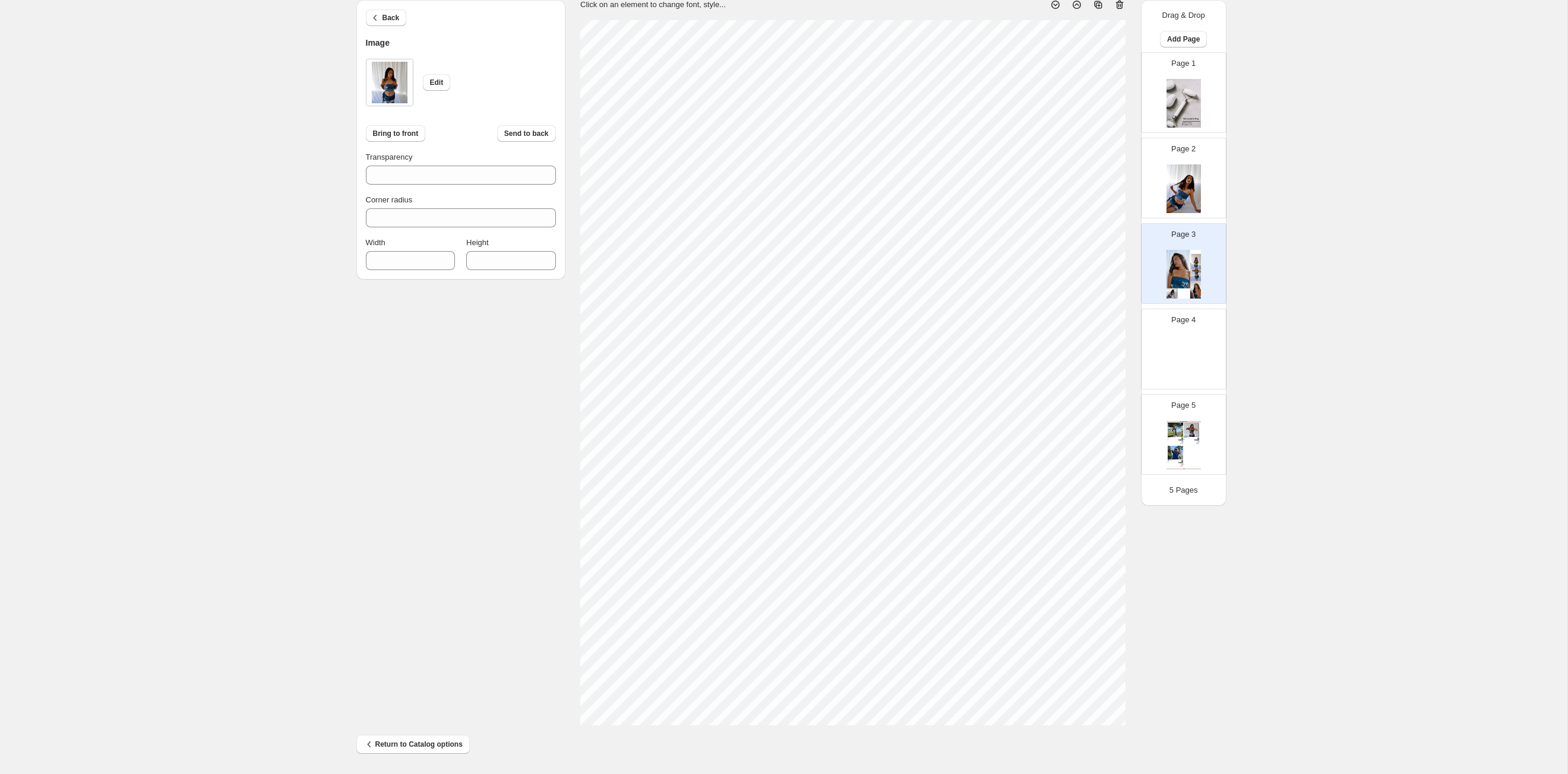 type on "***" 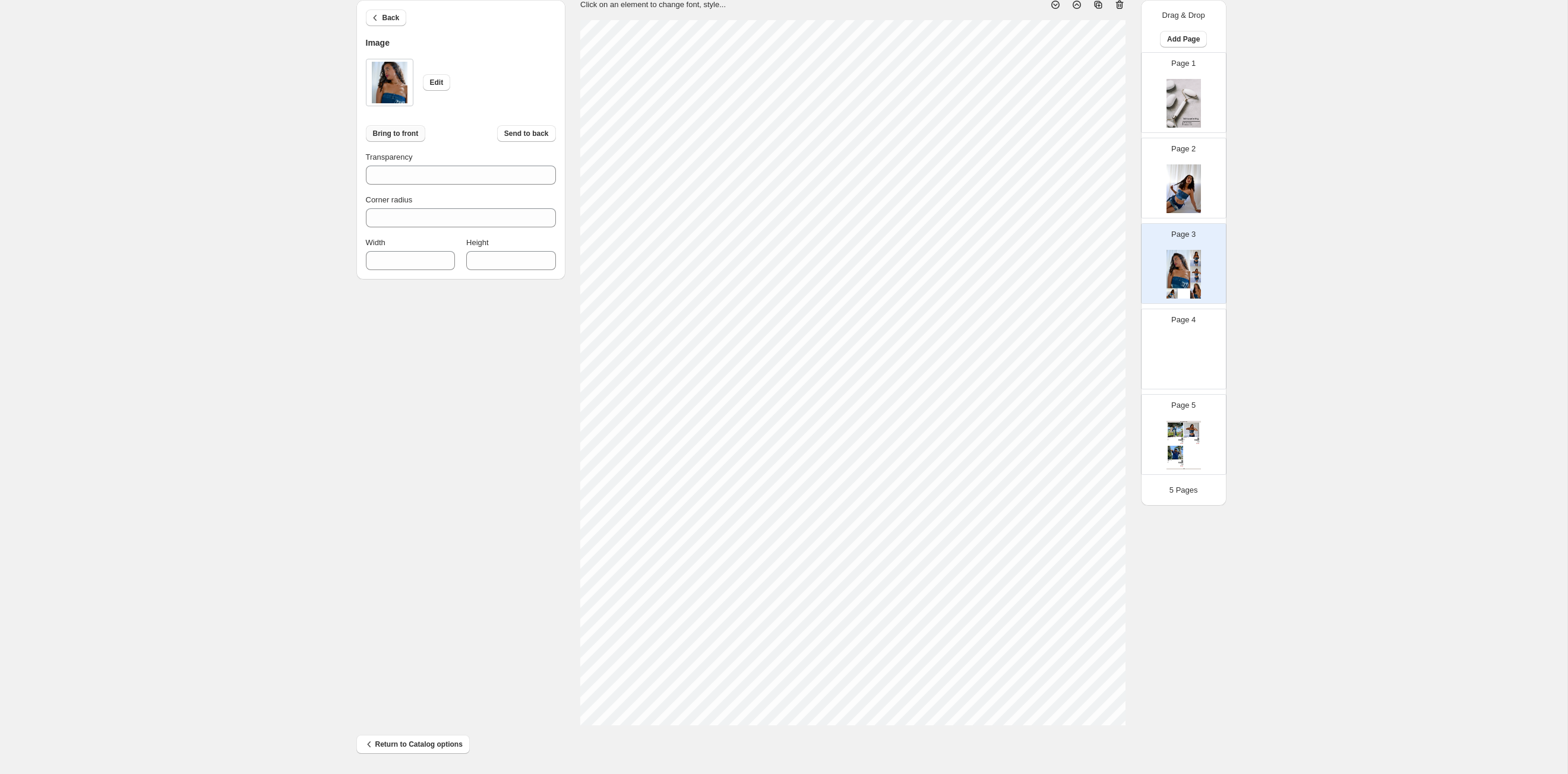 click on "Bring to front" at bounding box center [396, 134] 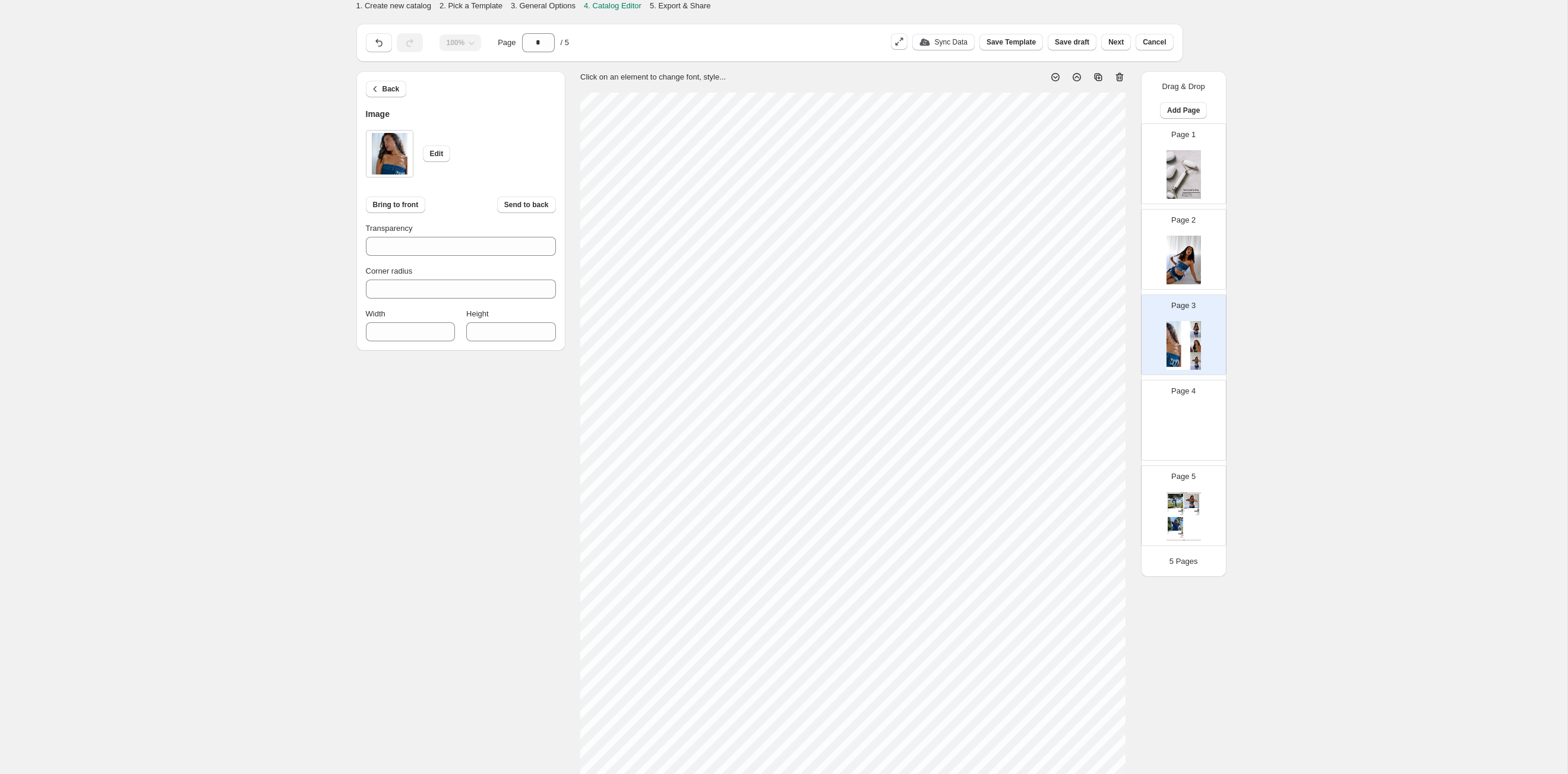 scroll, scrollTop: 72, scrollLeft: 0, axis: vertical 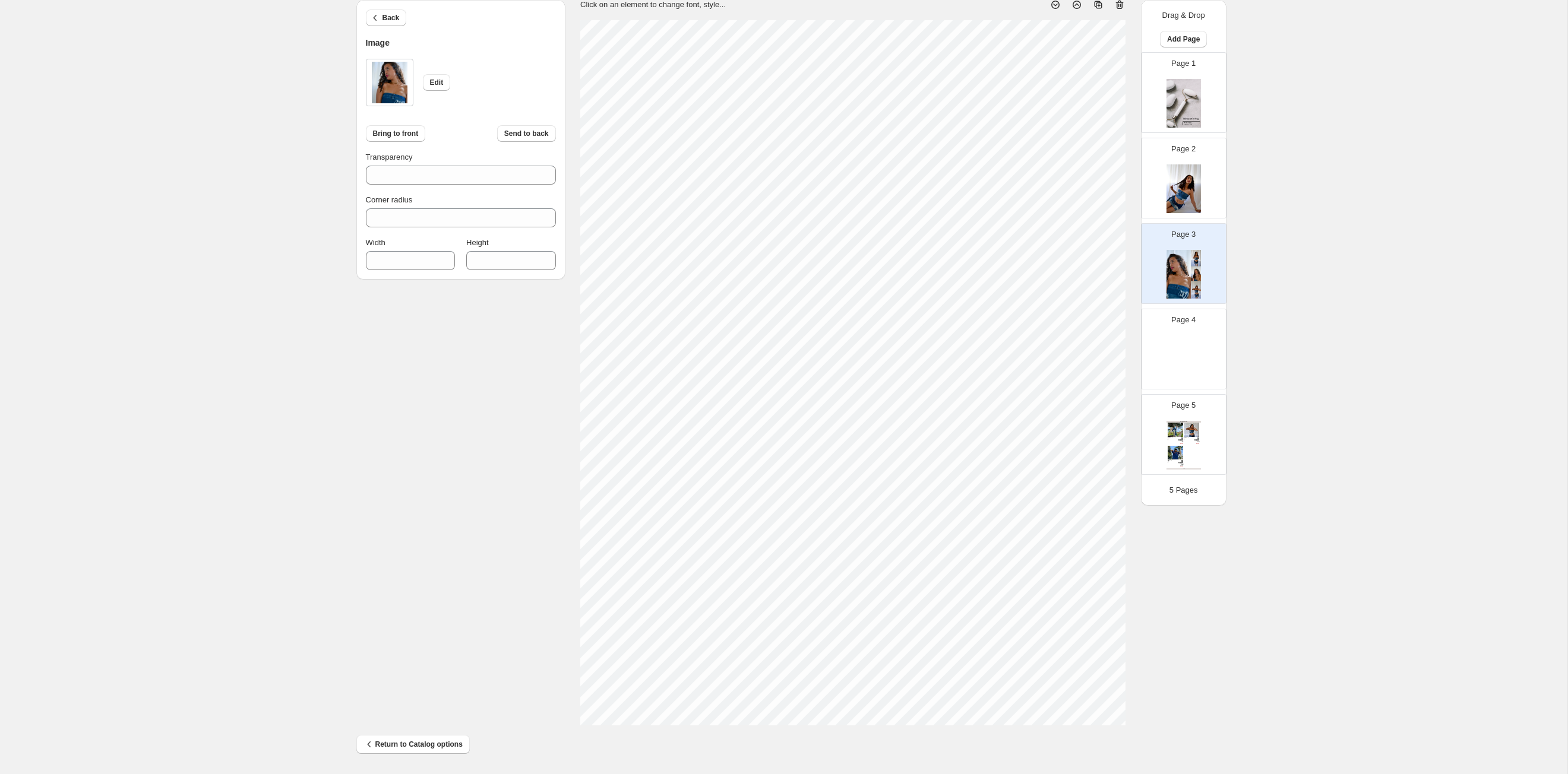 click on "1. Create new catalog 2. Pick a Template 3. General Options 4. Catalog Editor 5. Export & Share 100% Page *  / 5 Sync Data Save Template Save draft Next Cancel Back Image Edit Bring to front Send to back Transparency *** Corner radius * Width *** Height **** Click on an element to change font, style... Drag & Drop Add Page Page 1 Page 2 Page 3 Page 4 Page 5 Clothing Catalog Kona Doodle Jeans Take your denim to the next level with these custom jeans! Fill out the custom order form below with your o... Stock Quantity:  0 SKU:   Weight:  0 Tags:   Brand:  Ciel Reverie Barcode №:   $ 10 $ null $ 10.00 $ 10.00 Malibu Set Ripped denim corset top with denim tie skirt! Fill out the custom order form below with your own pop-art id... Stock Quantity:  0 SKU:   Weight:  0 Tags:  preorder Brand:  Ciel Reverie Barcode №:   $ null $ null $ 10.00 $ 10.00 Popart Tshirt Personalize your tee with your favorite popart! Fill out the custom order form below with your own pop-art ... Stock Quantity:  0 SKU:   Weight:  0" at bounding box center (783, 351) 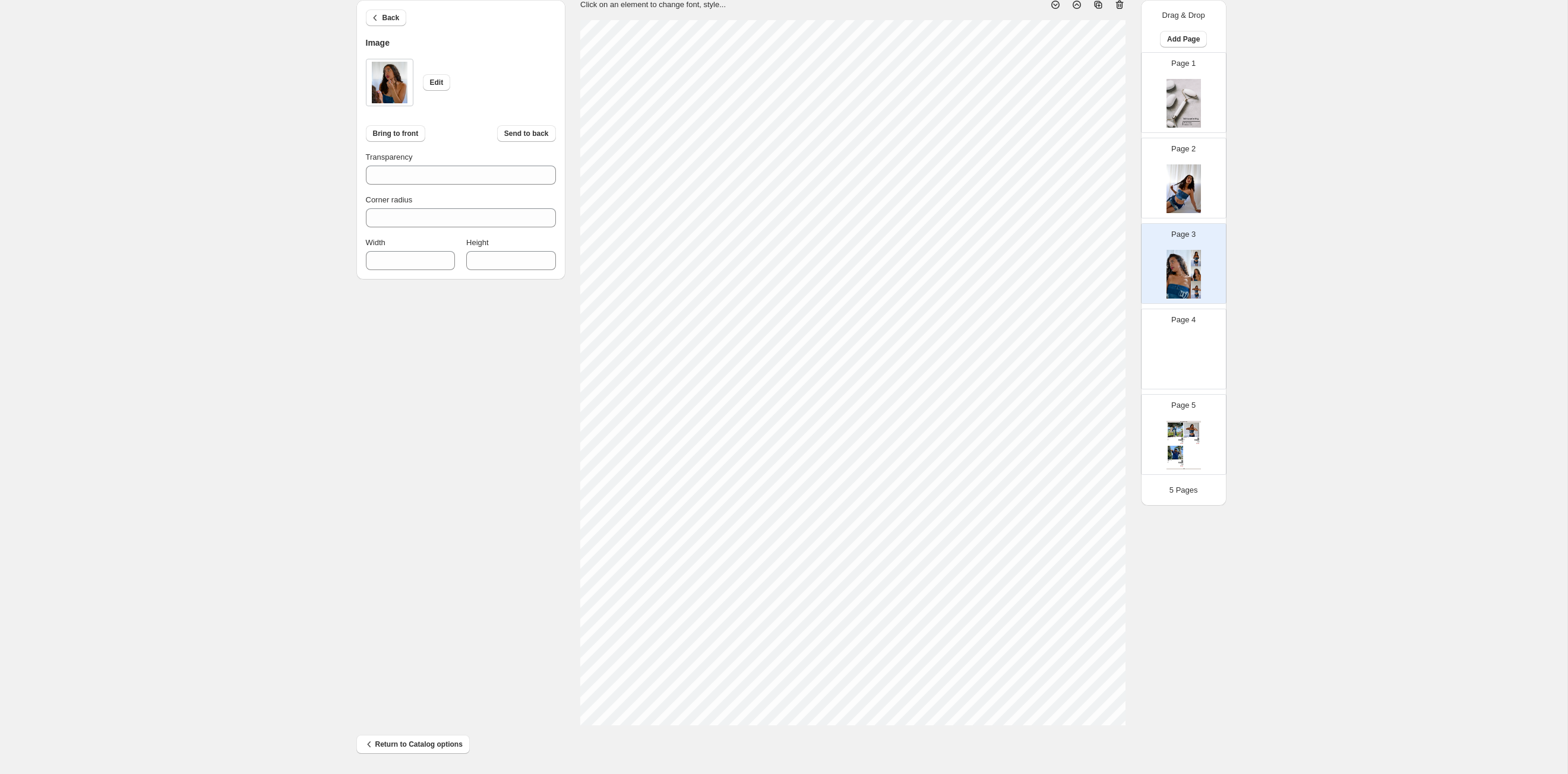 click on "1. Create new catalog 2. Pick a Template 3. General Options 4. Catalog Editor 5. Export & Share 100% Page *  / 5 Sync Data Save Template Save draft Next Cancel Back Image Edit Bring to front Send to back Transparency *** Corner radius * Width *** Height *** Click on an element to change font, style... Drag & Drop Add Page Page 1 Page 2 Page 3 Page 4 Page 5 Clothing Catalog Kona Doodle Jeans Take your denim to the next level with these custom jeans! Fill out the custom order form below with your o... Stock Quantity:  0 SKU:   Weight:  0 Tags:   Brand:  Ciel Reverie Barcode №:   $ 10 $ null $ 10.00 $ 10.00 Malibu Set Ripped denim corset top with denim tie skirt! Fill out the custom order form below with your own pop-art id... Stock Quantity:  0 SKU:   Weight:  0 Tags:  preorder Brand:  Ciel Reverie Barcode №:   $ null $ null $ 10.00 $ 10.00 Popart Tshirt Personalize your tee with your favorite popart! Fill out the custom order form below with your own pop-art ... Stock Quantity:  0 SKU:   Weight:  0 $ null" at bounding box center (783, 351) 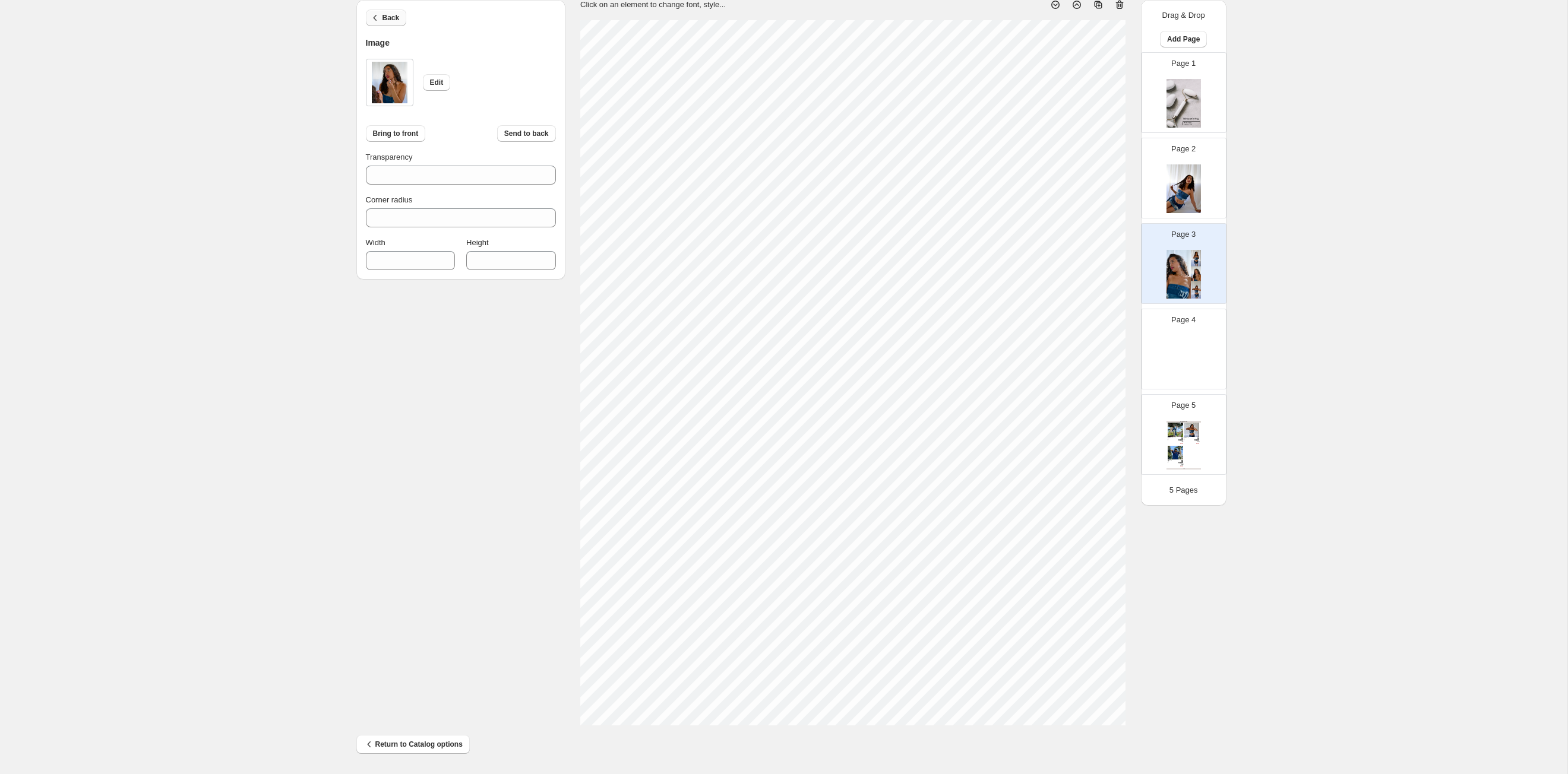 click on "Back" at bounding box center (391, 18) 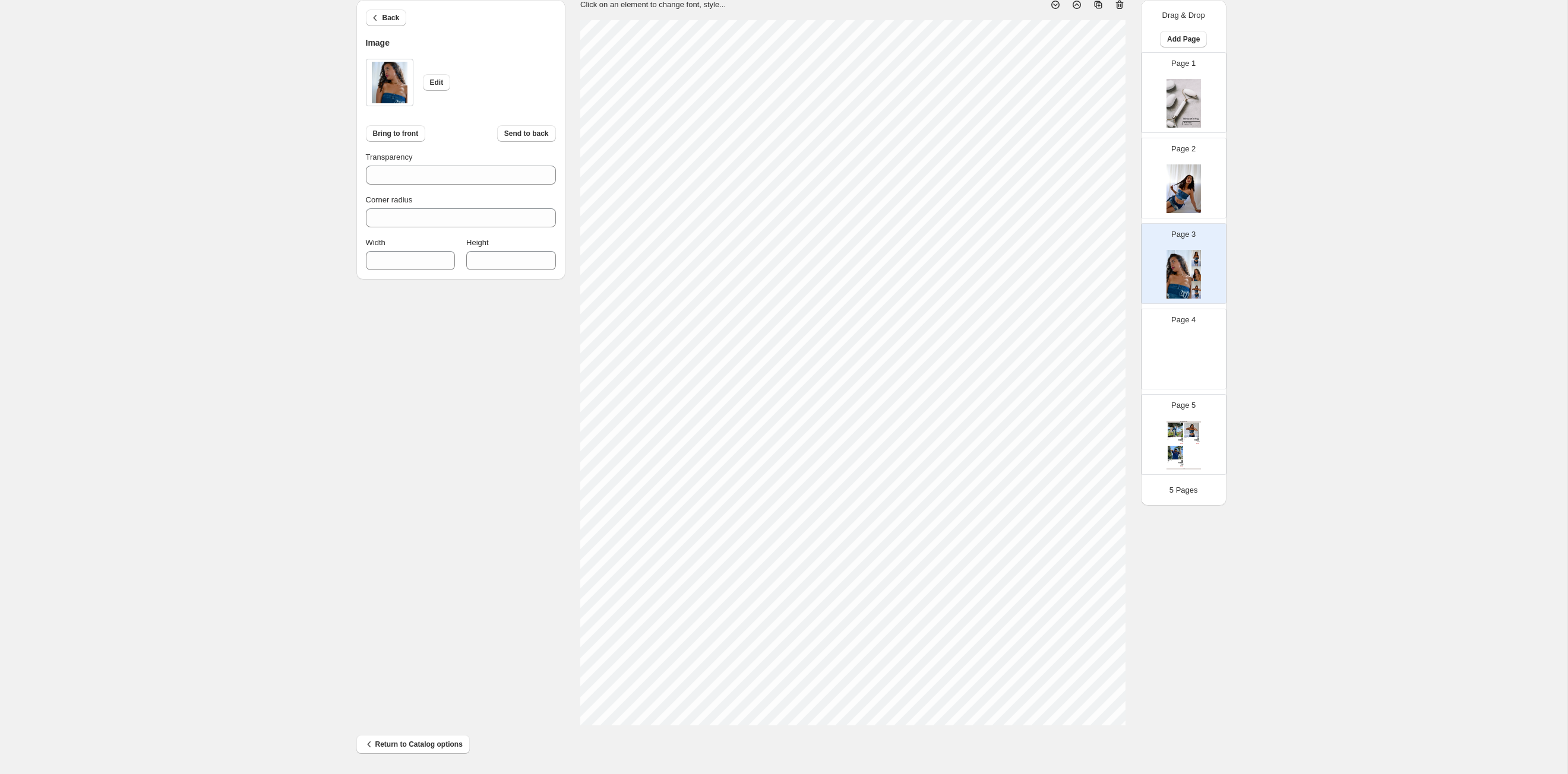 click on "1. Create new catalog 2. Pick a Template 3. General Options 4. Catalog Editor 5. Export & Share 100% Page *  / 5 Sync Data Save Template Save draft Next Cancel Back Image Edit Bring to front Send to back Transparency *** Corner radius * Width *** Height **** Click on an element to change font, style... Drag & Drop Add Page Page 1 Page 2 Page 3 Page 4 Page 5 Clothing Catalog Kona Doodle Jeans Take your denim to the next level with these custom jeans! Fill out the custom order form below with your o... Stock Quantity:  0 SKU:   Weight:  0 Tags:   Brand:  Ciel Reverie Barcode №:   $ 10 $ null $ 10.00 $ 10.00 Malibu Set Ripped denim corset top with denim tie skirt! Fill out the custom order form below with your own pop-art id... Stock Quantity:  0 SKU:   Weight:  0 Tags:  preorder Brand:  Ciel Reverie Barcode №:   $ null $ null $ 10.00 $ 10.00 Popart Tshirt Personalize your tee with your favorite popart! Fill out the custom order form below with your own pop-art ... Stock Quantity:  0 SKU:   Weight:  0" at bounding box center (783, 351) 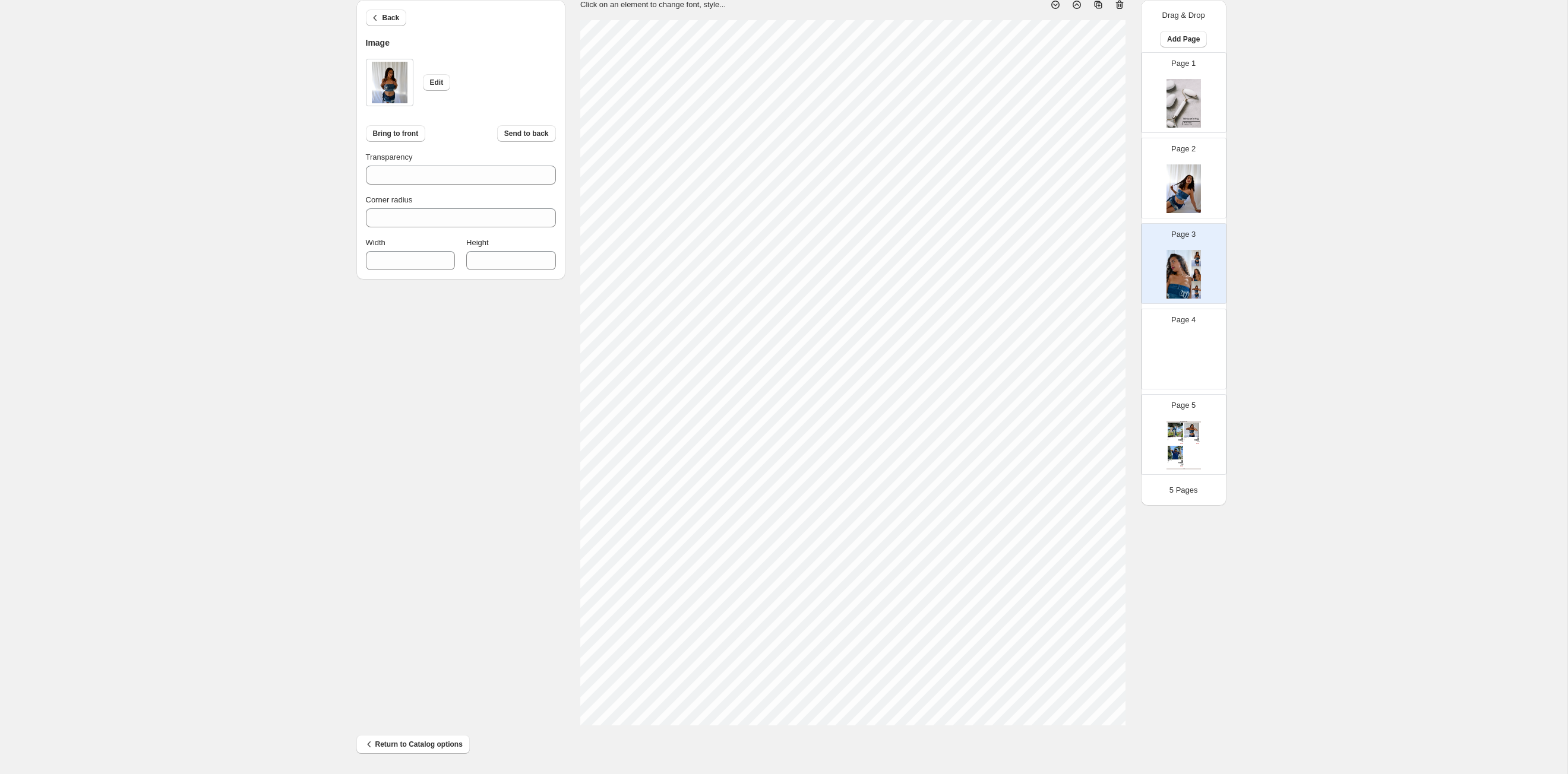 type on "***" 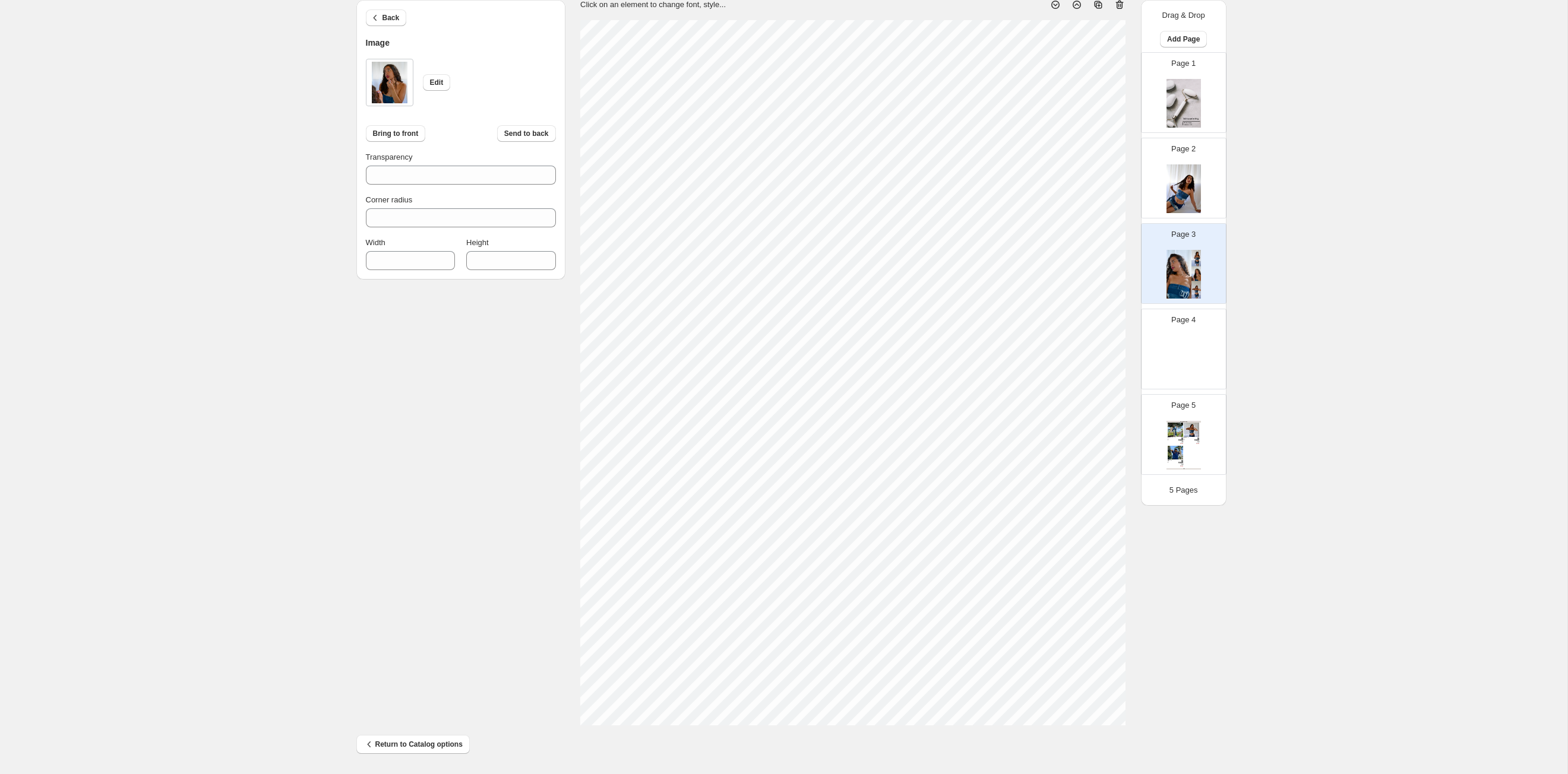 type on "***" 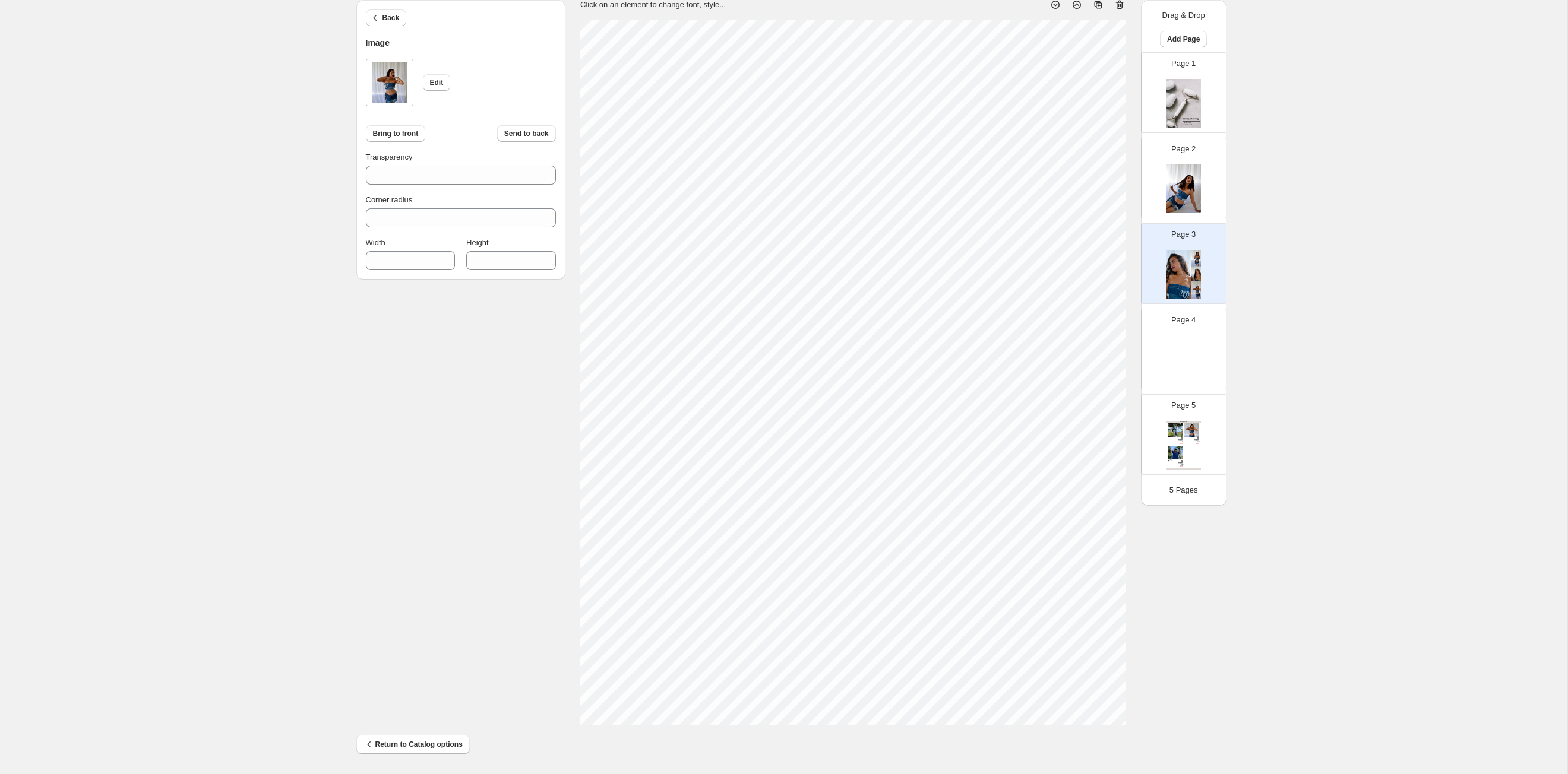 click on "1. Create new catalog 2. Pick a Template 3. General Options 4. Catalog Editor 5. Export & Share 100% Page *  / 5 Sync Data Save Template Save draft Next Cancel Back Image Edit Bring to front Send to back Transparency *** Corner radius * Width *** Height *** Click on an element to change font, style... Drag & Drop Add Page Page 1 Page 2 Page 3 Page 4 Page 5 Clothing Catalog Kona Doodle Jeans Take your denim to the next level with these custom jeans! Fill out the custom order form below with your o... Stock Quantity:  0 SKU:   Weight:  0 Tags:   Brand:  Ciel Reverie Barcode №:   $ 10 $ null $ 10.00 $ 10.00 Malibu Set Ripped denim corset top with denim tie skirt! Fill out the custom order form below with your own pop-art id... Stock Quantity:  0 SKU:   Weight:  0 Tags:  preorder Brand:  Ciel Reverie Barcode №:   $ null $ null $ 10.00 $ 10.00 Popart Tshirt Personalize your tee with your favorite popart! Fill out the custom order form below with your own pop-art ... Stock Quantity:  0 SKU:   Weight:  0 $ null" at bounding box center (783, 351) 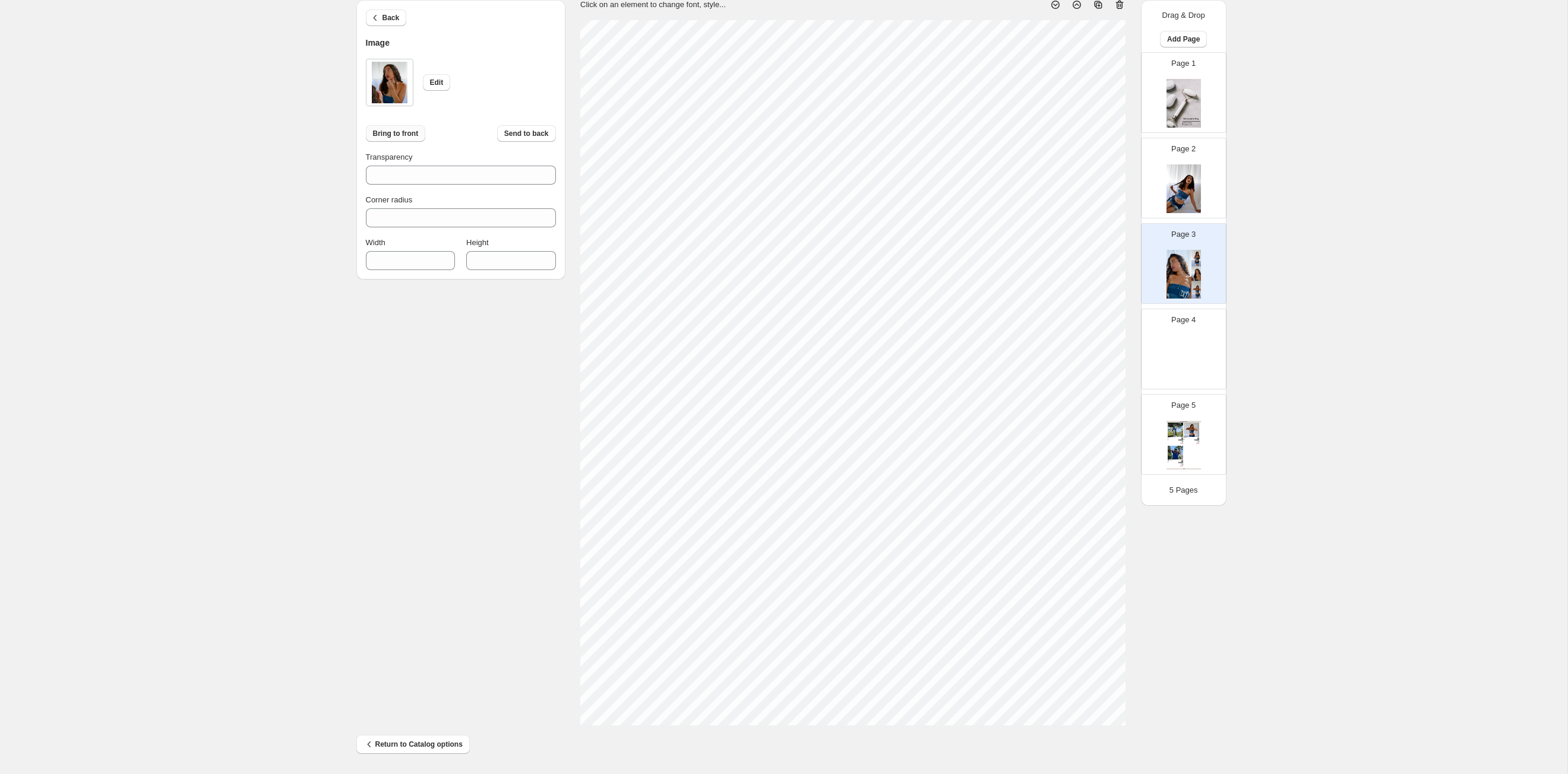 click on "Bring to front" at bounding box center [396, 134] 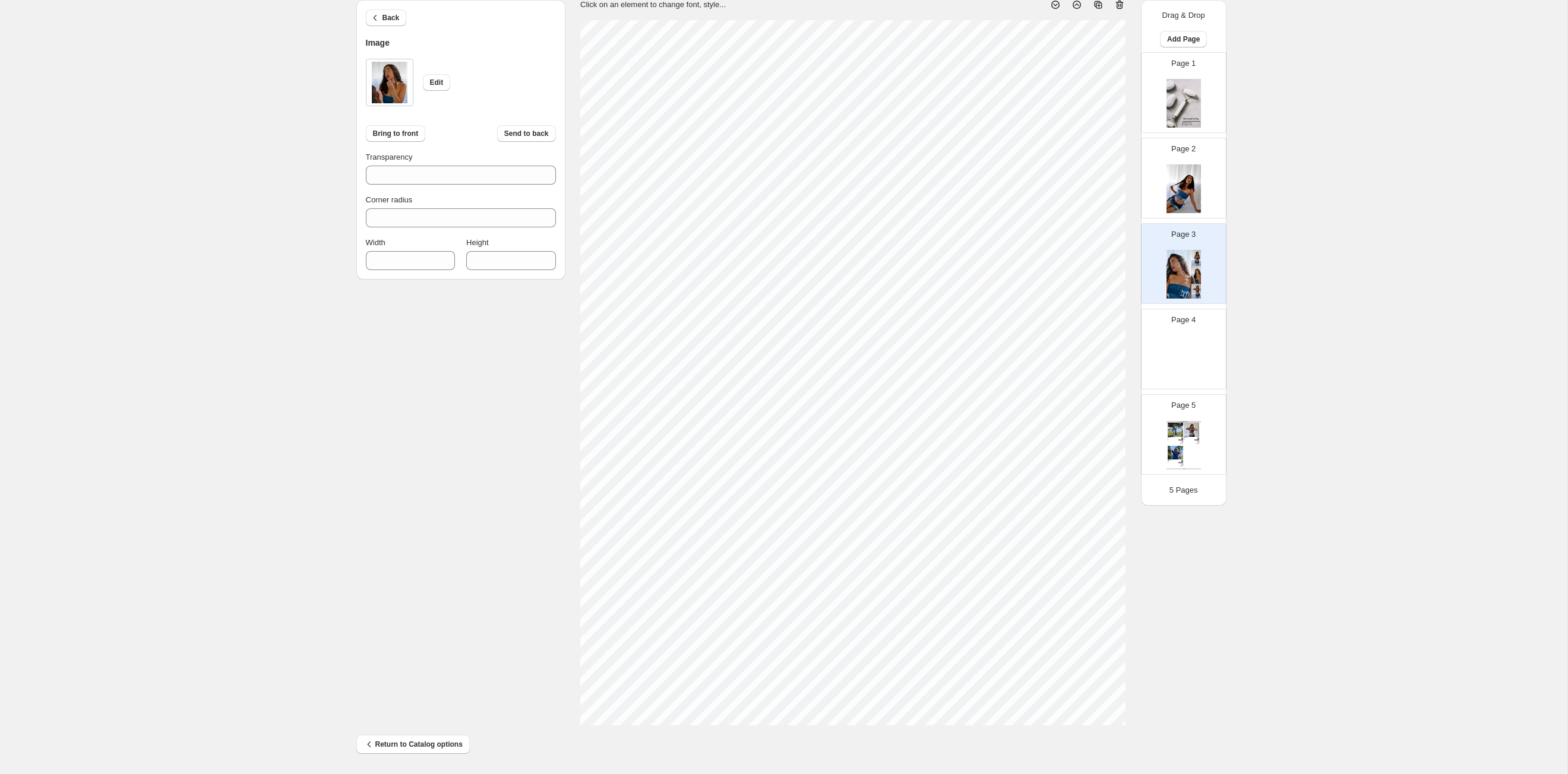 click on "1. Create new catalog 2. Pick a Template 3. General Options 4. Catalog Editor 5. Export & Share 100% Page *  / 5 Sync Data Save Template Save draft Next Cancel Back Image Edit Bring to front Send to back Transparency *** Corner radius * Width *** Height *** Click on an element to change font, style... Drag & Drop Add Page Page 1 Page 2 Page 3 Page 4 Page 5 Clothing Catalog Kona Doodle Jeans Take your denim to the next level with these custom jeans! Fill out the custom order form below with your o... Stock Quantity:  0 SKU:   Weight:  0 Tags:   Brand:  Ciel Reverie Barcode №:   $ 10 $ null $ 10.00 $ 10.00 Malibu Set Ripped denim corset top with denim tie skirt! Fill out the custom order form below with your own pop-art id... Stock Quantity:  0 SKU:   Weight:  0 Tags:  preorder Brand:  Ciel Reverie Barcode №:   $ null $ null $ 10.00 $ 10.00 Popart Tshirt Personalize your tee with your favorite popart! Fill out the custom order form below with your own pop-art ... Stock Quantity:  0 SKU:   Weight:  0 $ null" at bounding box center [783, 351] 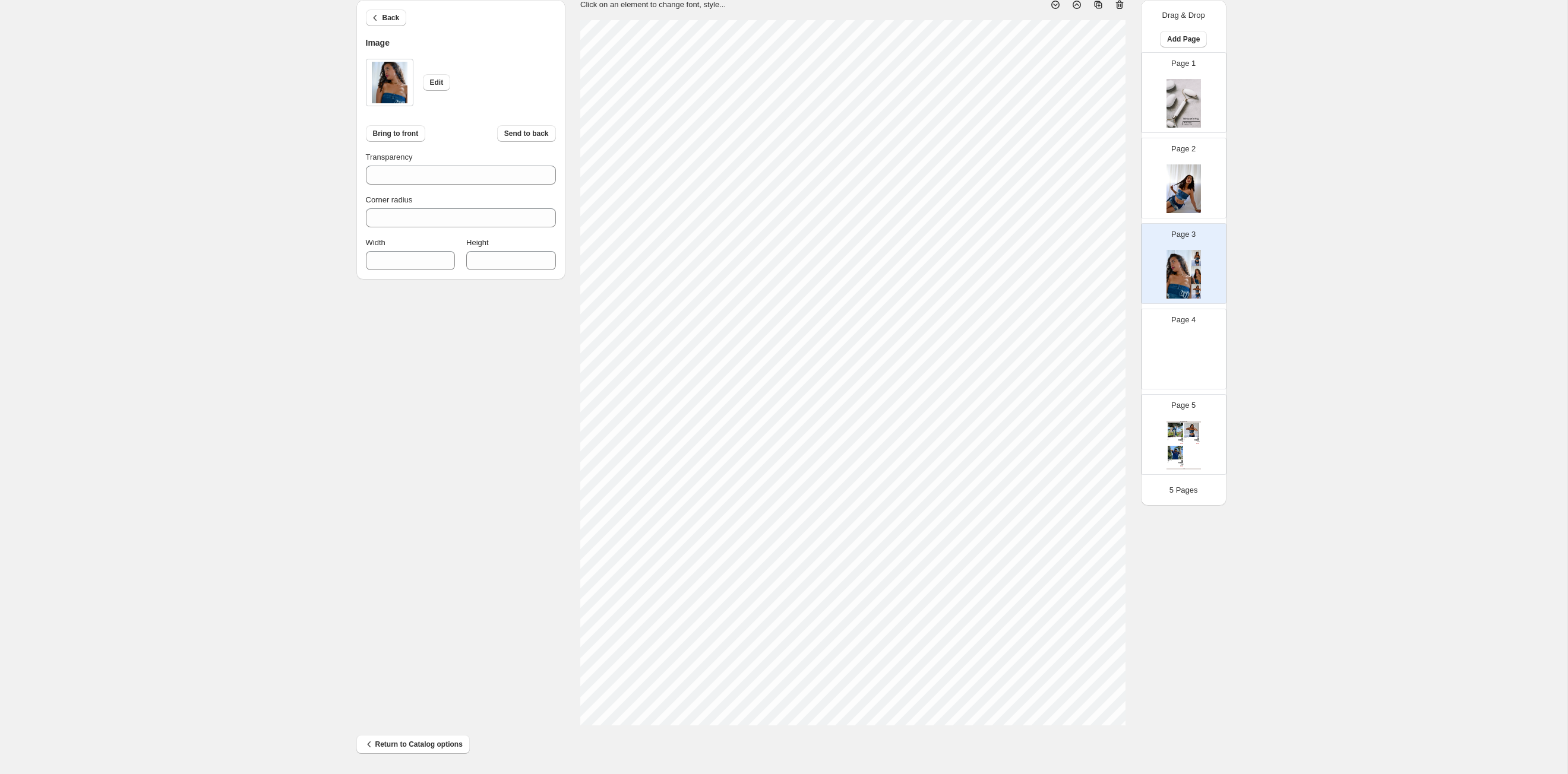 click on "1. Create new catalog 2. Pick a Template 3. General Options 4. Catalog Editor 5. Export & Share 100% Page *  / 5 Sync Data Save Template Save draft Next Cancel Back Image Edit Bring to front Send to back Transparency *** Corner radius * Width *** Height **** Click on an element to change font, style... Drag & Drop Add Page Page 1 Page 2 Page 3 Page 4 Page 5 Clothing Catalog Kona Doodle Jeans Take your denim to the next level with these custom jeans! Fill out the custom order form below with your o... Stock Quantity:  0 SKU:   Weight:  0 Tags:   Brand:  Ciel Reverie Barcode №:   $ 10 $ null $ 10.00 $ 10.00 Malibu Set Ripped denim corset top with denim tie skirt! Fill out the custom order form below with your own pop-art id... Stock Quantity:  0 SKU:   Weight:  0 Tags:  preorder Brand:  Ciel Reverie Barcode №:   $ null $ null $ 10.00 $ 10.00 Popart Tshirt Personalize your tee with your favorite popart! Fill out the custom order form below with your own pop-art ... Stock Quantity:  0 SKU:   Weight:  0" at bounding box center [783, 351] 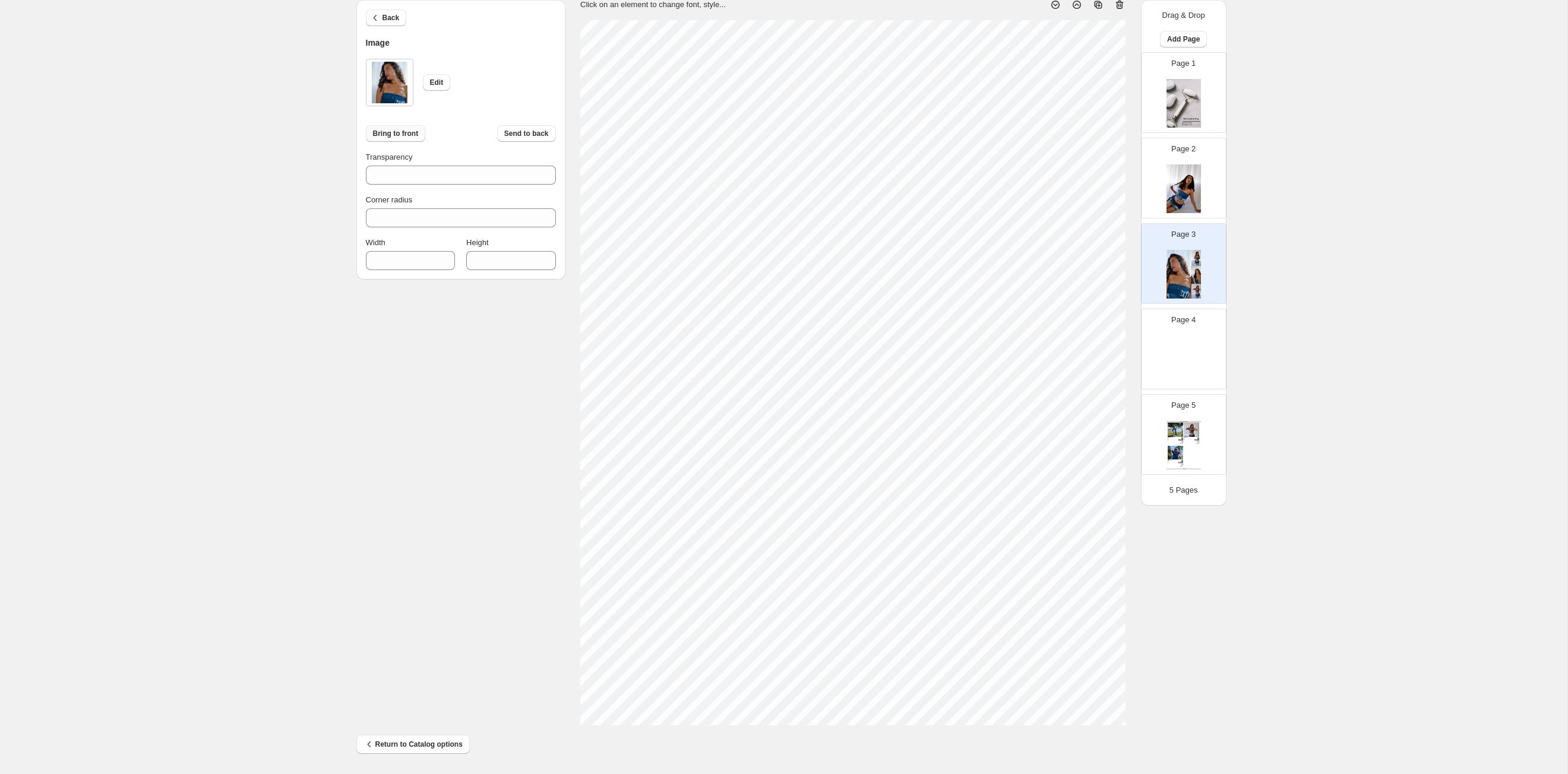 click on "Bring to front" at bounding box center [396, 134] 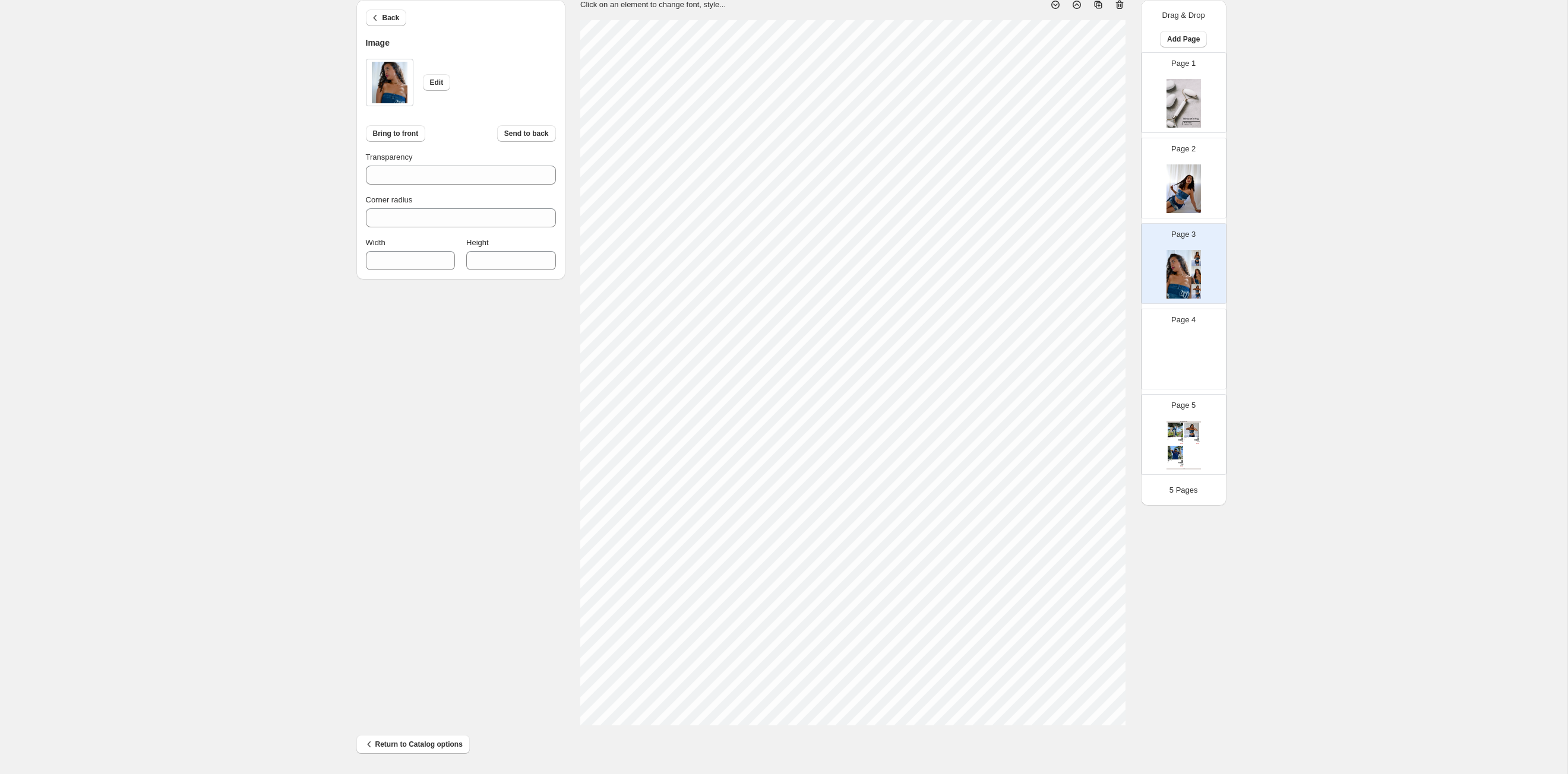 click on "1. Create new catalog 2. Pick a Template 3. General Options 4. Catalog Editor 5. Export & Share 100% Page *  / 5 Sync Data Save Template Save draft Next Cancel Back Image Edit Bring to front Send to back Transparency *** Corner radius * Width *** Height **** Click on an element to change font, style... Drag & Drop Add Page Page 1 Page 2 Page 3 Page 4 Page 5 Clothing Catalog Kona Doodle Jeans Take your denim to the next level with these custom jeans! Fill out the custom order form below with your o... Stock Quantity:  0 SKU:   Weight:  0 Tags:   Brand:  Ciel Reverie Barcode №:   $ 10 $ null $ 10.00 $ 10.00 Malibu Set Ripped denim corset top with denim tie skirt! Fill out the custom order form below with your own pop-art id... Stock Quantity:  0 SKU:   Weight:  0 Tags:  preorder Brand:  Ciel Reverie Barcode №:   $ null $ null $ 10.00 $ 10.00 Popart Tshirt Personalize your tee with your favorite popart! Fill out the custom order form below with your own pop-art ... Stock Quantity:  0 SKU:   Weight:  0" at bounding box center [783, 351] 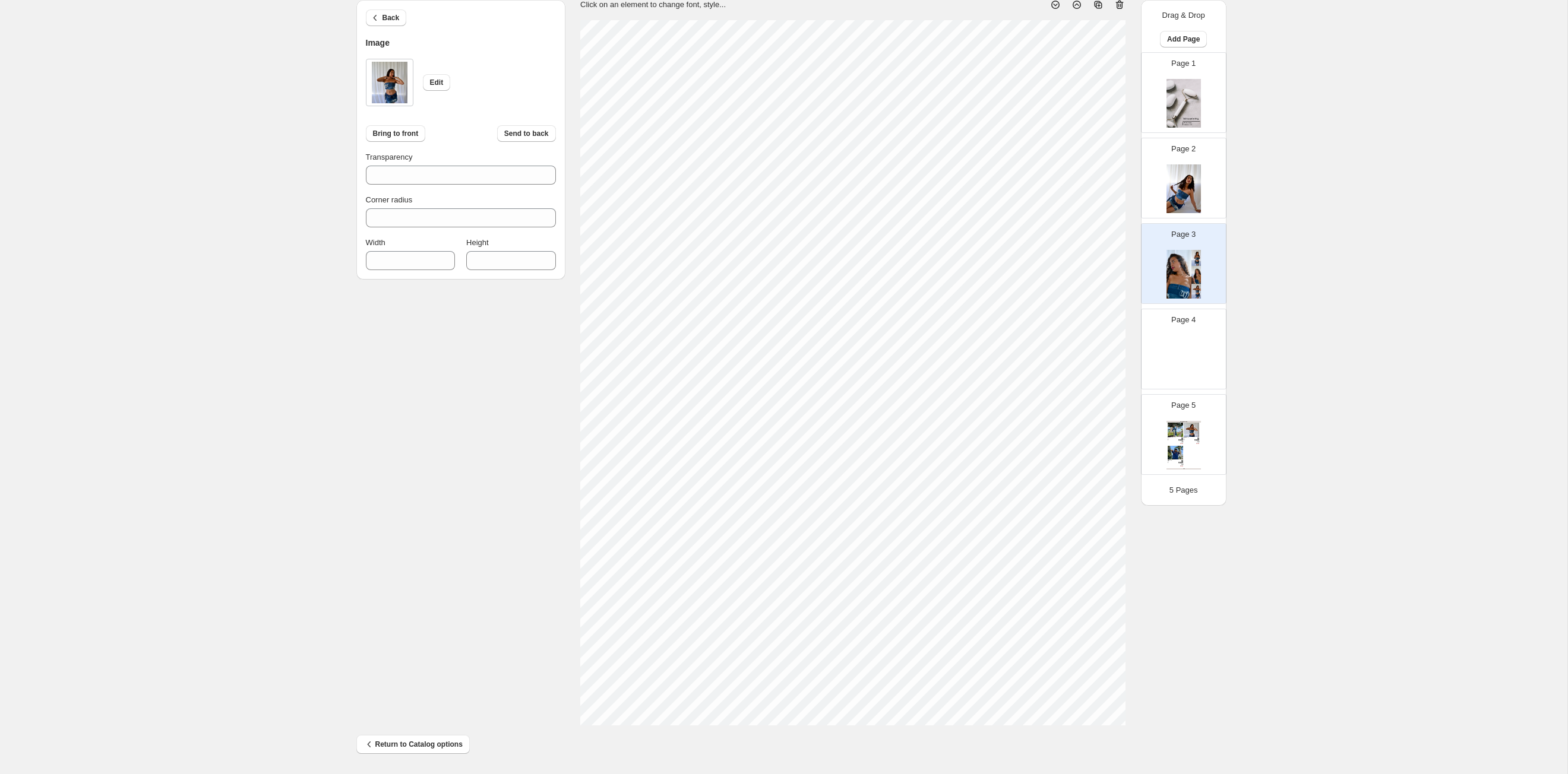 click on "1. Create new catalog 2. Pick a Template 3. General Options 4. Catalog Editor 5. Export & Share 100% Page *  / 5 Sync Data Save Template Save draft Next Cancel Back Image Edit Bring to front Send to back Transparency *** Corner radius * Width *** Height *** Click on an element to change font, style... Drag & Drop Add Page Page 1 Page 2 Page 3 Page 4 Page 5 Clothing Catalog Kona Doodle Jeans Take your denim to the next level with these custom jeans! Fill out the custom order form below with your o... Stock Quantity:  0 SKU:   Weight:  0 Tags:   Brand:  Ciel Reverie Barcode №:   $ 10 $ null $ 10.00 $ 10.00 Malibu Set Ripped denim corset top with denim tie skirt! Fill out the custom order form below with your own pop-art id... Stock Quantity:  0 SKU:   Weight:  0 Tags:  preorder Brand:  Ciel Reverie Barcode №:   $ null $ null $ 10.00 $ 10.00 Popart Tshirt Personalize your tee with your favorite popart! Fill out the custom order form below with your own pop-art ... Stock Quantity:  0 SKU:   Weight:  0 $ null" at bounding box center (783, 351) 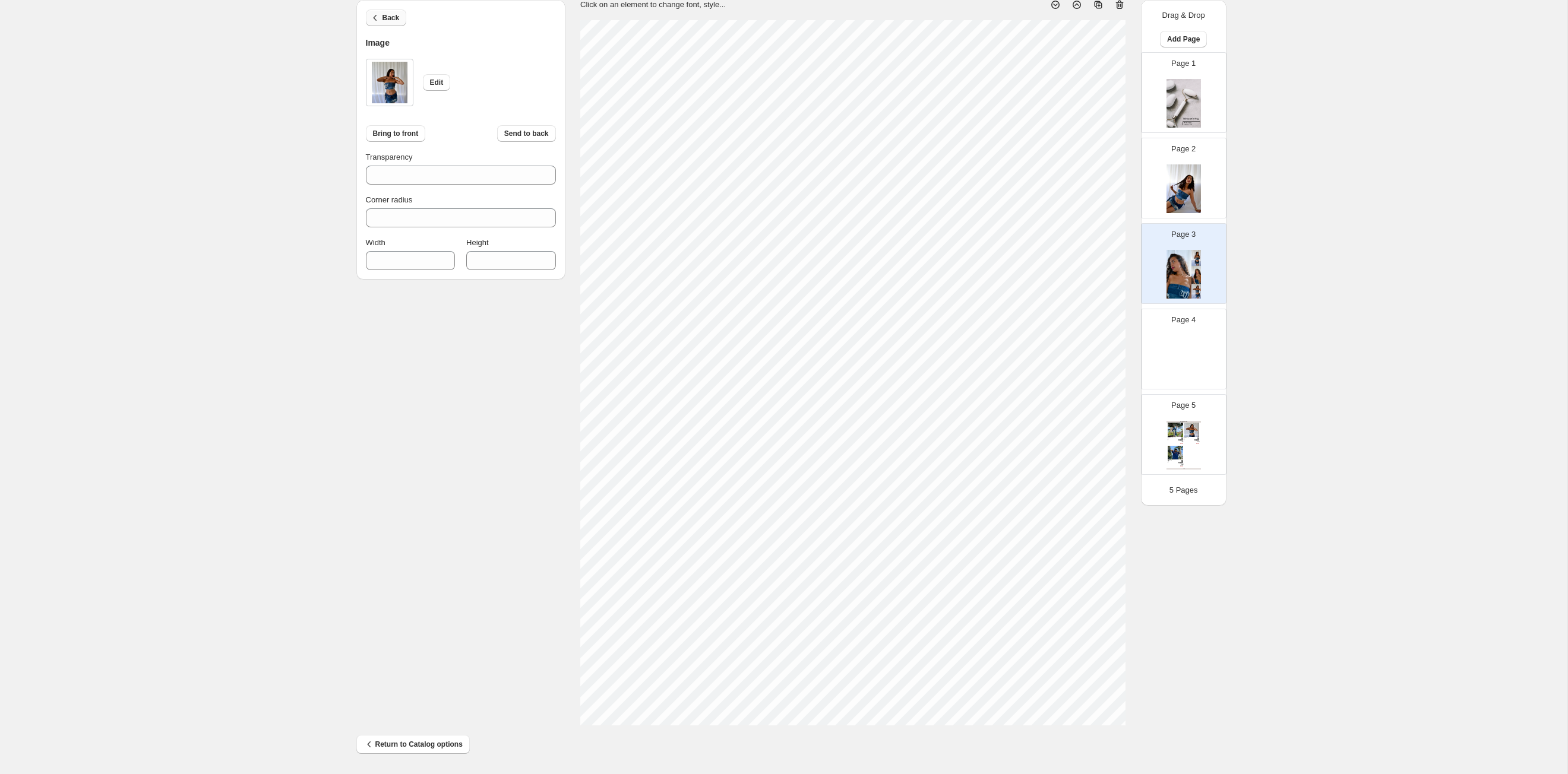 click on "Back" at bounding box center [386, 18] 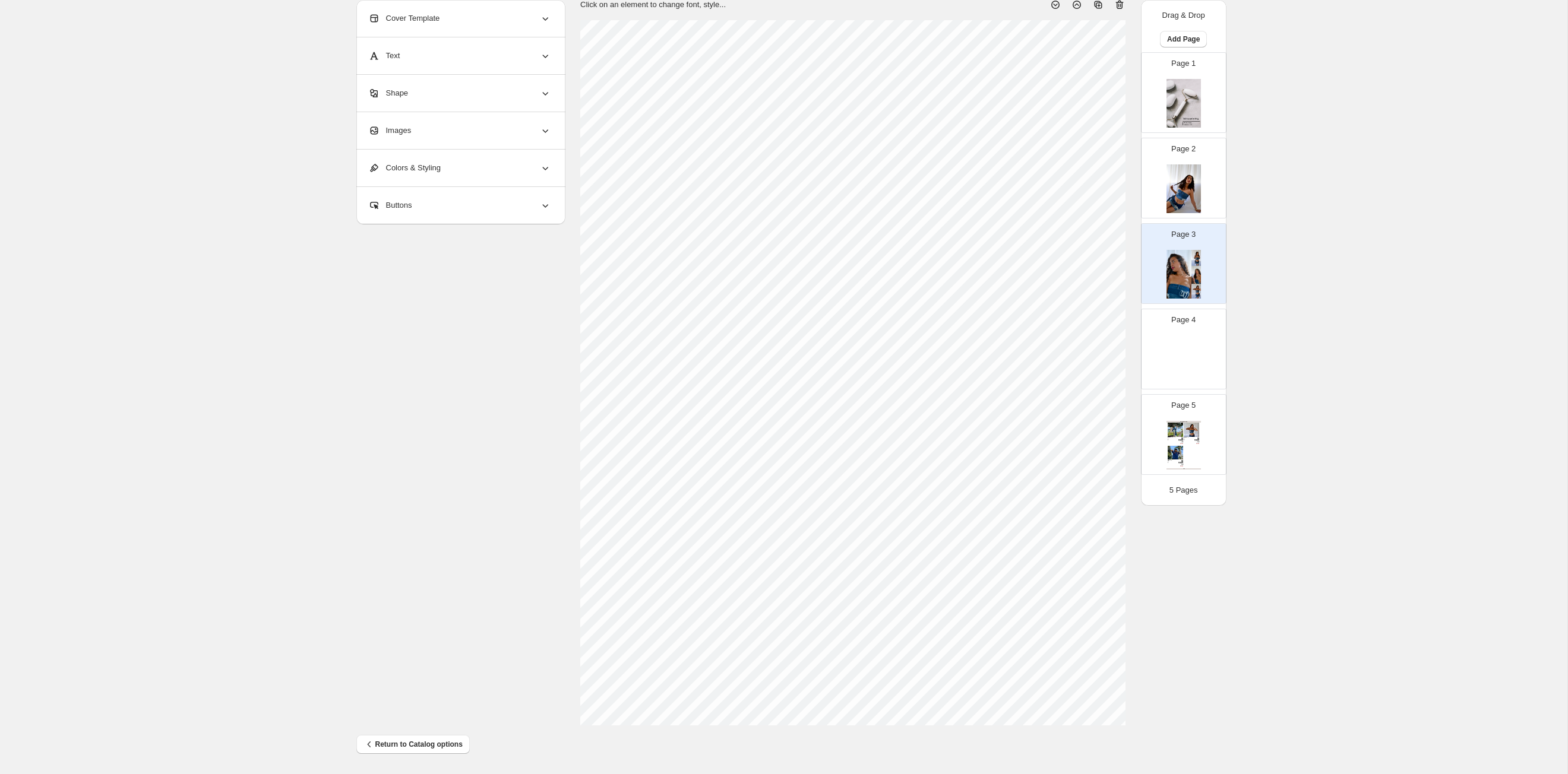 scroll, scrollTop: 0, scrollLeft: 0, axis: both 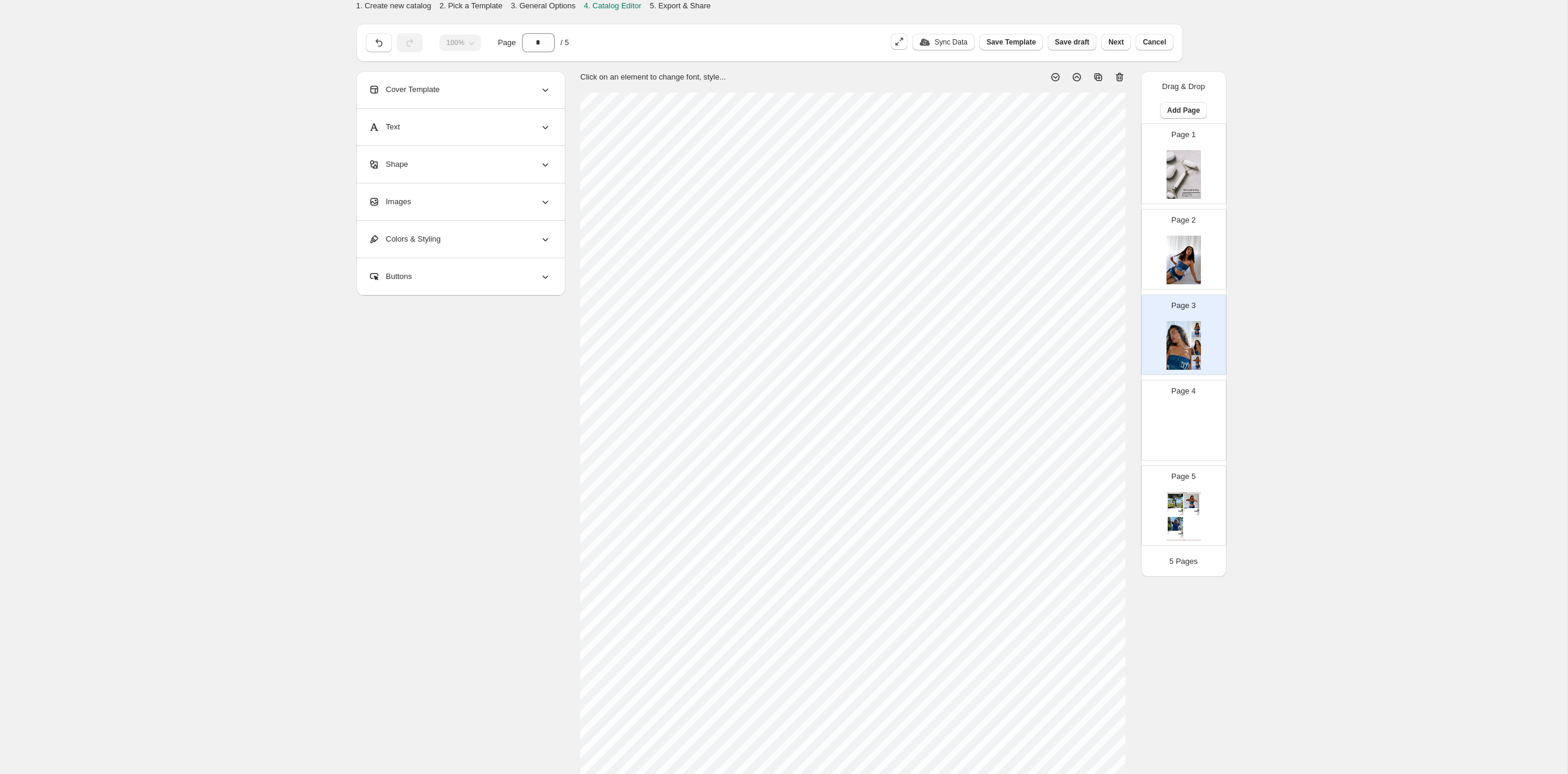 click on "Save draft" at bounding box center [1072, 42] 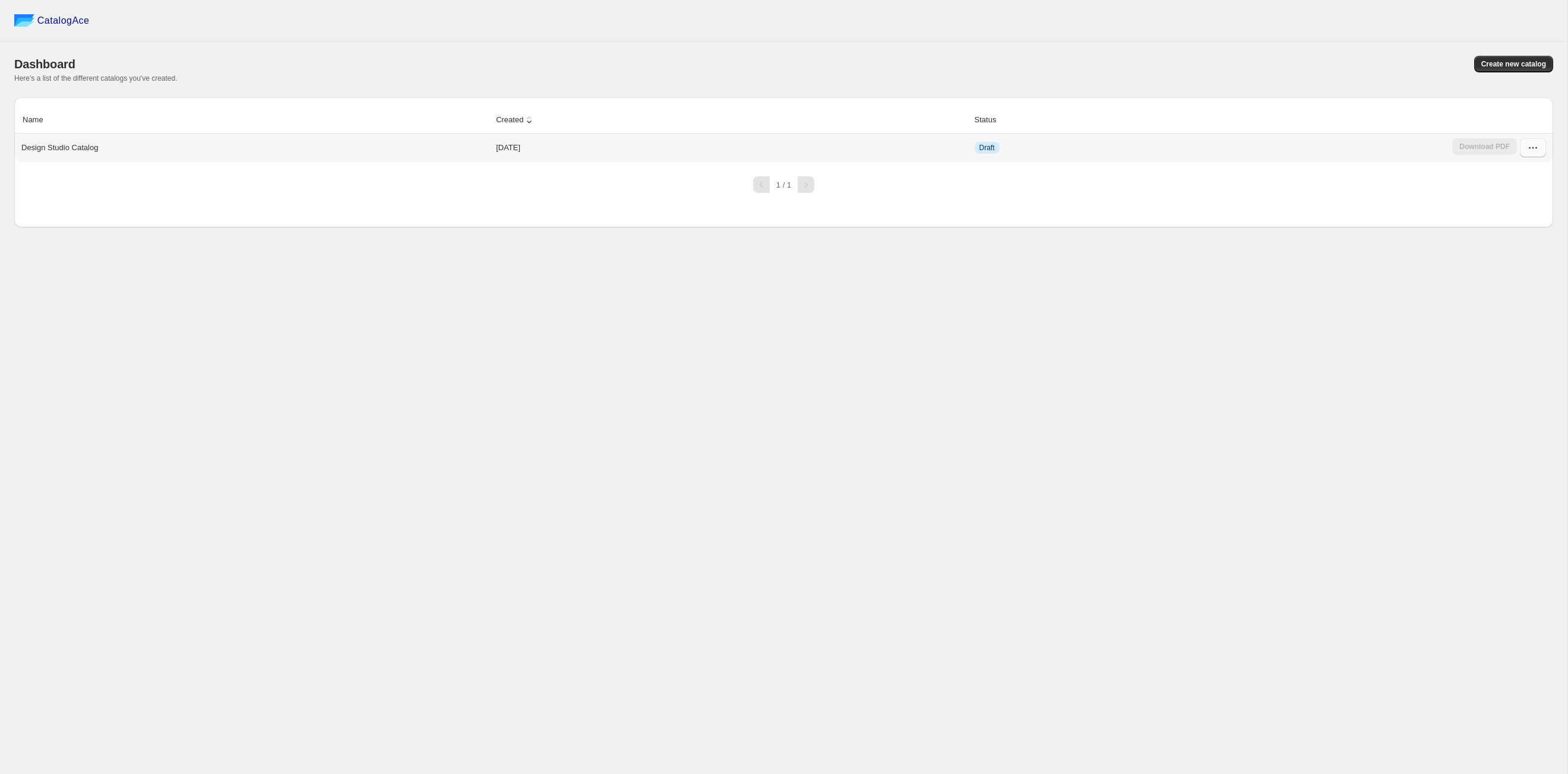 click 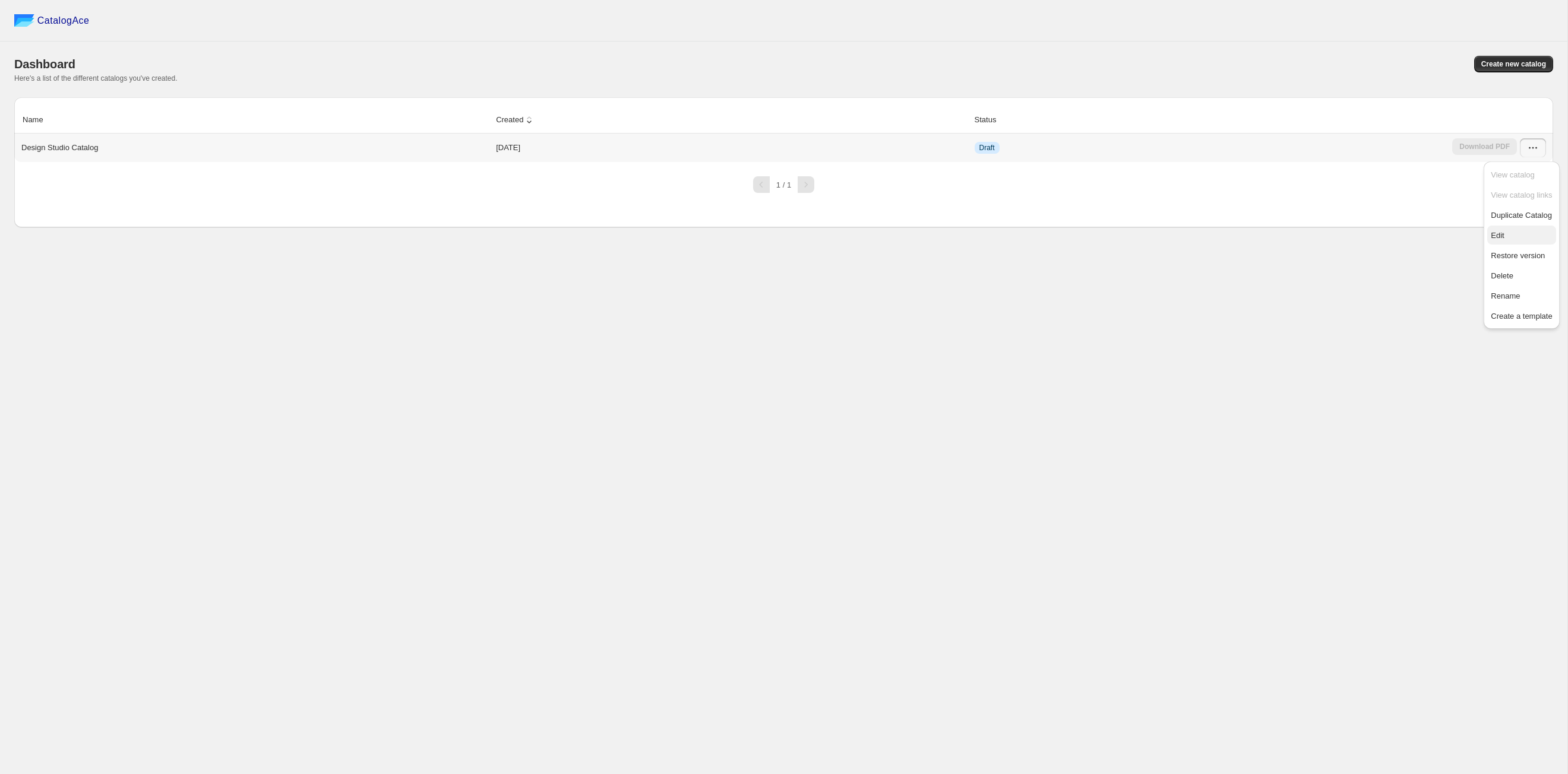 click on "Edit" at bounding box center (1521, 236) 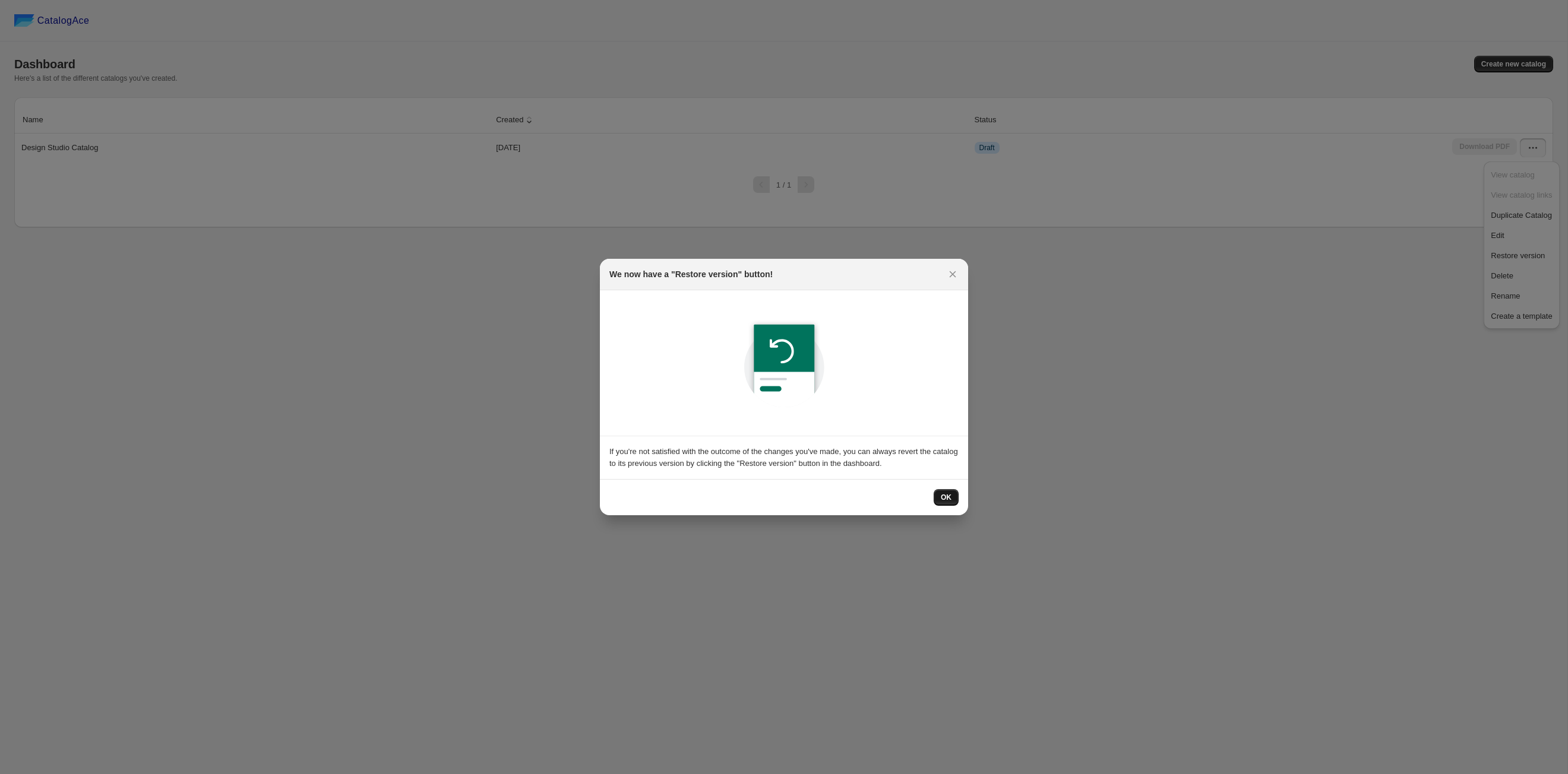click on "OK" at bounding box center (946, 497) 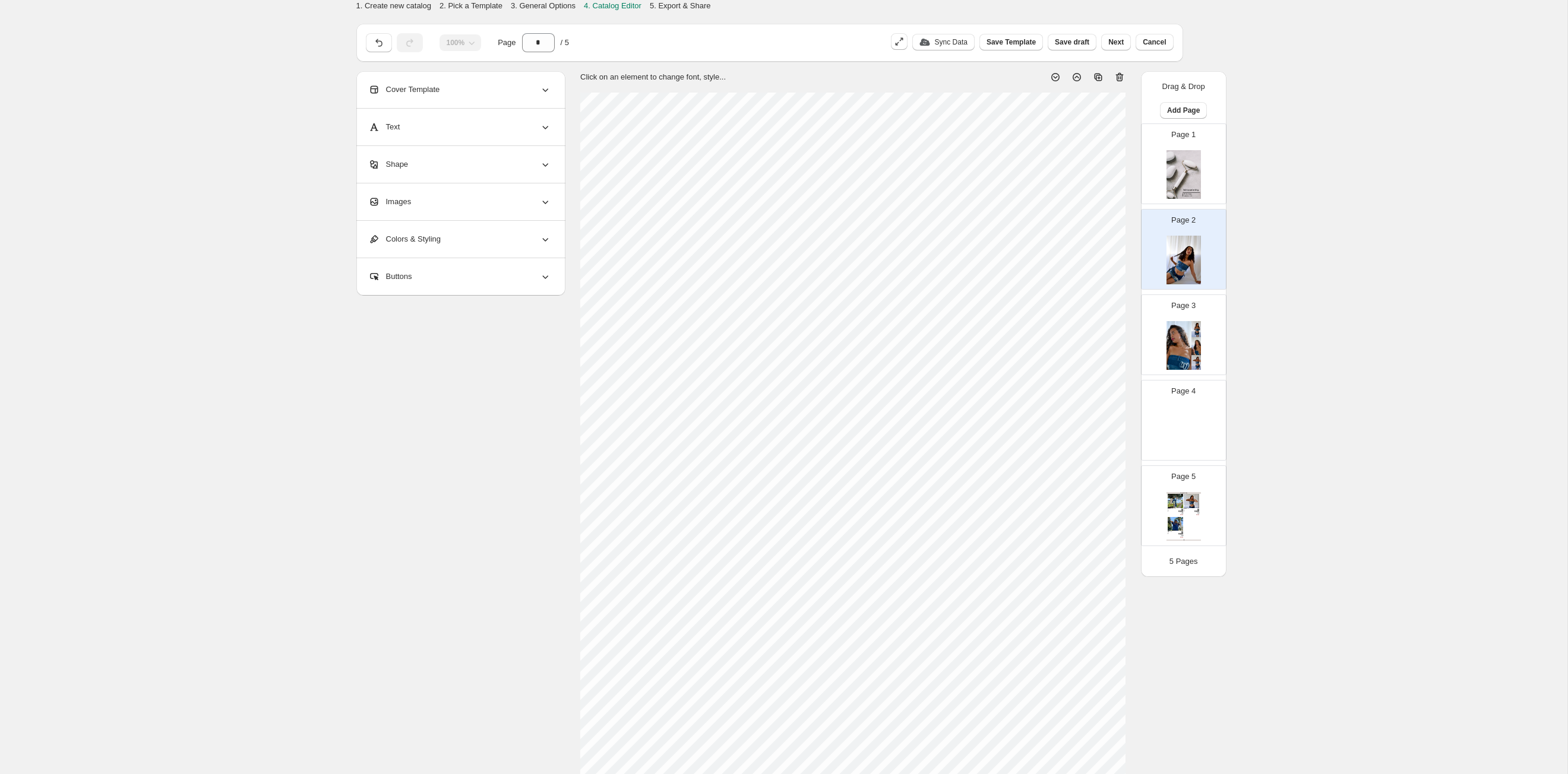 scroll, scrollTop: 72, scrollLeft: 0, axis: vertical 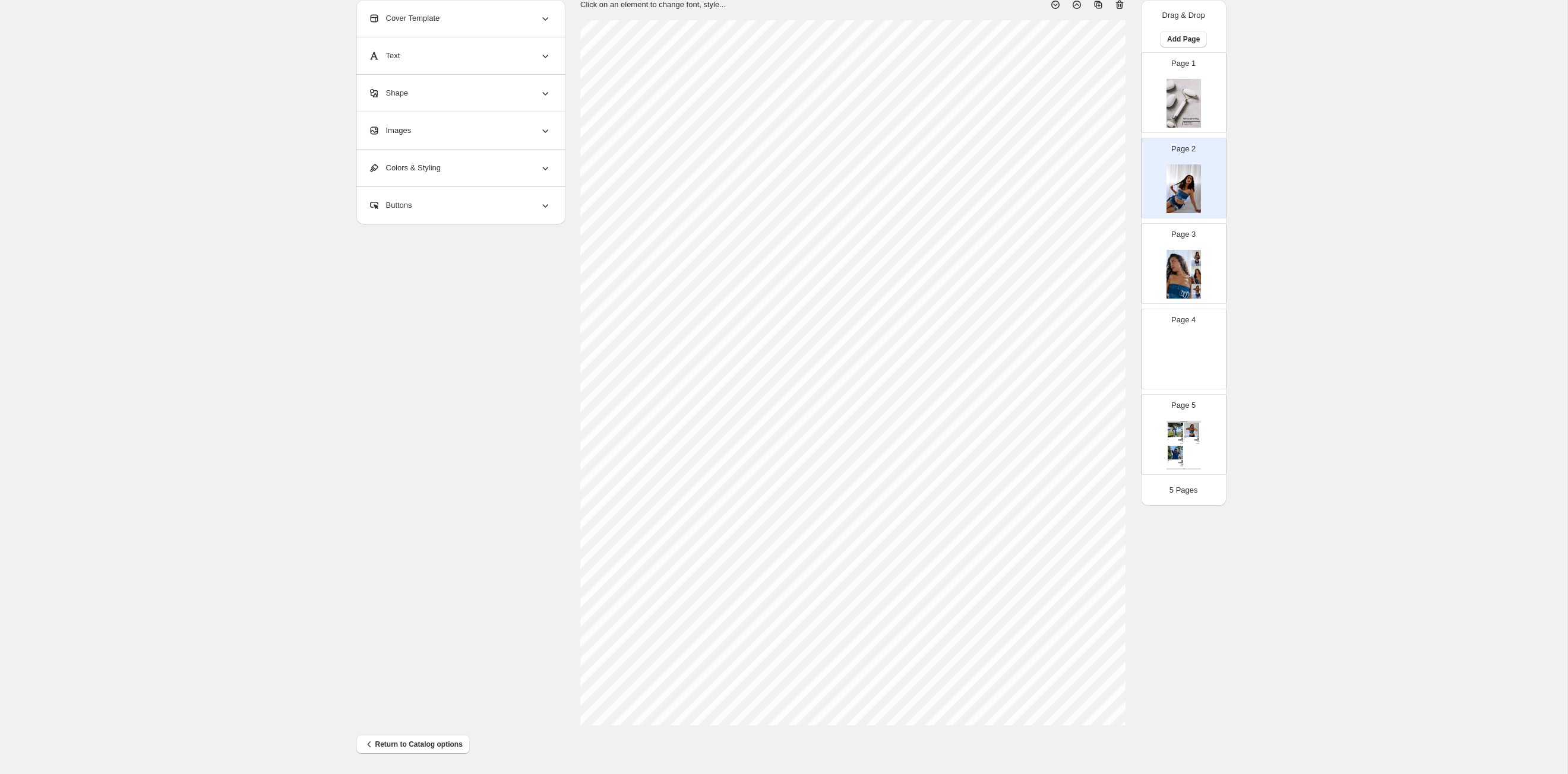 click on "Page 3" at bounding box center [1179, 259] 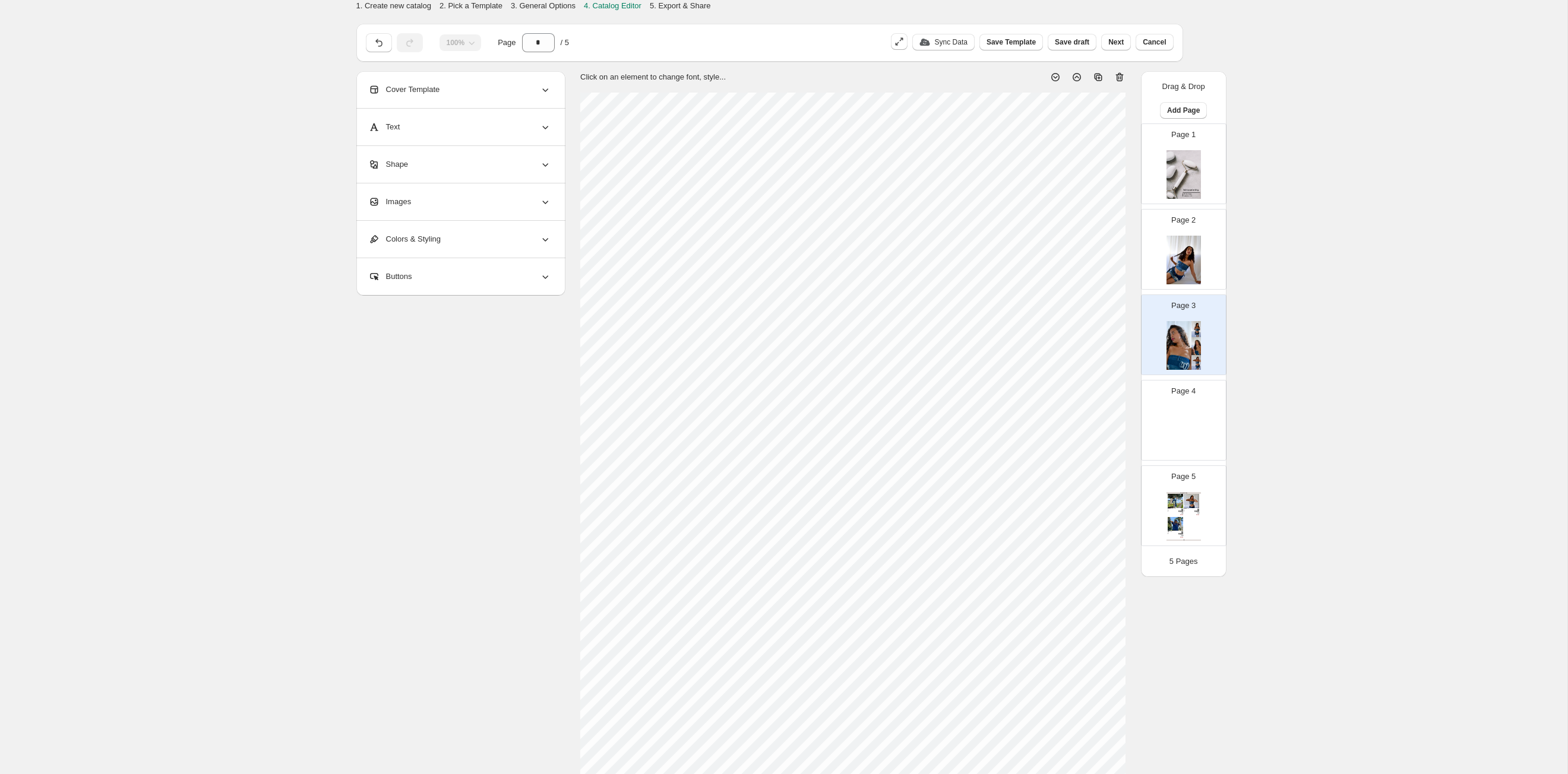 scroll, scrollTop: 72, scrollLeft: 0, axis: vertical 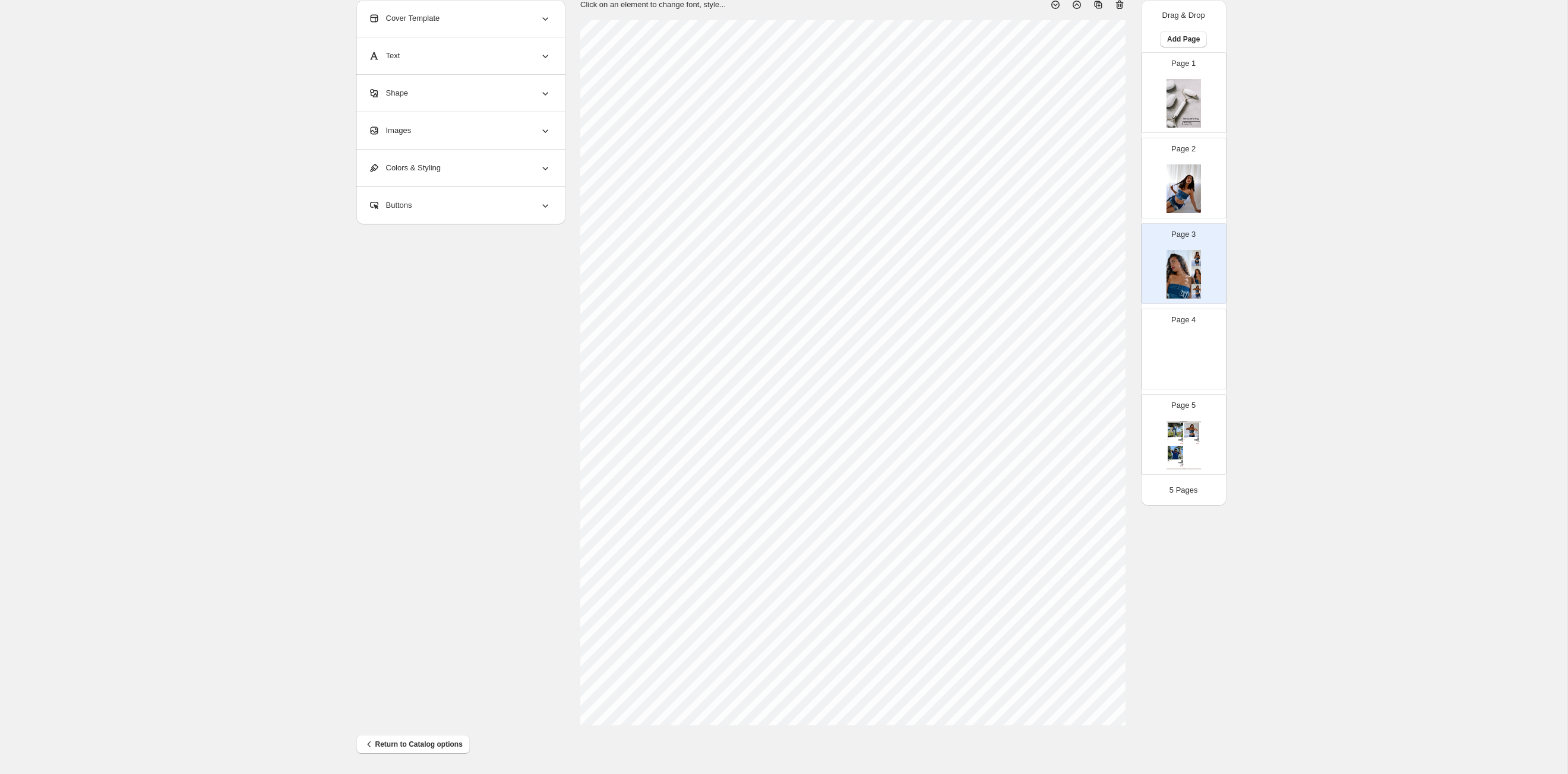 click at bounding box center [1184, 189] 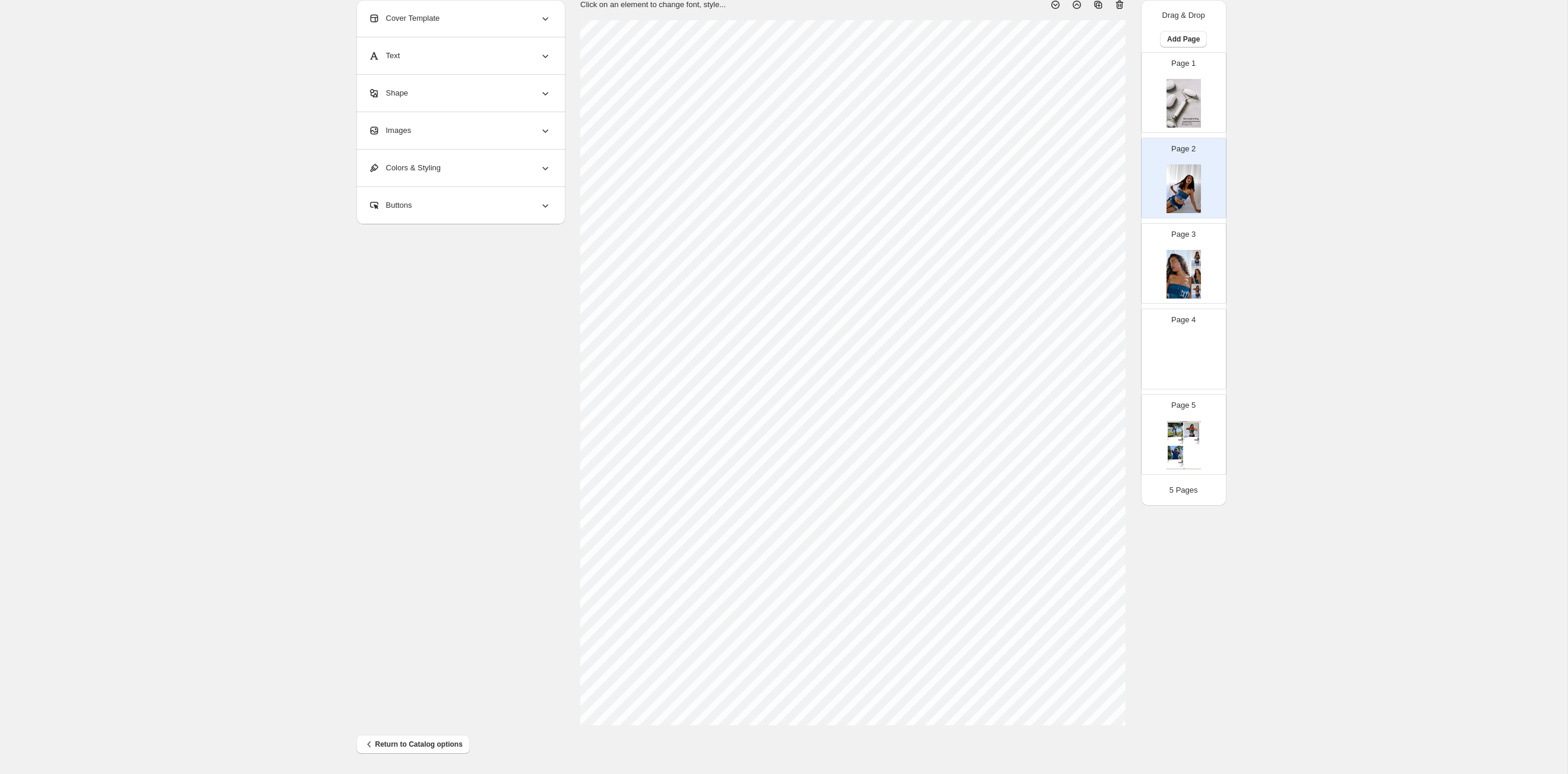 scroll, scrollTop: 51, scrollLeft: 0, axis: vertical 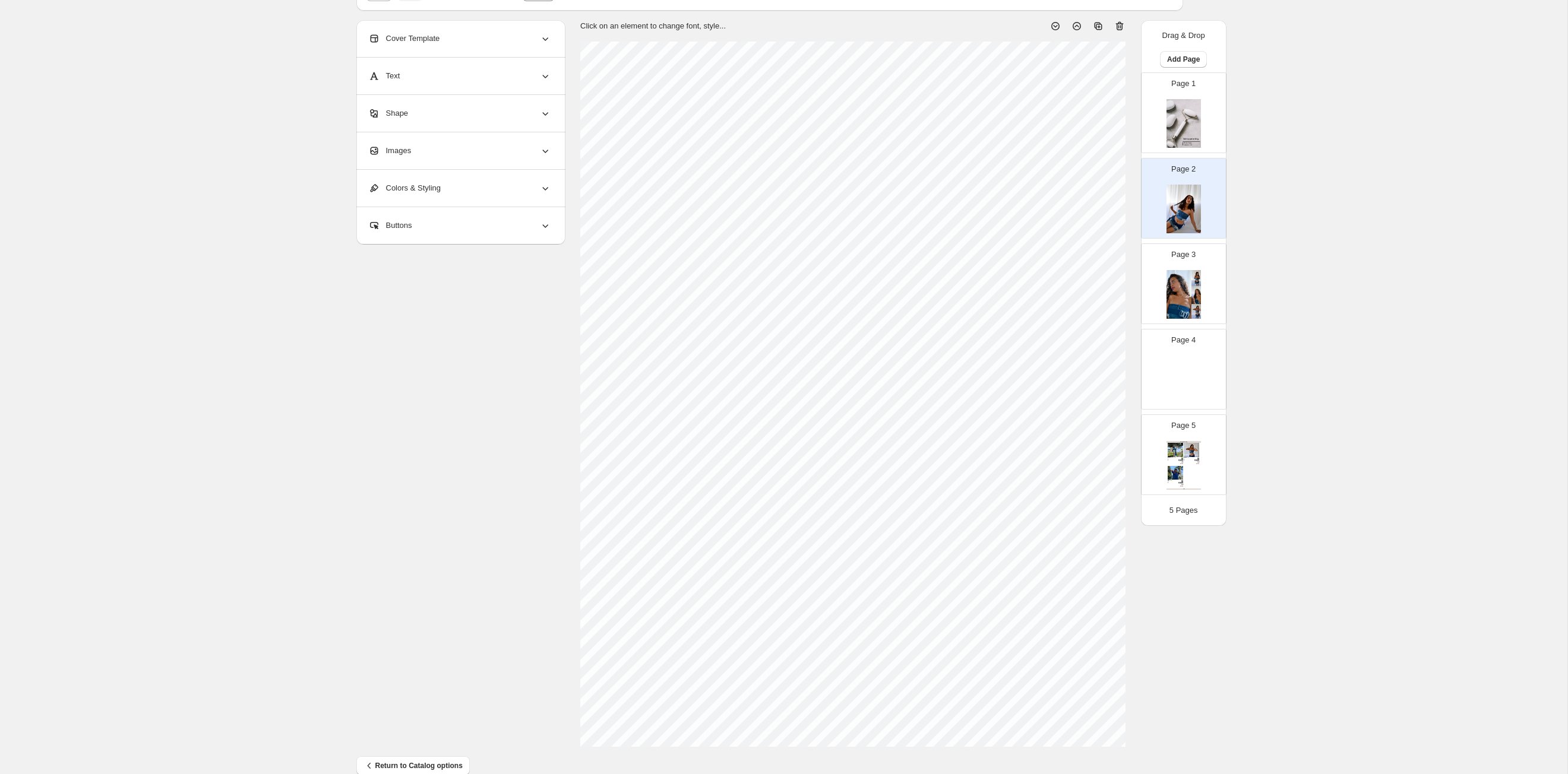 click at bounding box center (1184, 294) 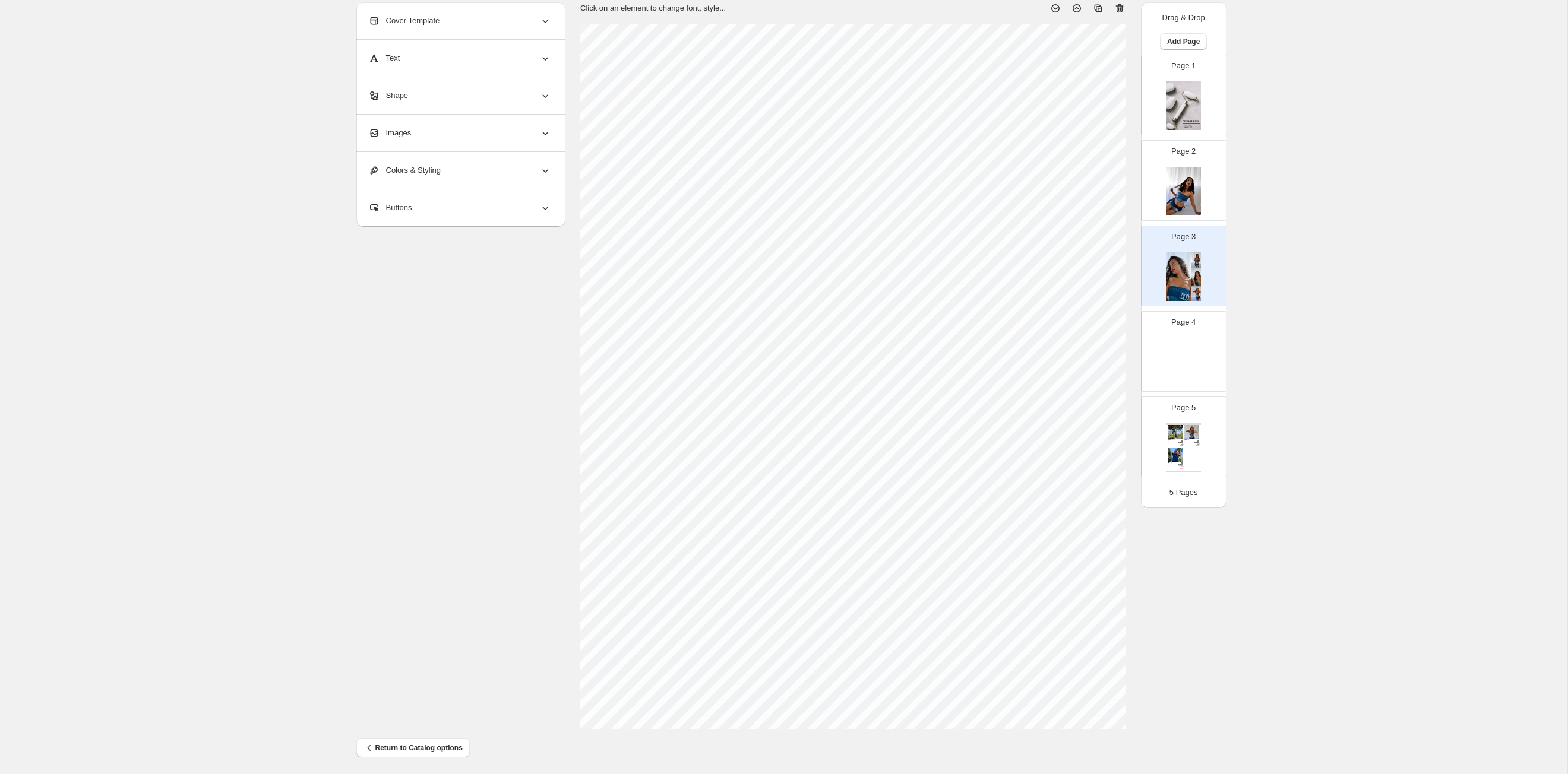 scroll, scrollTop: 72, scrollLeft: 0, axis: vertical 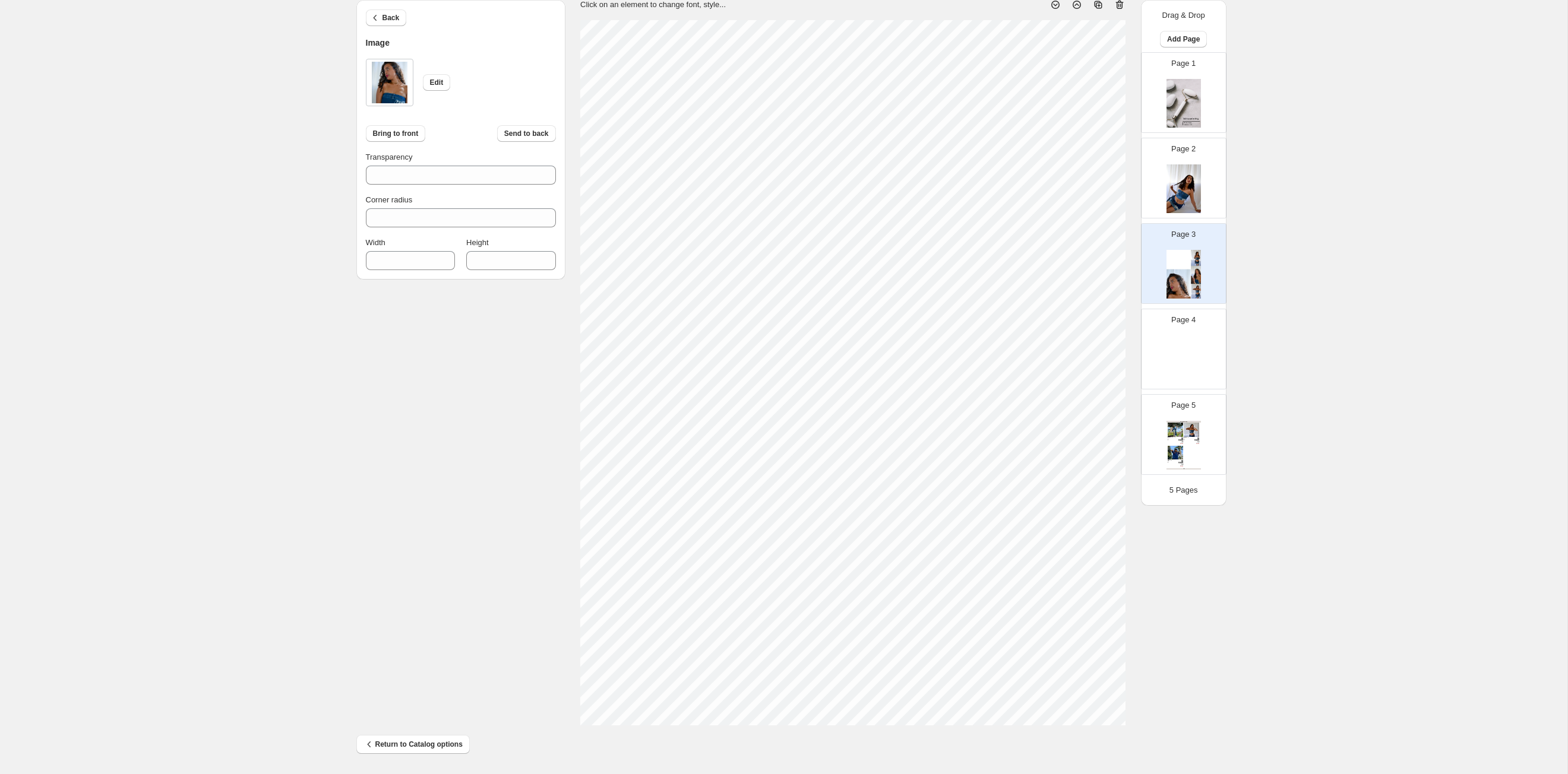 type on "***" 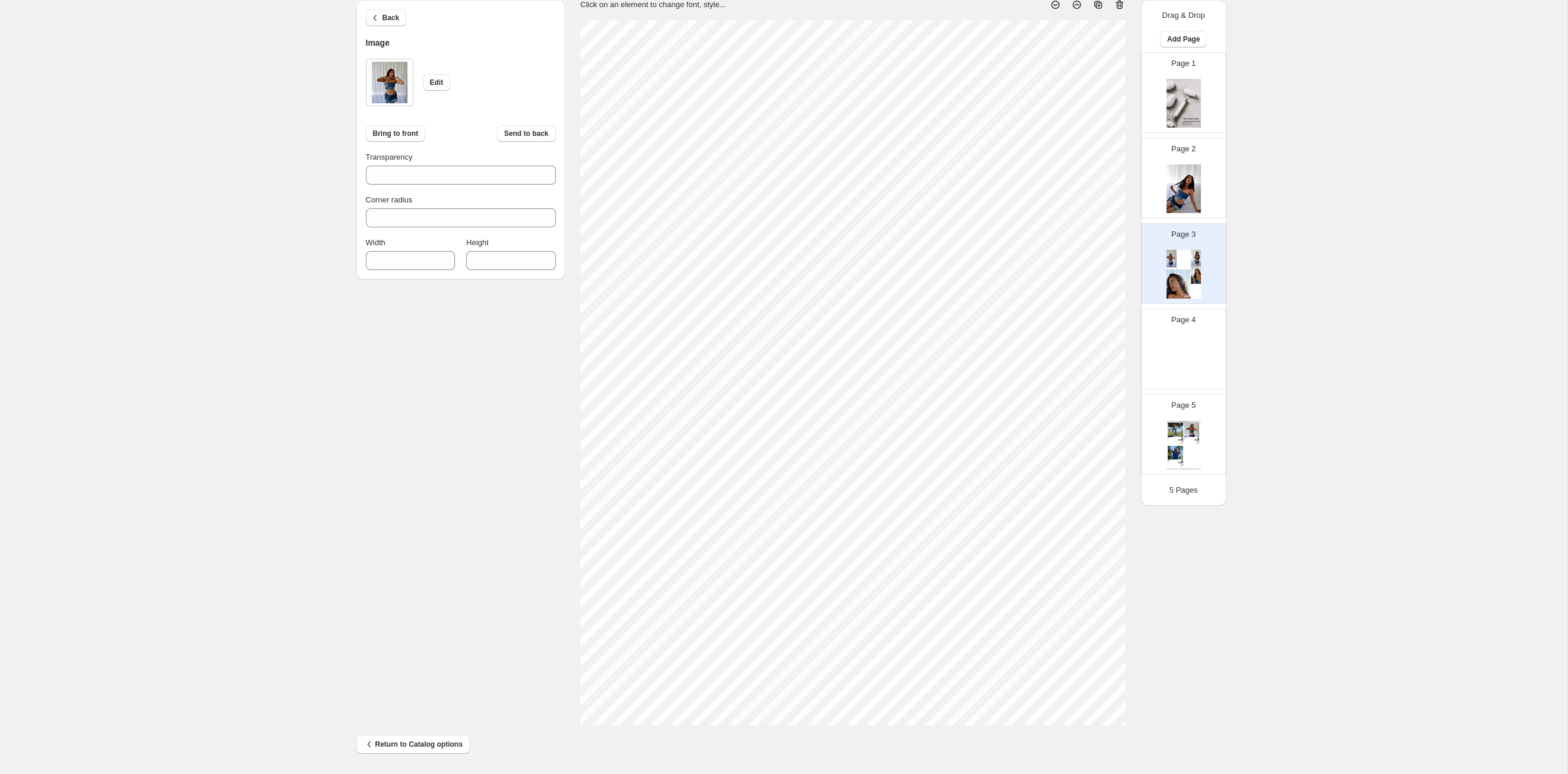 click on "100% Page *  / 5 Sync Data Save Template Save draft Next Cancel Back Image Edit Bring to front Send to back Transparency *** Corner radius * Width *** Height *** Click on an element to change font, style... Drag & Drop Add Page Page 1 Page 2 Page 3 Page 4 Page 5 Clothing Catalog Kona Doodle Jeans Take your denim to the next level with these custom jeans! Fill out the custom order form below with your o... Stock Quantity:  0 SKU:   Weight:  0 Tags:   Brand:  Ciel Reverie Barcode №:   $ 10 $ null $ 10.00 $ 10.00 Malibu Set Ripped denim corset top with denim tie skirt! Fill out the custom order form below with your own pop-art id... Stock Quantity:  0 SKU:   Weight:  0 Tags:  preorder Brand:  Ciel Reverie Barcode №:   $ null $ null $ 10.00 $ 10.00 Popart Tshirt Personalize your tee with your favorite popart! Fill out the custom order form below with your own pop-art ... Stock Quantity:  0 SKU:   Weight:  0 Tags:  preorder Brand:  Ciel Reverie Barcode №:   $ null $ null $ 10.00 $ 10.00 5 Pages" at bounding box center [779, 356] 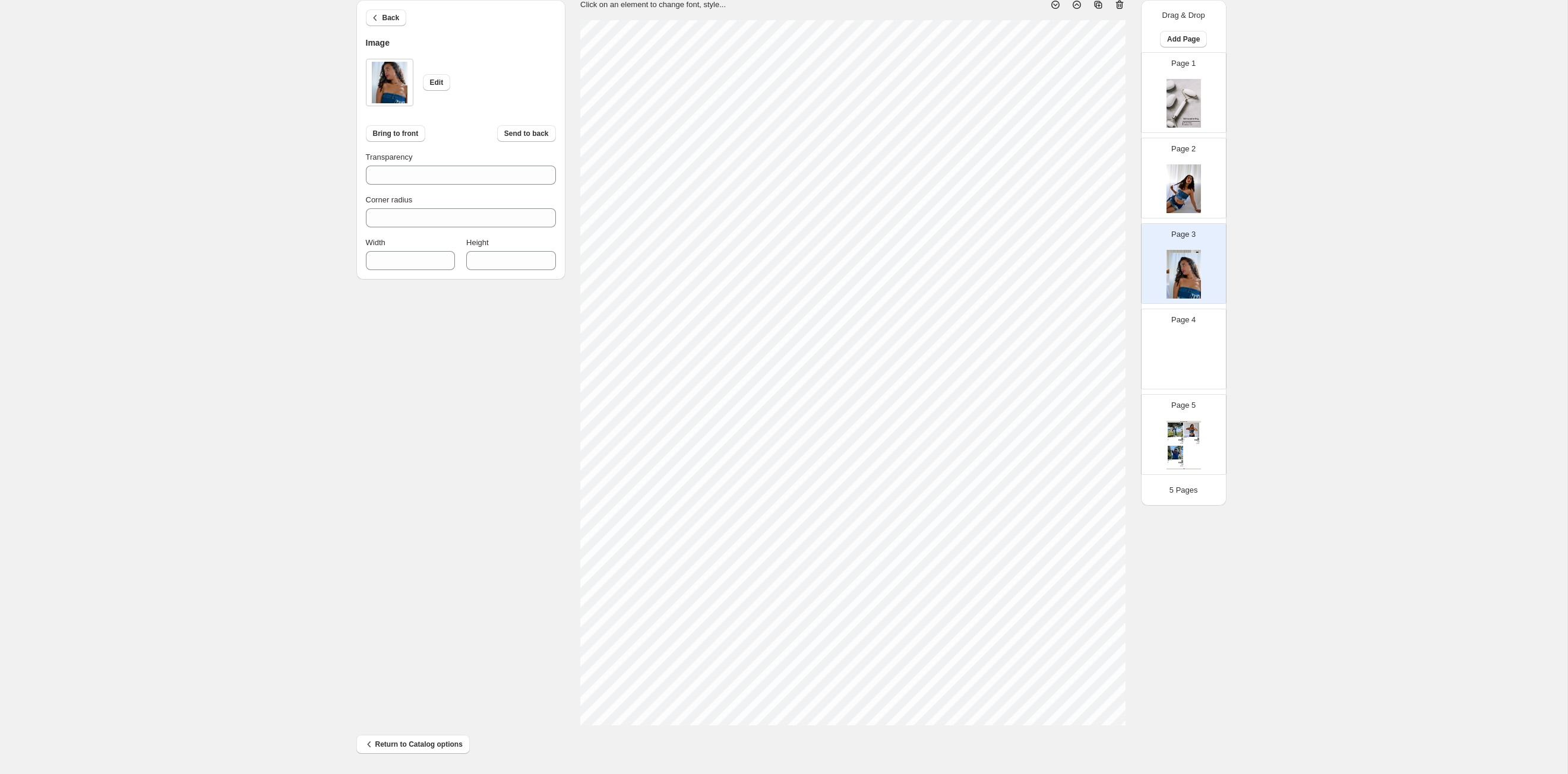 type on "***" 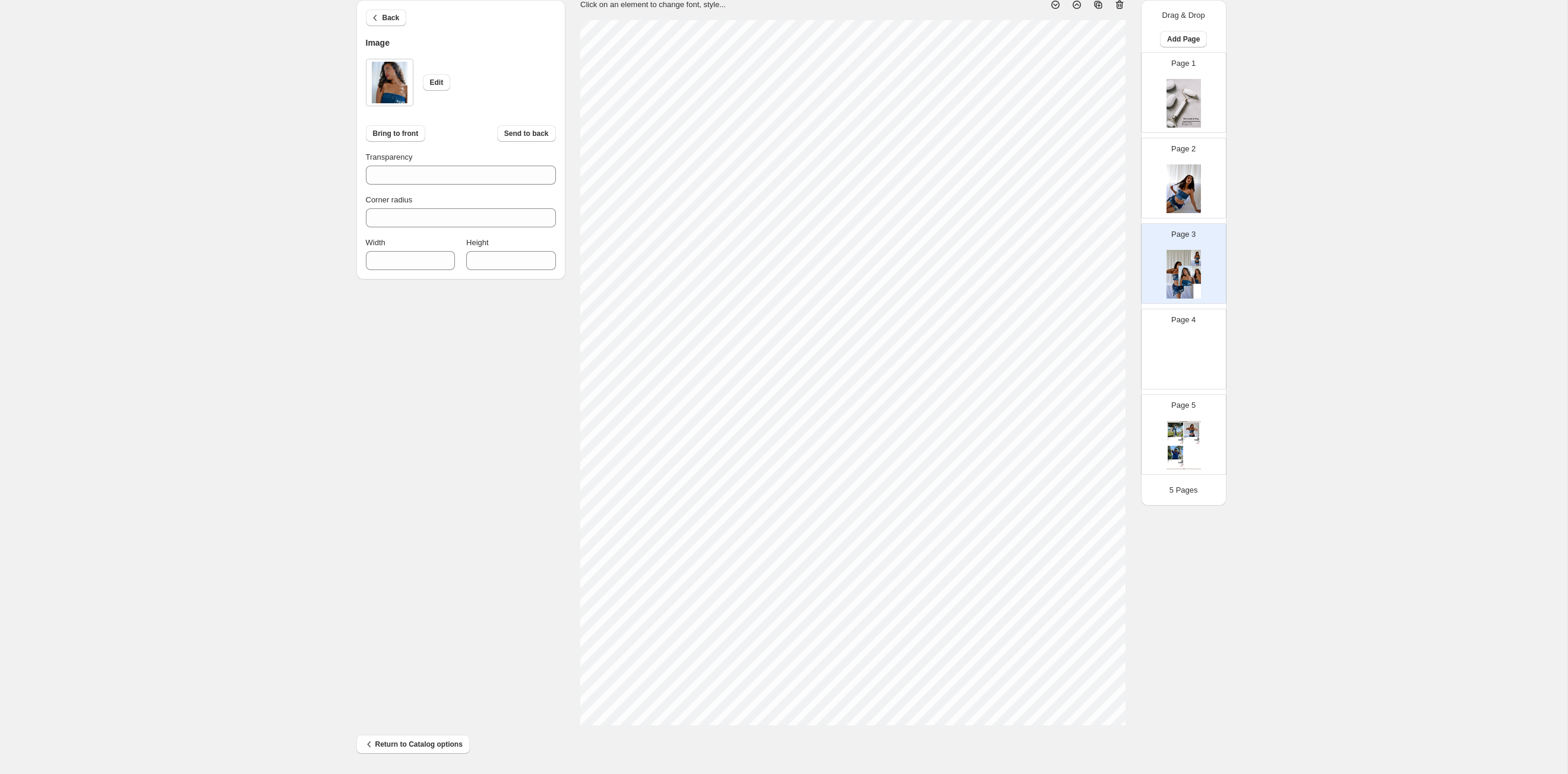 type on "***" 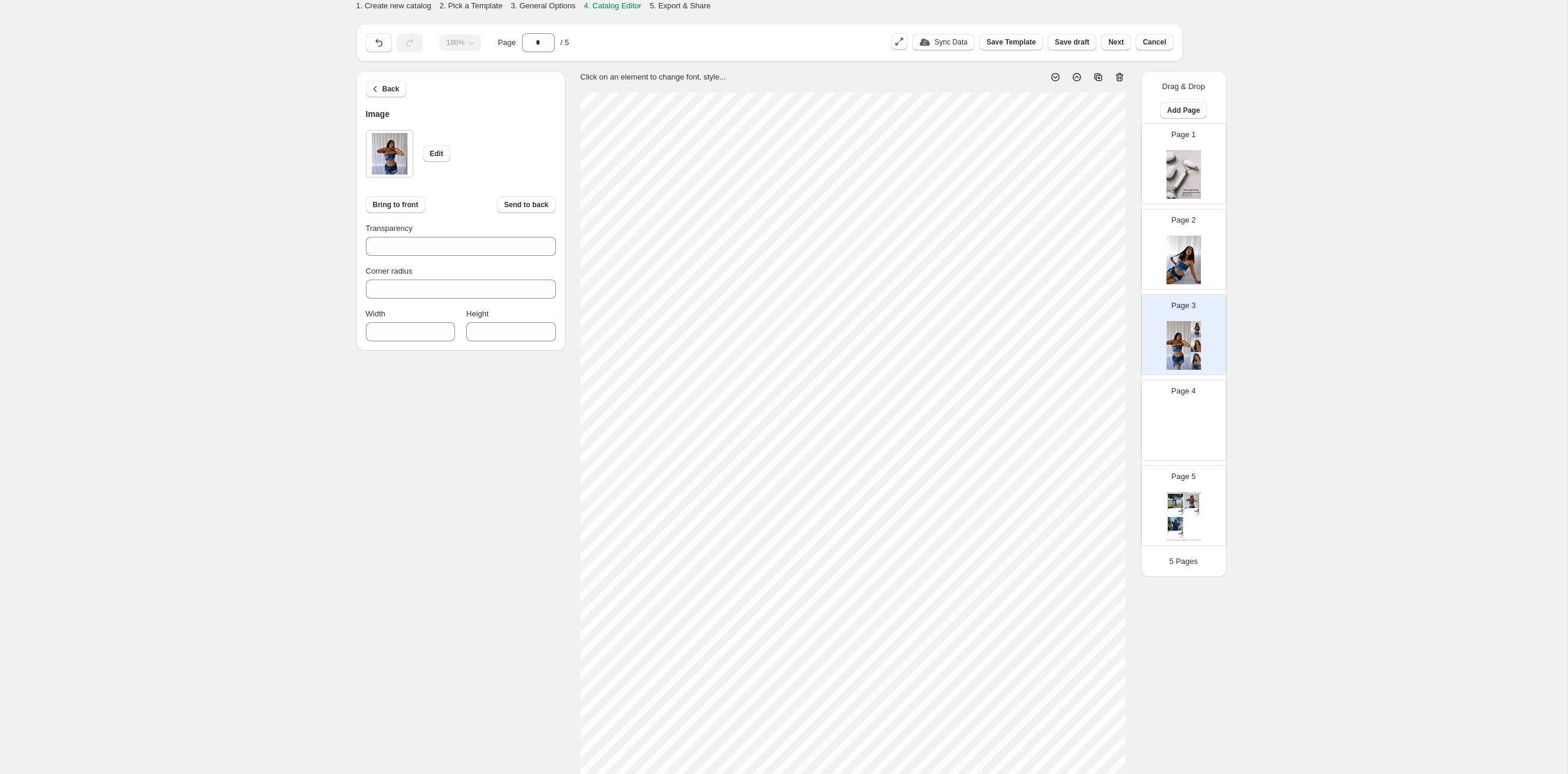 scroll, scrollTop: 72, scrollLeft: 0, axis: vertical 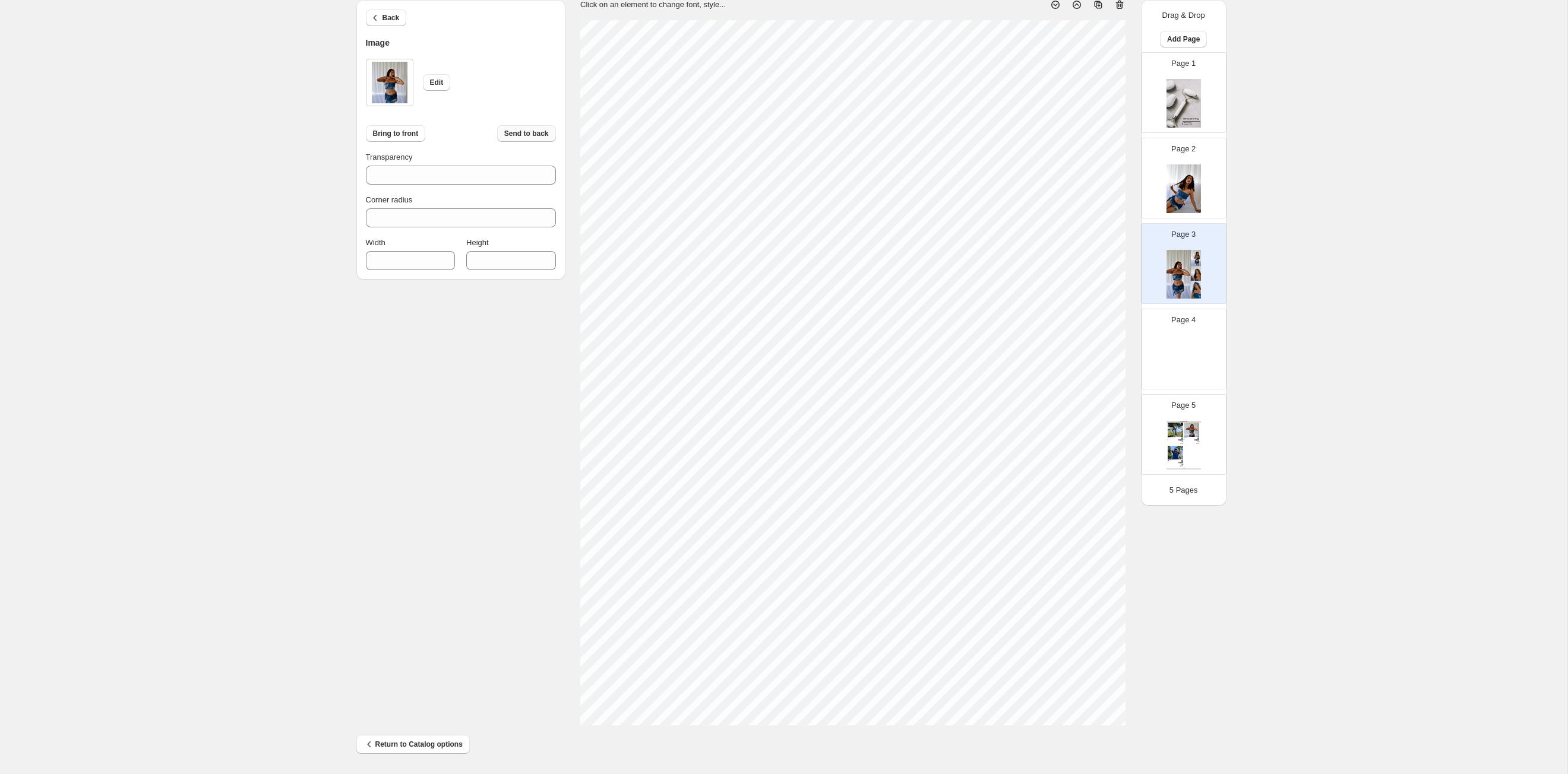 click on "Send to back" at bounding box center [526, 134] 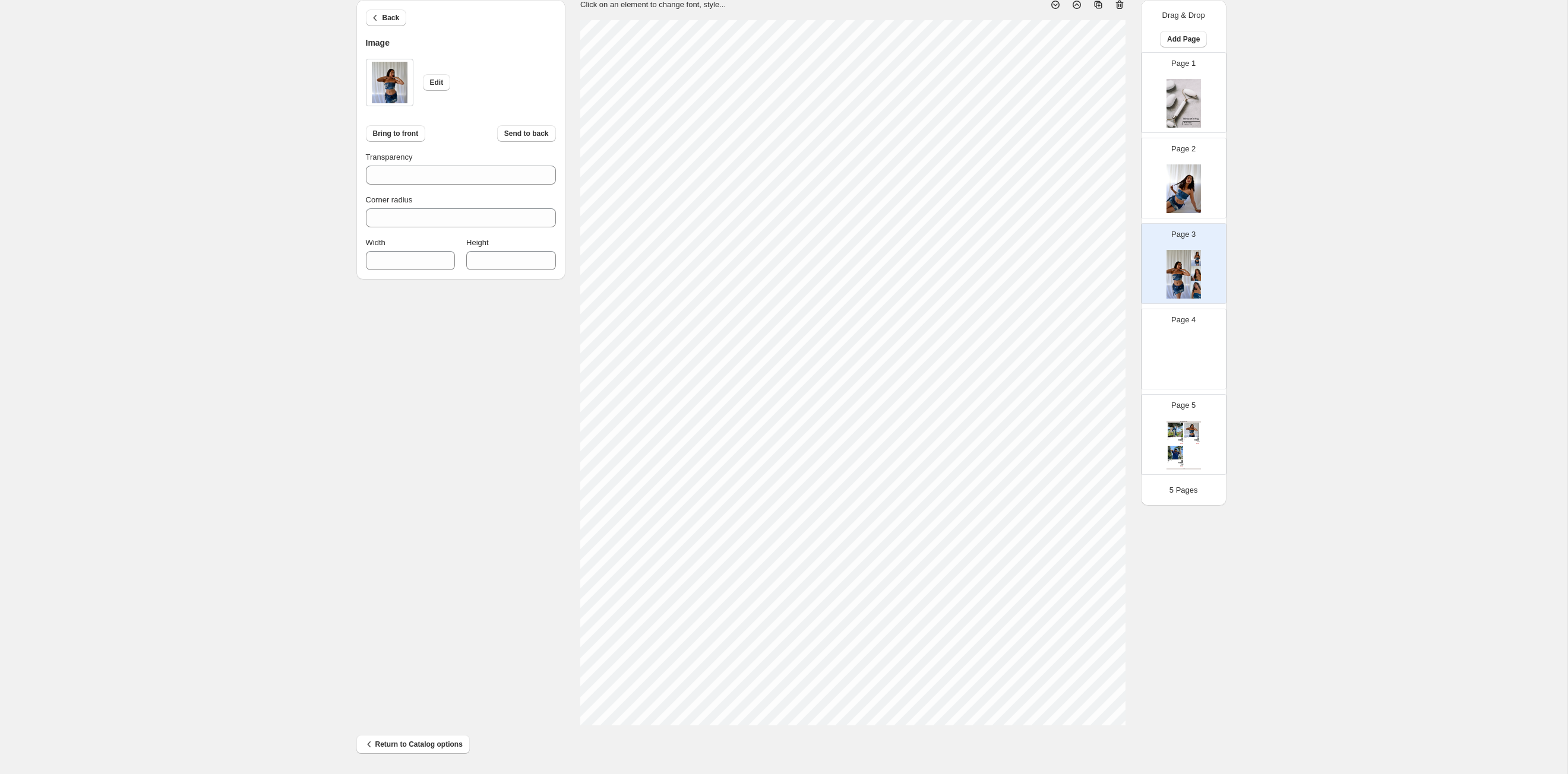 click on "Back Image Edit Bring to front Send to back Transparency *** Corner radius * Width *** Height **** Click on an element to change font, style... Drag & Drop Add Page Page 1 Page 2 Page 3 Page 4 Page 5 Clothing Catalog Kona Doodle Jeans Take your denim to the next level with these custom jeans! Fill out the custom order form below with your o... Stock Quantity:  0 SKU:   Weight:  0 Tags:   Brand:  Ciel Reverie Barcode №:   $ 10 $ null $ 10.00 $ 10.00 Malibu Set Ripped denim corset top with denim tie skirt! Fill out the custom order form below with your own pop-art id... Stock Quantity:  0 SKU:   Weight:  0 Tags:  preorder Brand:  Ciel Reverie Barcode №:   $ null $ null $ 10.00 $ 10.00 Popart Tshirt Personalize your tee with your favorite popart! Fill out the custom order form below with your own pop-art ... Stock Quantity:  0 SKU:   Weight:  0 Tags:  preorder Brand:  Ciel Reverie Barcode №:   $ null $ null $ 10.00 $ 10.00 Clothing Catalog | Page undefined 5 Pages" at bounding box center (784, 362) 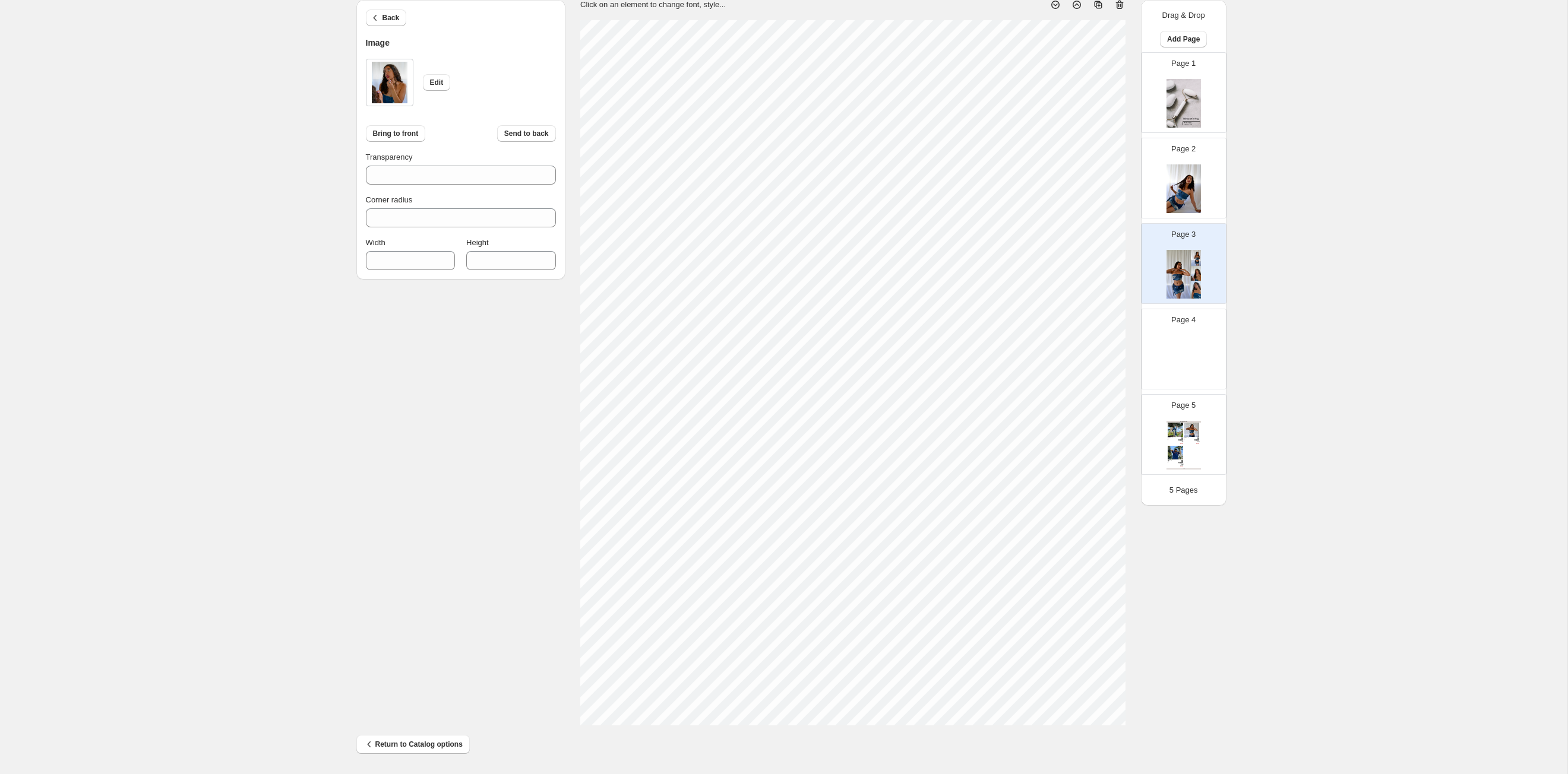 click on "1. Create new catalog 2. Pick a Template 3. General Options 4. Catalog Editor 5. Export & Share 100% Page *  / 5 Sync Data Save Template Save draft Next Cancel Back Image Edit Bring to front Send to back Transparency *** Corner radius * Width *** Height *** Click on an element to change font, style... Drag & Drop Add Page Page 1 Page 2 Page 3 Page 4 Page 5 Clothing Catalog Kona Doodle Jeans Take your denim to the next level with these custom jeans! Fill out the custom order form below with your o... Stock Quantity:  0 SKU:   Weight:  0 Tags:   Brand:  Ciel Reverie Barcode №:   $ 10 $ null $ 10.00 $ 10.00 Malibu Set Ripped denim corset top with denim tie skirt! Fill out the custom order form below with your own pop-art id... Stock Quantity:  0 SKU:   Weight:  0 Tags:  preorder Brand:  Ciel Reverie Barcode №:   $ null $ null $ 10.00 $ 10.00 Popart Tshirt Personalize your tee with your favorite popart! Fill out the custom order form below with your own pop-art ... Stock Quantity:  0 SKU:   Weight:  0 $ null" at bounding box center (783, 351) 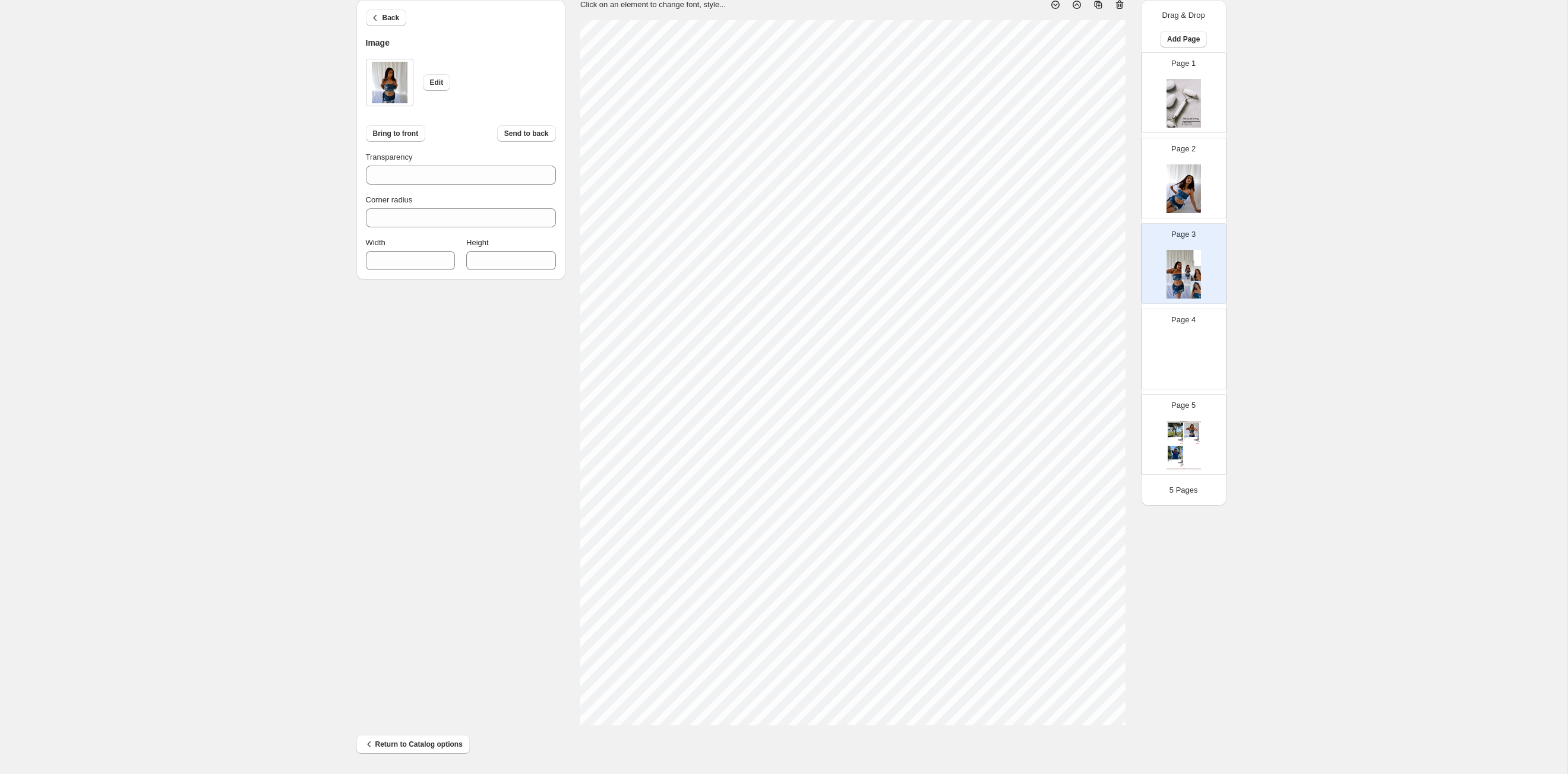 type on "***" 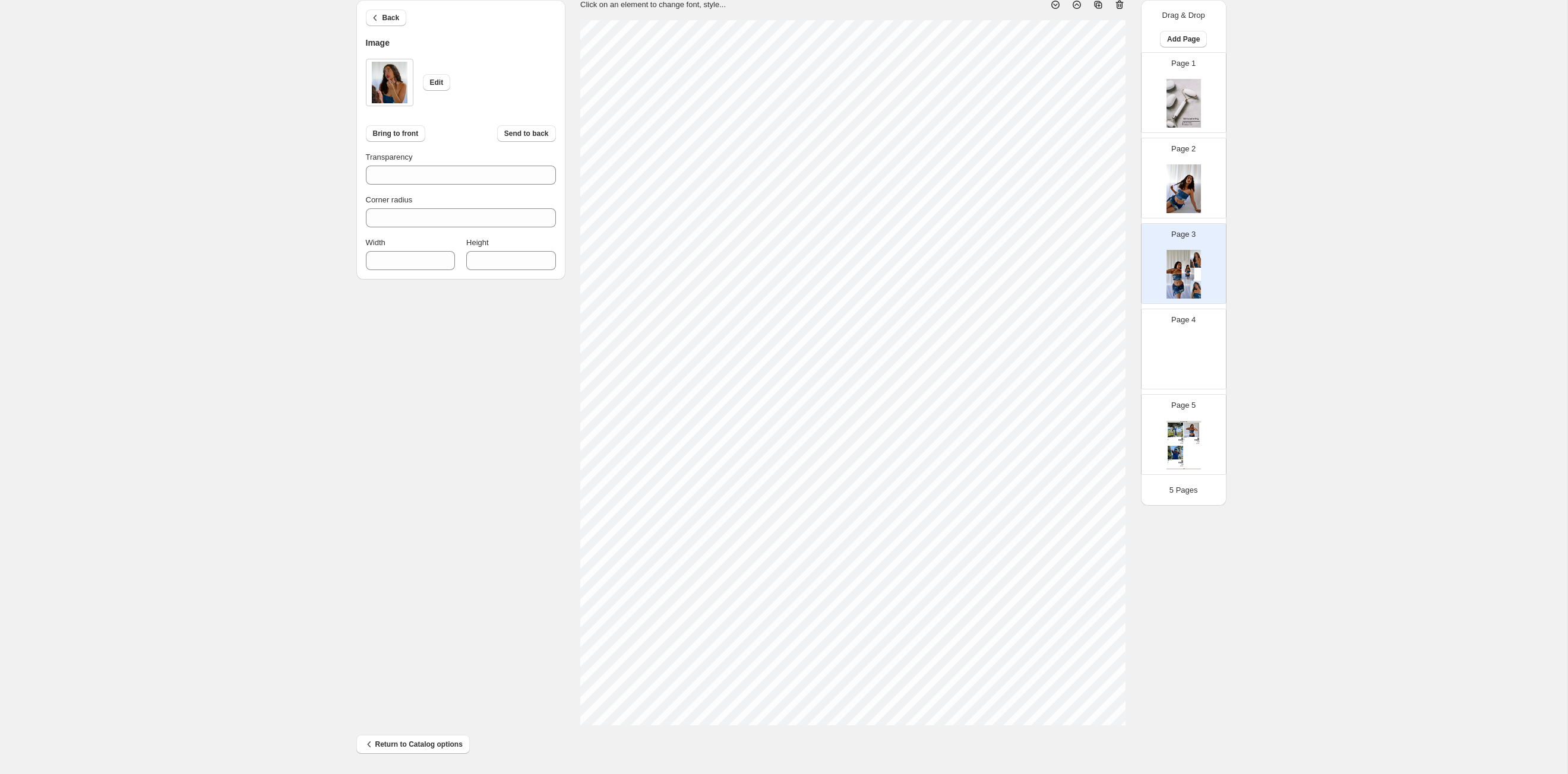 type on "***" 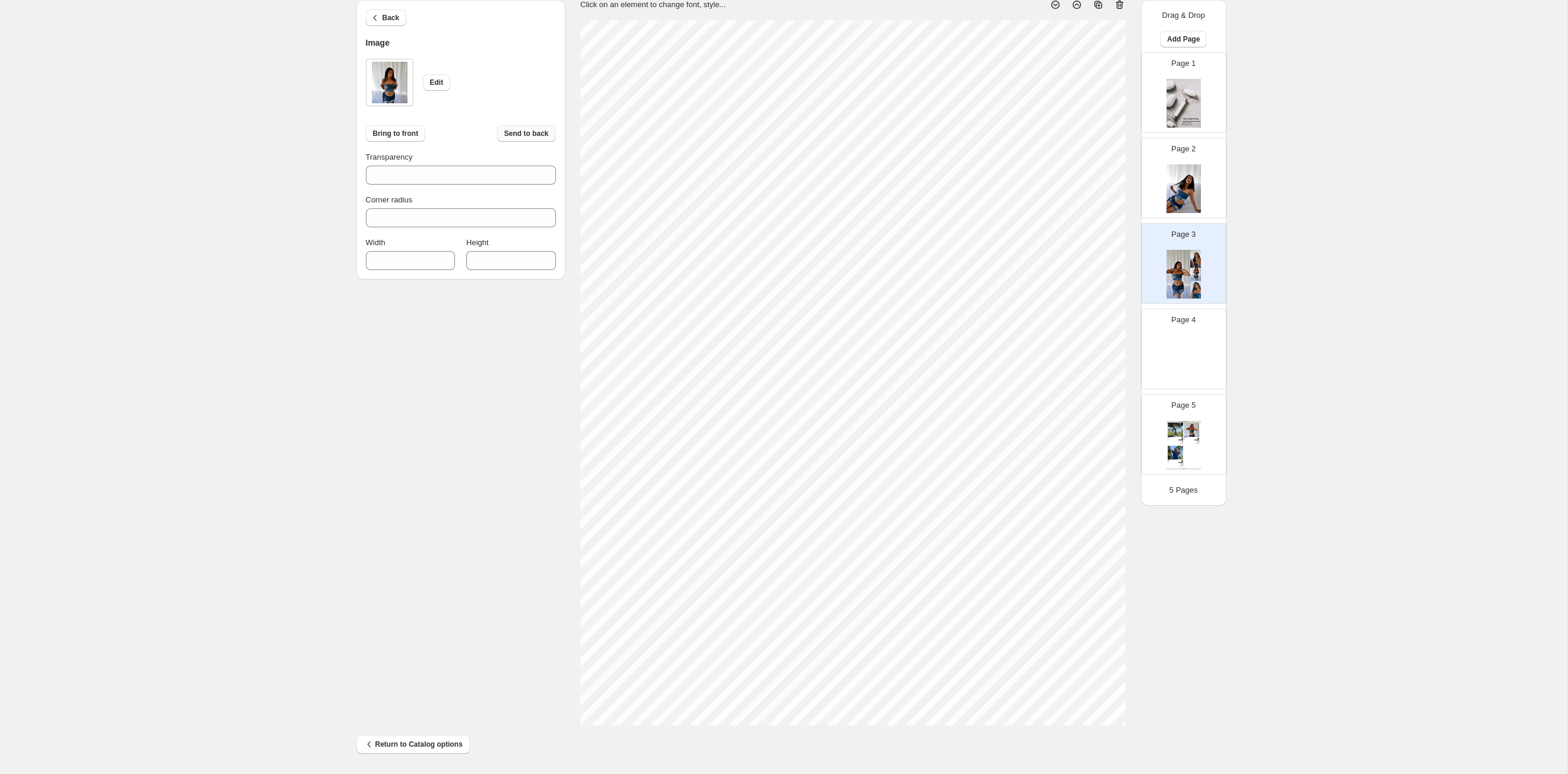 click on "Send to back" at bounding box center [526, 134] 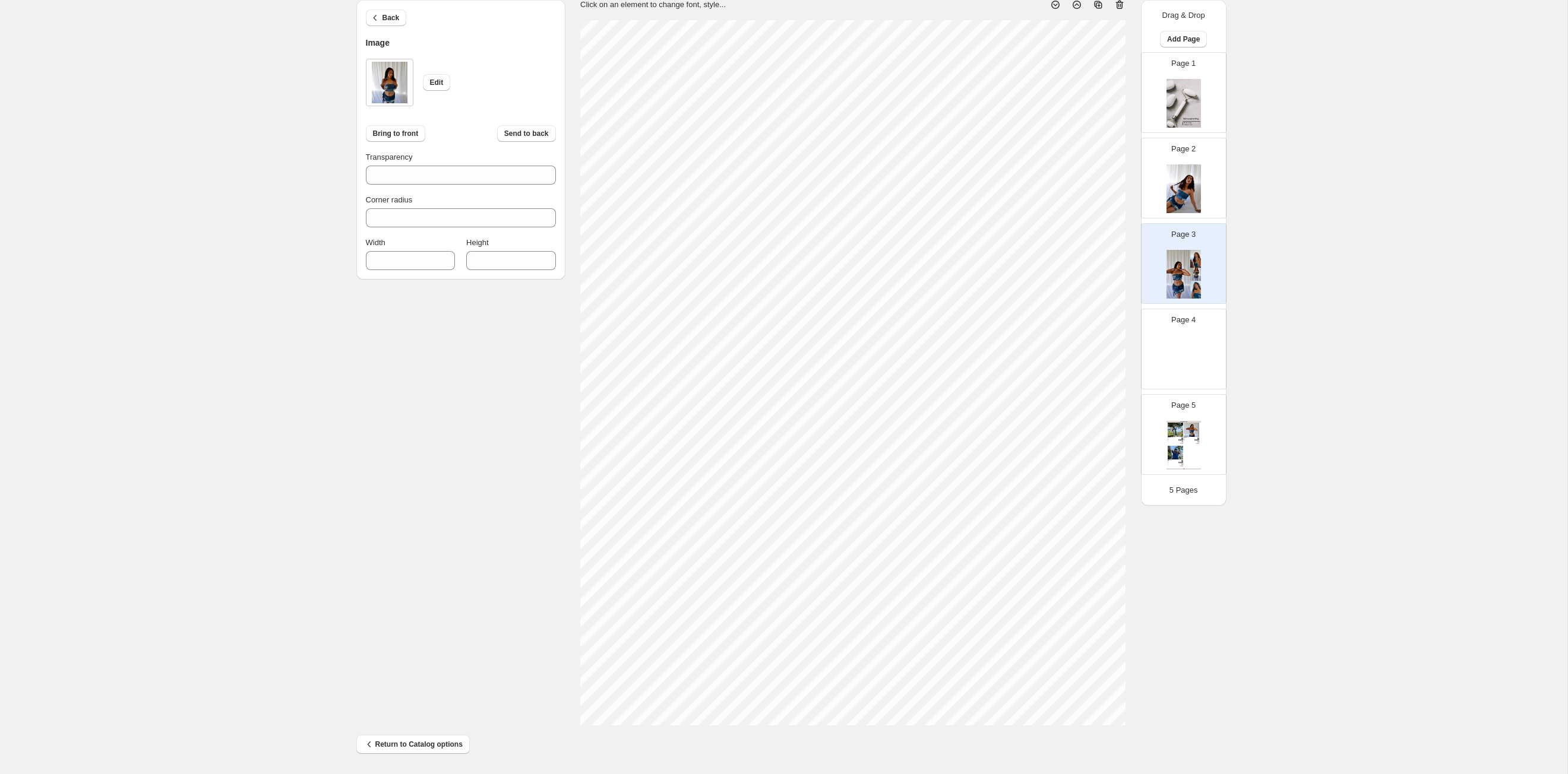 click on "100% Page *  / 5 Sync Data Save Template Save draft Next Cancel Back Image Edit Bring to front Send to back Transparency *** Corner radius * Width *** Height *** Click on an element to change font, style... Drag & Drop Add Page Page 1 Page 2 Page 3 Page 4 Page 5 Clothing Catalog Kona Doodle Jeans Take your denim to the next level with these custom jeans! Fill out the custom order form below with your o... Stock Quantity:  0 SKU:   Weight:  0 Tags:   Brand:  Ciel Reverie Barcode №:   $ 10 $ null $ 10.00 $ 10.00 Malibu Set Ripped denim corset top with denim tie skirt! Fill out the custom order form below with your own pop-art id... Stock Quantity:  0 SKU:   Weight:  0 Tags:  preorder Brand:  Ciel Reverie Barcode №:   $ null $ null $ 10.00 $ 10.00 Popart Tshirt Personalize your tee with your favorite popart! Fill out the custom order form below with your own pop-art ... Stock Quantity:  0 SKU:   Weight:  0 Tags:  preorder Brand:  Ciel Reverie Barcode №:   $ null $ null $ 10.00 $ 10.00 5 Pages" at bounding box center [784, 357] 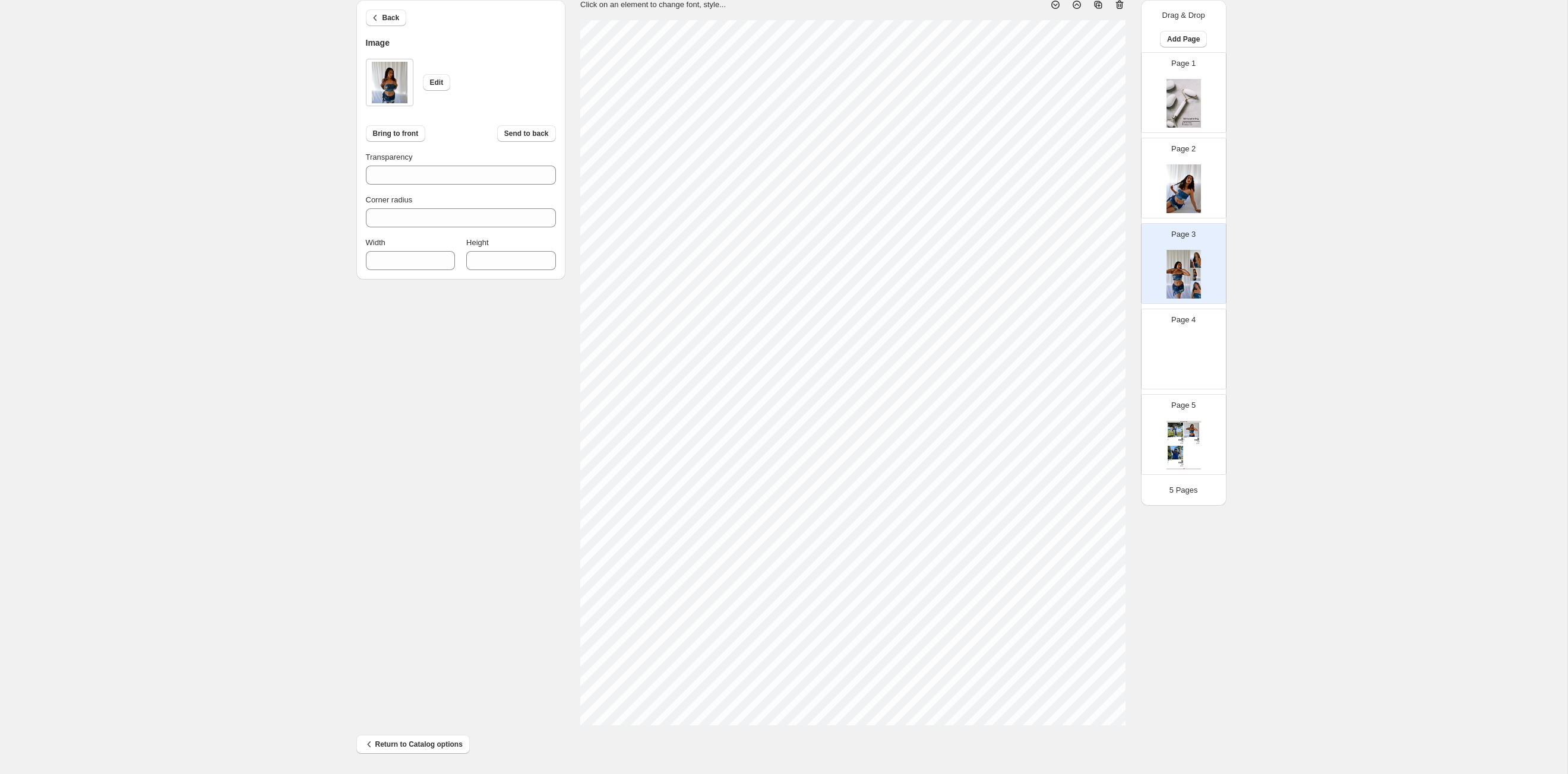 type on "***" 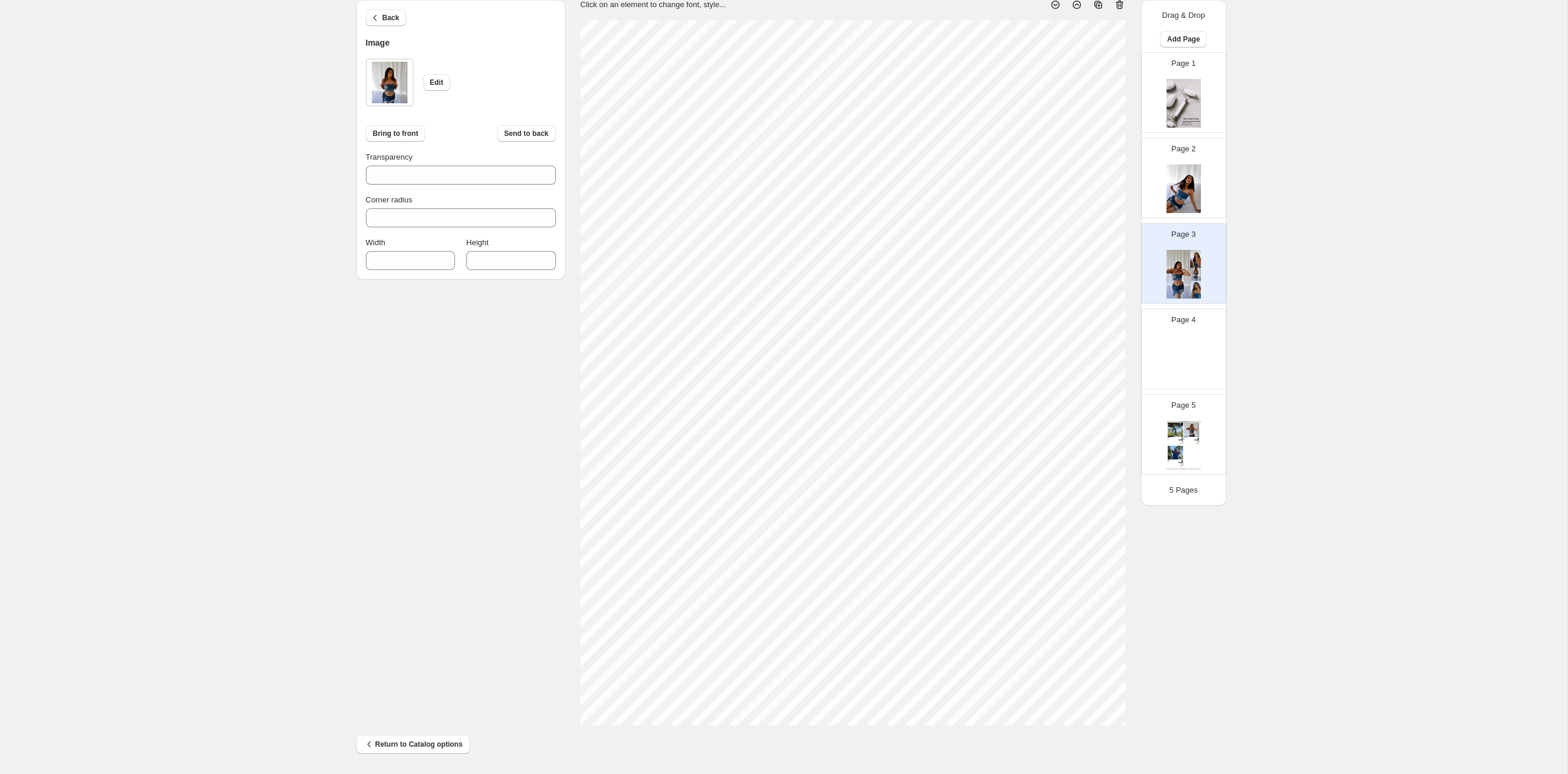 click on "Click on an element to change font, style..." at bounding box center (853, 362) 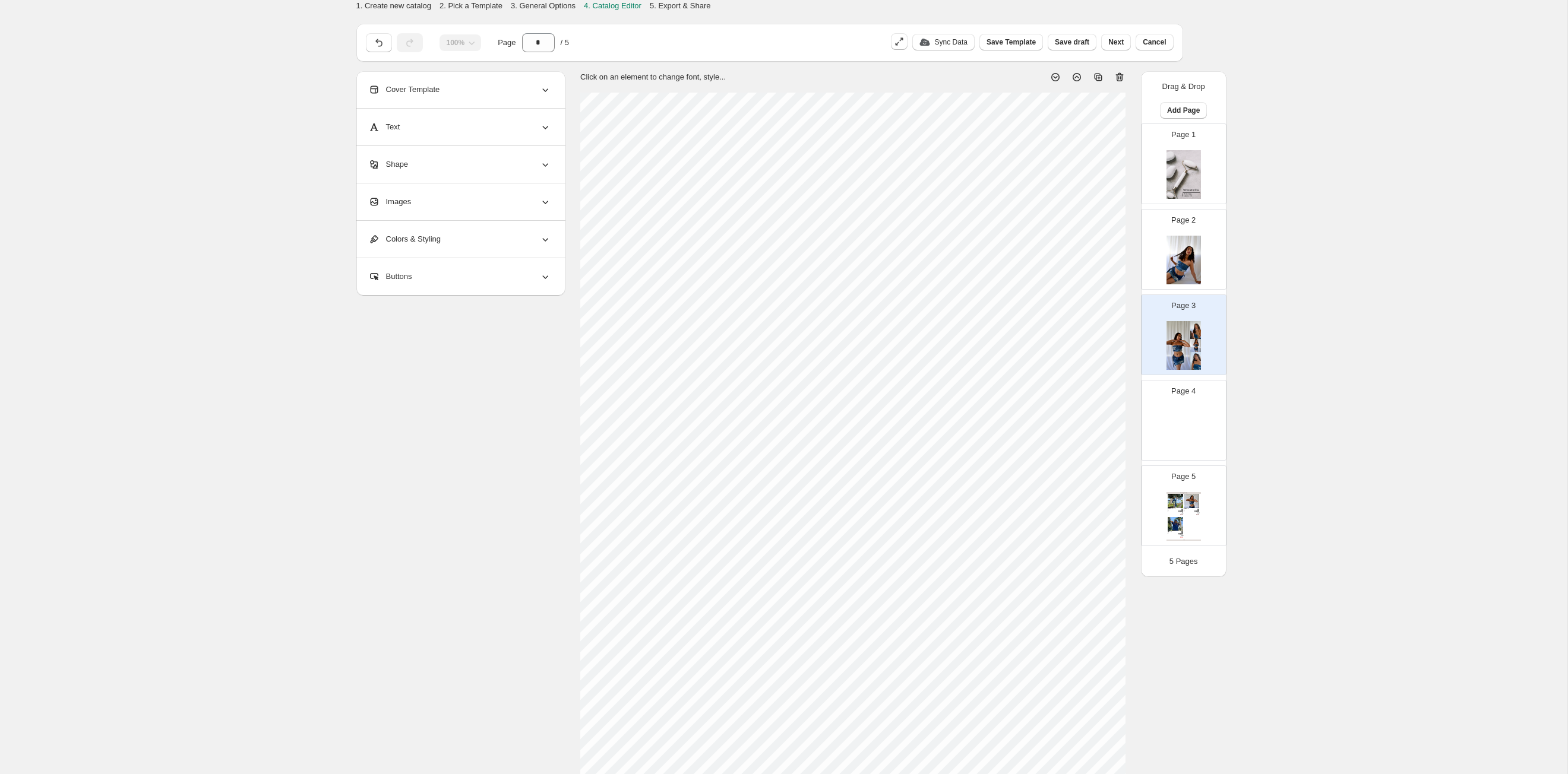 scroll, scrollTop: 47, scrollLeft: 0, axis: vertical 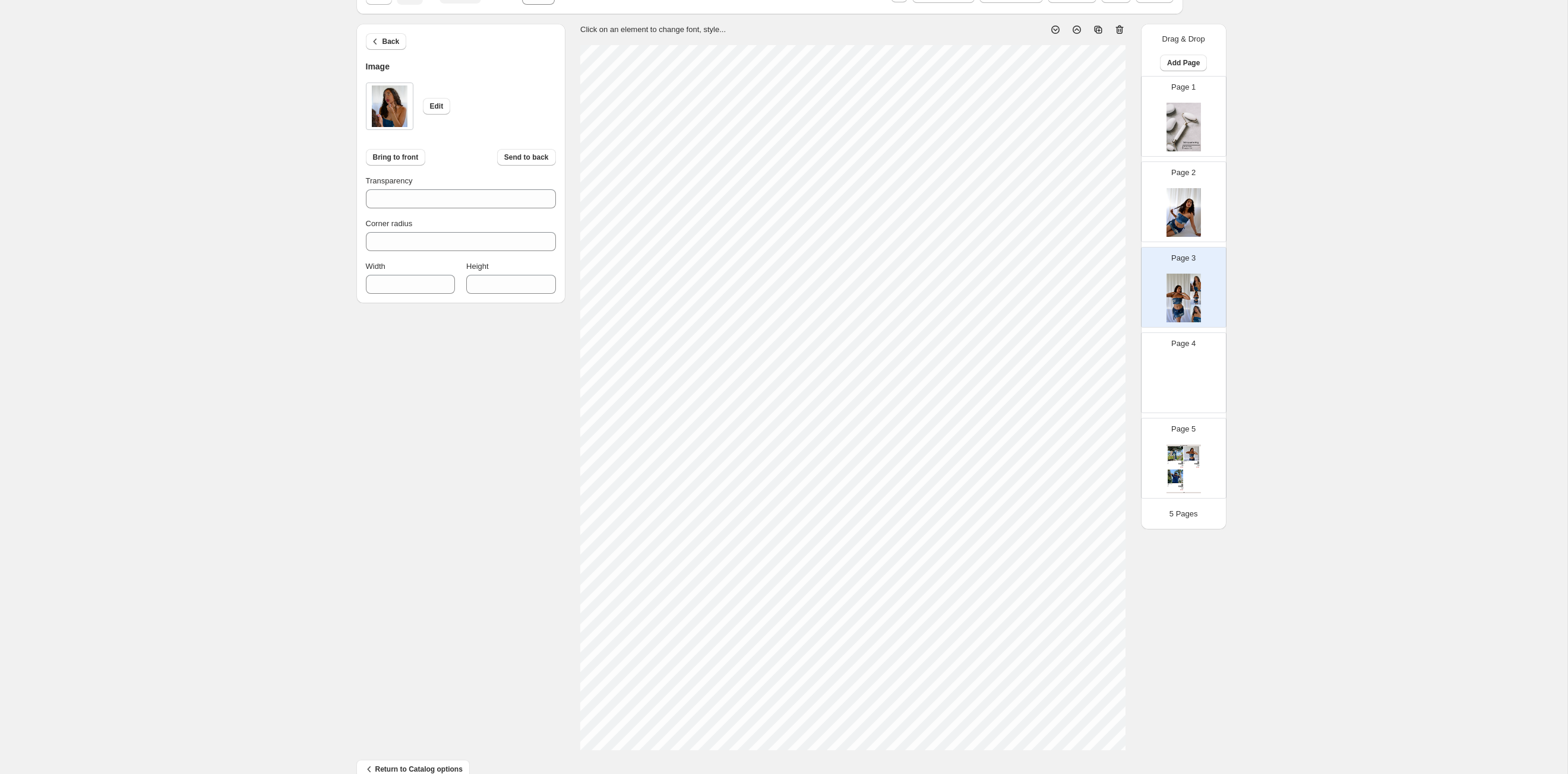type on "***" 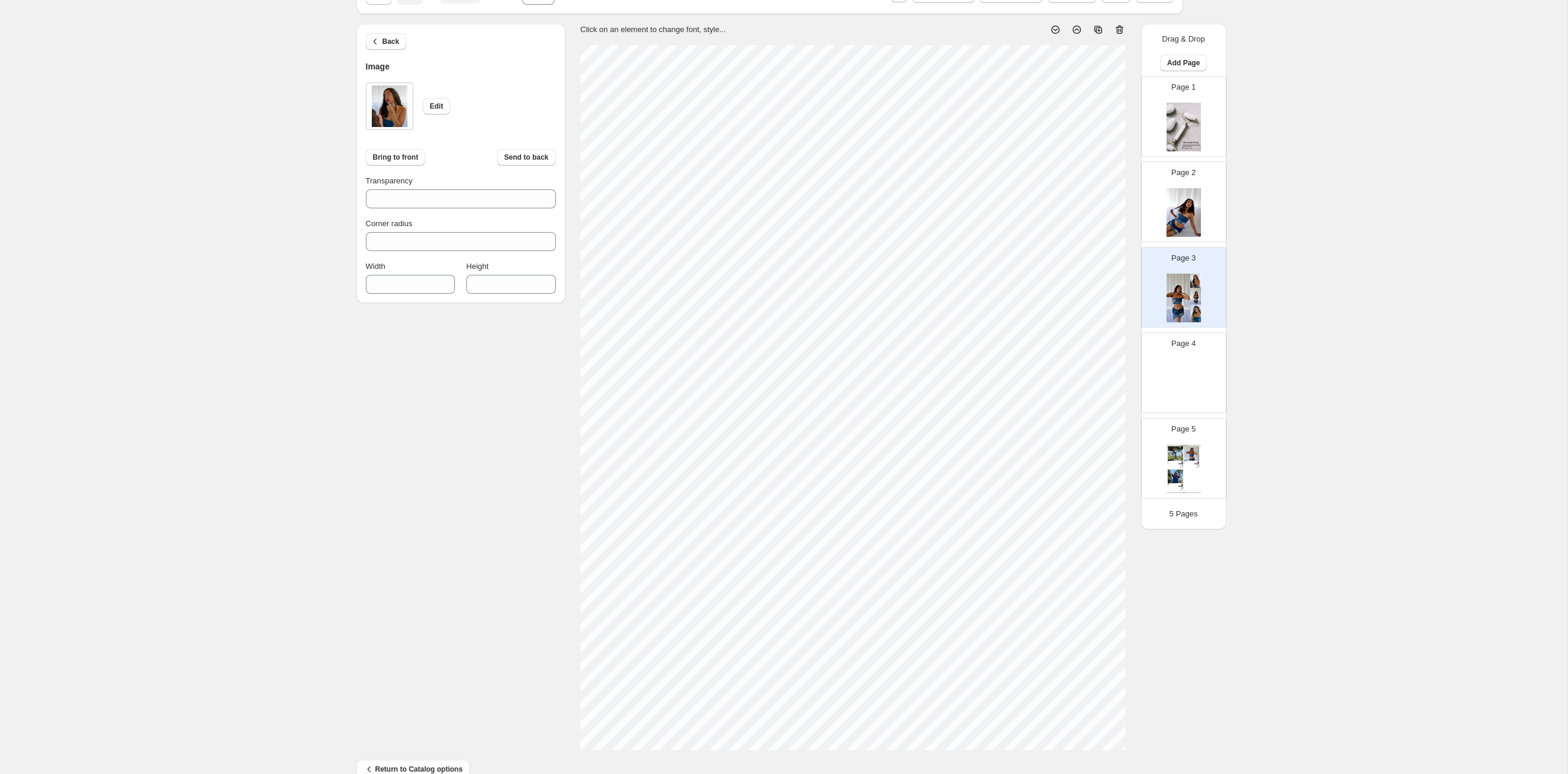 click on "Click on an element to change font, style..." at bounding box center [853, 387] 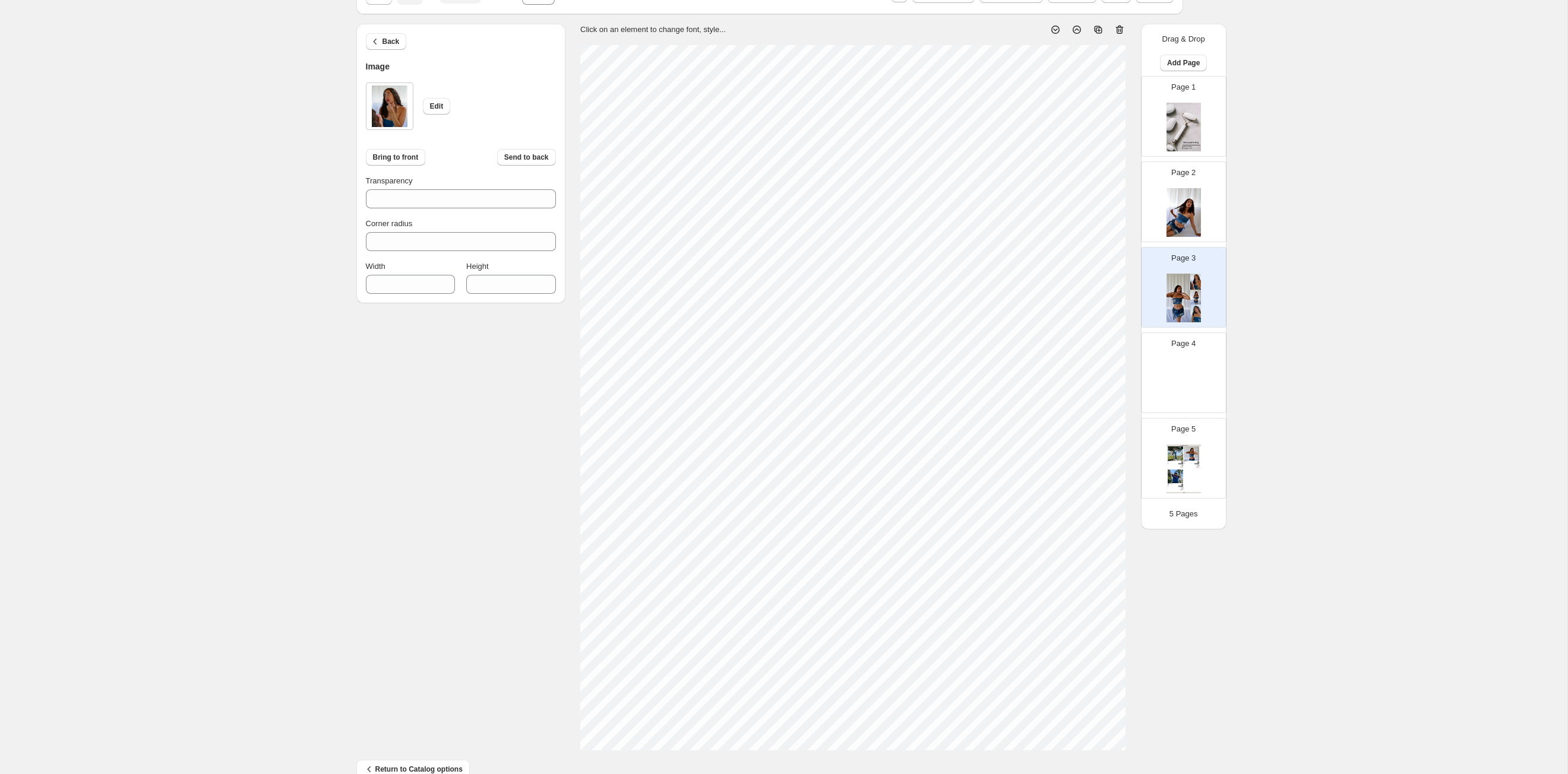 click on "1. Create new catalog 2. Pick a Template 3. General Options 4. Catalog Editor 5. Export & Share 100% Page *  / 5 Sync Data Save Template Save draft Next Cancel Back Image Edit Bring to front Send to back Transparency *** Corner radius * Width *** Height *** Click on an element to change font, style... Drag & Drop Add Page Page 1 Page 2 Page 3 Page 4 Page 5 Clothing Catalog Kona Doodle Jeans Take your denim to the next level with these custom jeans! Fill out the custom order form below with your o... Stock Quantity:  0 SKU:   Weight:  0 Tags:   Brand:  Ciel Reverie Barcode №:   $ 10 $ null $ 10.00 $ 10.00 Malibu Set Ripped denim corset top with denim tie skirt! Fill out the custom order form below with your own pop-art id... Stock Quantity:  0 SKU:   Weight:  0 Tags:  preorder Brand:  Ciel Reverie Barcode №:   $ null $ null $ 10.00 $ 10.00 Popart Tshirt Personalize your tee with your favorite popart! Fill out the custom order form below with your own pop-art ... Stock Quantity:  0 SKU:   Weight:  0 $ null" at bounding box center [783, 376] 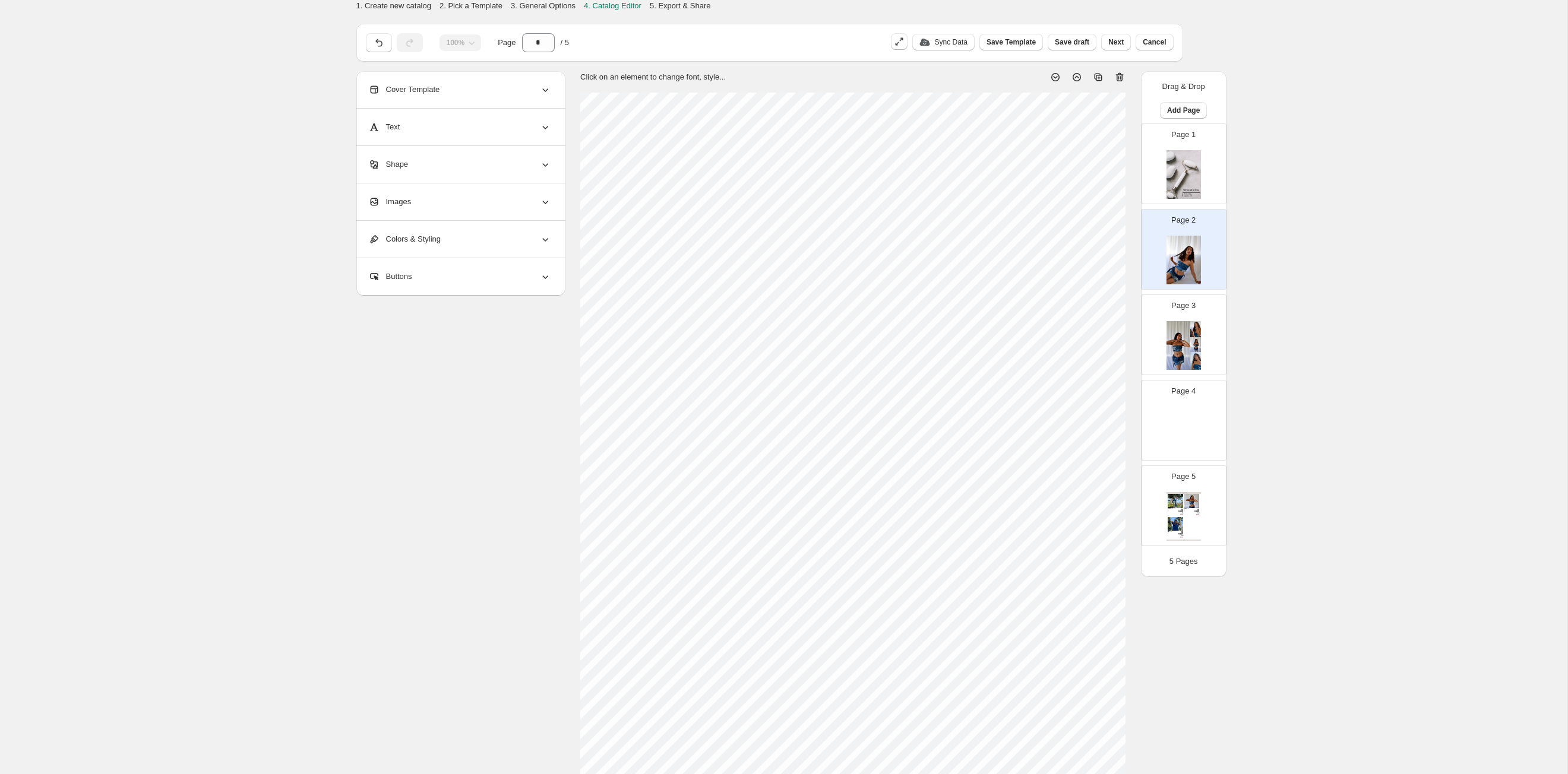 click at bounding box center [1184, 345] 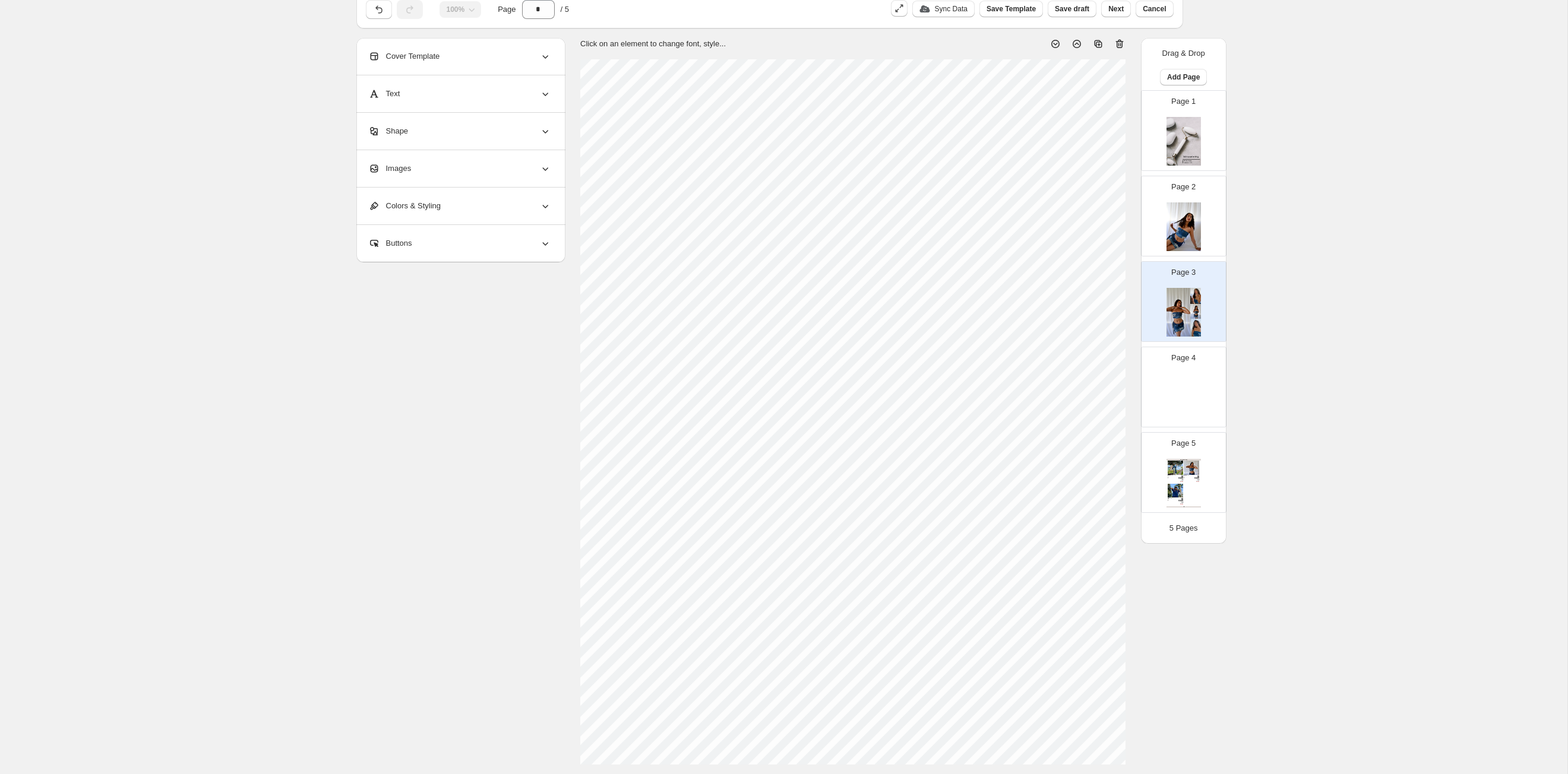scroll, scrollTop: 37, scrollLeft: 0, axis: vertical 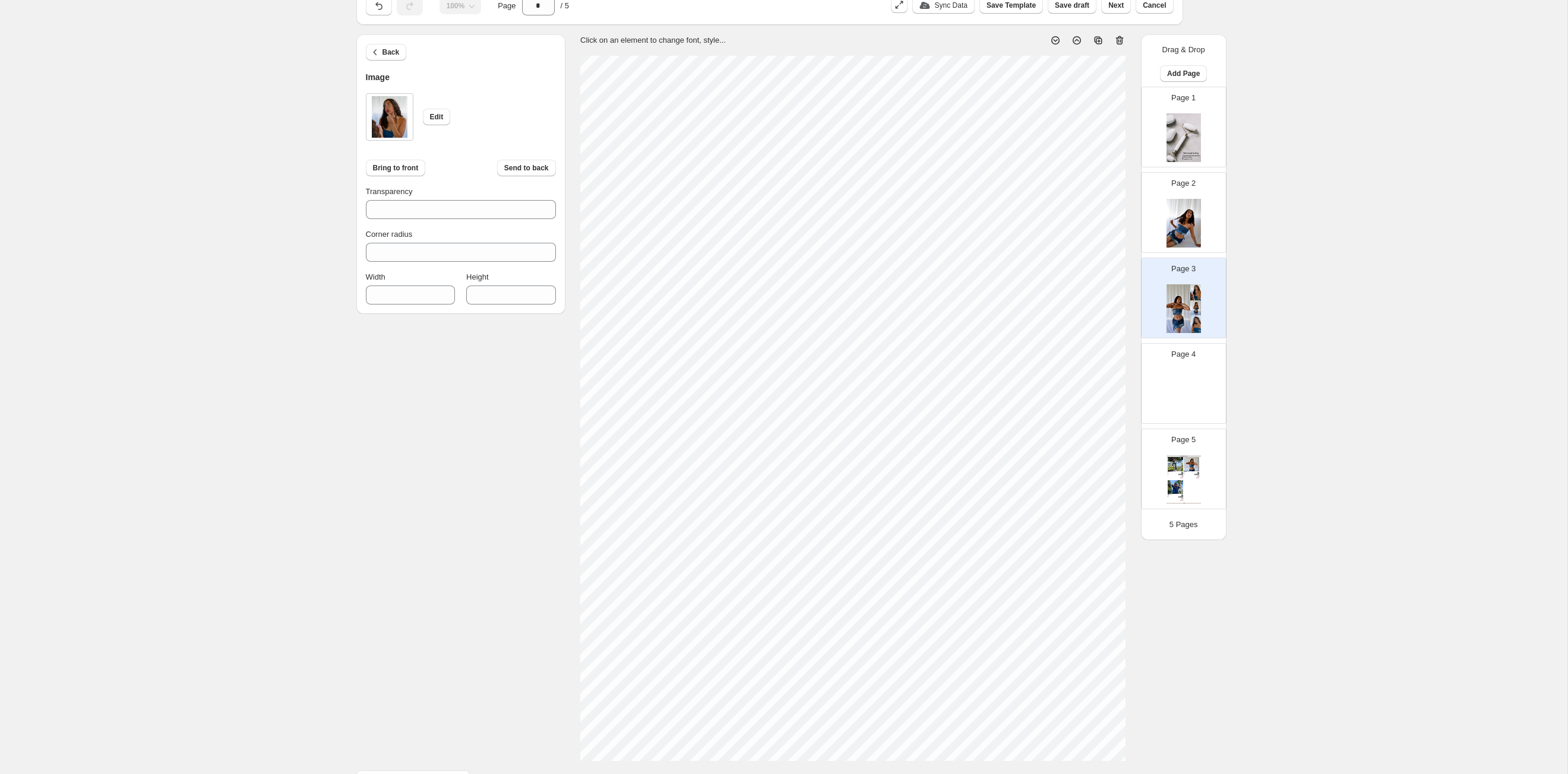 type on "***" 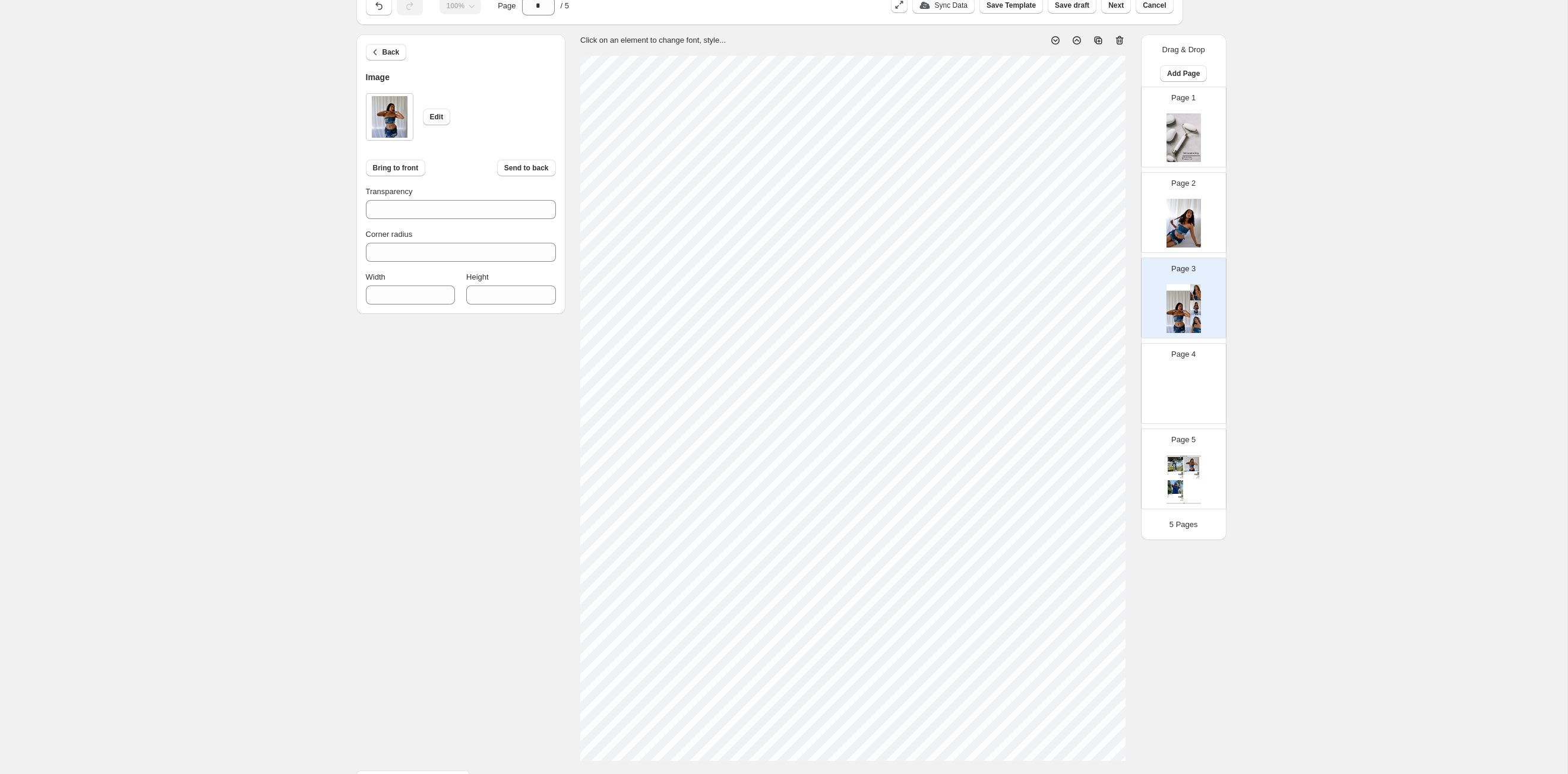 type on "***" 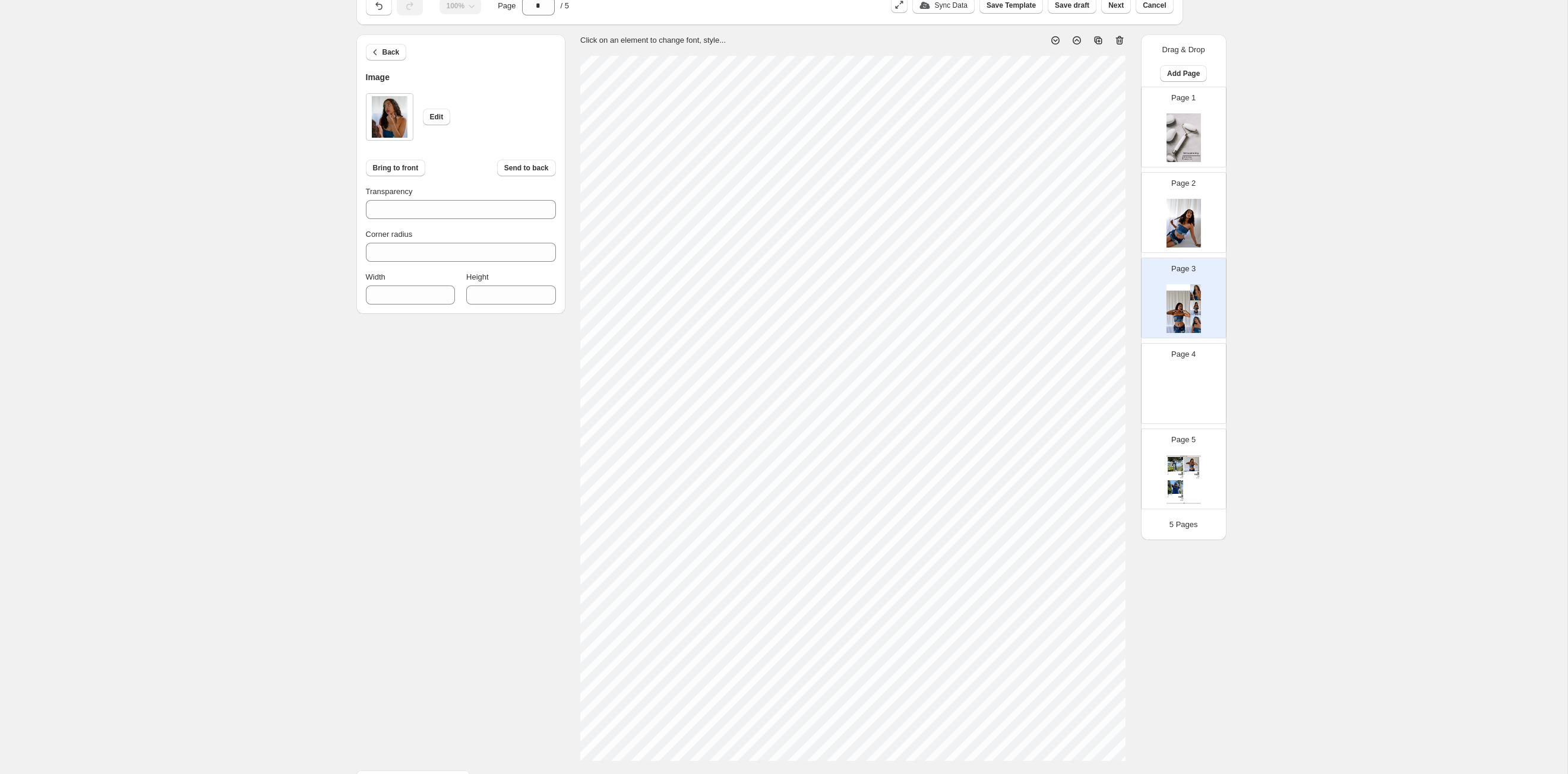 type on "***" 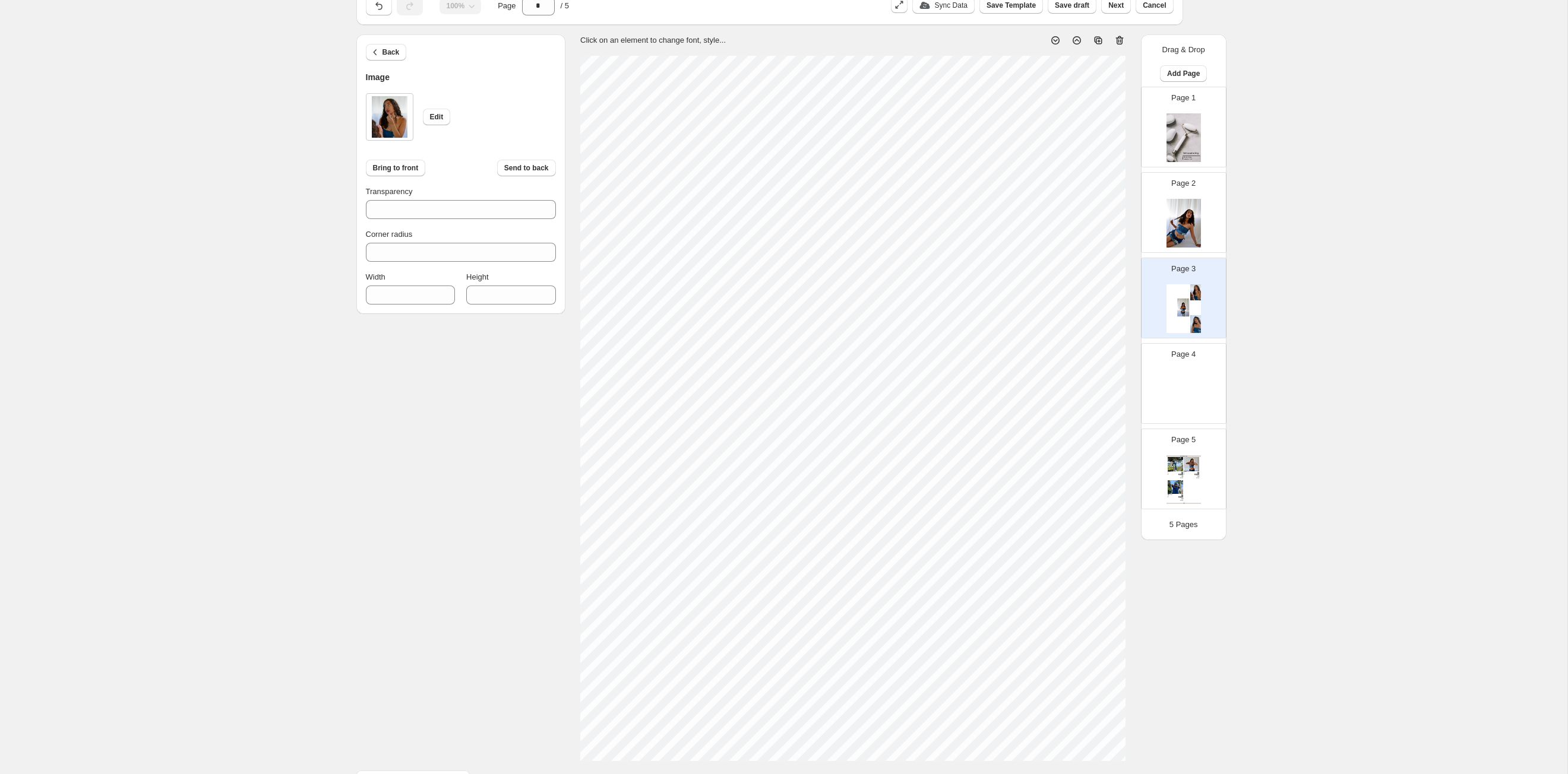 type on "***" 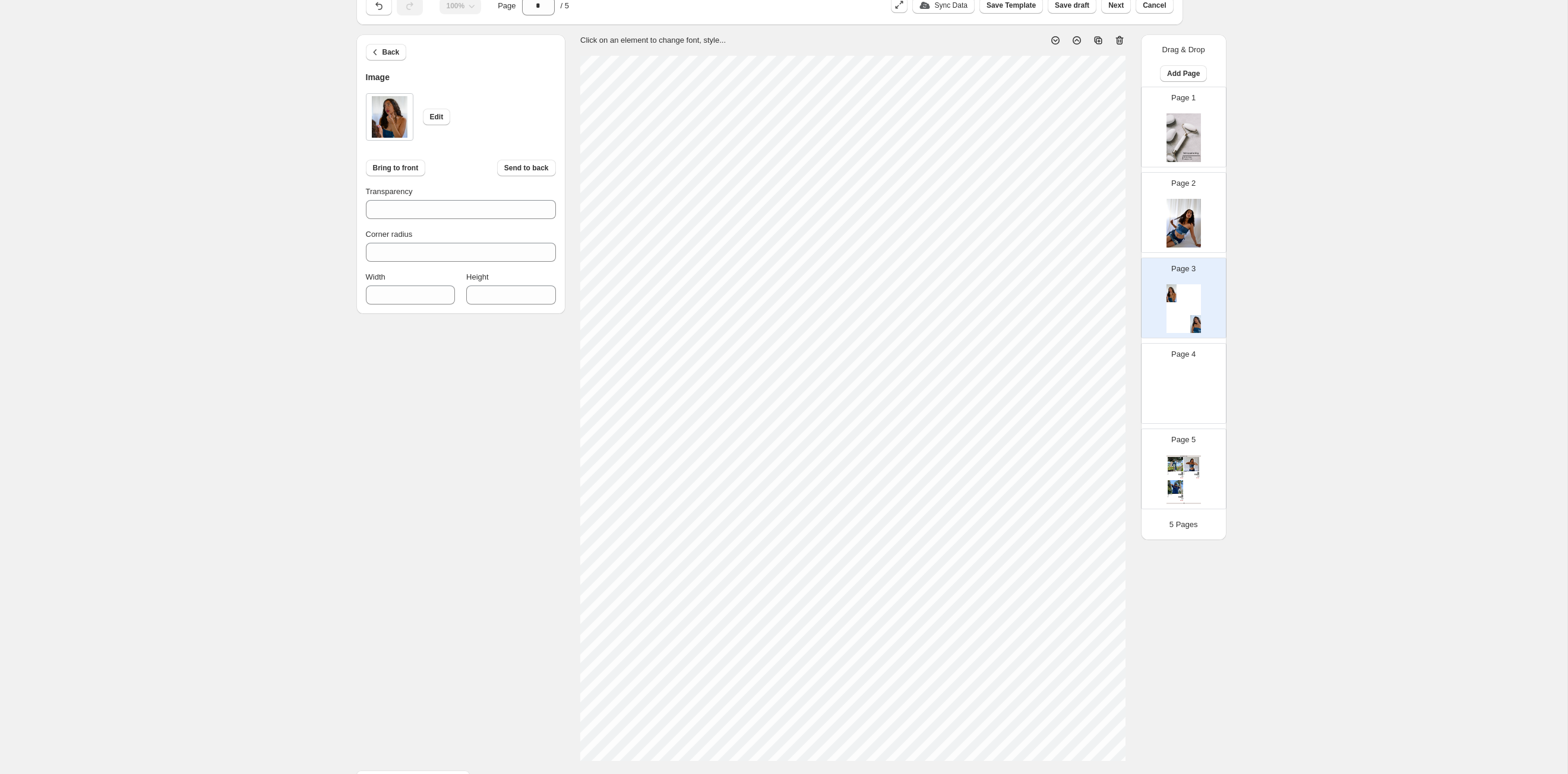 type on "***" 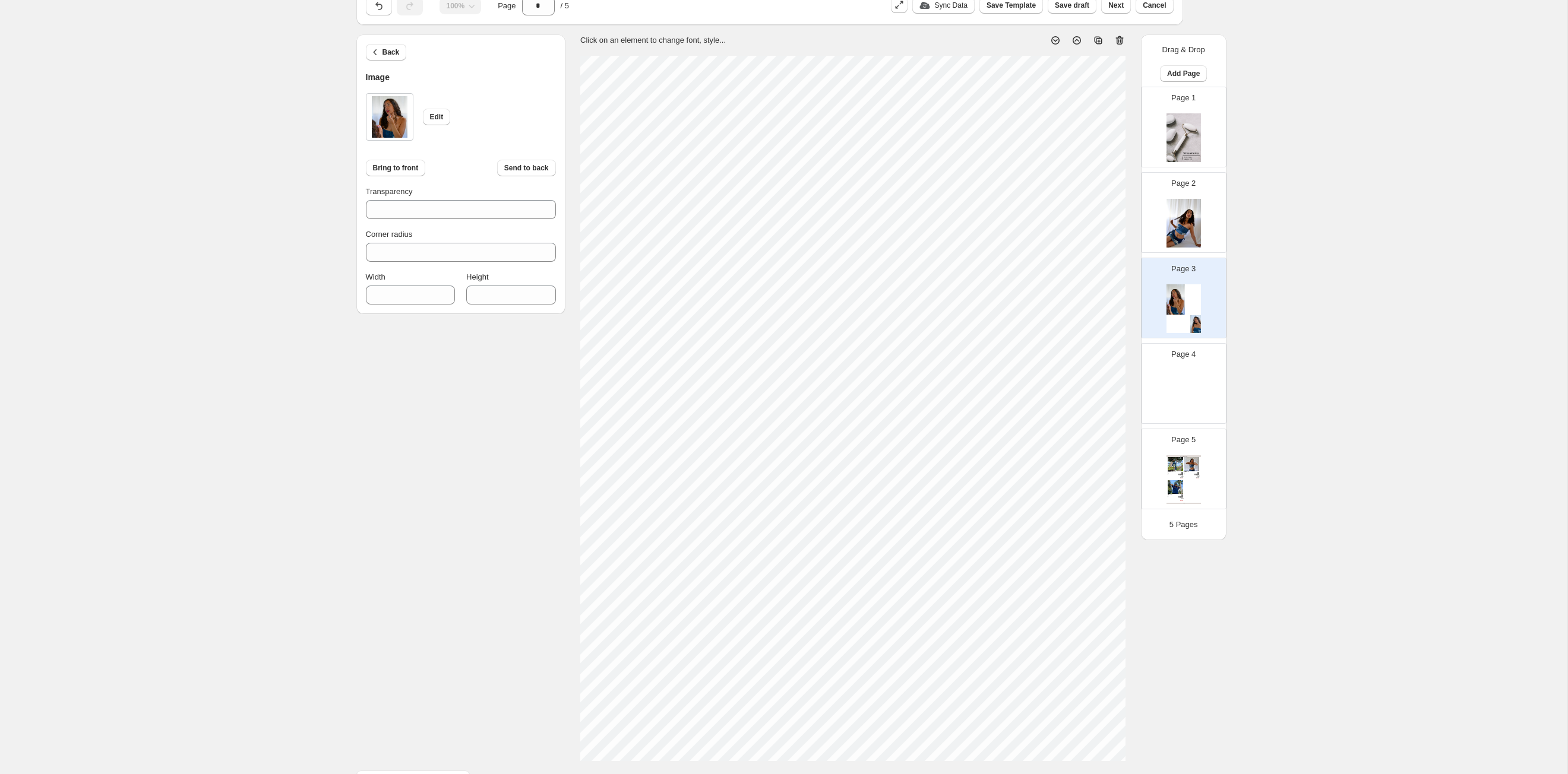 type on "***" 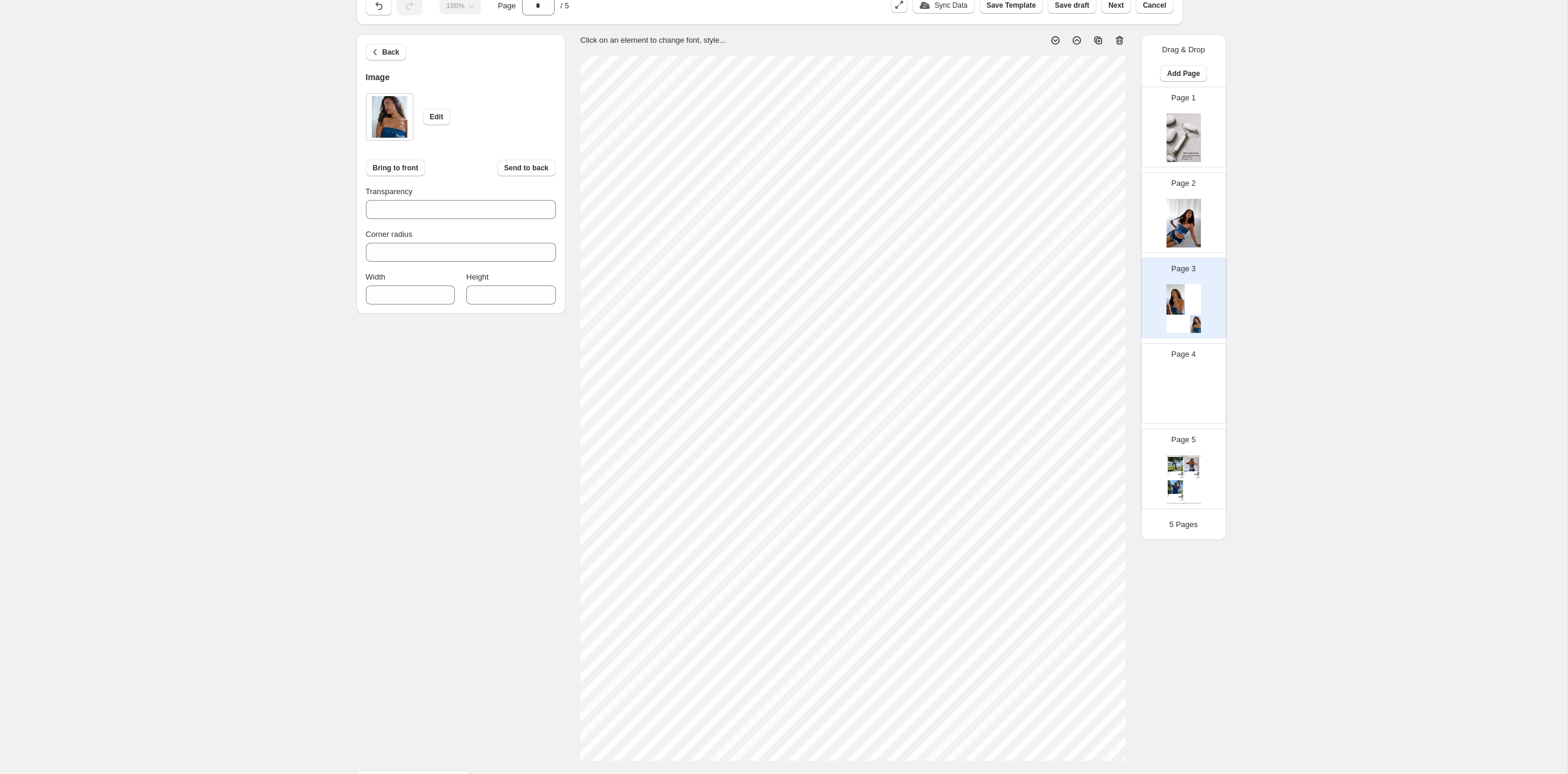type on "***" 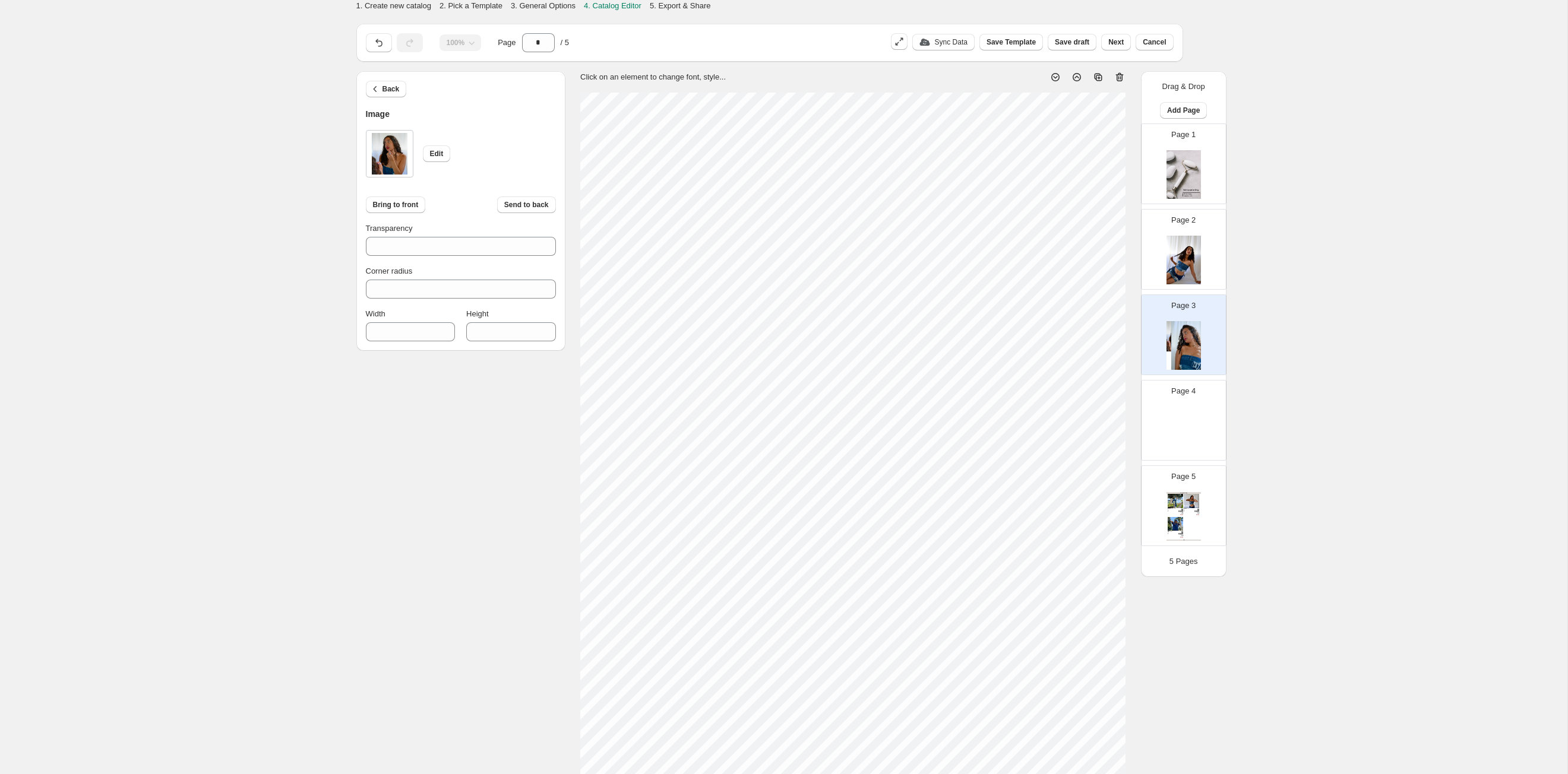 scroll, scrollTop: 52, scrollLeft: 0, axis: vertical 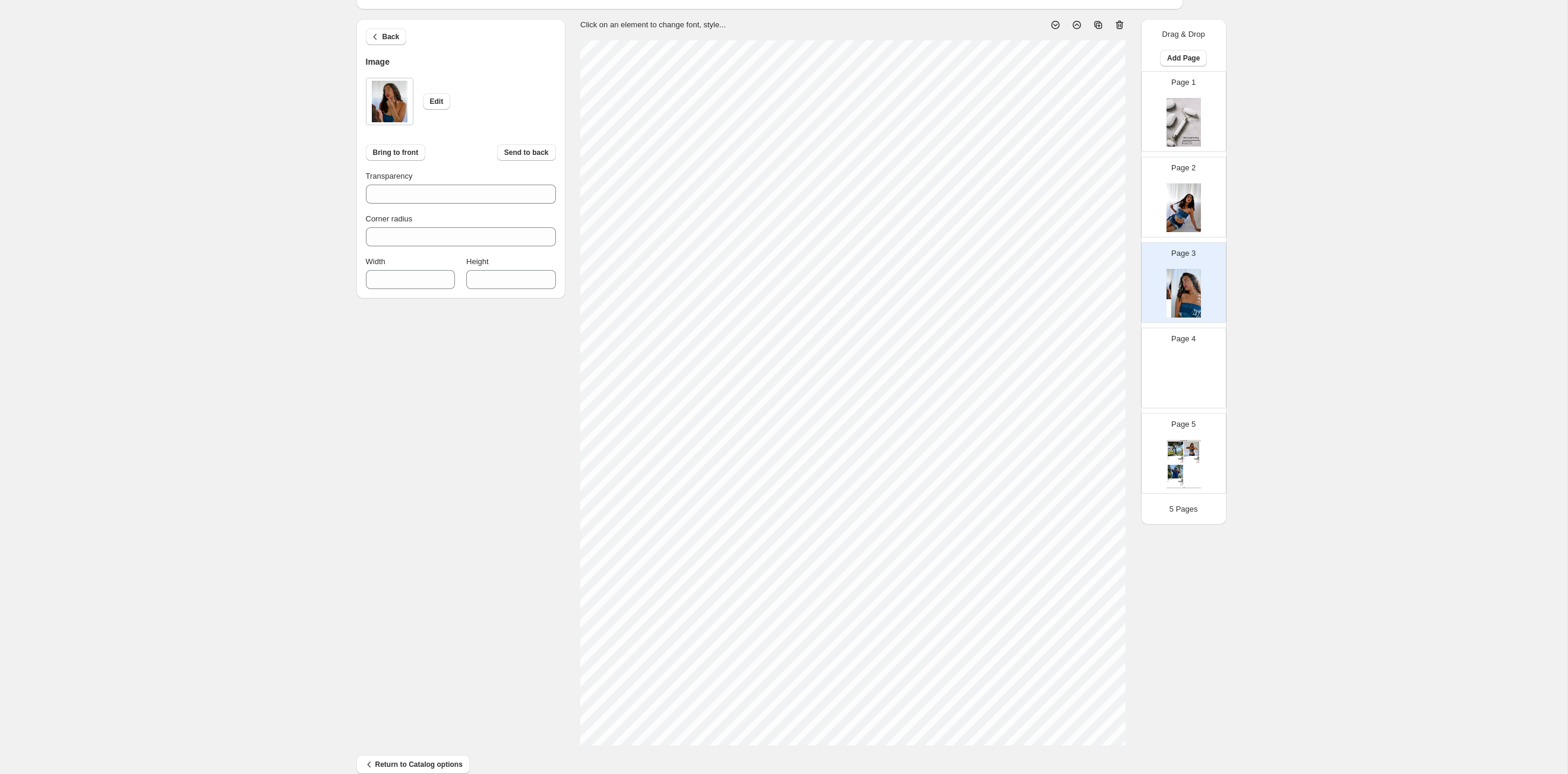 type on "***" 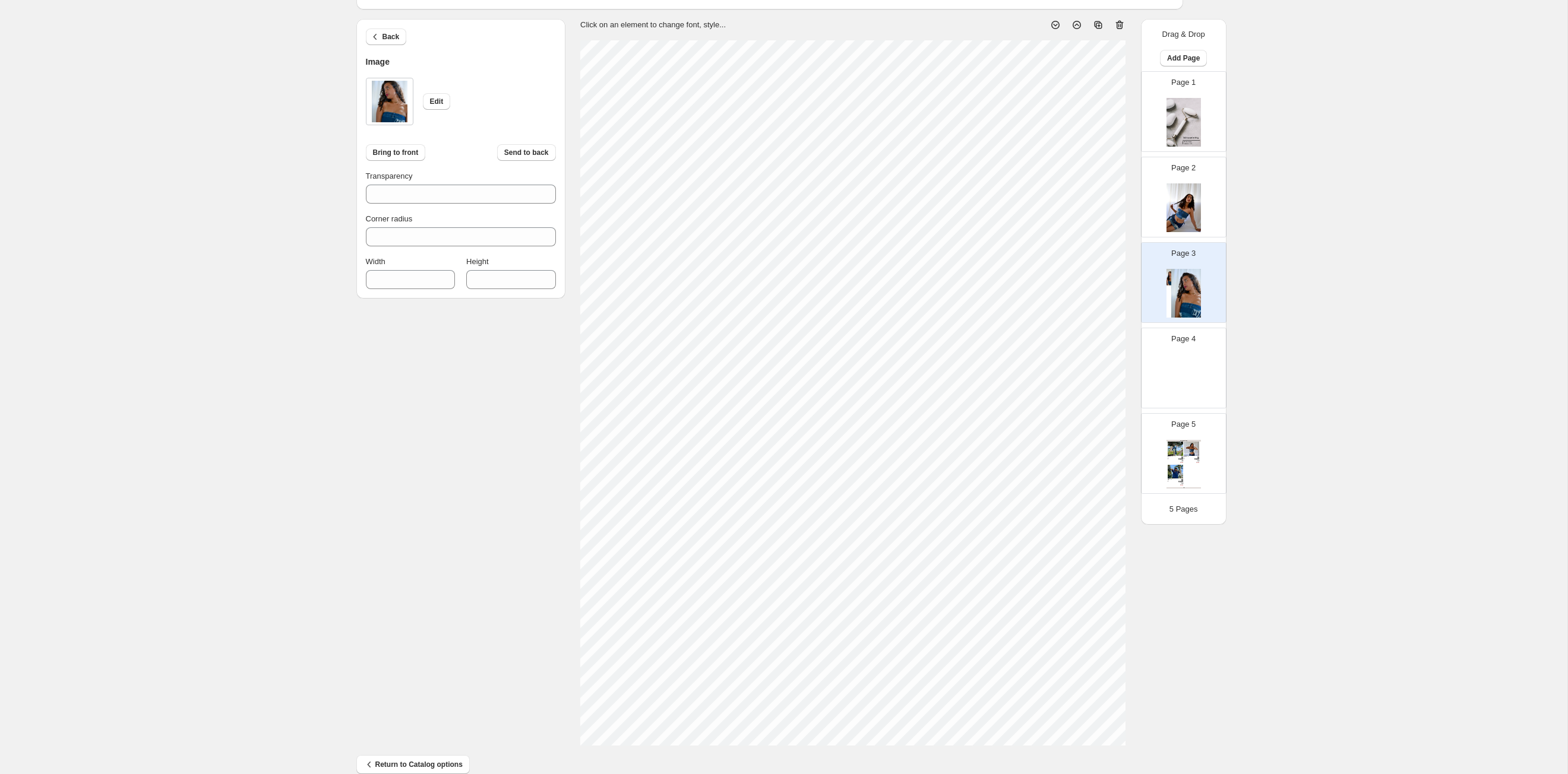 type on "***" 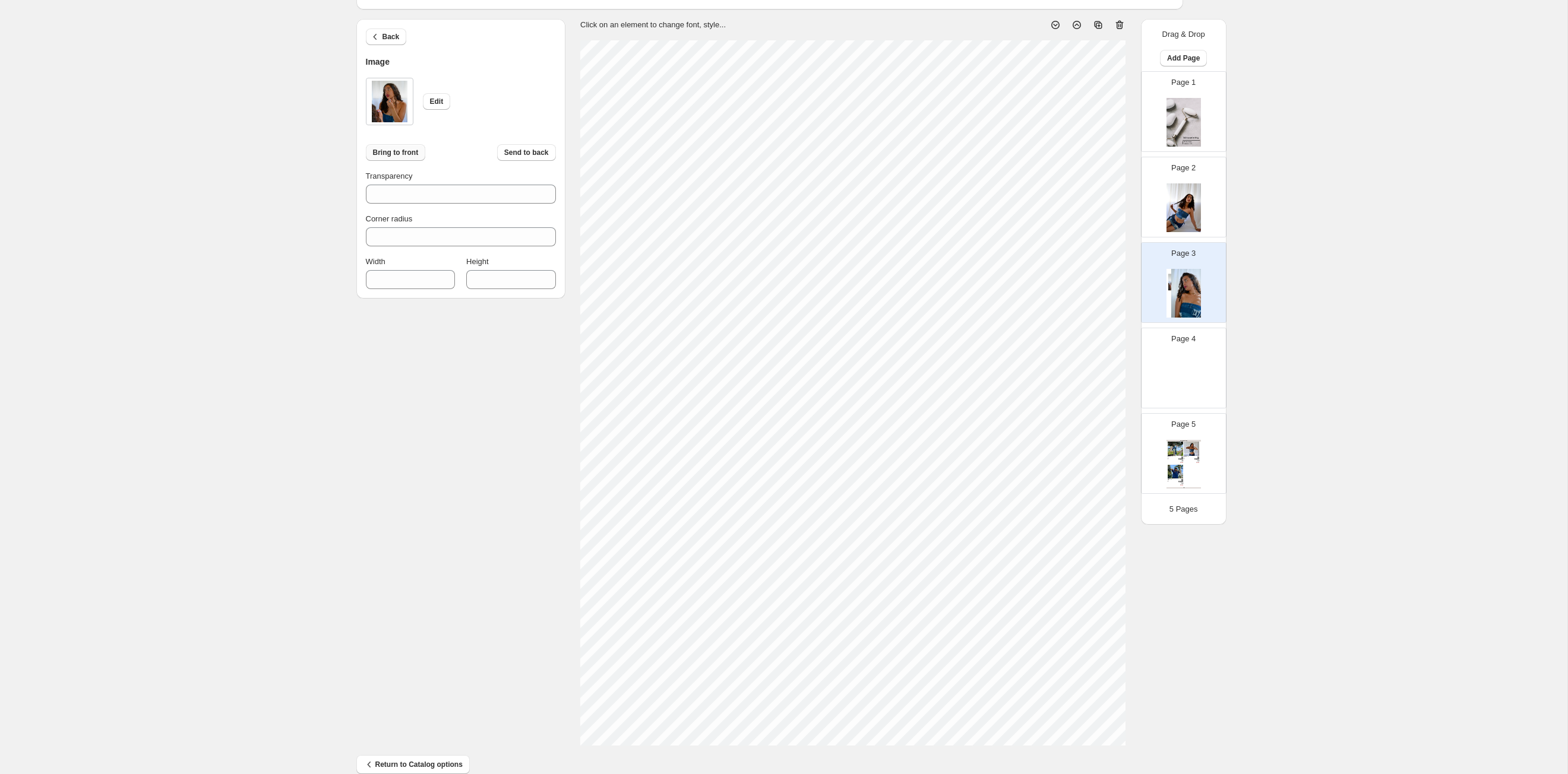 click on "Bring to front" at bounding box center (396, 153) 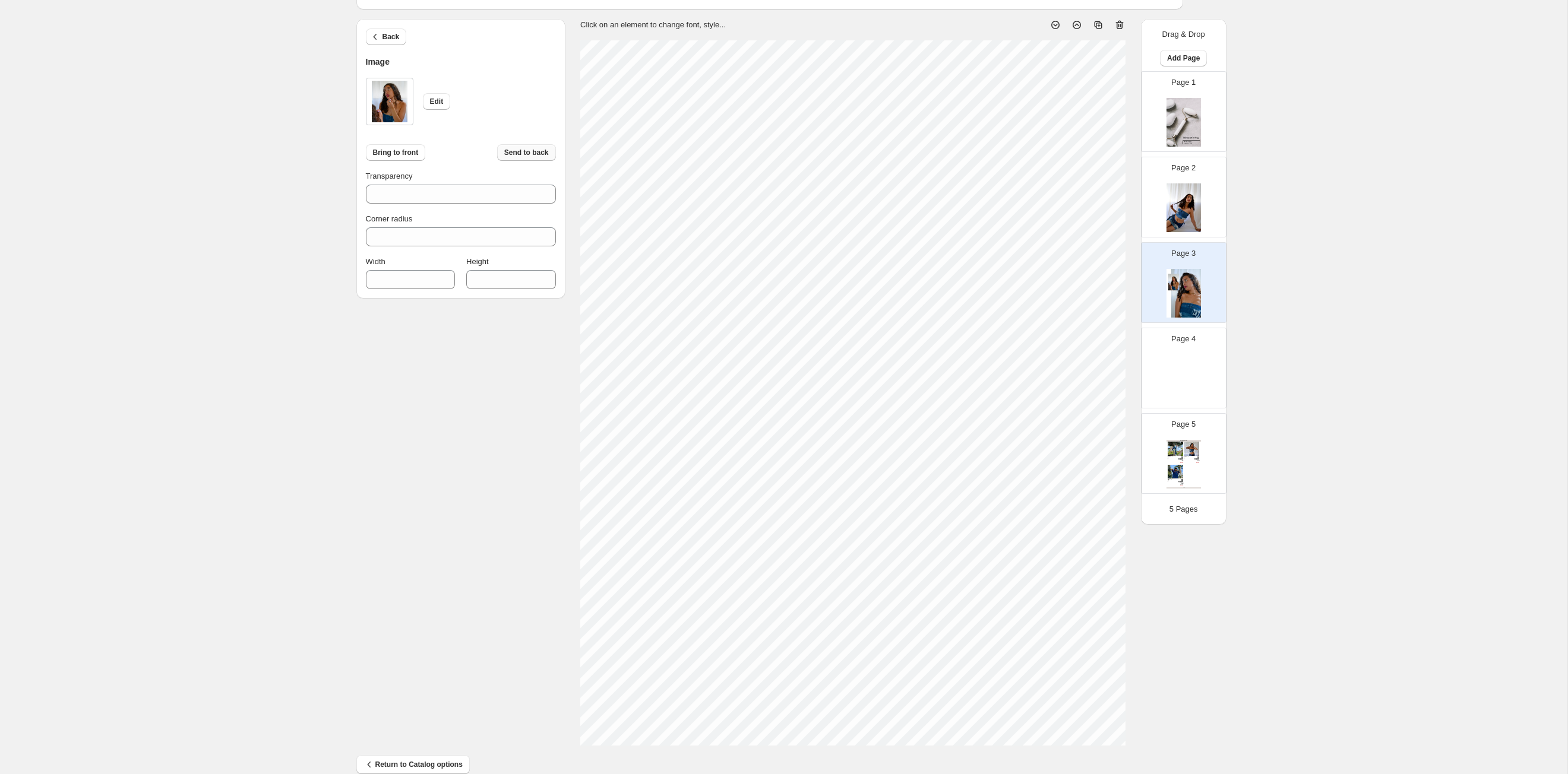 type on "***" 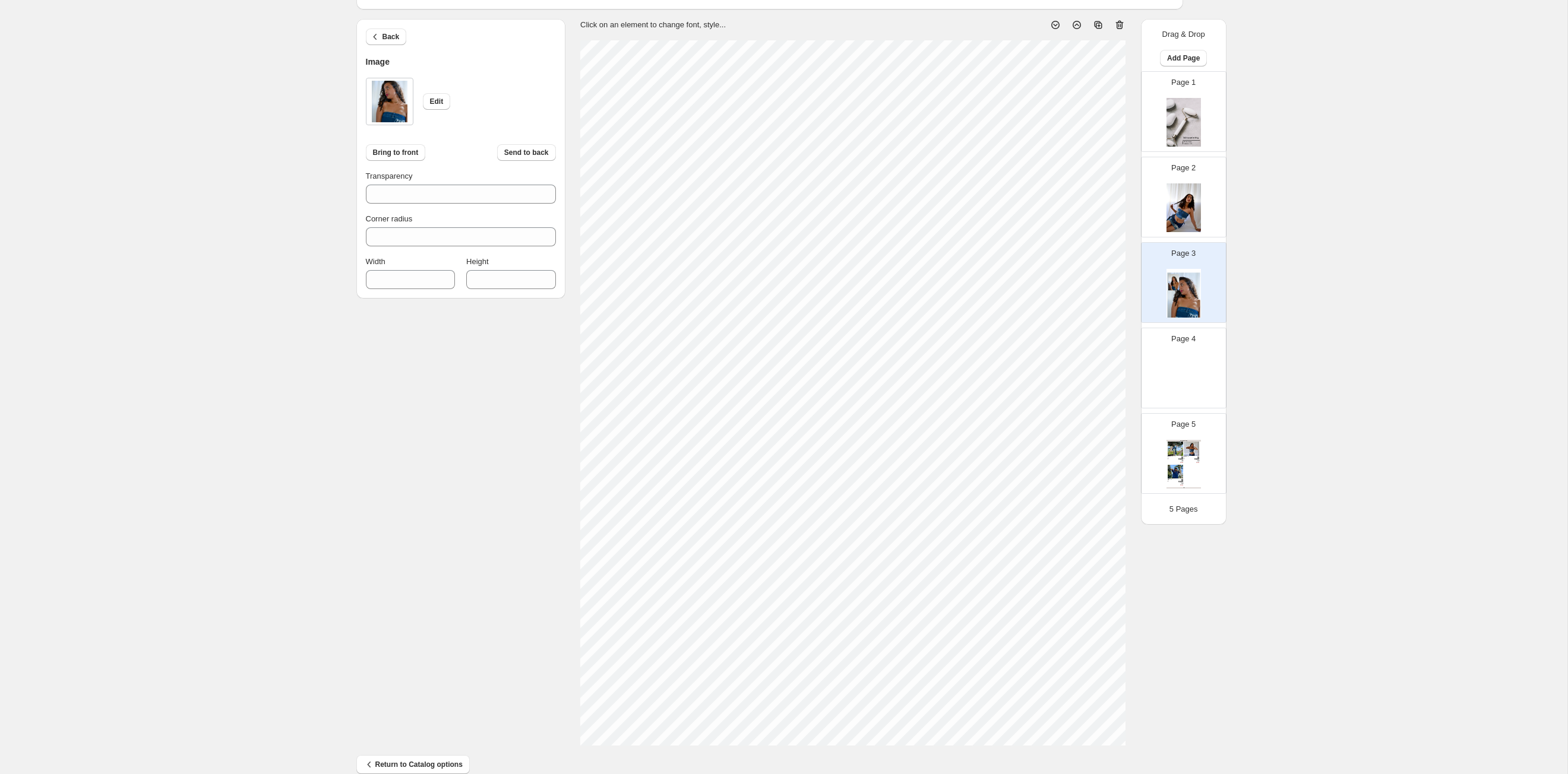click on "Back Image Edit Bring to front Send to back Transparency *** Corner radius * Width *** Height **** Click on an element to change font, style... Drag & Drop Add Page Page 1 Page 2 Page 3 Page 4 Page 5 Clothing Catalog Kona Doodle Jeans Take your denim to the next level with these custom jeans! Fill out the custom order form below with your o... Stock Quantity:  0 SKU:   Weight:  0 Tags:   Brand:  Ciel Reverie Barcode №:   $ 10 $ null $ 10.00 $ 10.00 Malibu Set Ripped denim corset top with denim tie skirt! Fill out the custom order form below with your own pop-art id... Stock Quantity:  0 SKU:   Weight:  0 Tags:  preorder Brand:  Ciel Reverie Barcode №:   $ null $ null $ 10.00 $ 10.00 Popart Tshirt Personalize your tee with your favorite popart! Fill out the custom order form below with your own pop-art ... Stock Quantity:  0 SKU:   Weight:  0 Tags:  preorder Brand:  Ciel Reverie Barcode №:   $ null $ null $ 10.00 $ 10.00 Clothing Catalog | Page undefined 5 Pages" at bounding box center [784, 382] 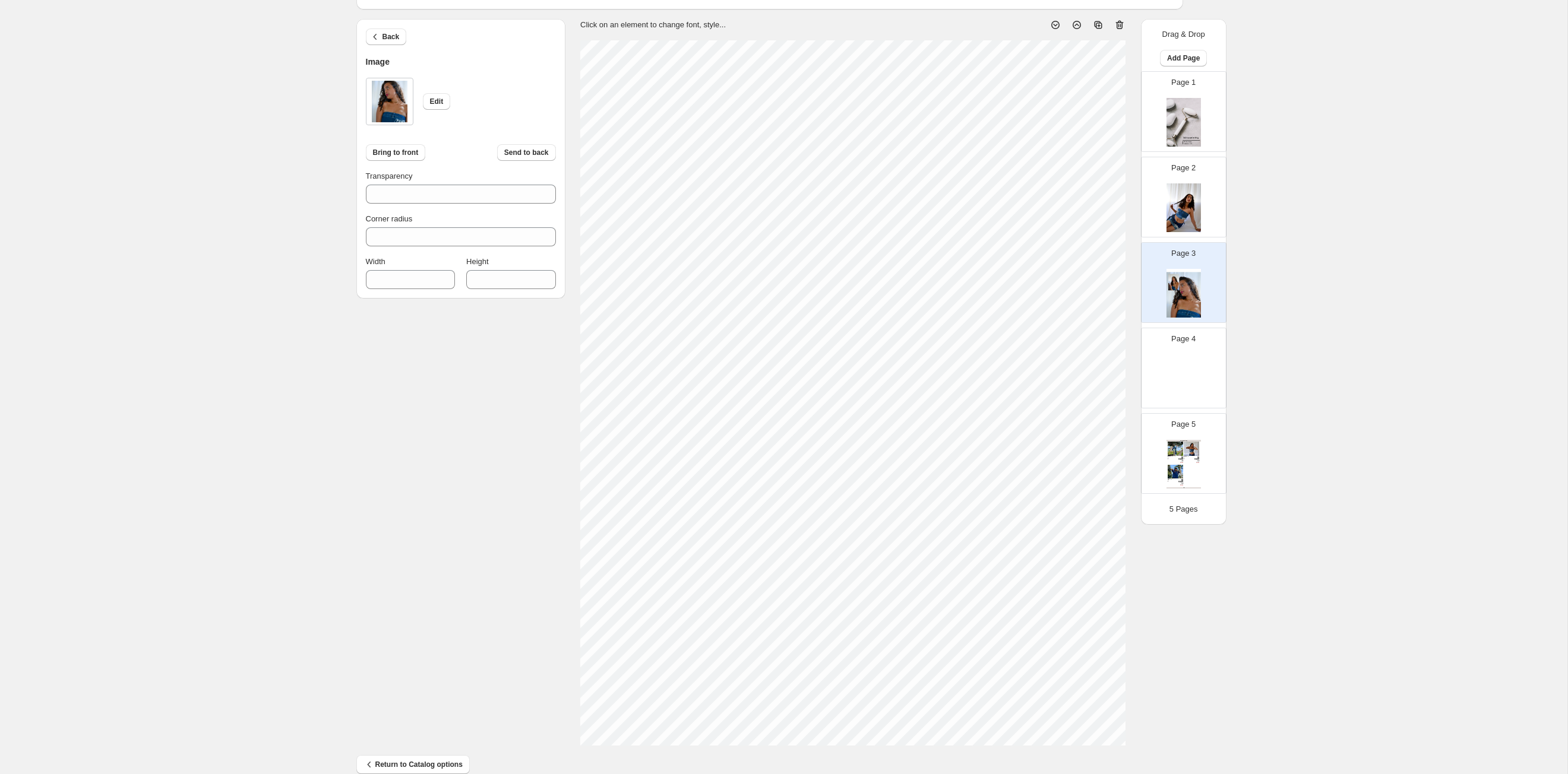 click on "Back Image Edit Bring to front Send to back Transparency *** Corner radius * Width *** Height **** Click on an element to change font, style... Drag & Drop Add Page Page 1 Page 2 Page 3 Page 4 Page 5 Clothing Catalog Kona Doodle Jeans Take your denim to the next level with these custom jeans! Fill out the custom order form below with your o... Stock Quantity:  0 SKU:   Weight:  0 Tags:   Brand:  Ciel Reverie Barcode №:   $ 10 $ null $ 10.00 $ 10.00 Malibu Set Ripped denim corset top with denim tie skirt! Fill out the custom order form below with your own pop-art id... Stock Quantity:  0 SKU:   Weight:  0 Tags:  preorder Brand:  Ciel Reverie Barcode №:   $ null $ null $ 10.00 $ 10.00 Popart Tshirt Personalize your tee with your favorite popart! Fill out the custom order form below with your own pop-art ... Stock Quantity:  0 SKU:   Weight:  0 Tags:  preorder Brand:  Ciel Reverie Barcode №:   $ null $ null $ 10.00 $ 10.00 Clothing Catalog | Page undefined 5 Pages" at bounding box center [784, 382] 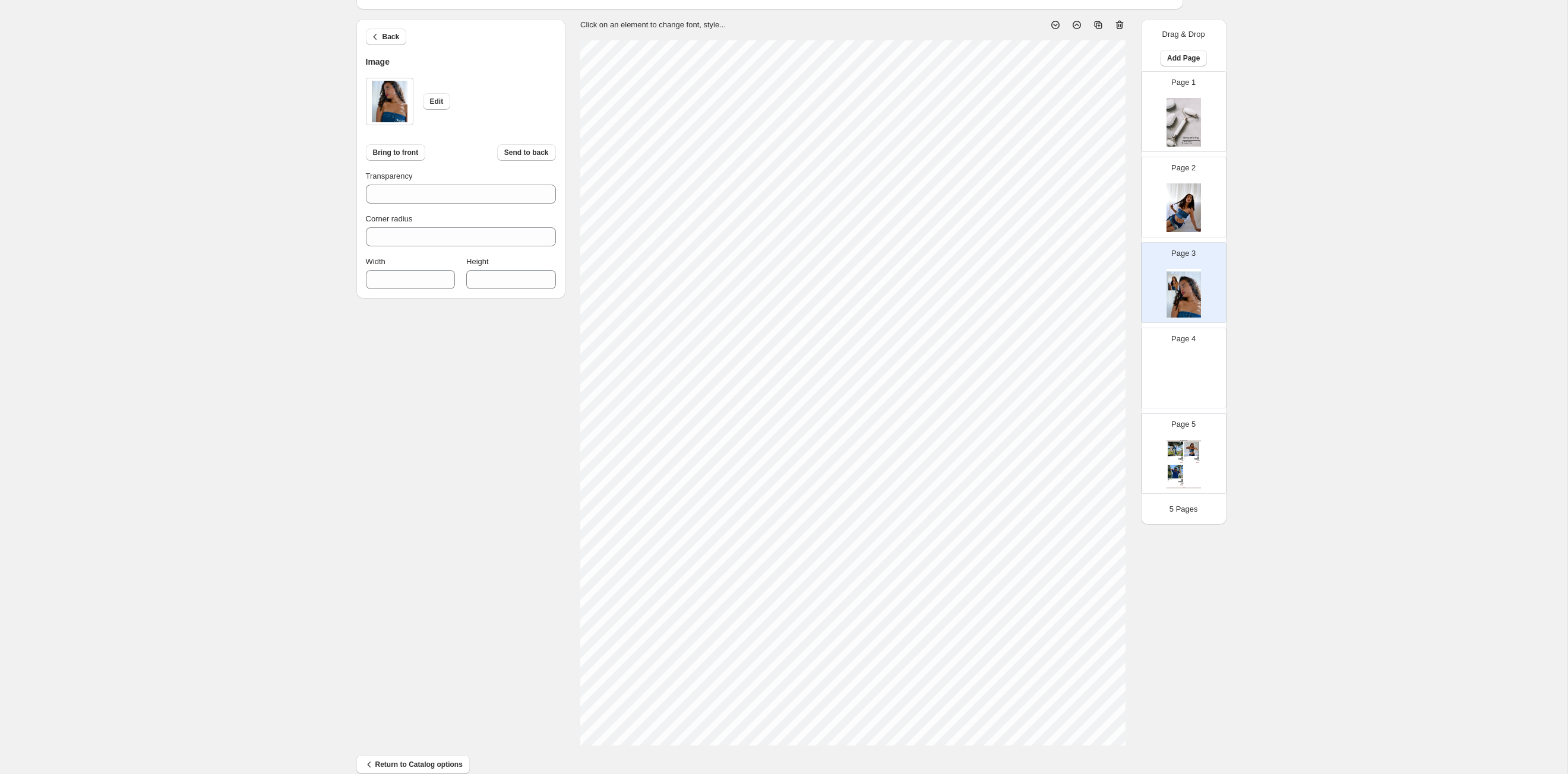 type on "***" 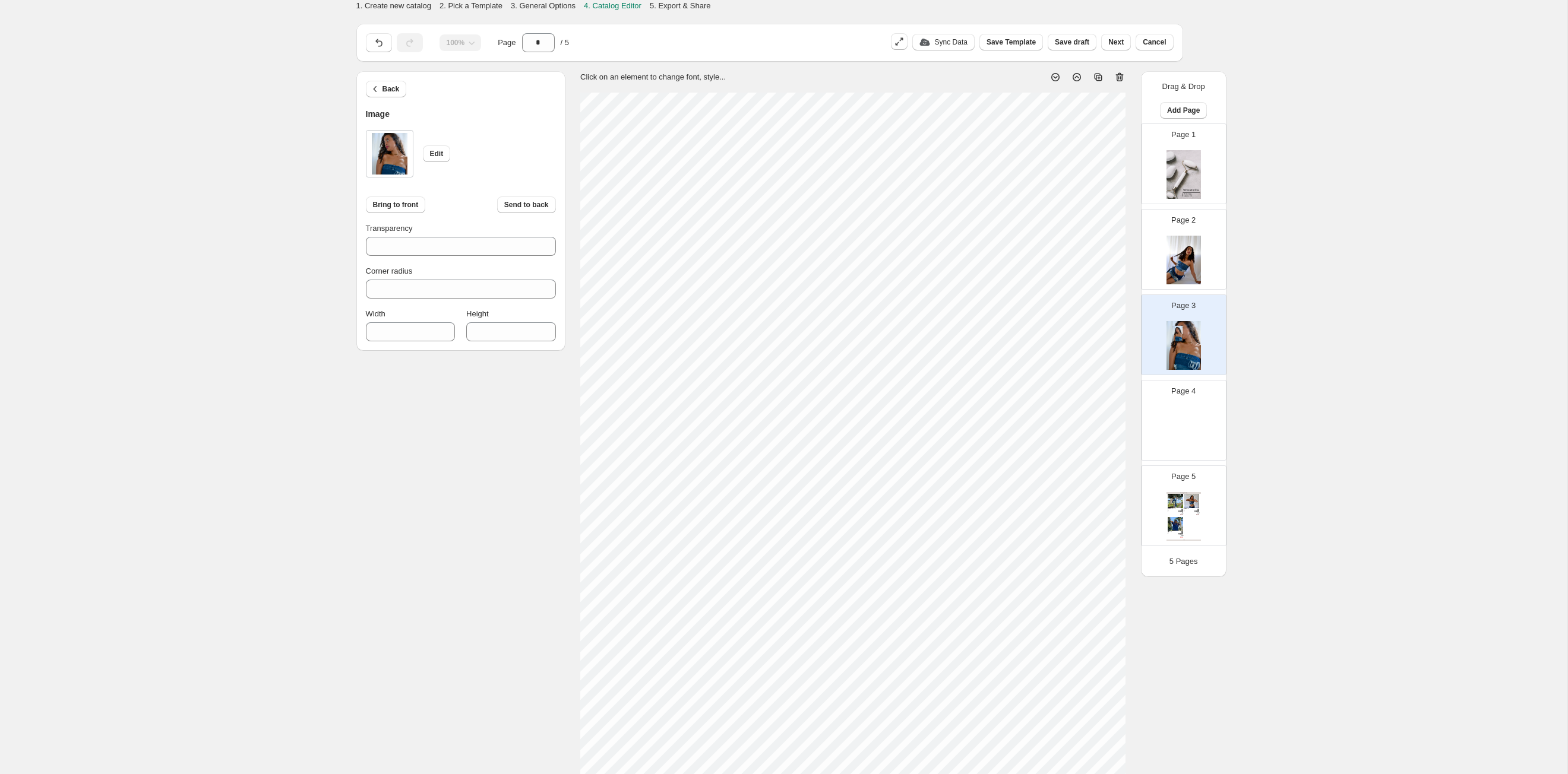 scroll, scrollTop: 52, scrollLeft: 0, axis: vertical 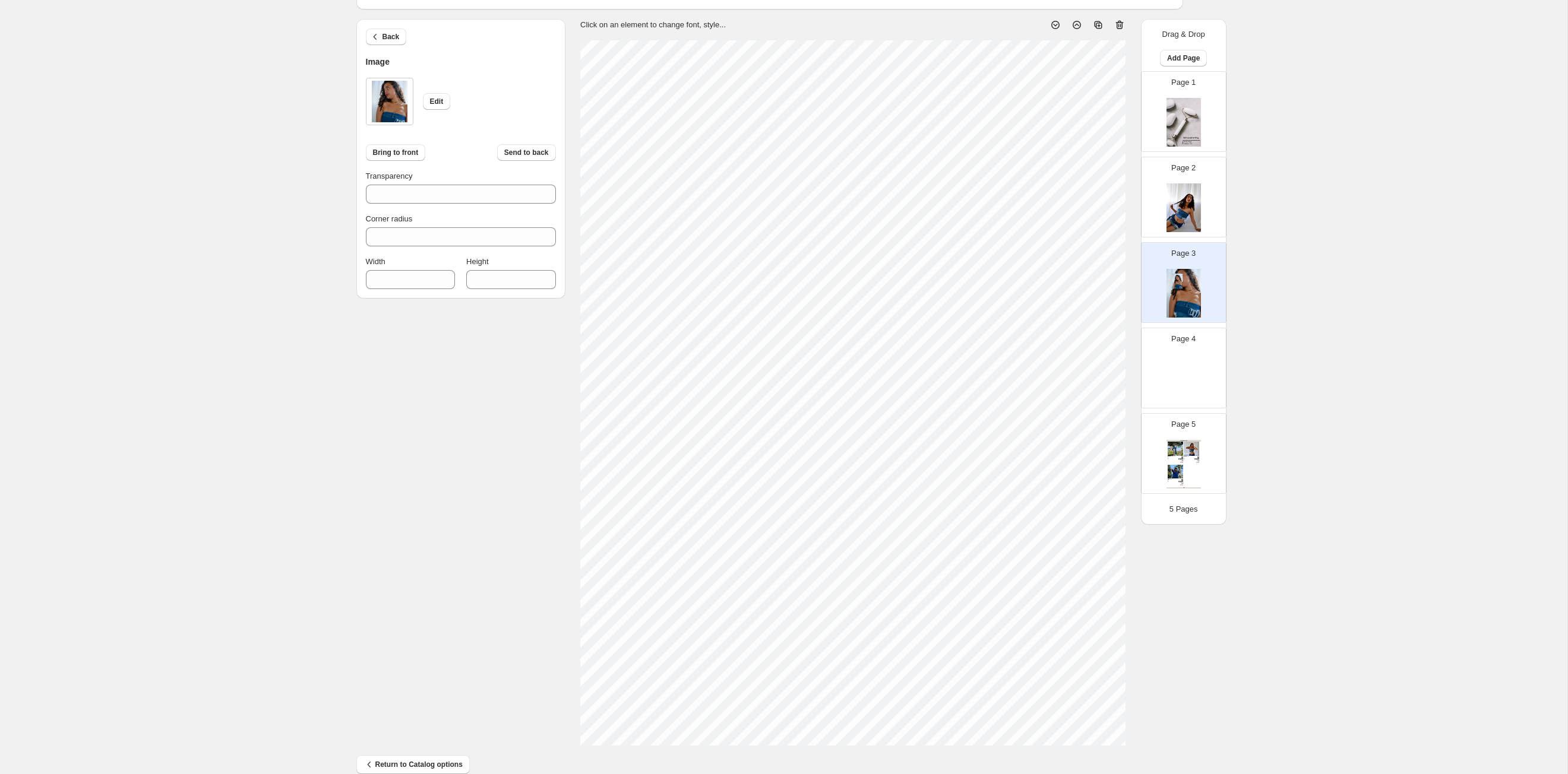 type on "***" 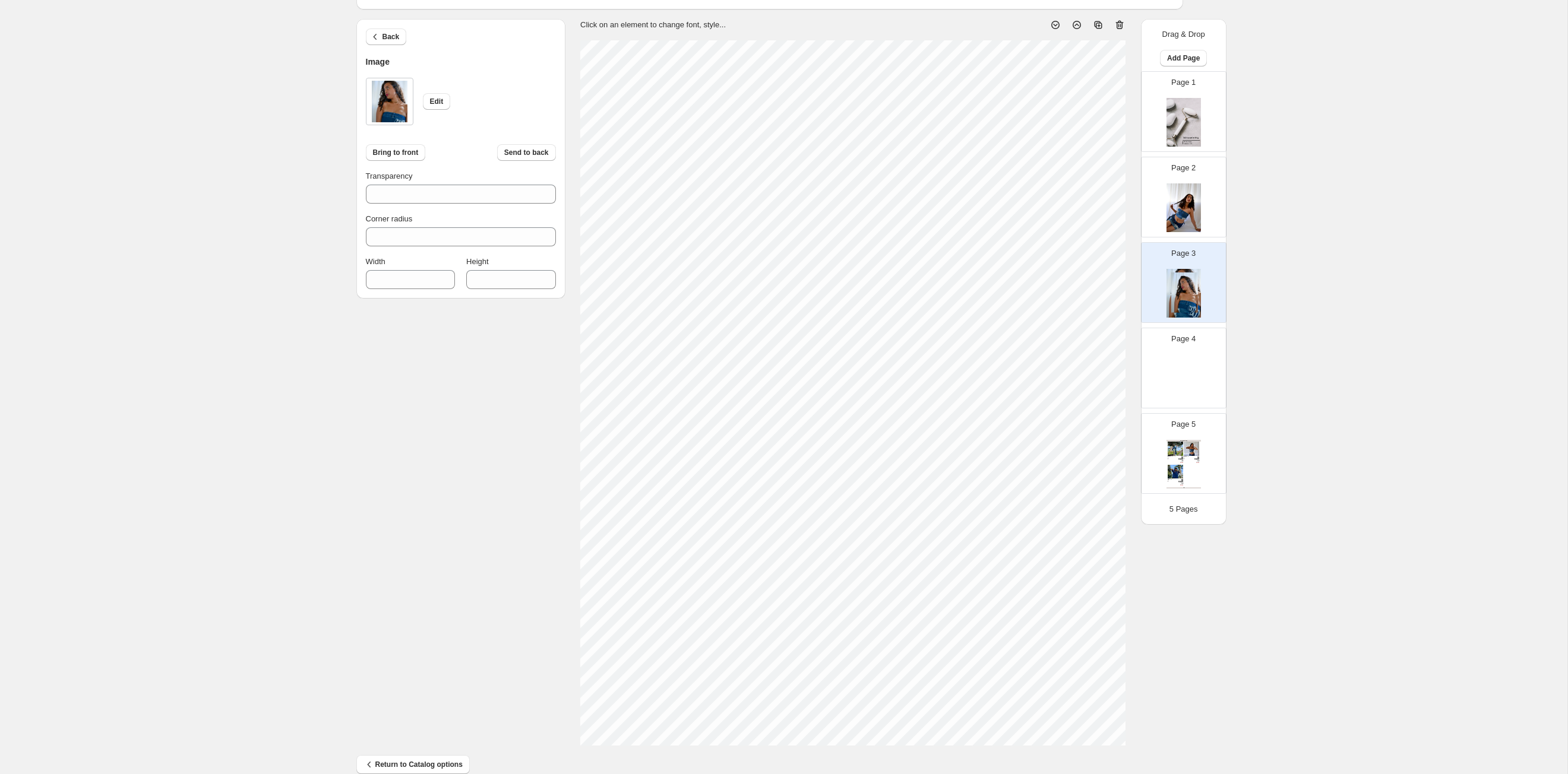 type on "***" 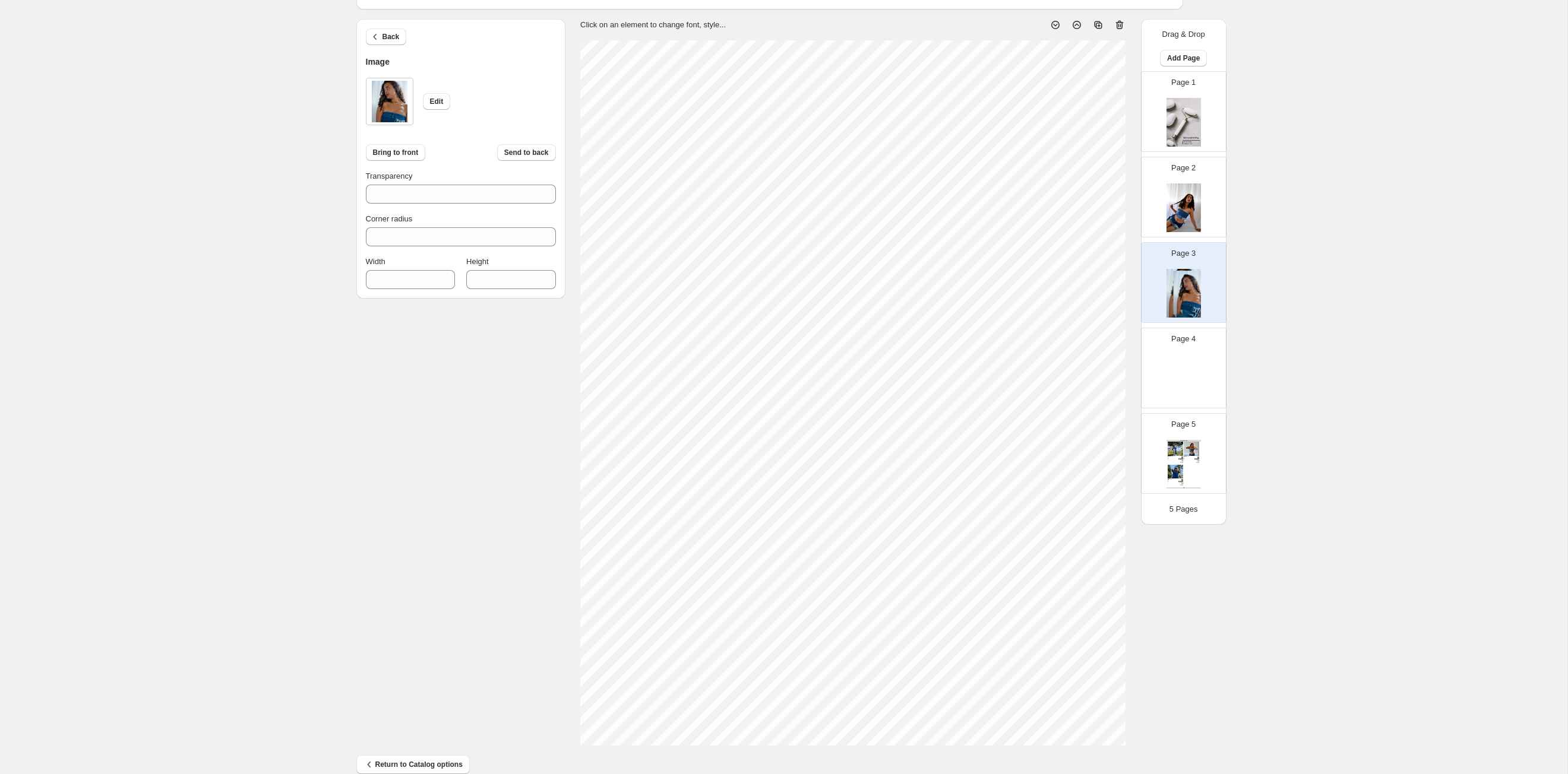 click on "100% Page *  / 5 Sync Data Save Template Save draft Next Cancel Back Image Edit Bring to front Send to back Transparency *** Corner radius * Width *** Height **** Click on an element to change font, style... Drag & Drop Add Page Page 1 Page 2 Page 3 Page 4 Page 5 Clothing Catalog Kona Doodle Jeans Take your denim to the next level with these custom jeans! Fill out the custom order form below with your o... Stock Quantity:  0 SKU:   Weight:  0 Tags:   Brand:  Ciel Reverie Barcode №:   $ 10 $ null $ 10.00 $ 10.00 Malibu Set Ripped denim corset top with denim tie skirt! Fill out the custom order form below with your own pop-art id... Stock Quantity:  0 SKU:   Weight:  0 Tags:  preorder Brand:  Ciel Reverie Barcode №:   $ null $ null $ 10.00 $ 10.00 Popart Tshirt Personalize your tee with your favorite popart! Fill out the custom order form below with your own pop-art ... Stock Quantity:  0 SKU:   Weight:  0 Tags:  preorder Brand:  Ciel Reverie Barcode №:   $ null $ null $ 10.00 $ 10.00 5 Pages" at bounding box center (784, 377) 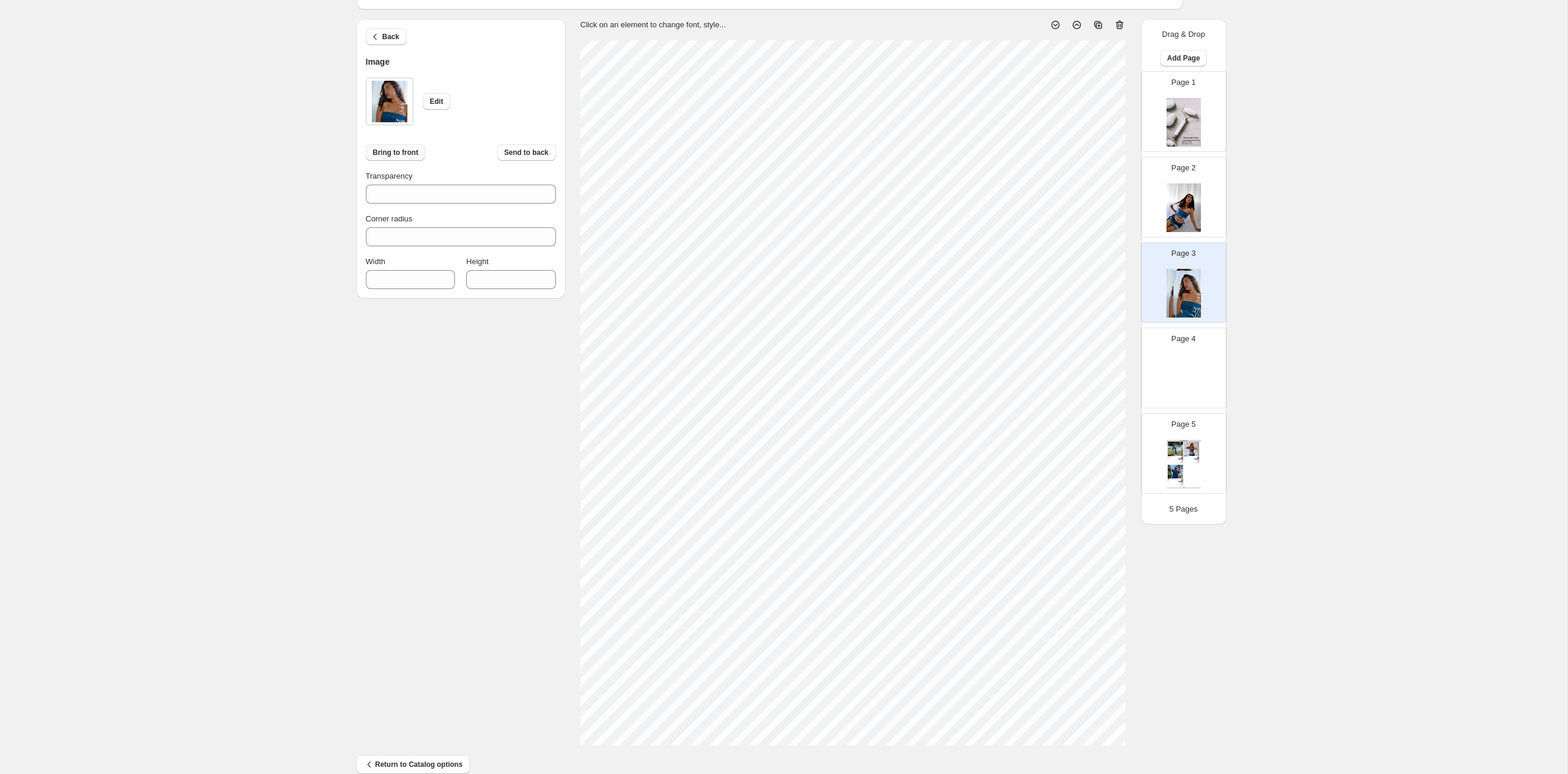 click on "Bring to front" at bounding box center (396, 153) 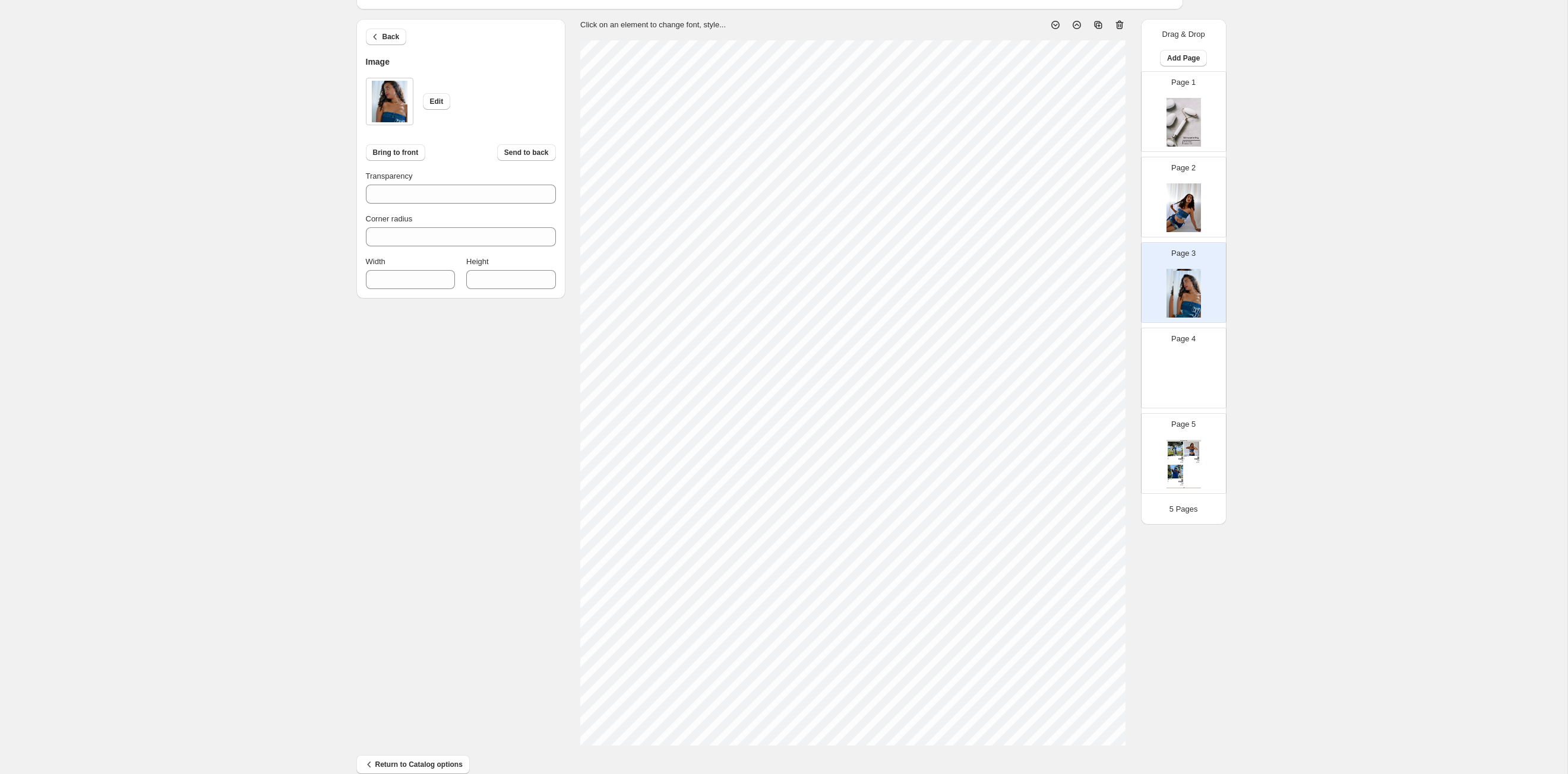 click on "Back Image Edit Bring to front Send to back Transparency *** Corner radius * Width *** Height **** Click on an element to change font, style... Drag & Drop Add Page Page 1 Page 2 Page 3 Page 4 Page 5 Clothing Catalog Kona Doodle Jeans Take your denim to the next level with these custom jeans! Fill out the custom order form below with your o... Stock Quantity:  0 SKU:   Weight:  0 Tags:   Brand:  Ciel Reverie Barcode №:   $ 10 $ null $ 10.00 $ 10.00 Malibu Set Ripped denim corset top with denim tie skirt! Fill out the custom order form below with your own pop-art id... Stock Quantity:  0 SKU:   Weight:  0 Tags:  preorder Brand:  Ciel Reverie Barcode №:   $ null $ null $ 10.00 $ 10.00 Popart Tshirt Personalize your tee with your favorite popart! Fill out the custom order form below with your own pop-art ... Stock Quantity:  0 SKU:   Weight:  0 Tags:  preorder Brand:  Ciel Reverie Barcode №:   $ null $ null $ 10.00 $ 10.00 Clothing Catalog | Page undefined 5 Pages" at bounding box center [784, 382] 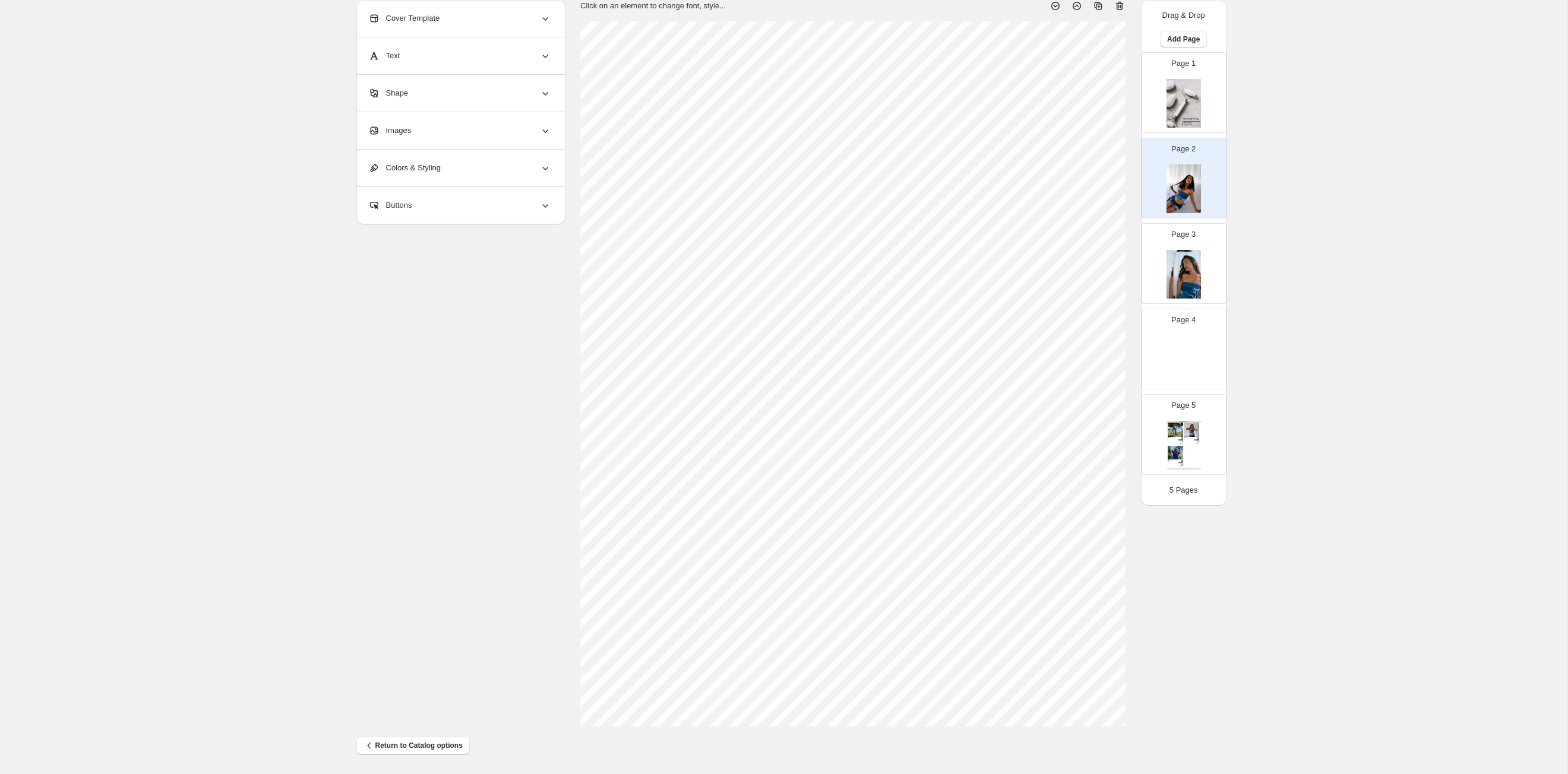 scroll, scrollTop: 72, scrollLeft: 0, axis: vertical 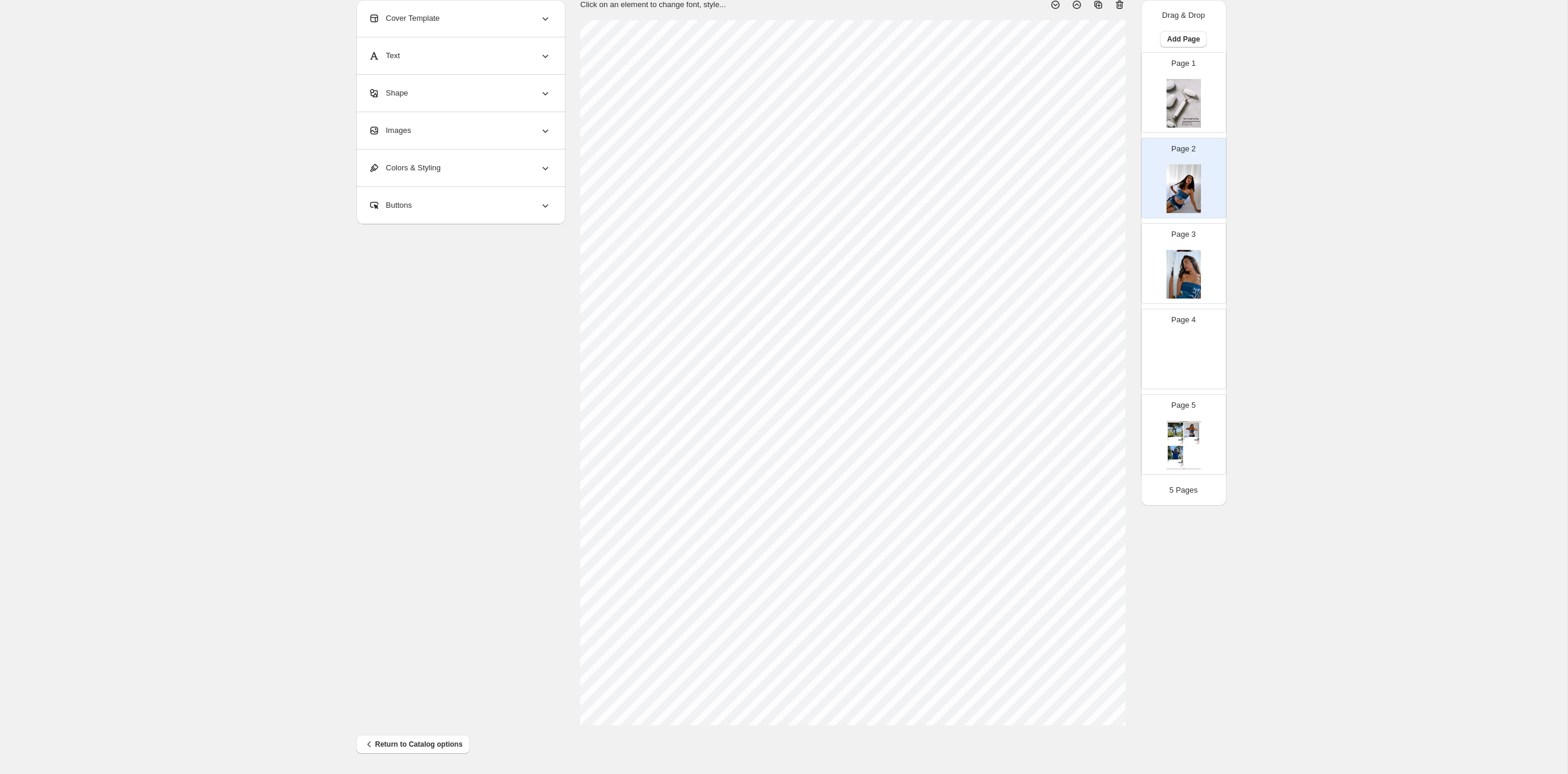click at bounding box center [1184, 274] 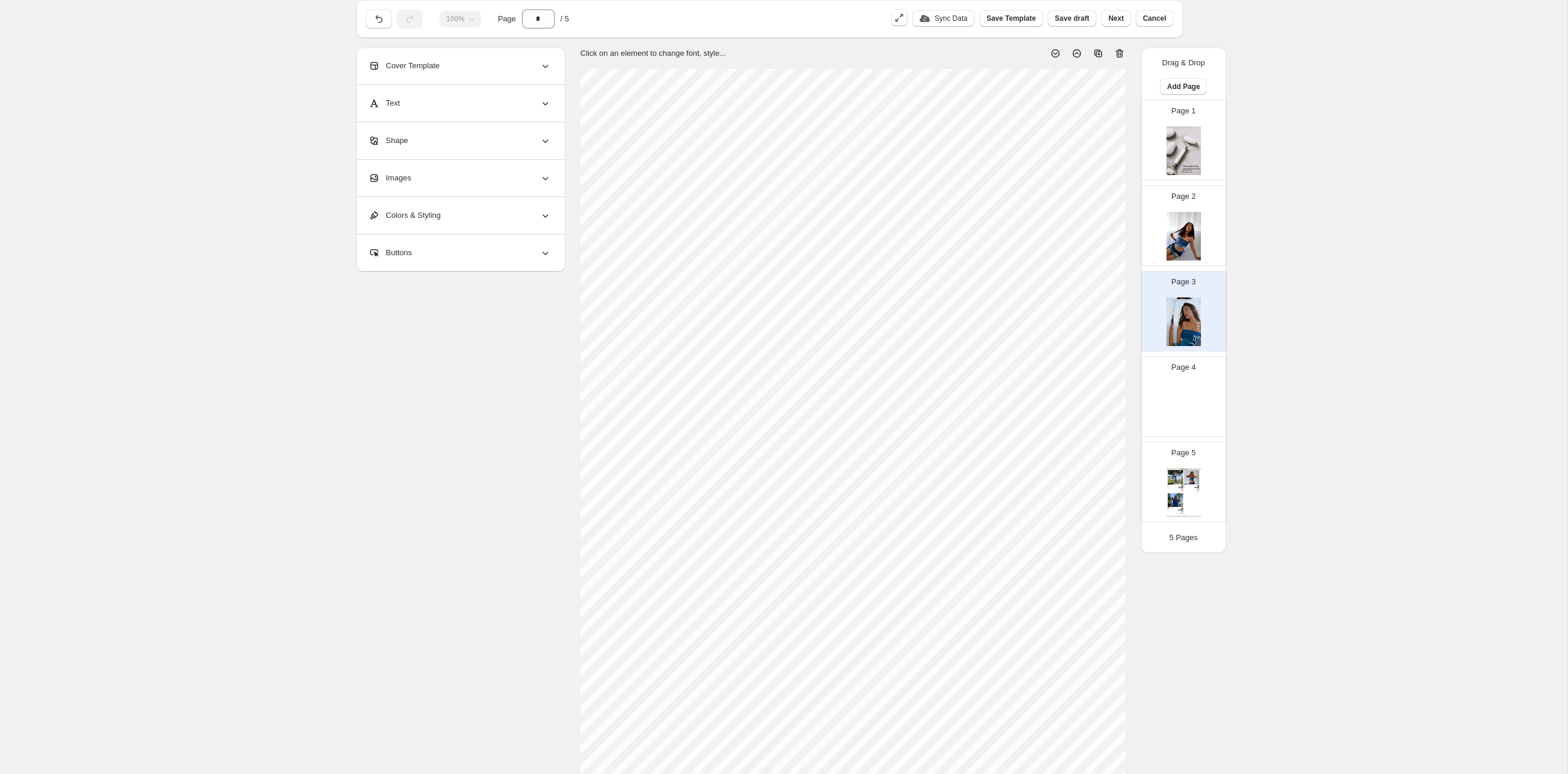 scroll, scrollTop: 34, scrollLeft: 0, axis: vertical 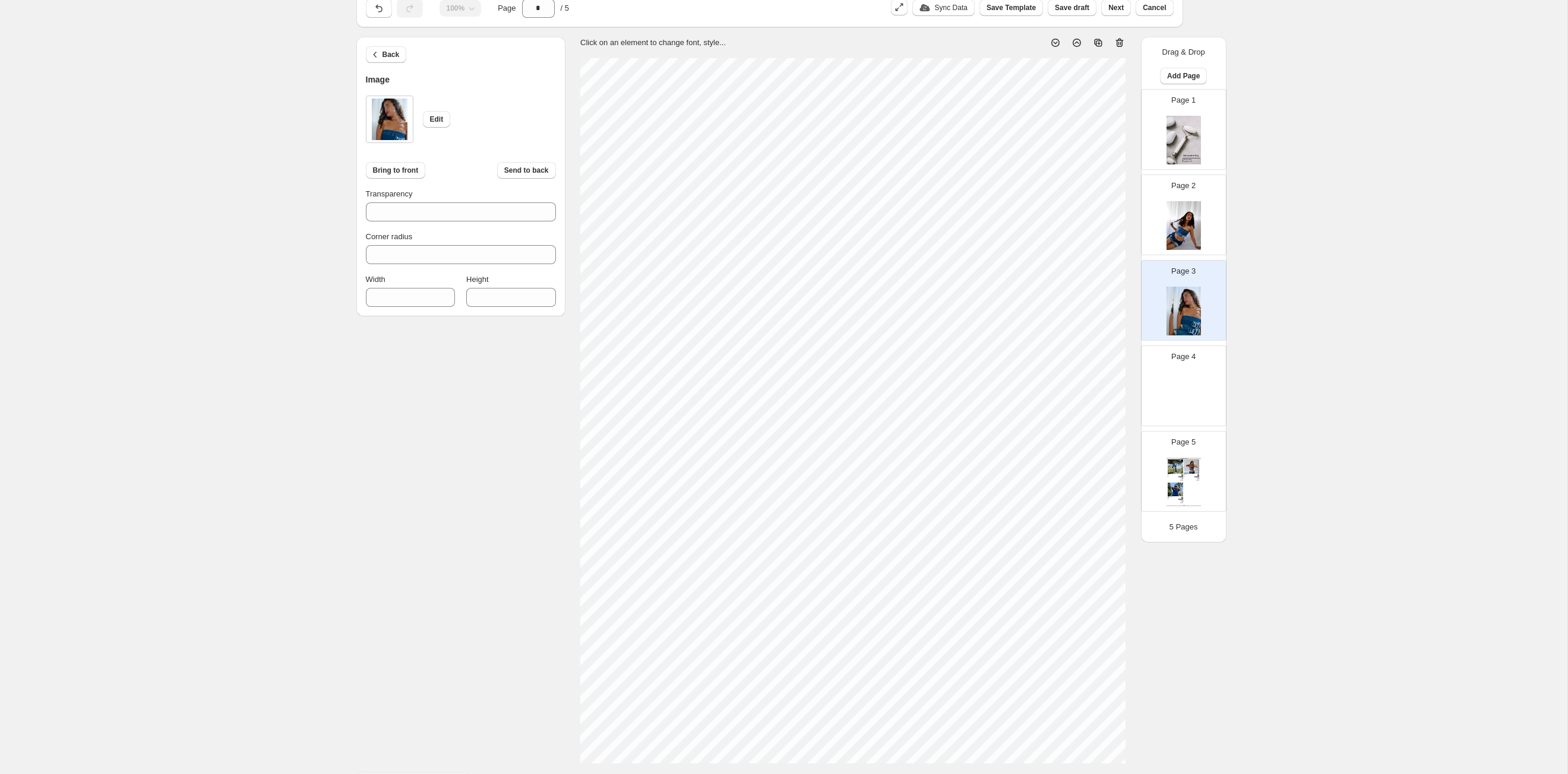 type on "***" 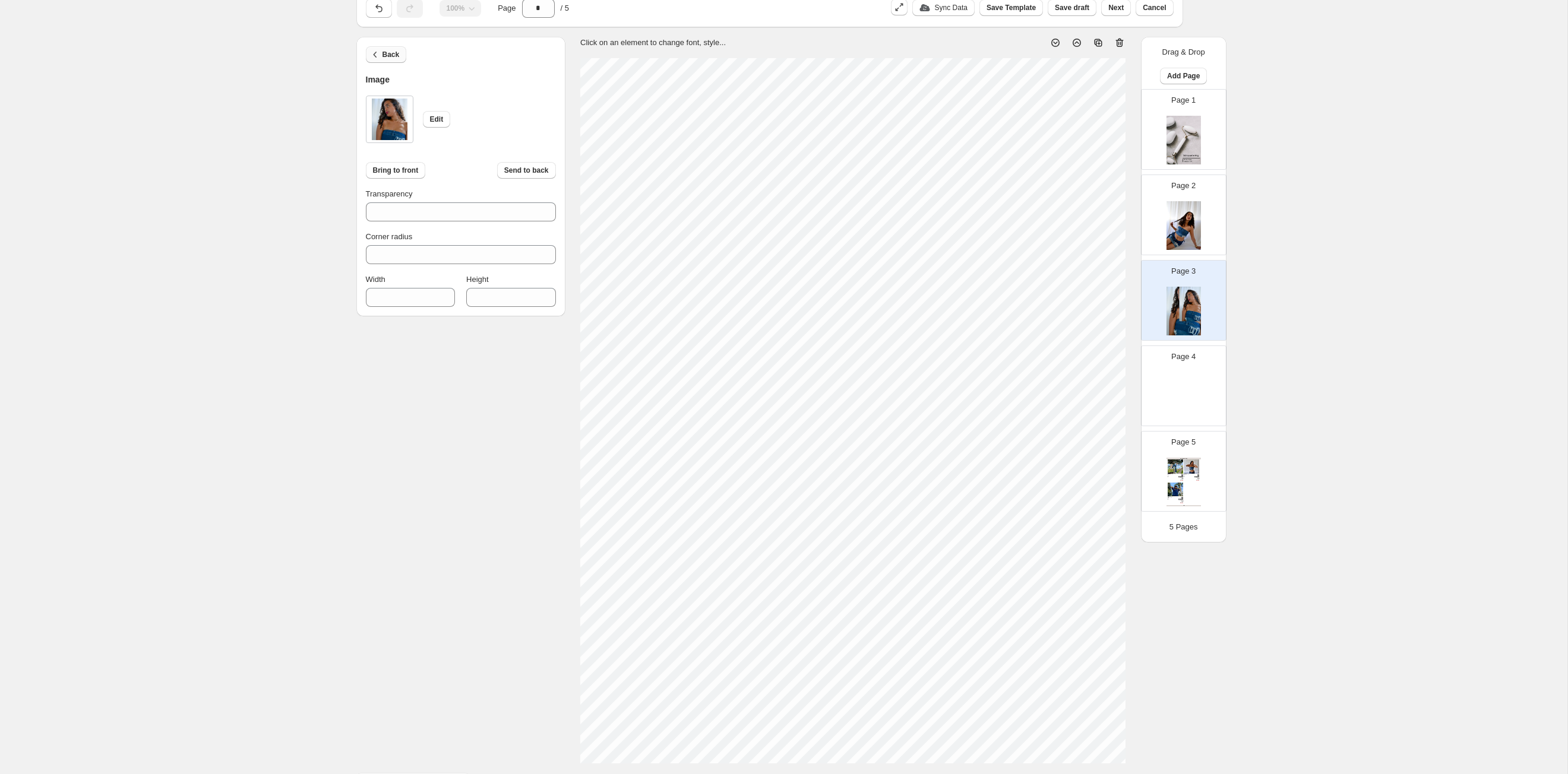 click 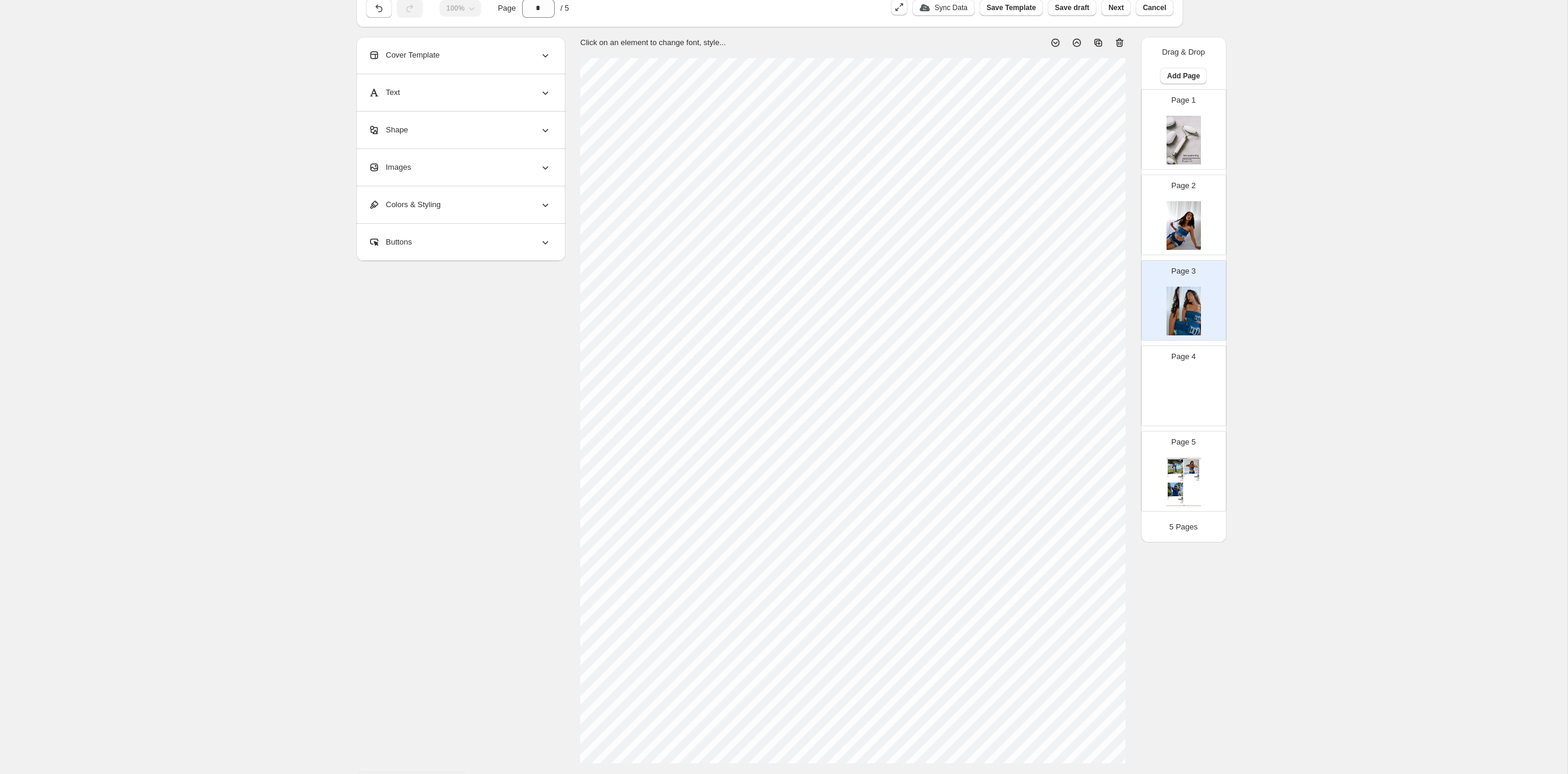 click on "Images" at bounding box center [460, 167] 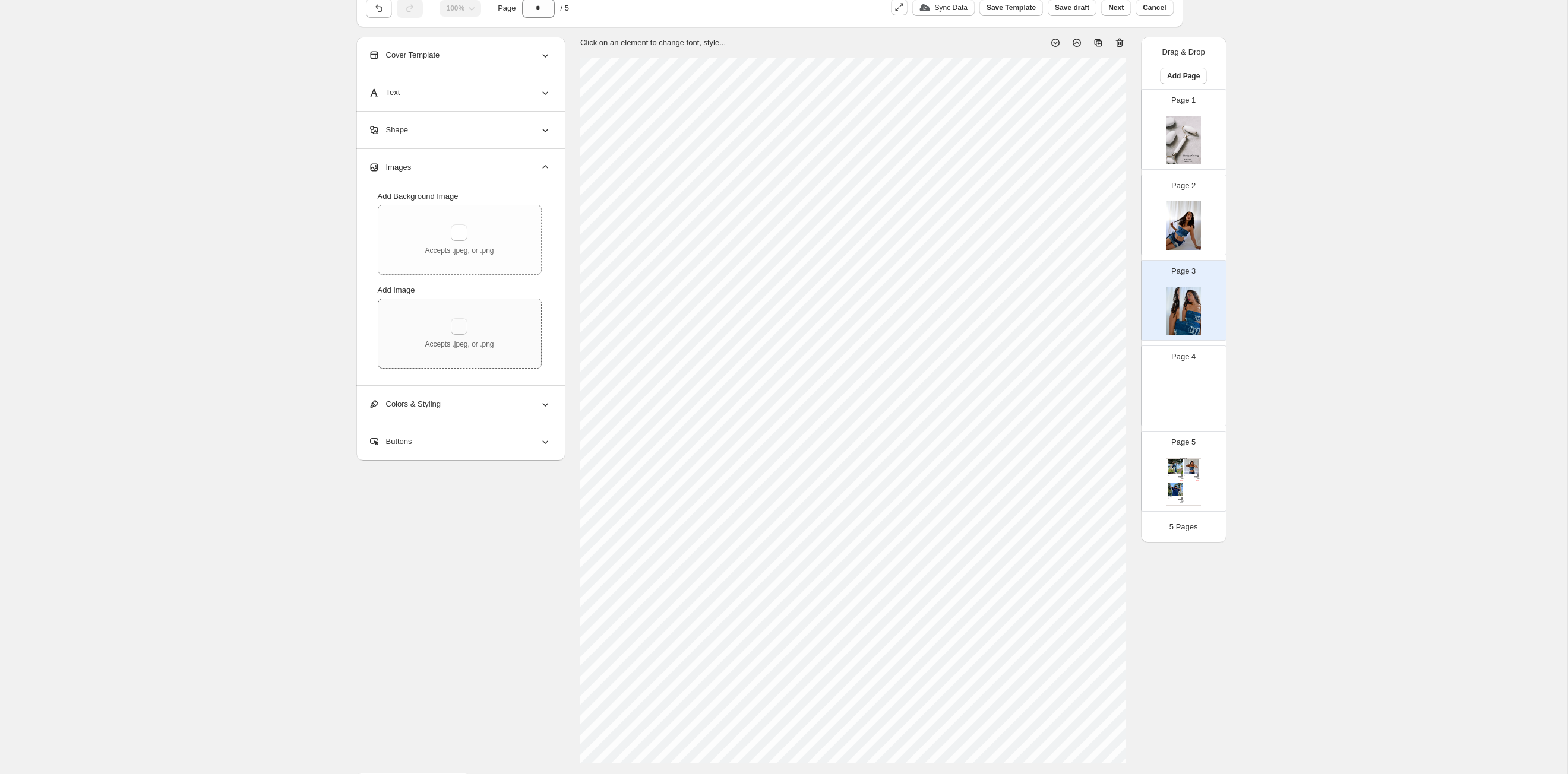 click at bounding box center [459, 326] 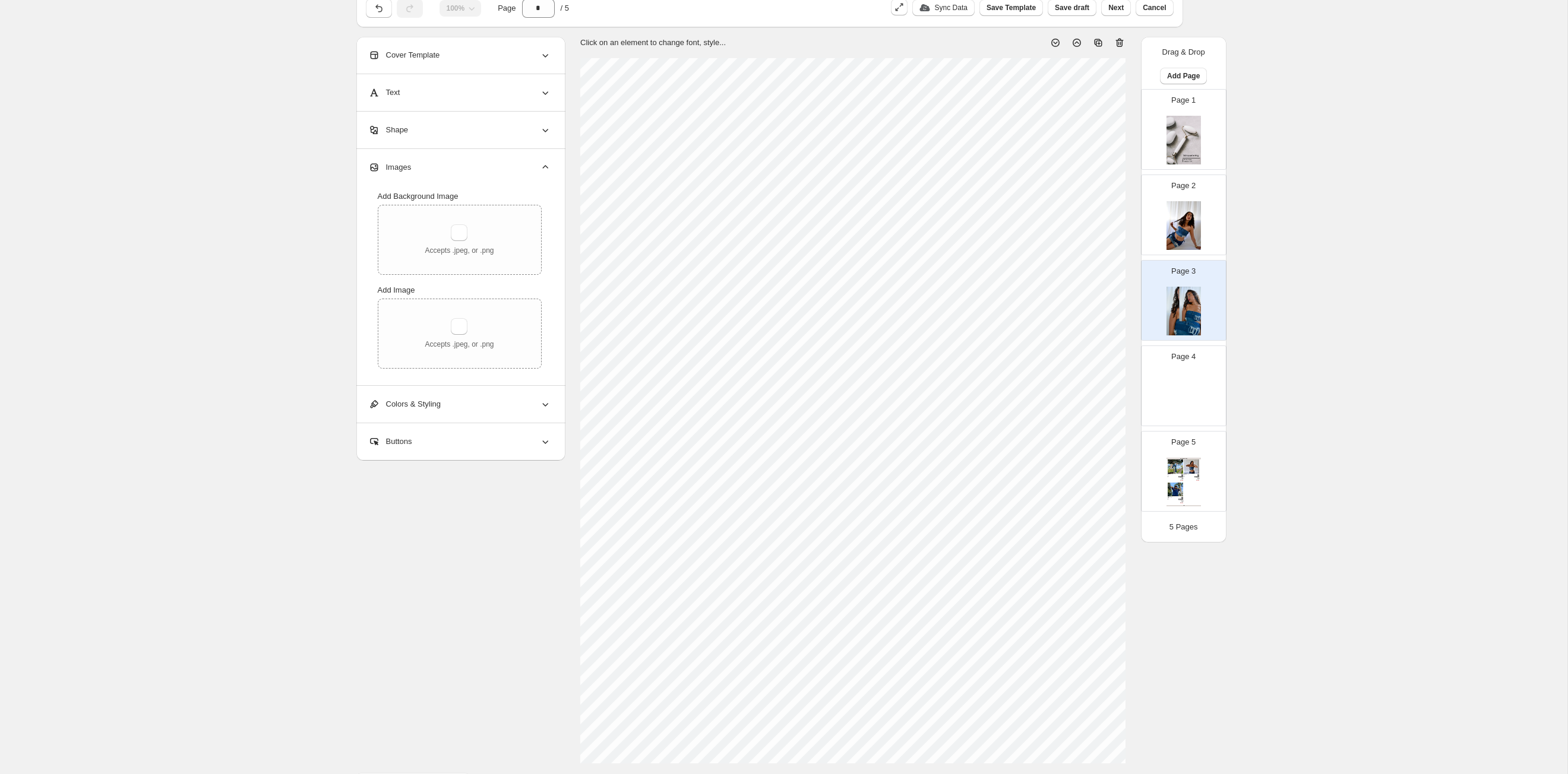 type 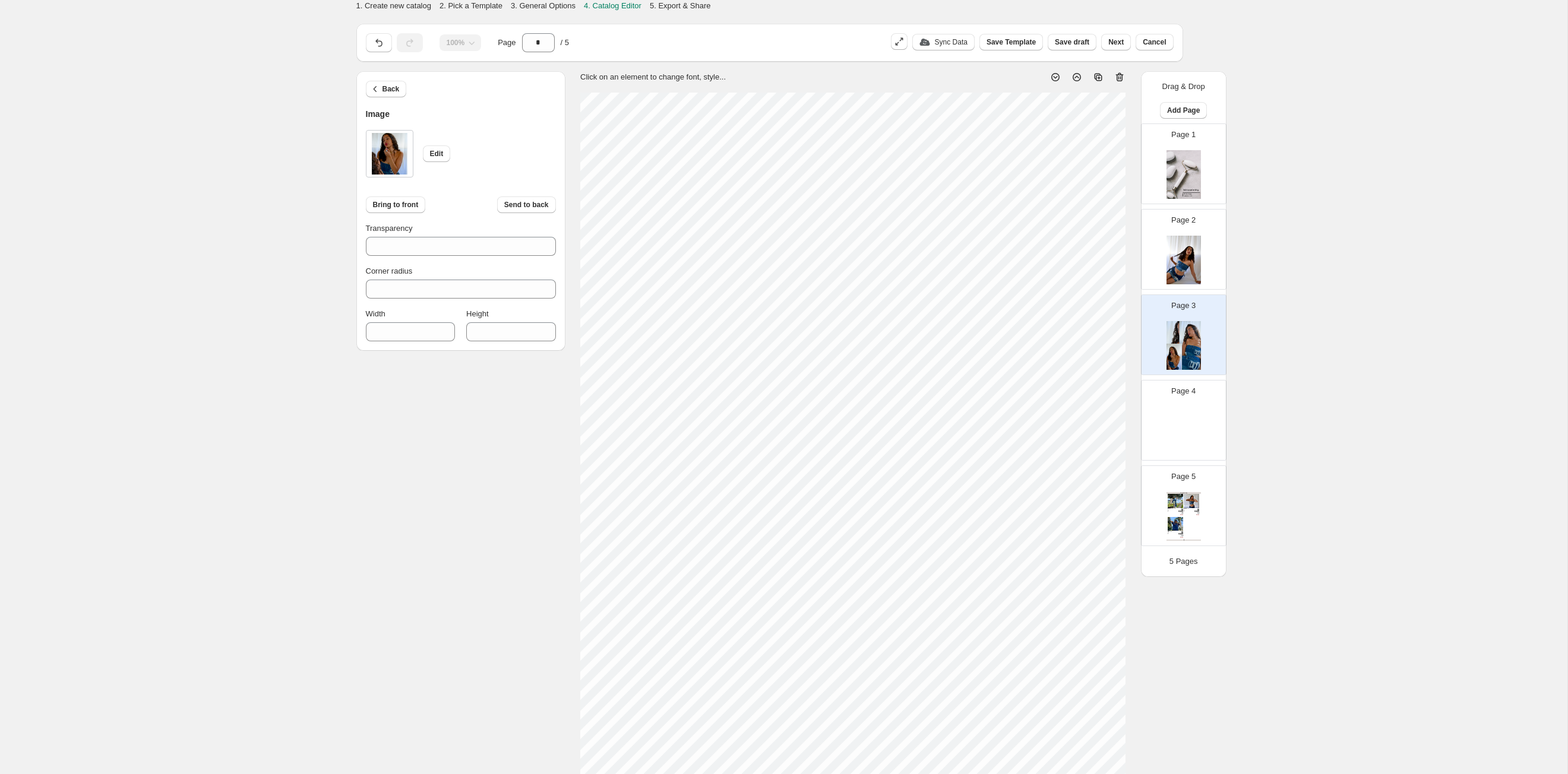 scroll, scrollTop: 72, scrollLeft: 0, axis: vertical 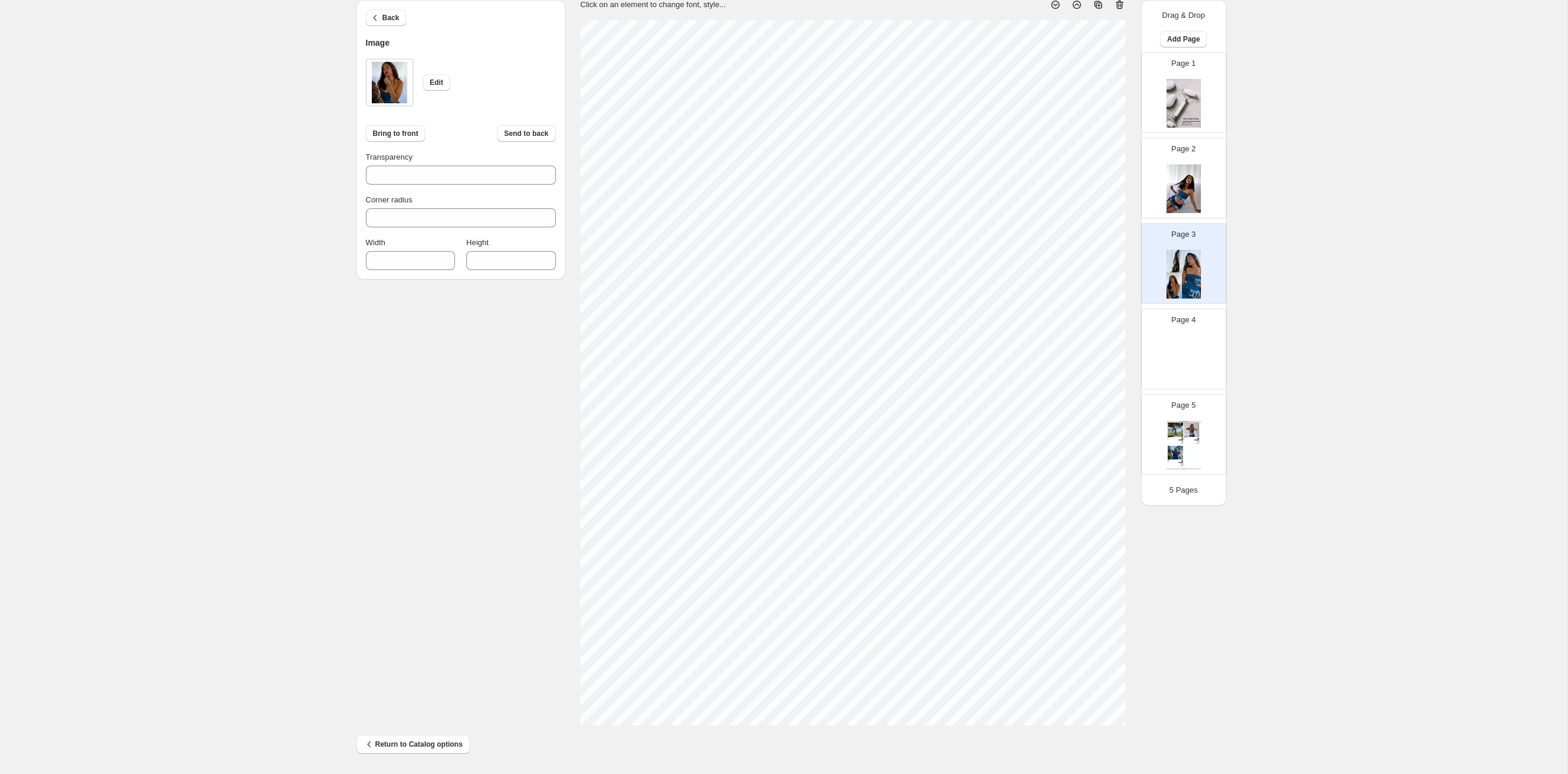 type on "***" 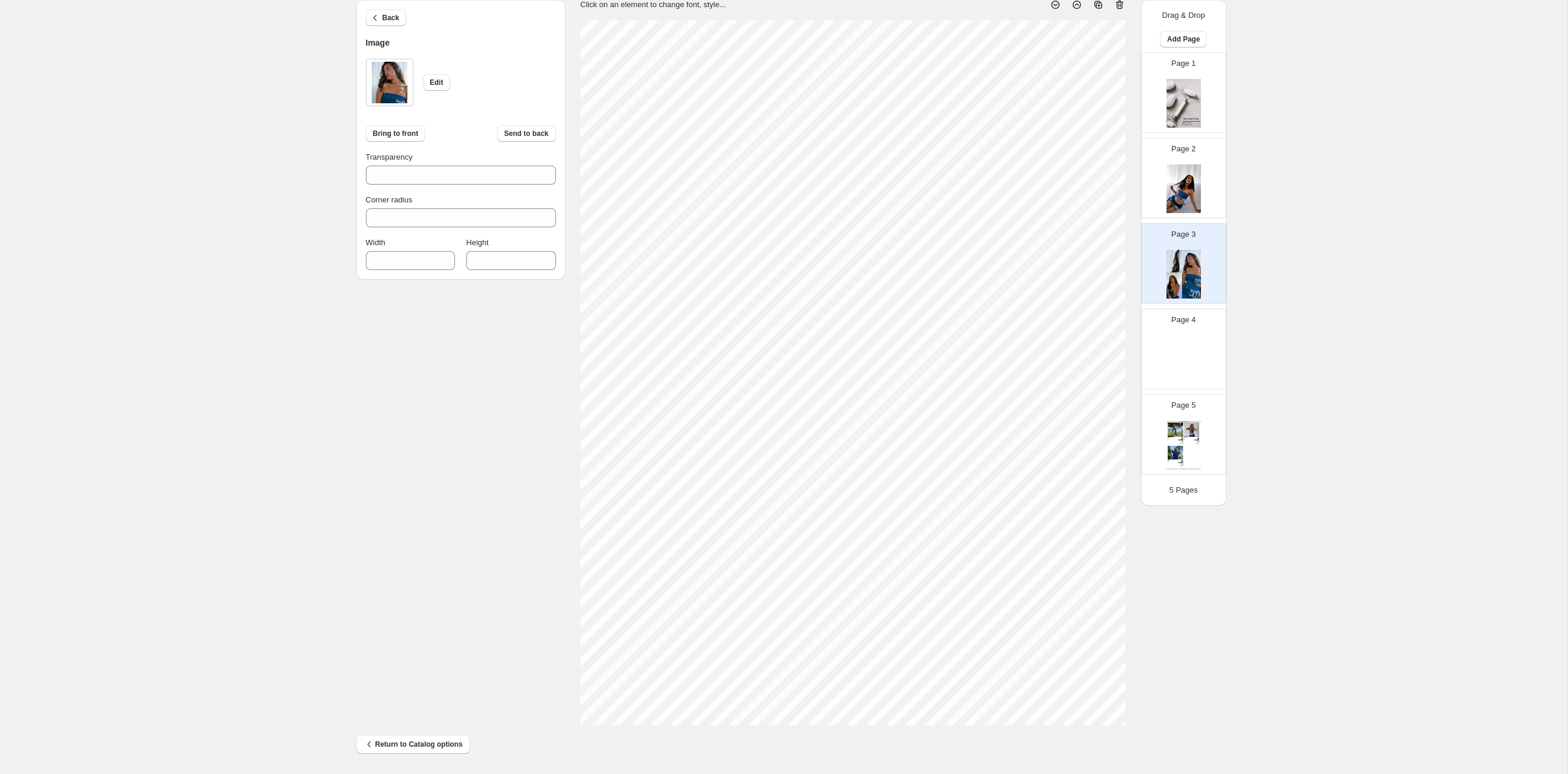 type on "***" 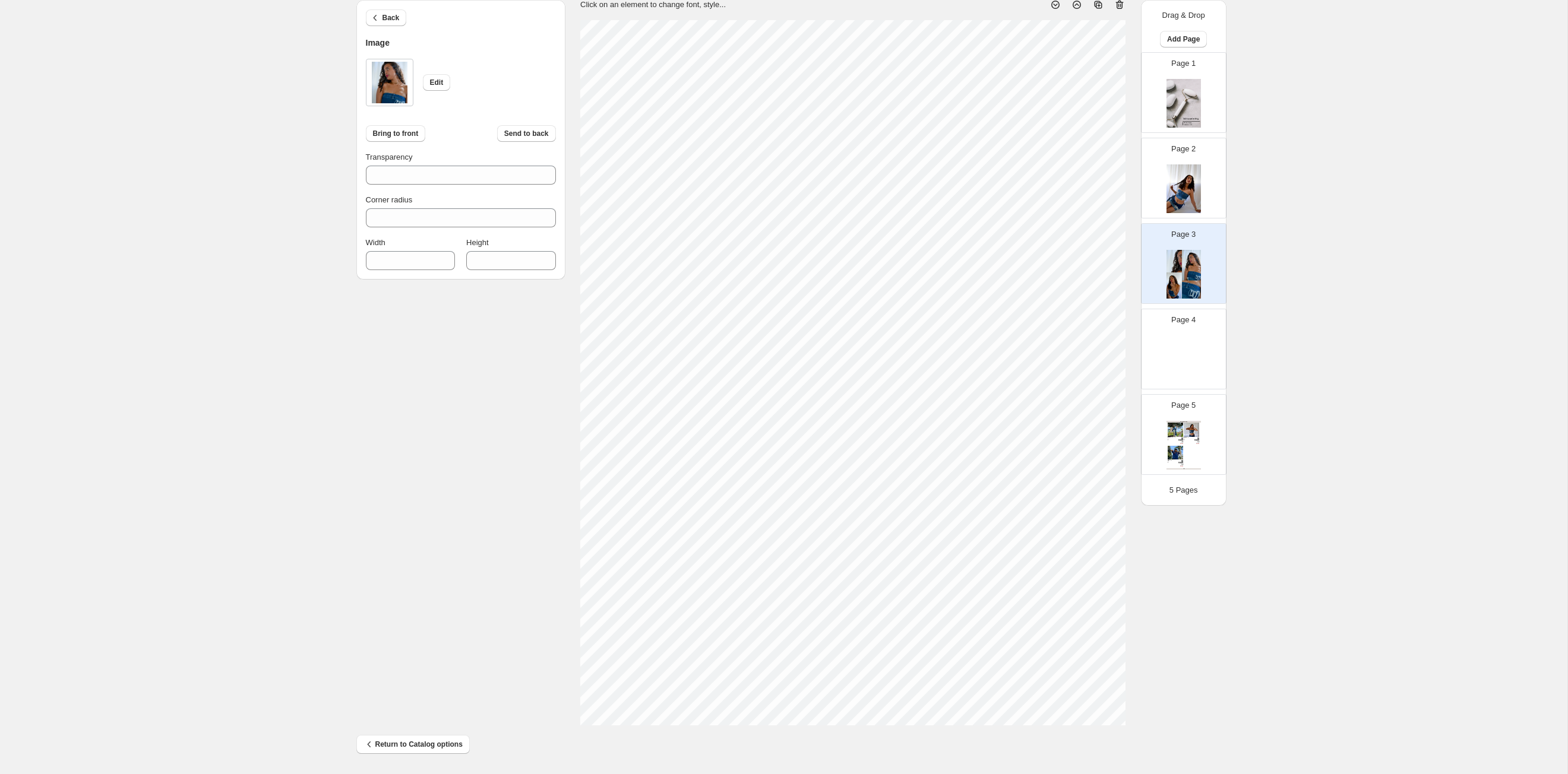 click on "1. Create new catalog 2. Pick a Template 3. General Options 4. Catalog Editor 5. Export & Share 100% Page *  / 5 Sync Data Save Template Save draft Next Cancel Back Image Edit Bring to front Send to back Transparency *** Corner radius * Width *** Height *** Click on an element to change font, style... Drag & Drop Add Page Page 1 Page 2 Page 3 Page 4 Page 5 Clothing Catalog Kona Doodle Jeans Take your denim to the next level with these custom jeans! Fill out the custom order form below with your o... Stock Quantity:  0 SKU:   Weight:  0 Tags:   Brand:  Ciel Reverie Barcode №:   $ 10 $ null $ 10.00 $ 10.00 Malibu Set Ripped denim corset top with denim tie skirt! Fill out the custom order form below with your own pop-art id... Stock Quantity:  0 SKU:   Weight:  0 Tags:  preorder Brand:  Ciel Reverie Barcode №:   $ null $ null $ 10.00 $ 10.00 Popart Tshirt Personalize your tee with your favorite popart! Fill out the custom order form below with your own pop-art ... Stock Quantity:  0 SKU:   Weight:  0 $ null" at bounding box center (783, 351) 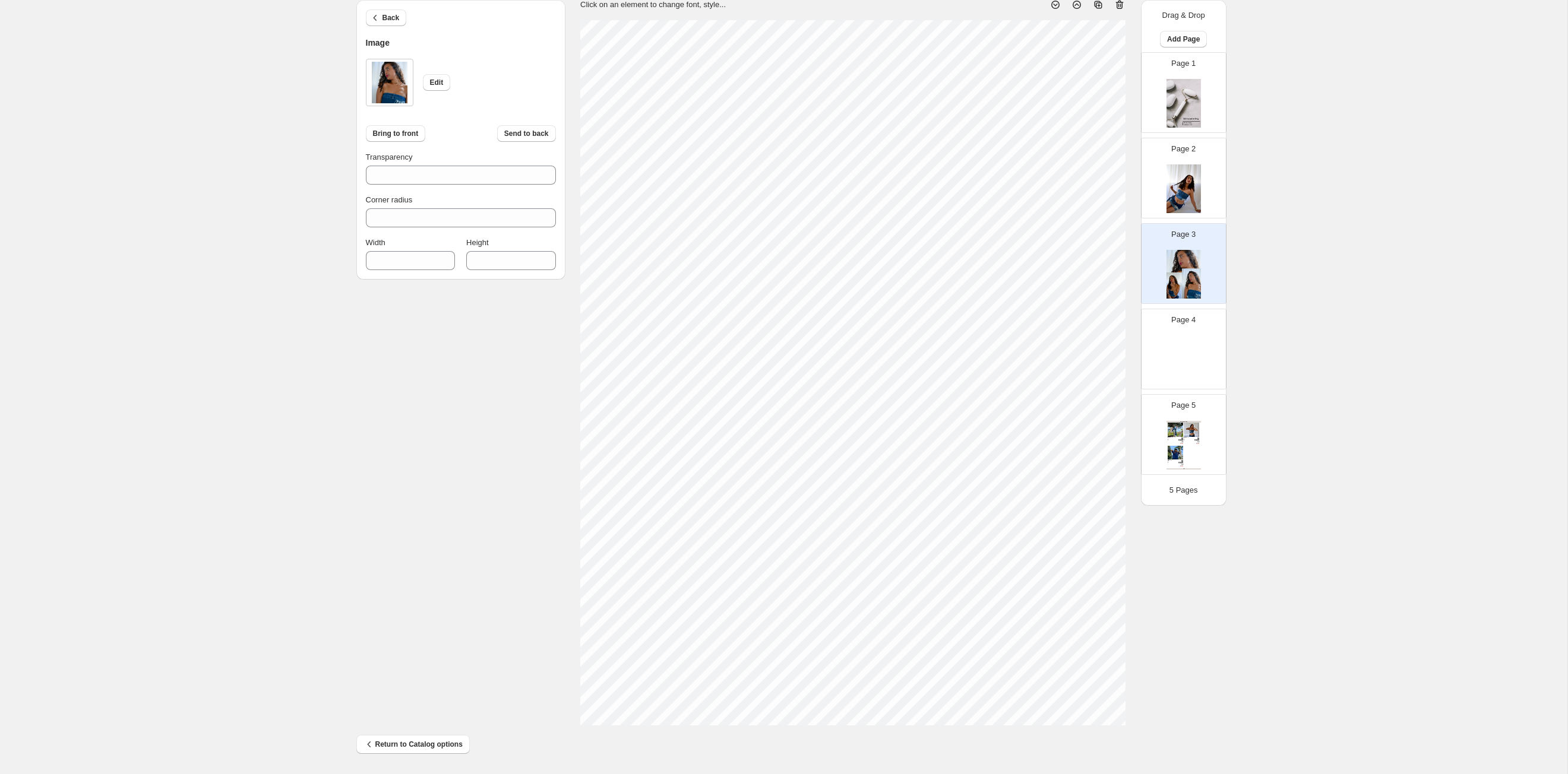 type on "***" 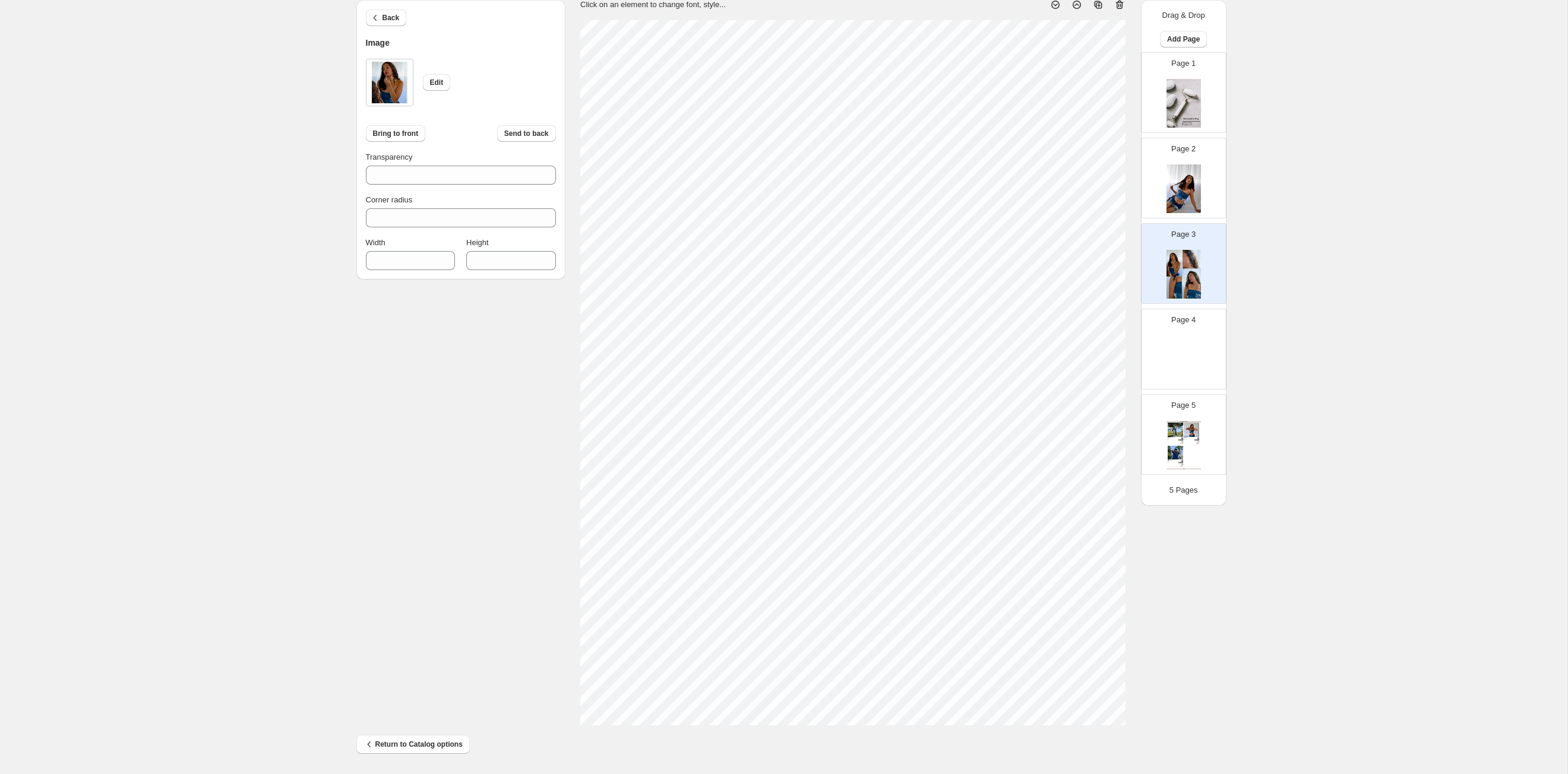 type on "***" 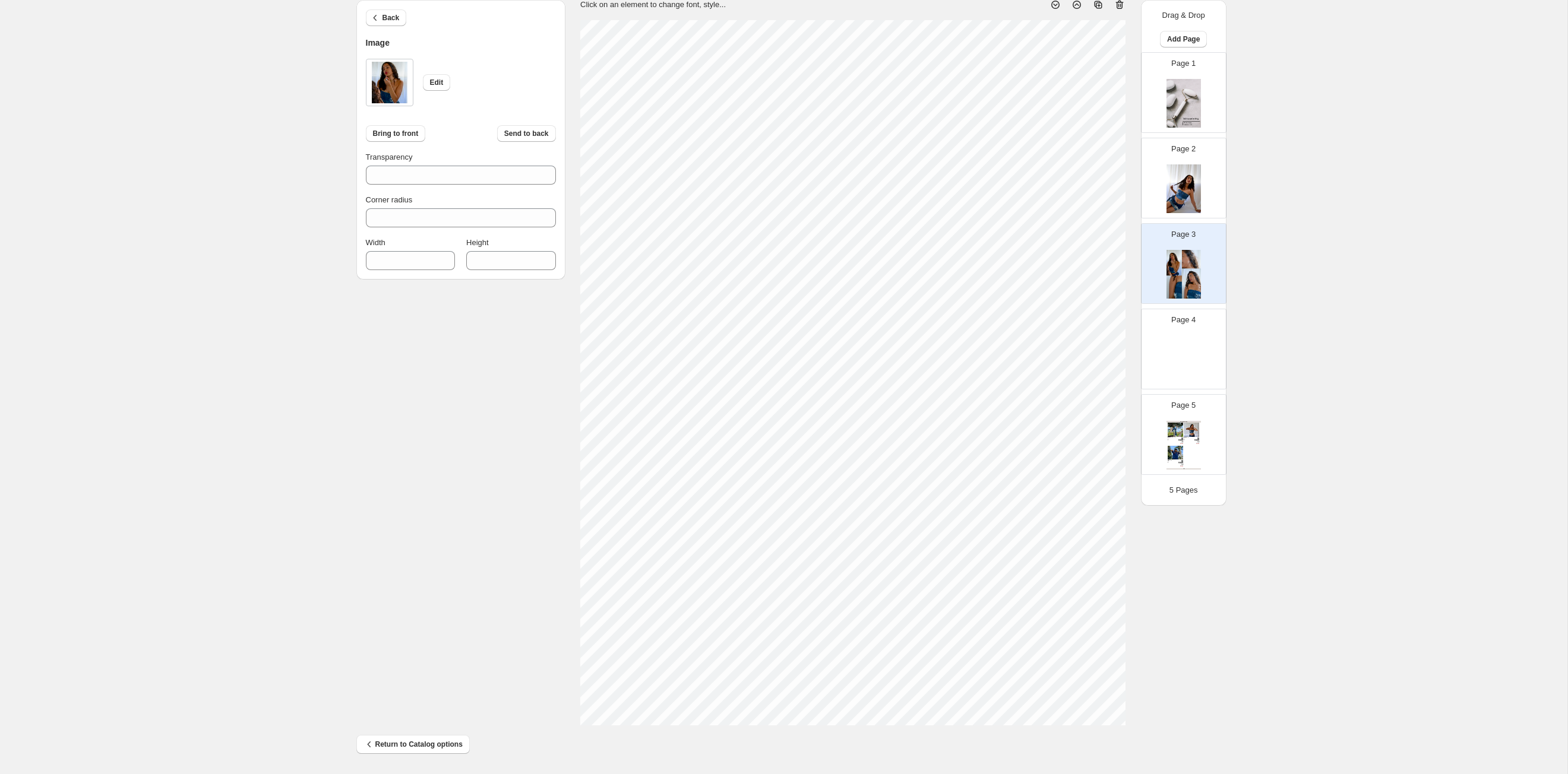click on "1. Create new catalog 2. Pick a Template 3. General Options 4. Catalog Editor 5. Export & Share 100% Page *  / 5 Sync Data Save Template Save draft Next Cancel Back Image Edit Bring to front Send to back Transparency *** Corner radius * Width *** Height *** Click on an element to change font, style... Drag & Drop Add Page Page 1 Page 2 Page 3 Page 4 Page 5 Clothing Catalog Kona Doodle Jeans Take your denim to the next level with these custom jeans! Fill out the custom order form below with your o... Stock Quantity:  0 SKU:   Weight:  0 Tags:   Brand:  Ciel Reverie Barcode №:   $ 10 $ null $ 10.00 $ 10.00 Malibu Set Ripped denim corset top with denim tie skirt! Fill out the custom order form below with your own pop-art id... Stock Quantity:  0 SKU:   Weight:  0 Tags:  preorder Brand:  Ciel Reverie Barcode №:   $ null $ null $ 10.00 $ 10.00 Popart Tshirt Personalize your tee with your favorite popart! Fill out the custom order form below with your own pop-art ... Stock Quantity:  0 SKU:   Weight:  0 $ null" at bounding box center [783, 351] 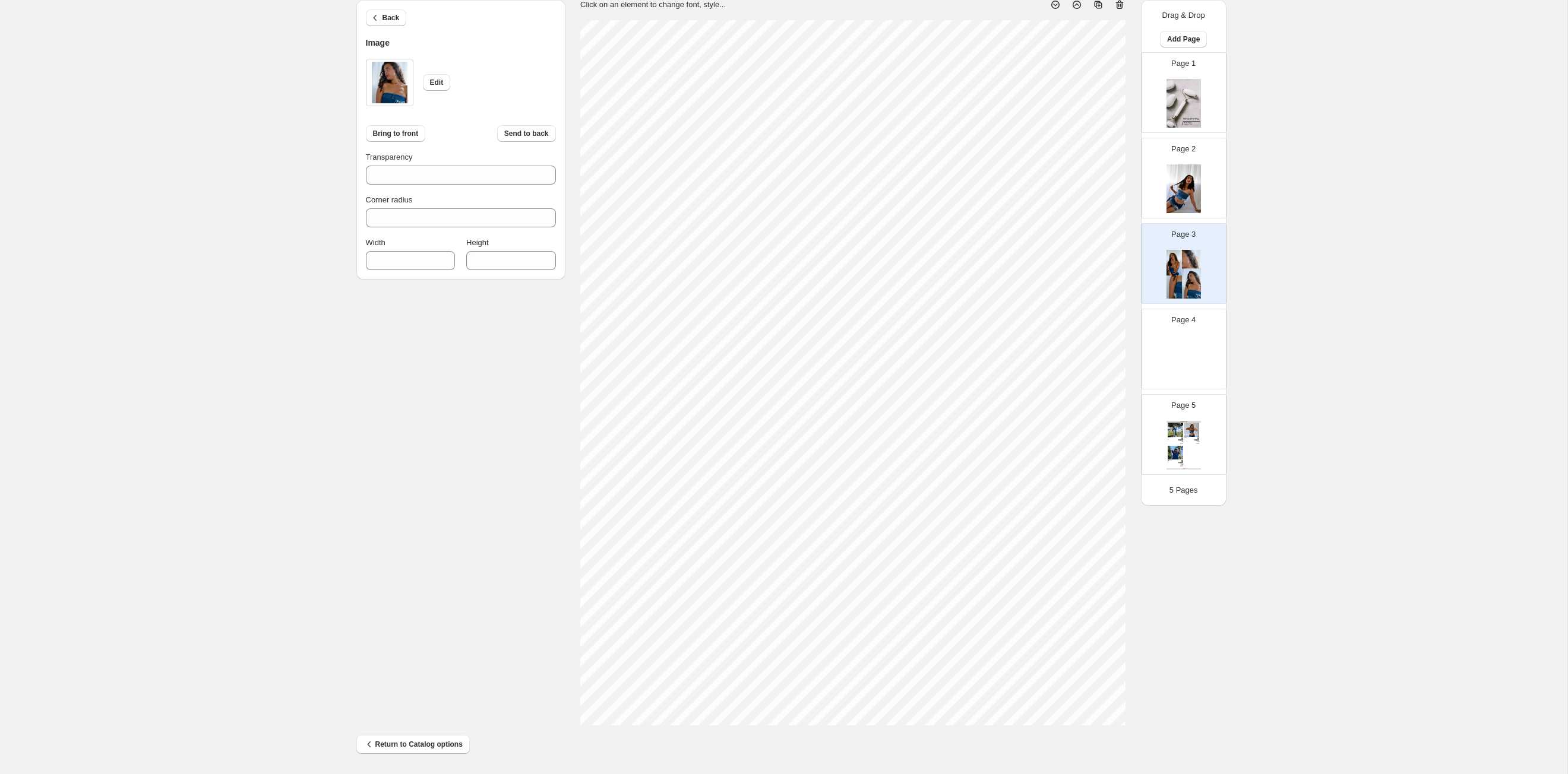 type on "***" 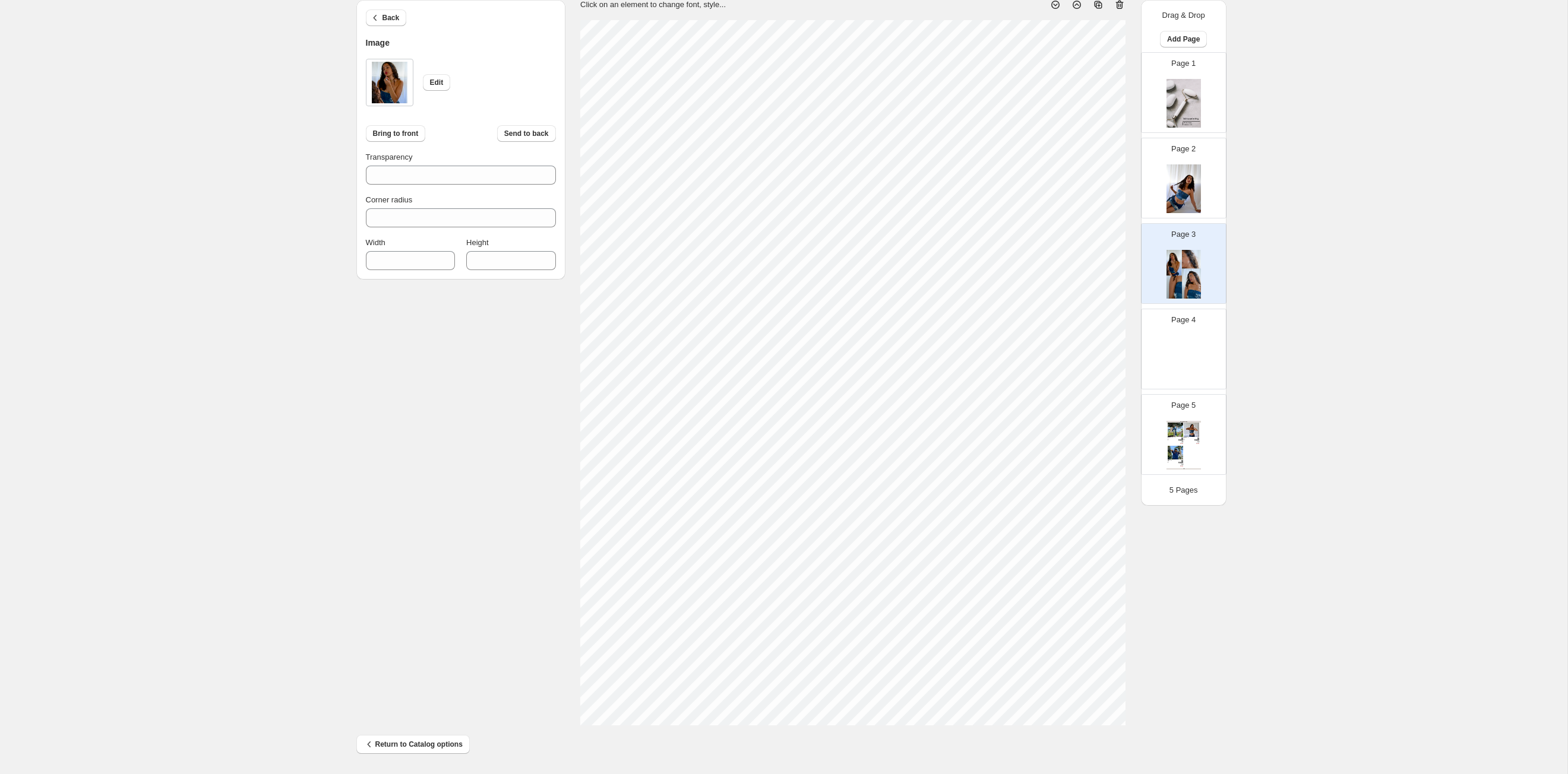 type on "***" 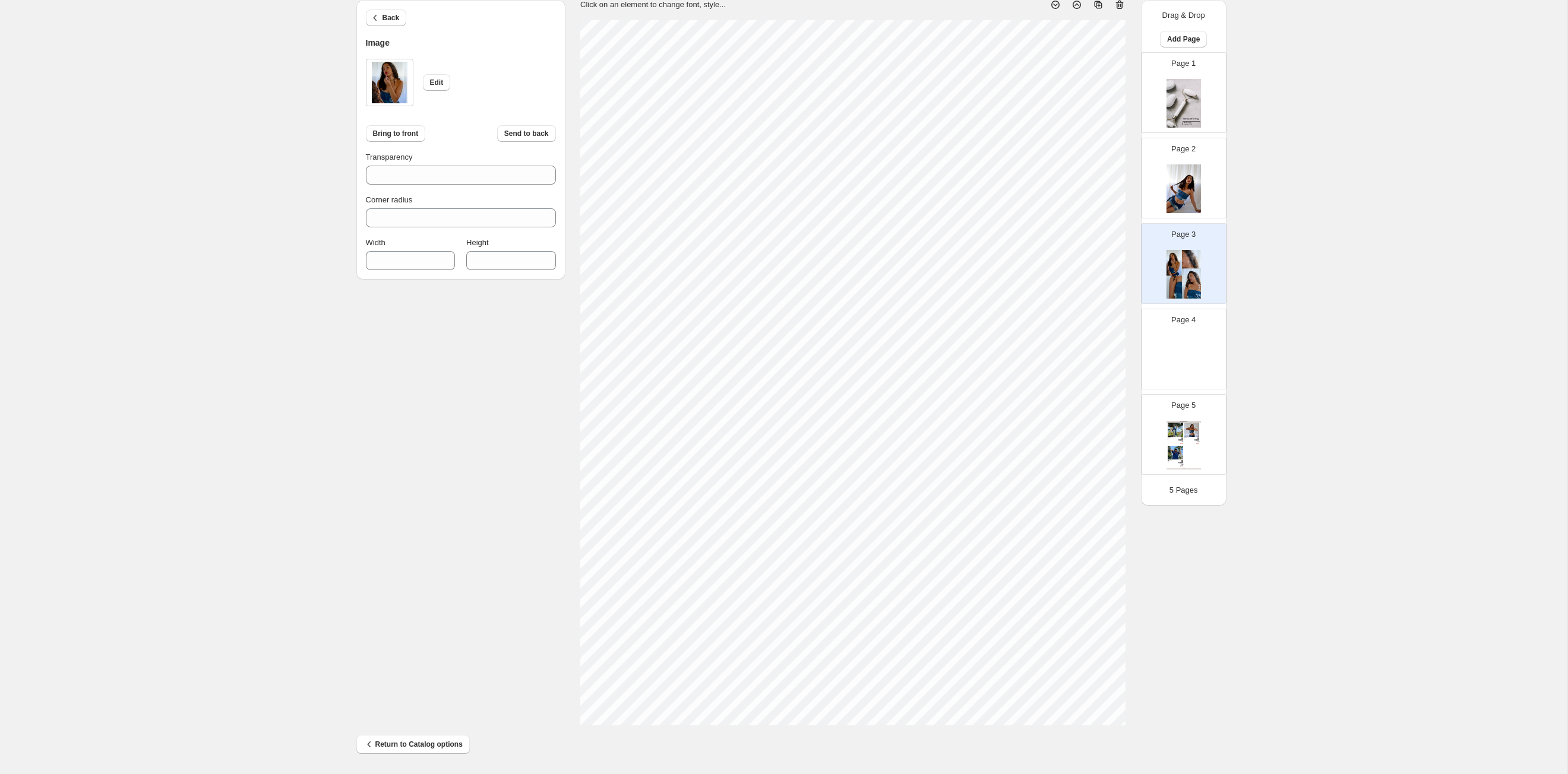 click on "1. Create new catalog 2. Pick a Template 3. General Options 4. Catalog Editor 5. Export & Share 100% Page *  / 5 Sync Data Save Template Save draft Next Cancel Back Image Edit Bring to front Send to back Transparency *** Corner radius * Width *** Height *** Click on an element to change font, style... Drag & Drop Add Page Page 1 Page 2 Page 3 Page 4 Page 5 Clothing Catalog Kona Doodle Jeans Take your denim to the next level with these custom jeans! Fill out the custom order form below with your o... Stock Quantity:  0 SKU:   Weight:  0 Tags:   Brand:  Ciel Reverie Barcode №:   $ 10 $ null $ 10.00 $ 10.00 Malibu Set Ripped denim corset top with denim tie skirt! Fill out the custom order form below with your own pop-art id... Stock Quantity:  0 SKU:   Weight:  0 Tags:  preorder Brand:  Ciel Reverie Barcode №:   $ null $ null $ 10.00 $ 10.00 Popart Tshirt Personalize your tee with your favorite popart! Fill out the custom order form below with your own pop-art ... Stock Quantity:  0 SKU:   Weight:  0 $ null" at bounding box center (783, 351) 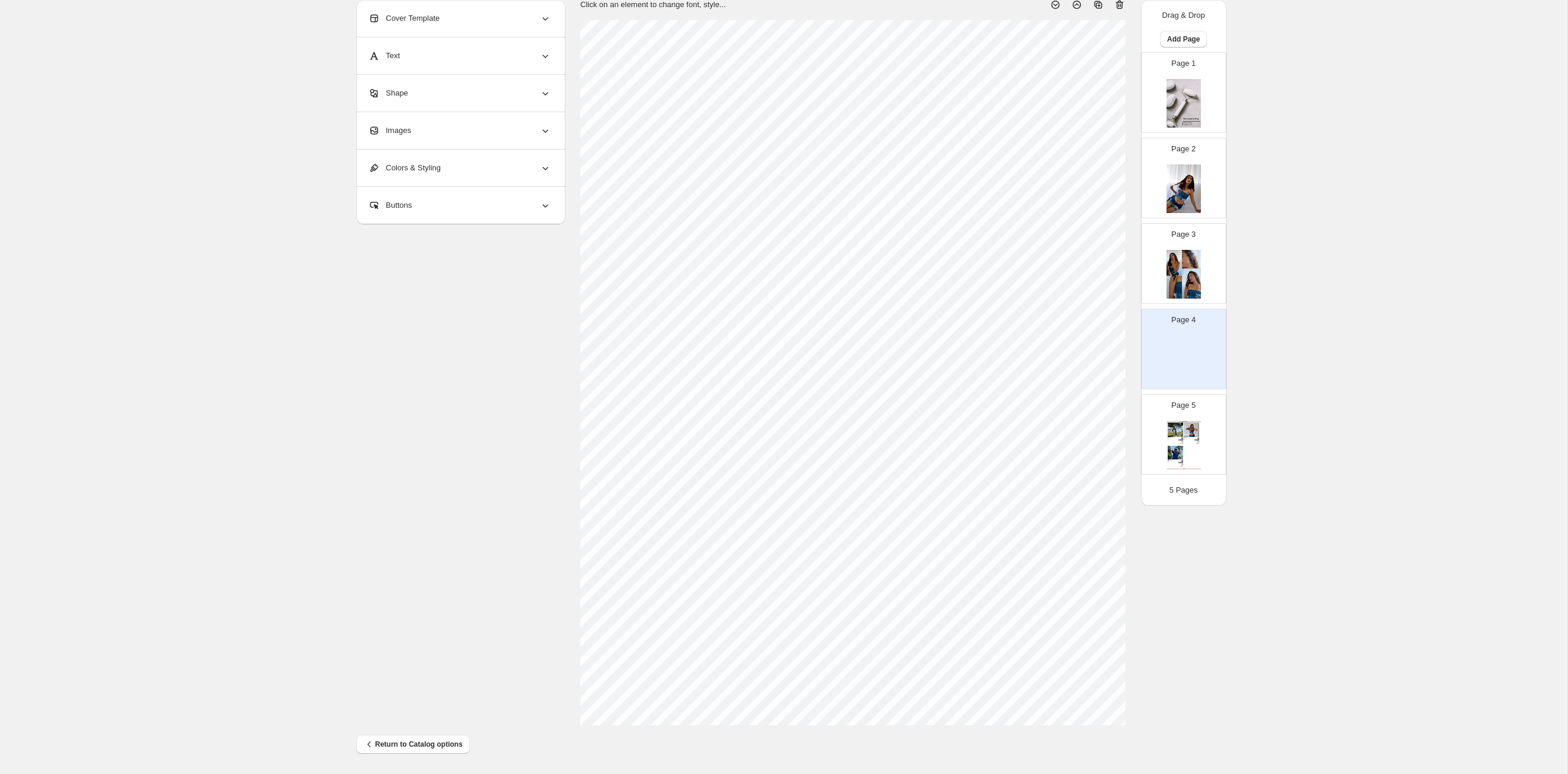 scroll, scrollTop: 0, scrollLeft: 0, axis: both 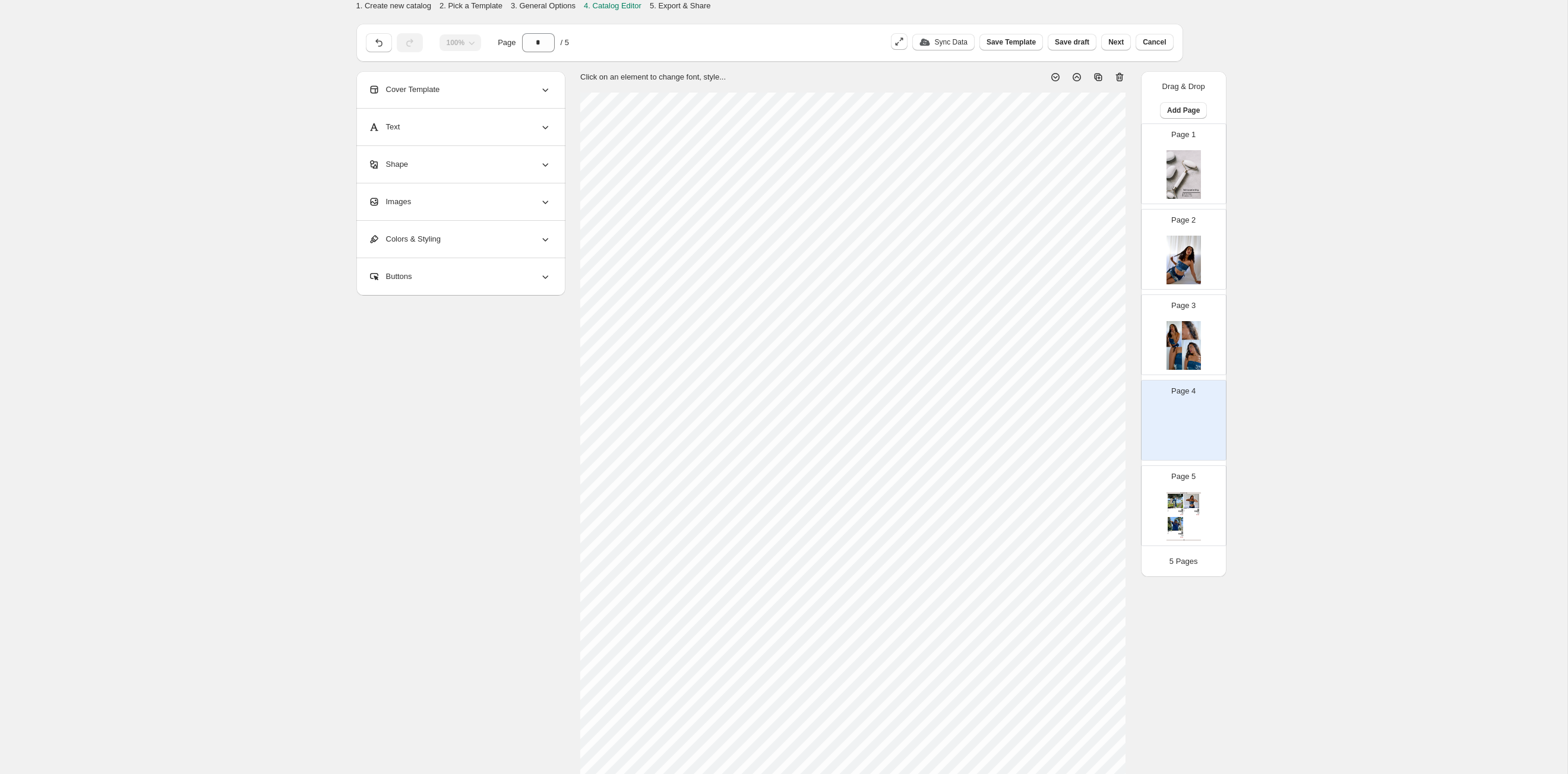 click on "Page 3" at bounding box center [1183, 306] 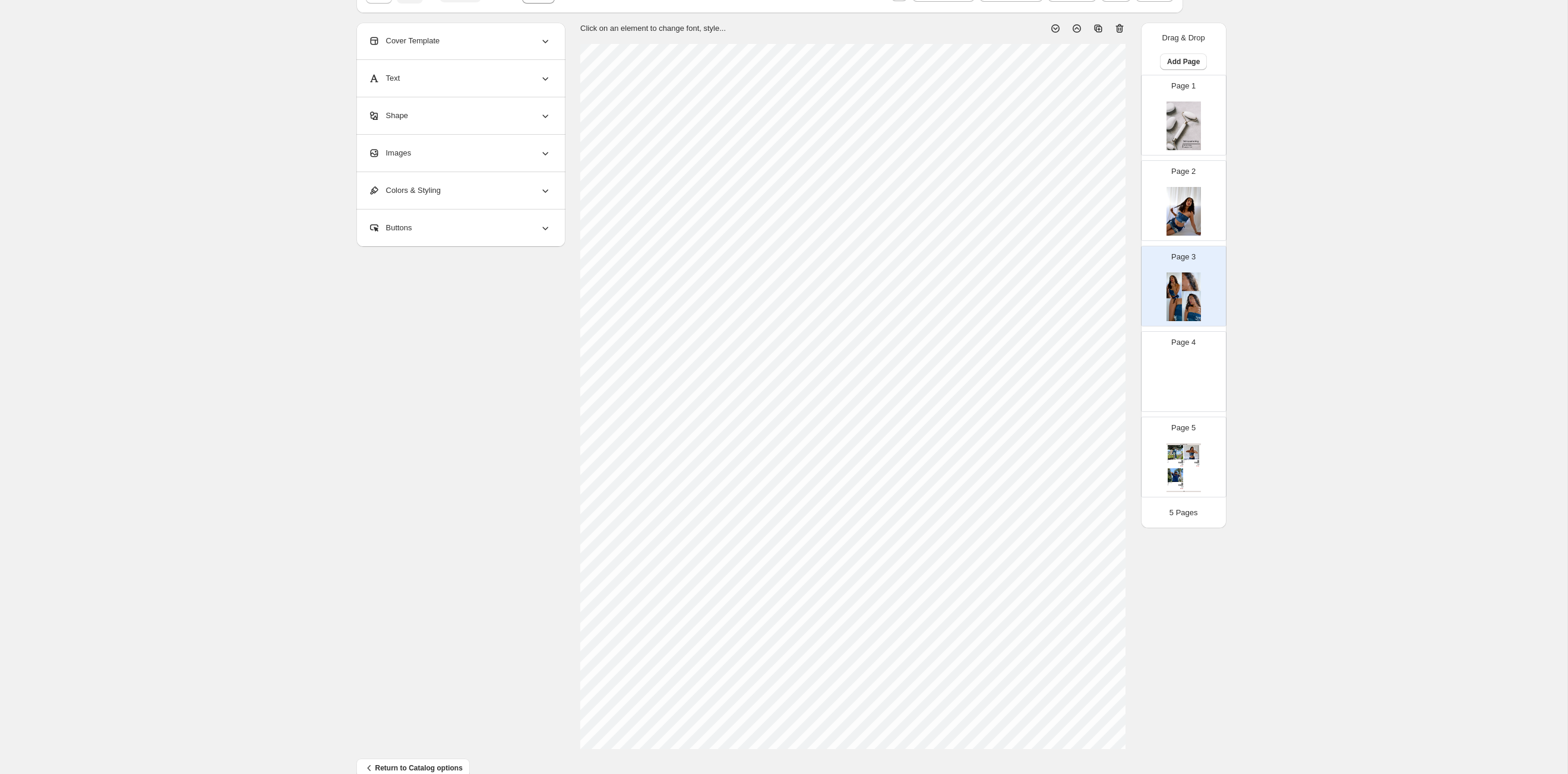 scroll, scrollTop: 47, scrollLeft: 0, axis: vertical 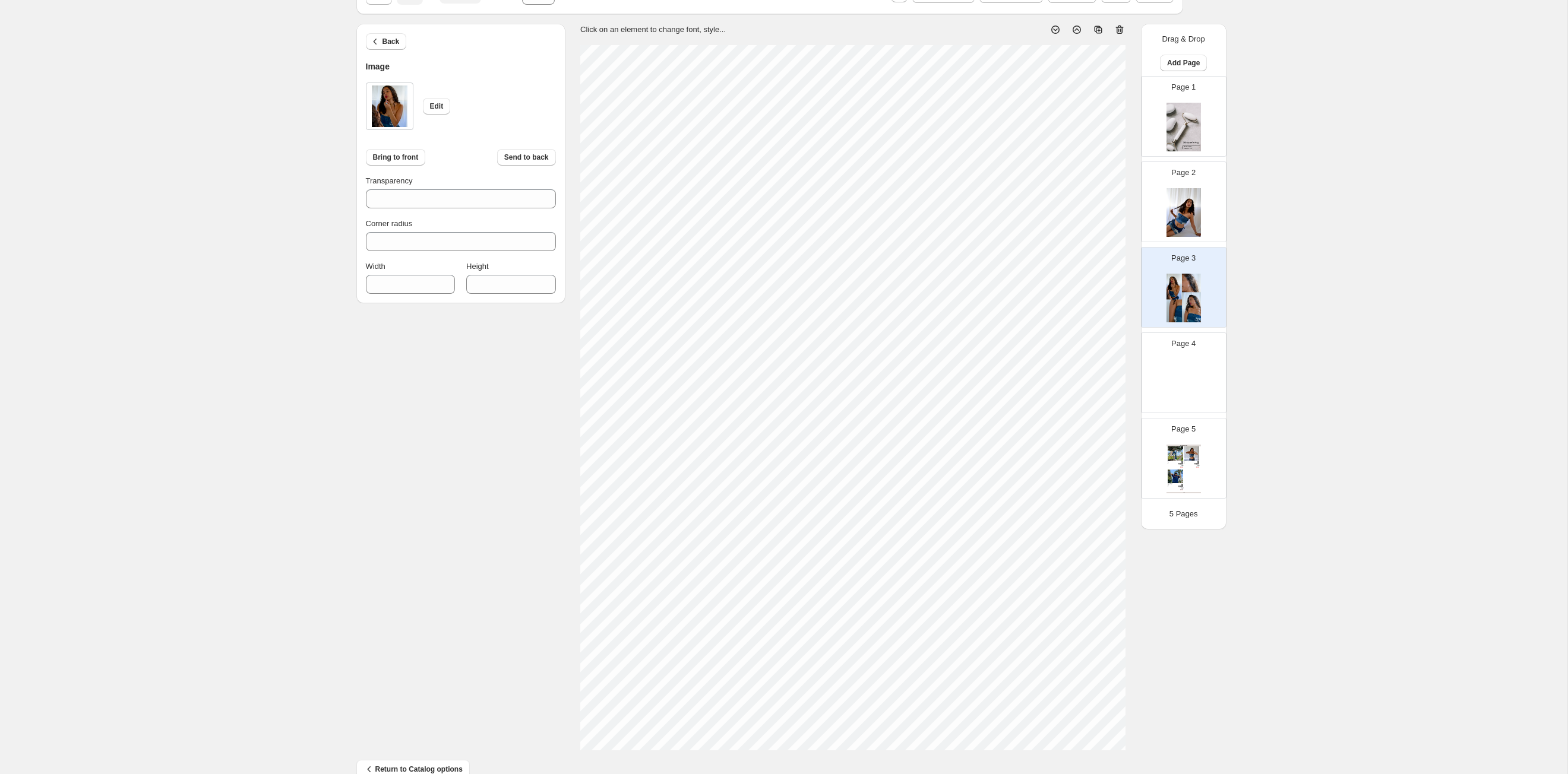 type on "***" 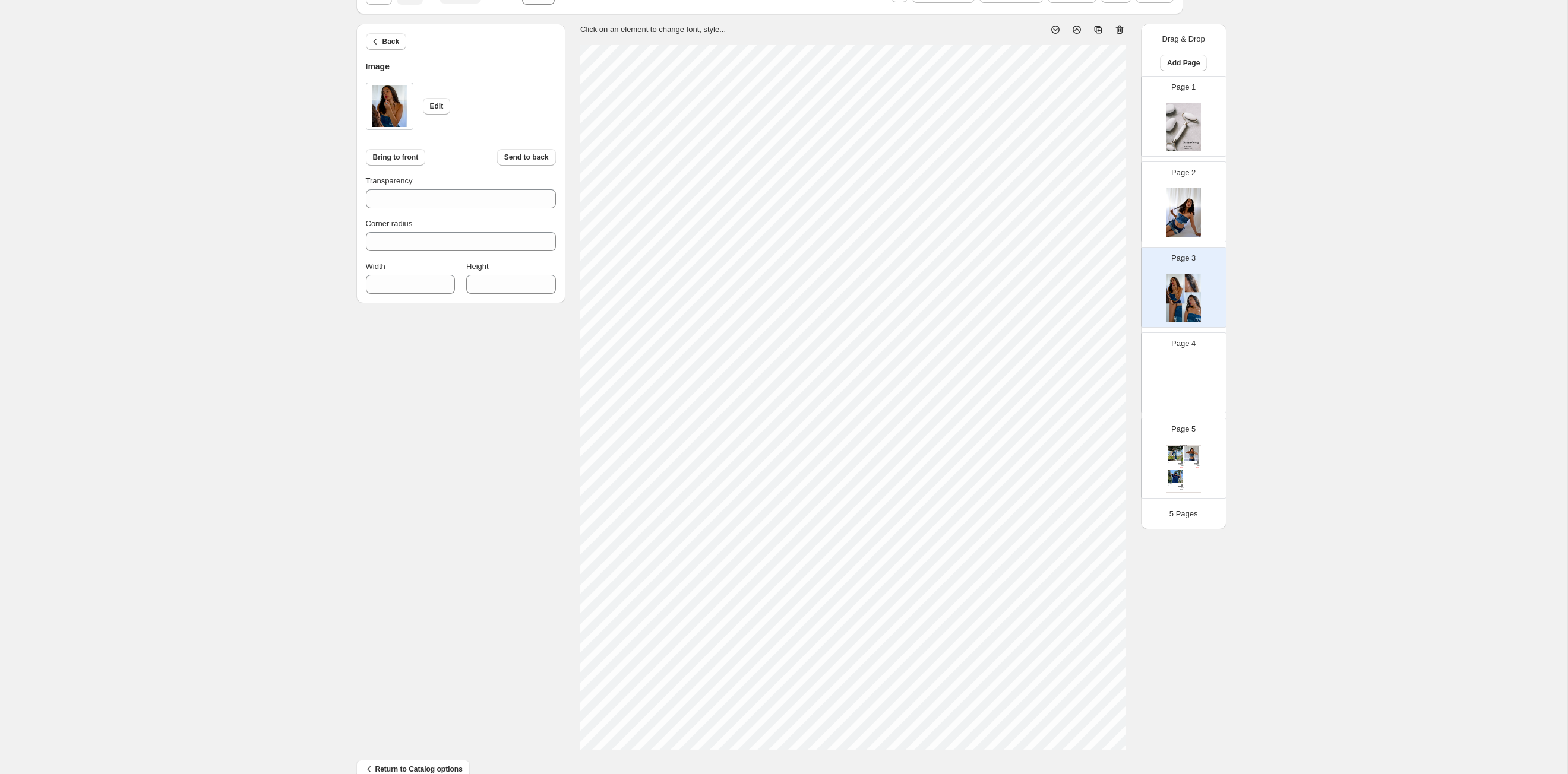 click on "1. Create new catalog 2. Pick a Template 3. General Options 4. Catalog Editor 5. Export & Share 100% Page *  / 5 Sync Data Save Template Save draft Next Cancel Back Image Edit Bring to front Send to back Transparency *** Corner radius * Width *** Height *** Click on an element to change font, style... Drag & Drop Add Page Page 1 Page 2 Page 3 Page 4 Page 5 Clothing Catalog Kona Doodle Jeans Take your denim to the next level with these custom jeans! Fill out the custom order form below with your o... Stock Quantity:  0 SKU:   Weight:  0 Tags:   Brand:  Ciel Reverie Barcode №:   $ 10 $ null $ 10.00 $ 10.00 Malibu Set Ripped denim corset top with denim tie skirt! Fill out the custom order form below with your own pop-art id... Stock Quantity:  0 SKU:   Weight:  0 Tags:  preorder Brand:  Ciel Reverie Barcode №:   $ null $ null $ 10.00 $ 10.00 Popart Tshirt Personalize your tee with your favorite popart! Fill out the custom order form below with your own pop-art ... Stock Quantity:  0 SKU:   Weight:  0 $ null" at bounding box center (783, 376) 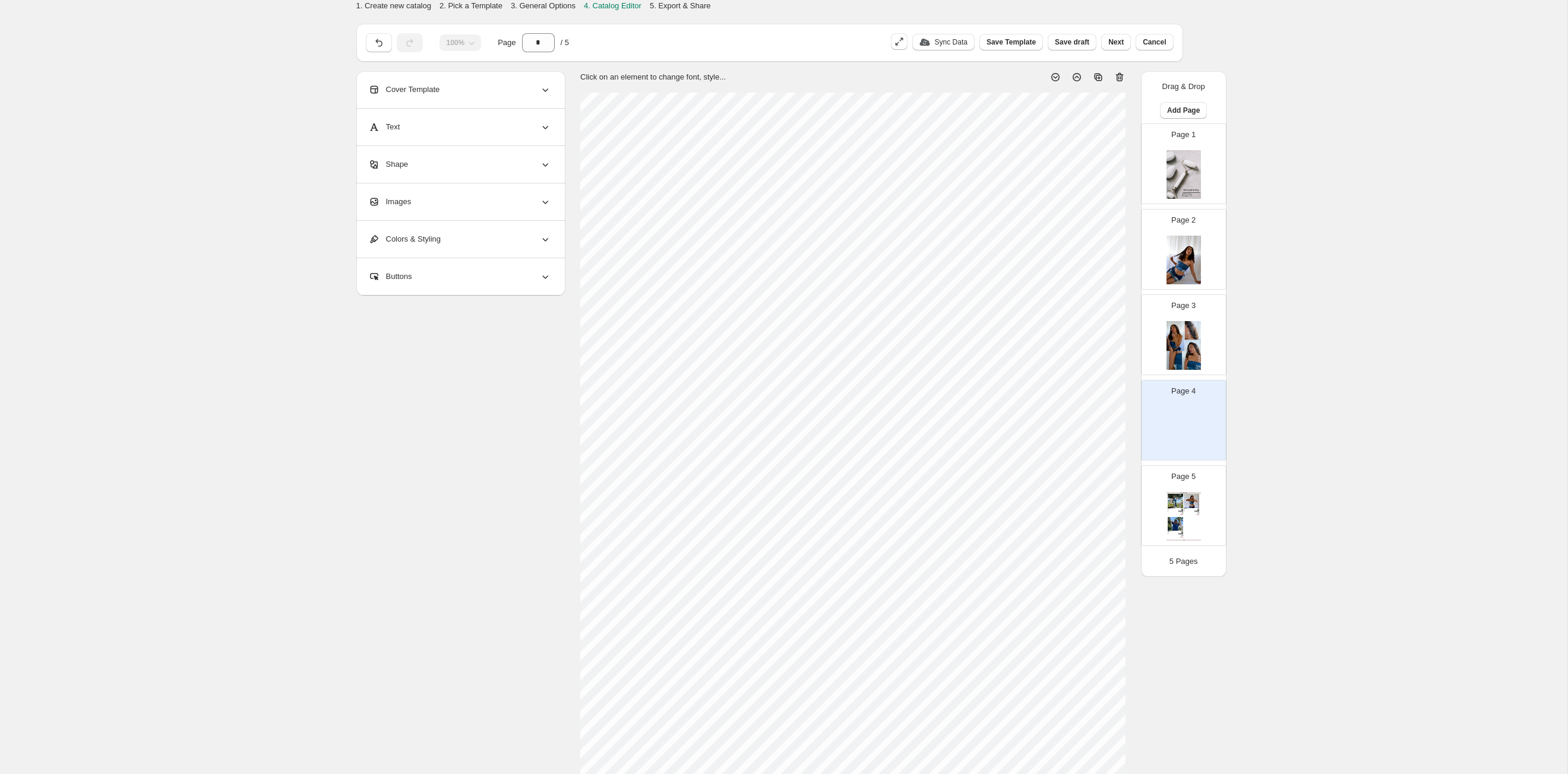 click on "Page 3" at bounding box center (1179, 330) 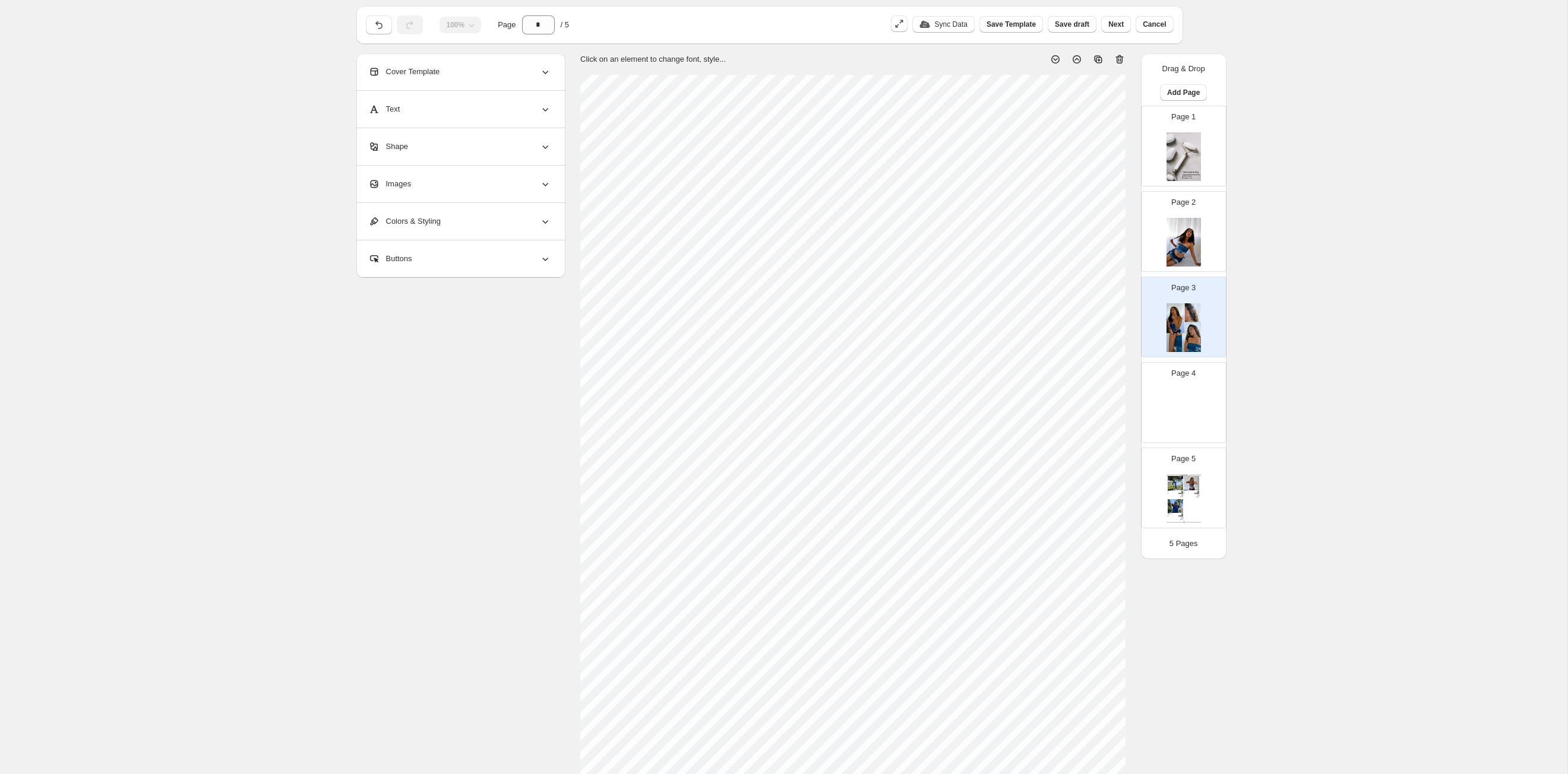 scroll, scrollTop: 15, scrollLeft: 0, axis: vertical 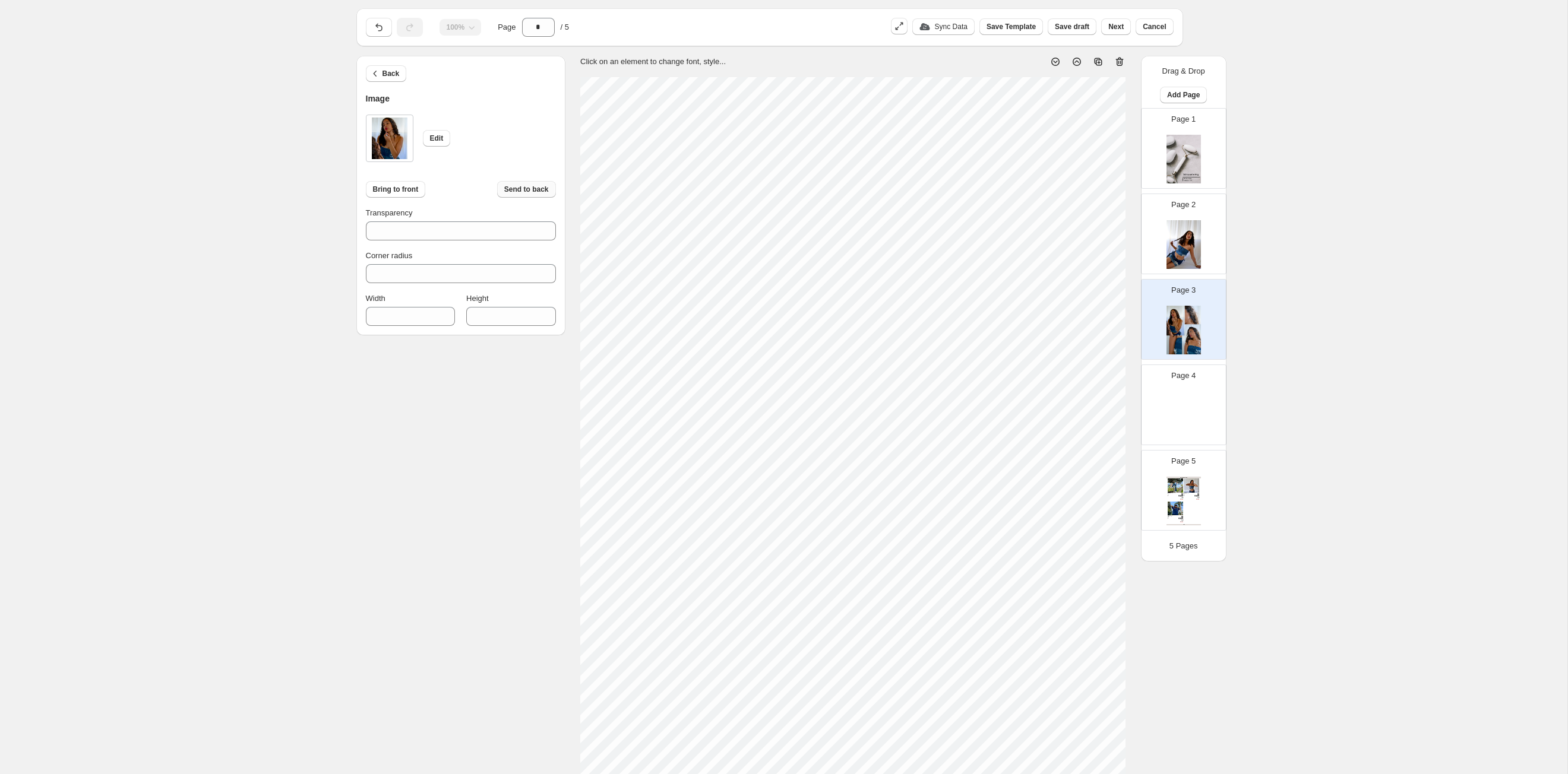 click on "Send to back" at bounding box center [526, 189] 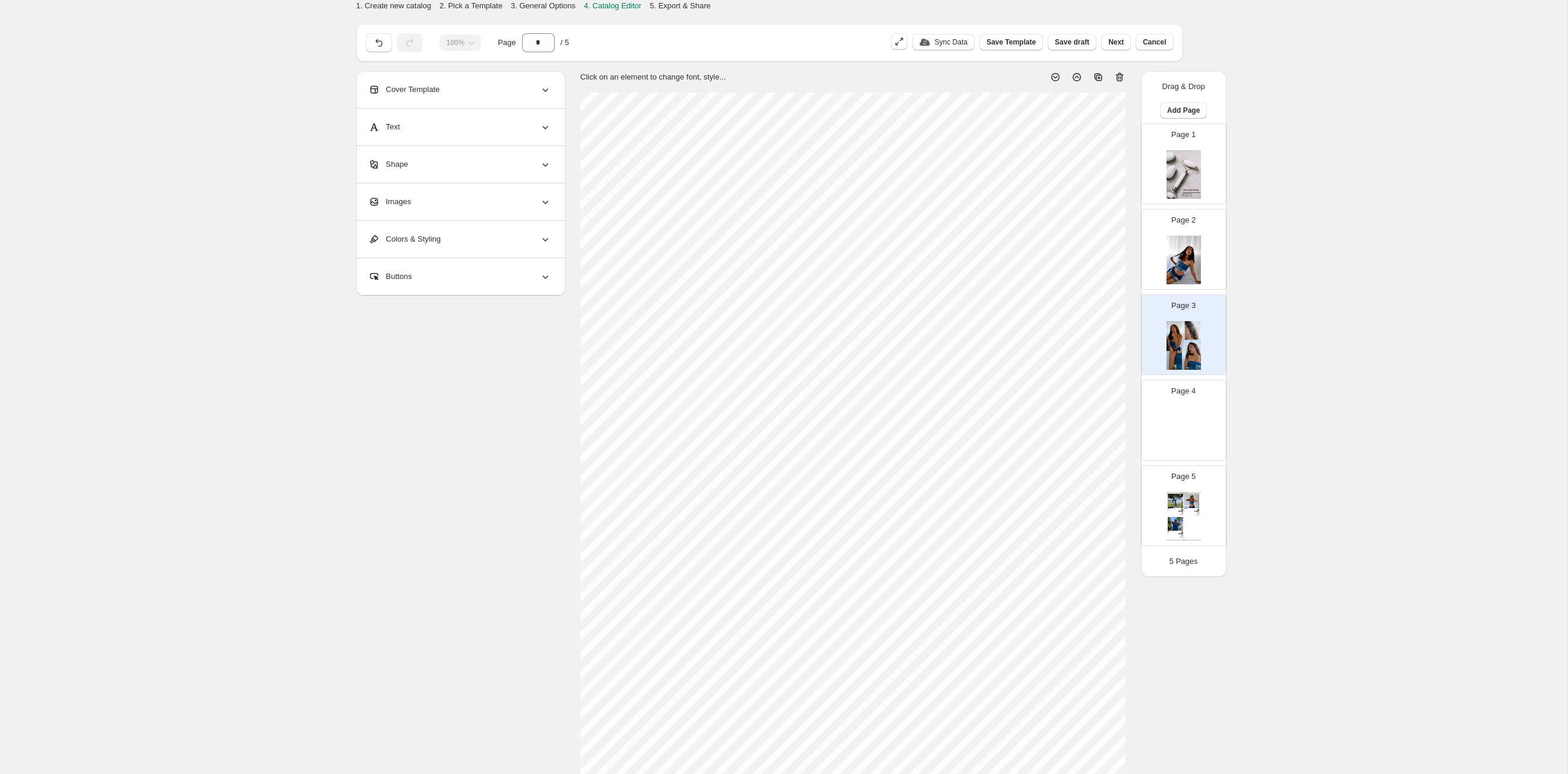 scroll, scrollTop: 44, scrollLeft: 0, axis: vertical 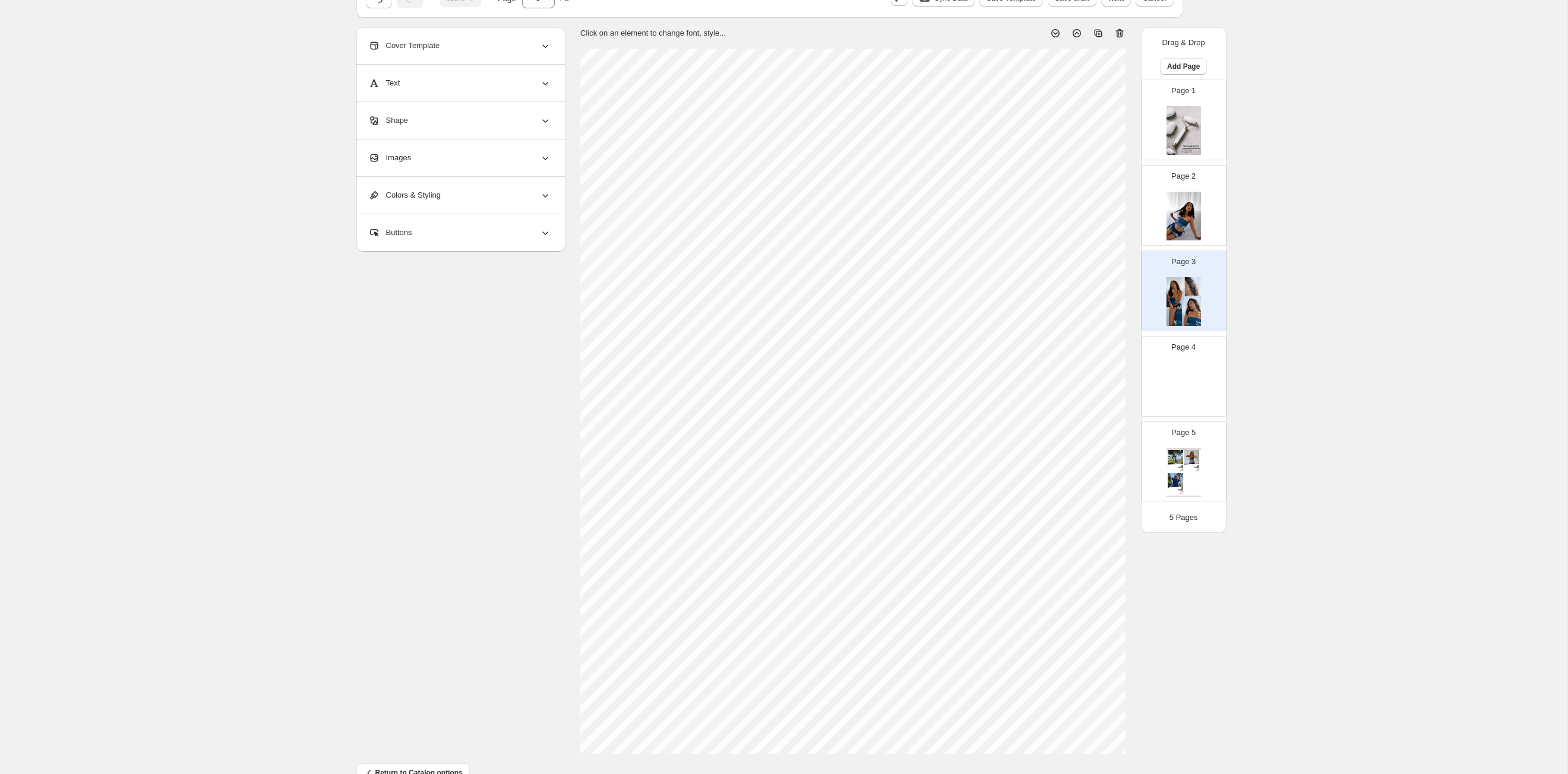 click on "**********" at bounding box center [783, 379] 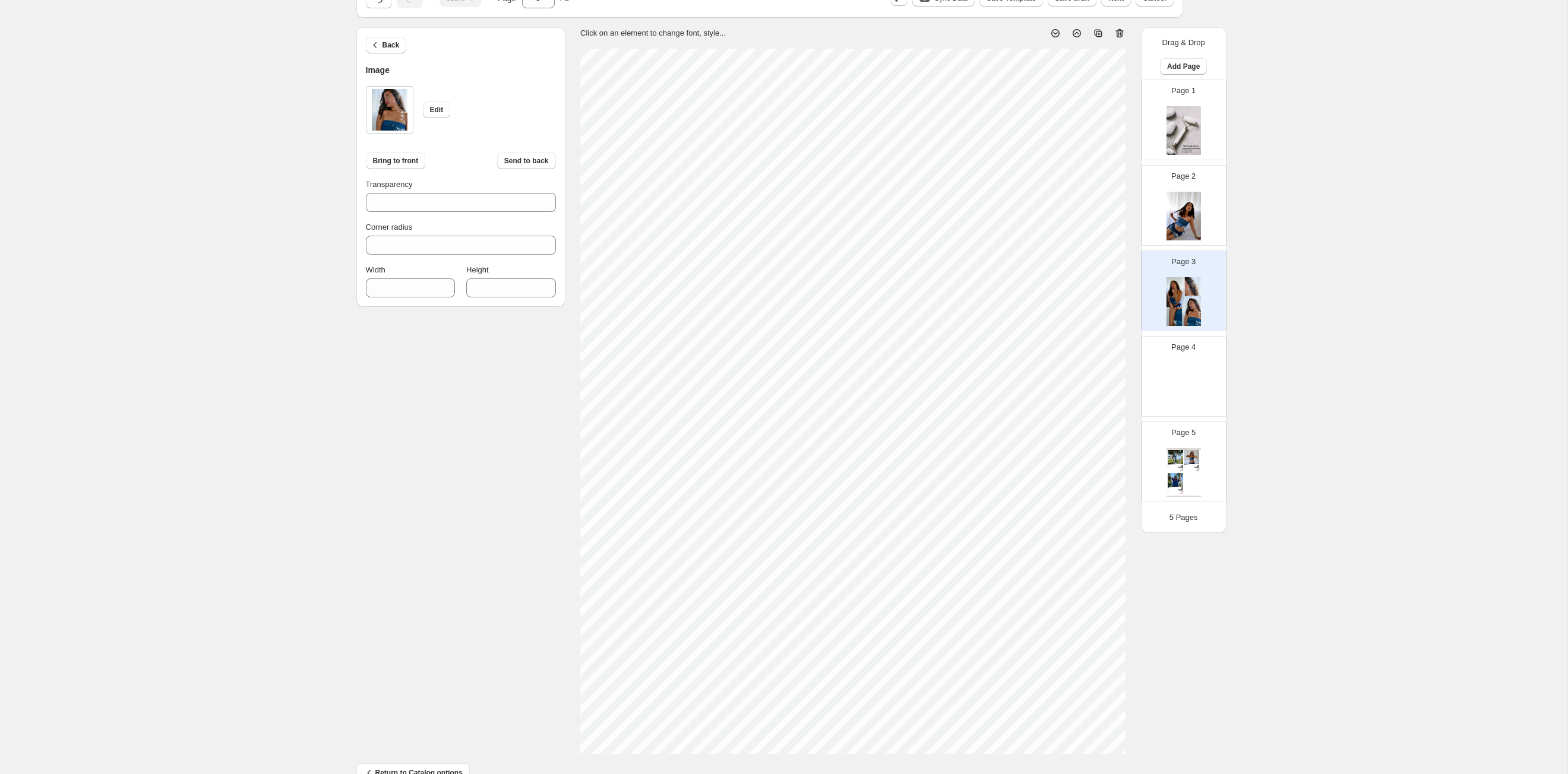 click on "1. Create new catalog 2. Pick a Template 3. General Options 4. Catalog Editor 5. Export & Share 100% Page *  / 5 Sync Data Save Template Save draft Next Cancel Back Image Edit Bring to front Send to back Transparency *** Corner radius * Width *** Height *** Click on an element to change font, style... Drag & Drop Add Page Page 1 Page 2 Page 3 Page 4 Page 5 Clothing Catalog Kona Doodle Jeans Take your denim to the next level with these custom jeans! Fill out the custom order form below with your o... Stock Quantity:  0 SKU:   Weight:  0 Tags:   Brand:  Ciel Reverie Barcode №:   $ 10 $ null $ 10.00 $ 10.00 Malibu Set Ripped denim corset top with denim tie skirt! Fill out the custom order form below with your own pop-art id... Stock Quantity:  0 SKU:   Weight:  0 Tags:  preorder Brand:  Ciel Reverie Barcode №:   $ null $ null $ 10.00 $ 10.00 Popart Tshirt Personalize your tee with your favorite popart! Fill out the custom order form below with your own pop-art ... Stock Quantity:  0 SKU:   Weight:  0 $ null" at bounding box center [783, 379] 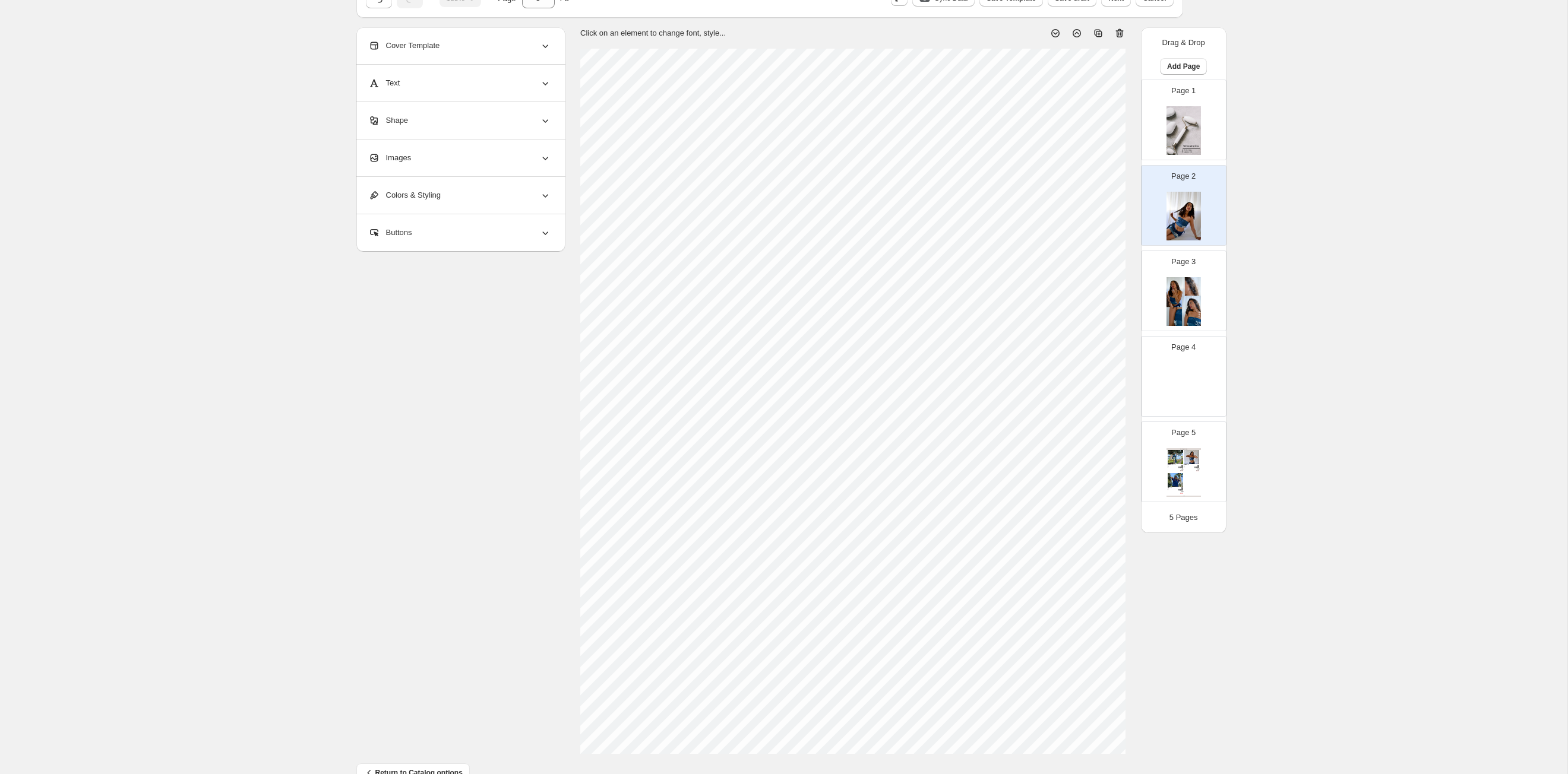 scroll, scrollTop: 47, scrollLeft: 0, axis: vertical 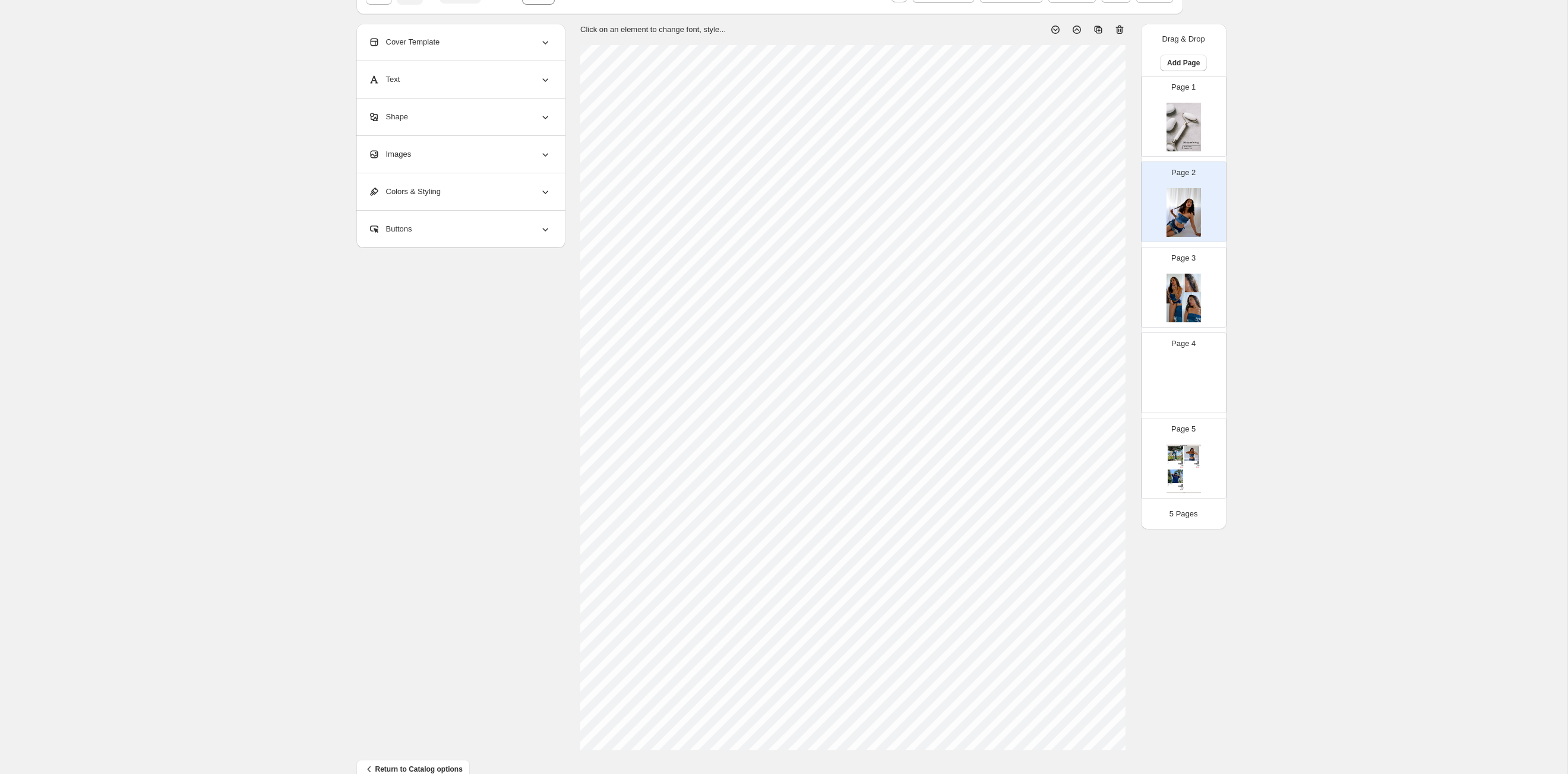 click at bounding box center (1184, 298) 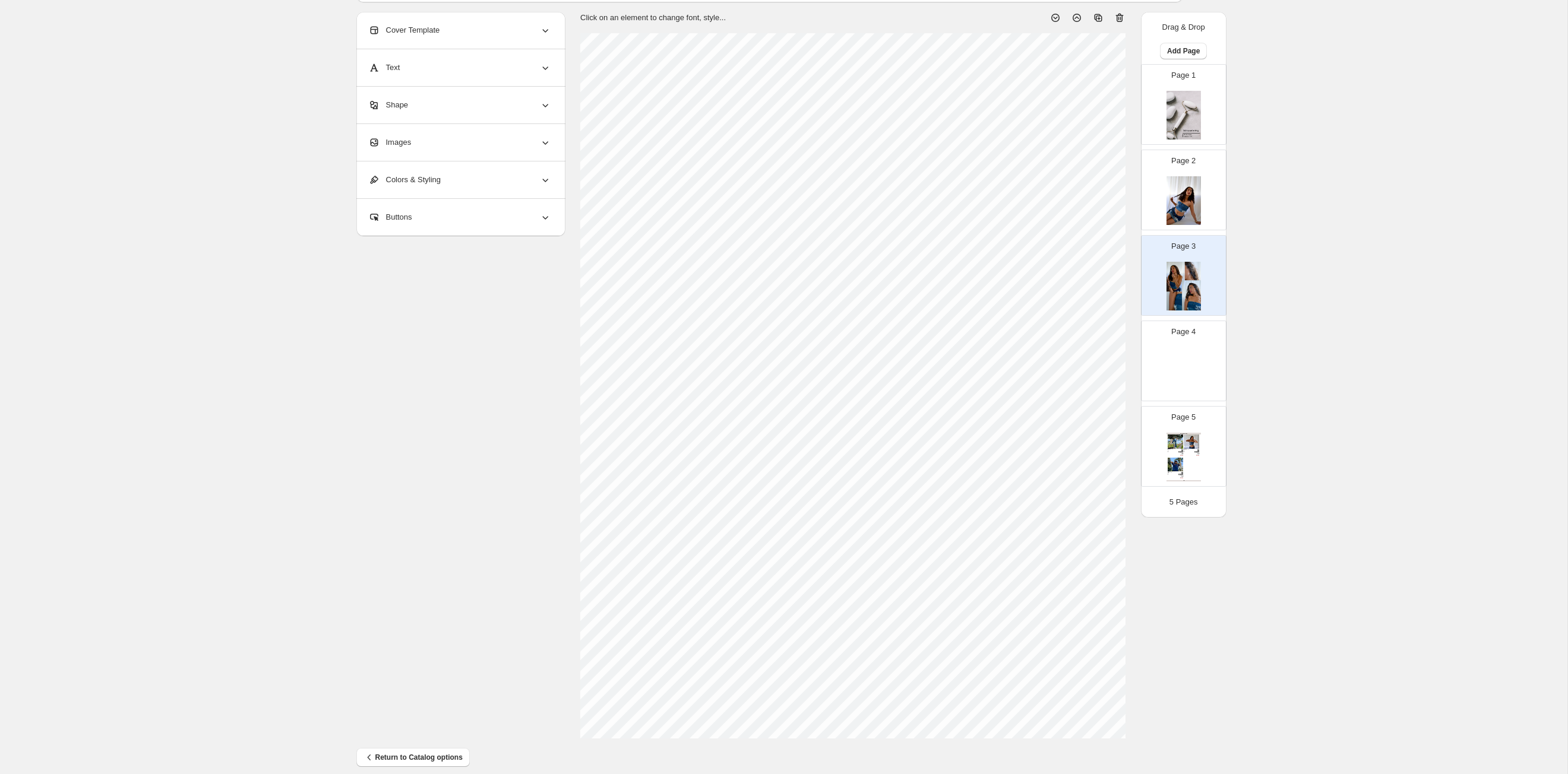 scroll, scrollTop: 58, scrollLeft: 0, axis: vertical 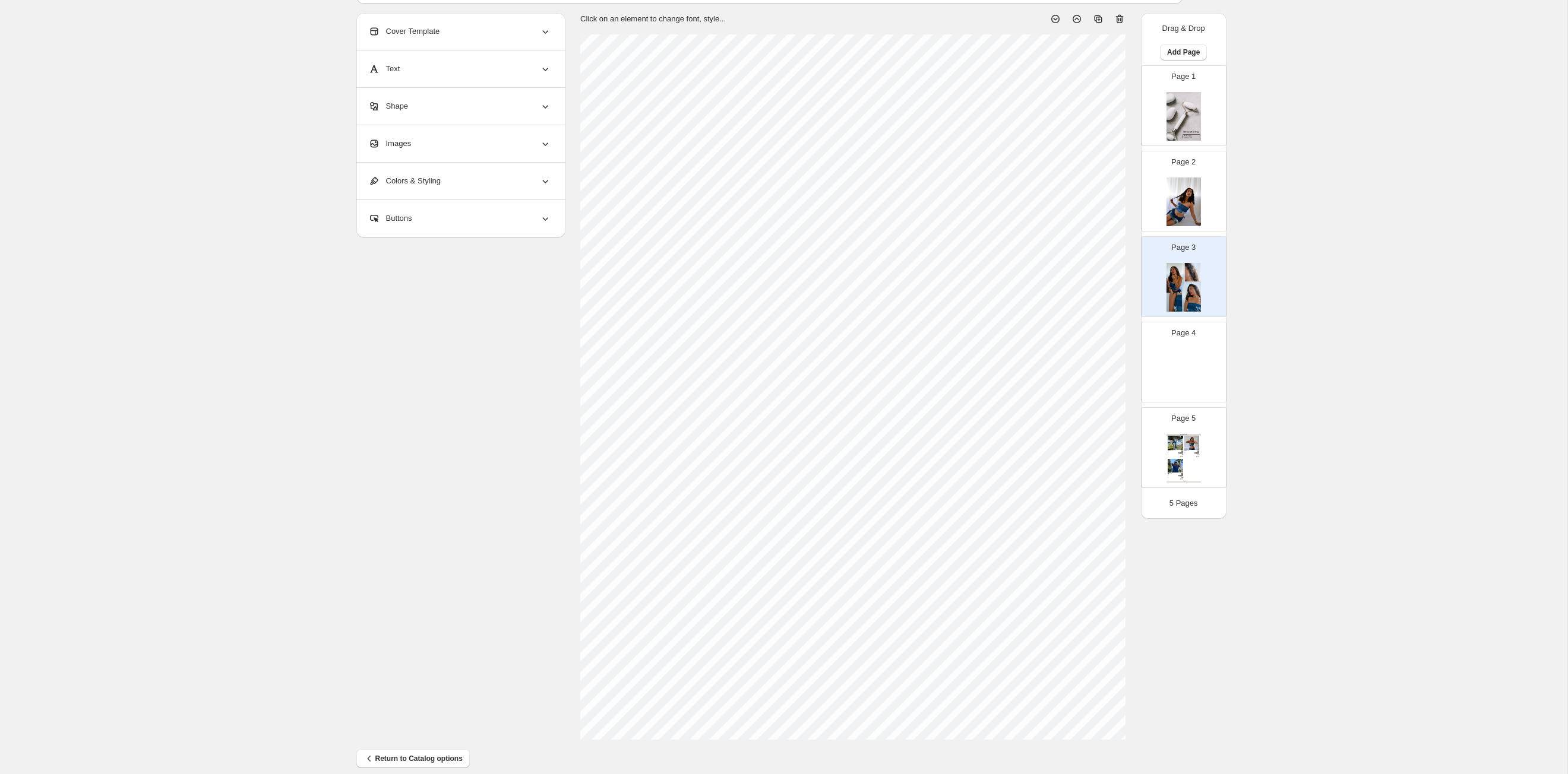 click on "Page 2" at bounding box center (1179, 186) 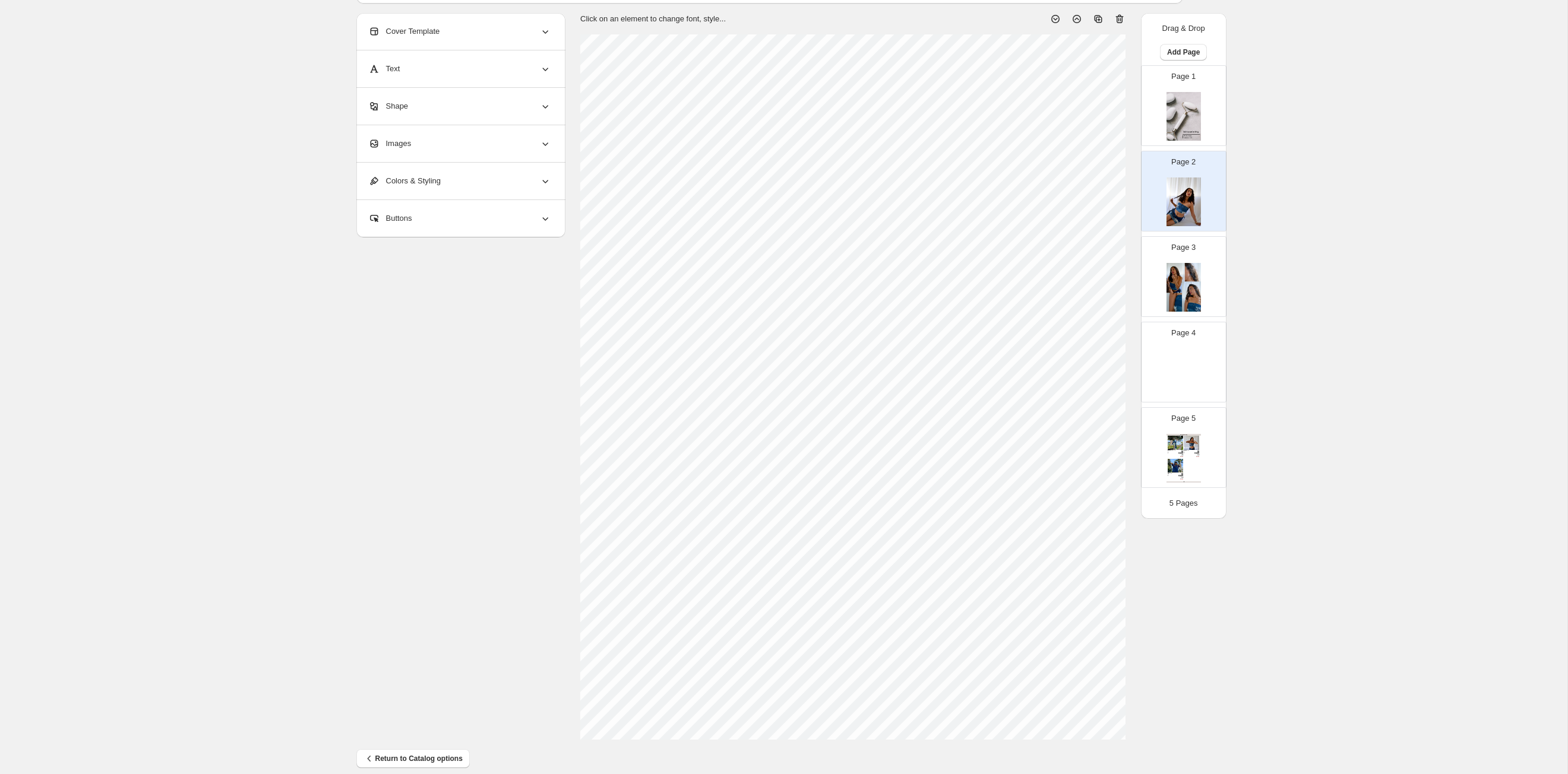 scroll, scrollTop: 72, scrollLeft: 0, axis: vertical 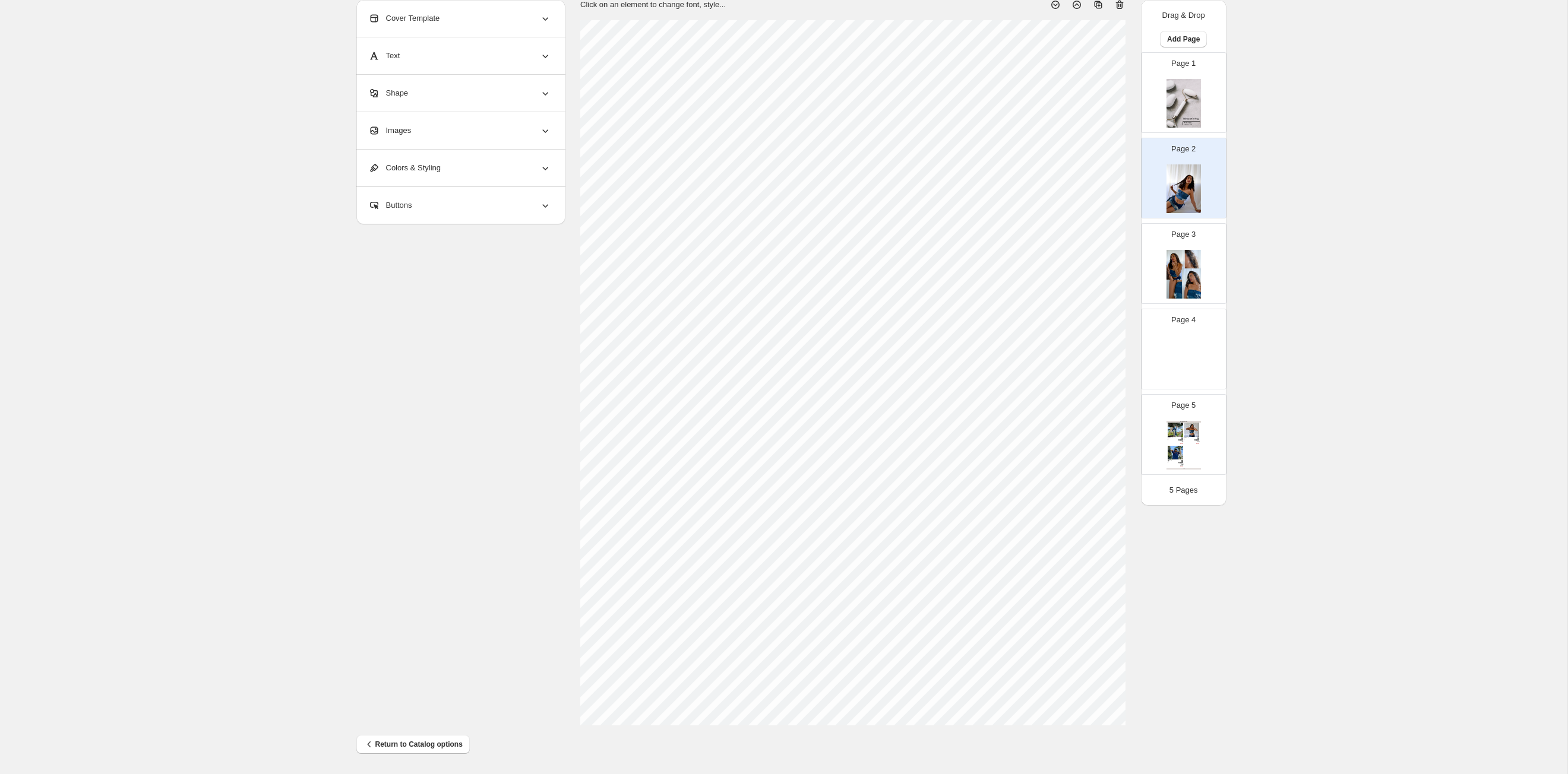 click at bounding box center [1184, 274] 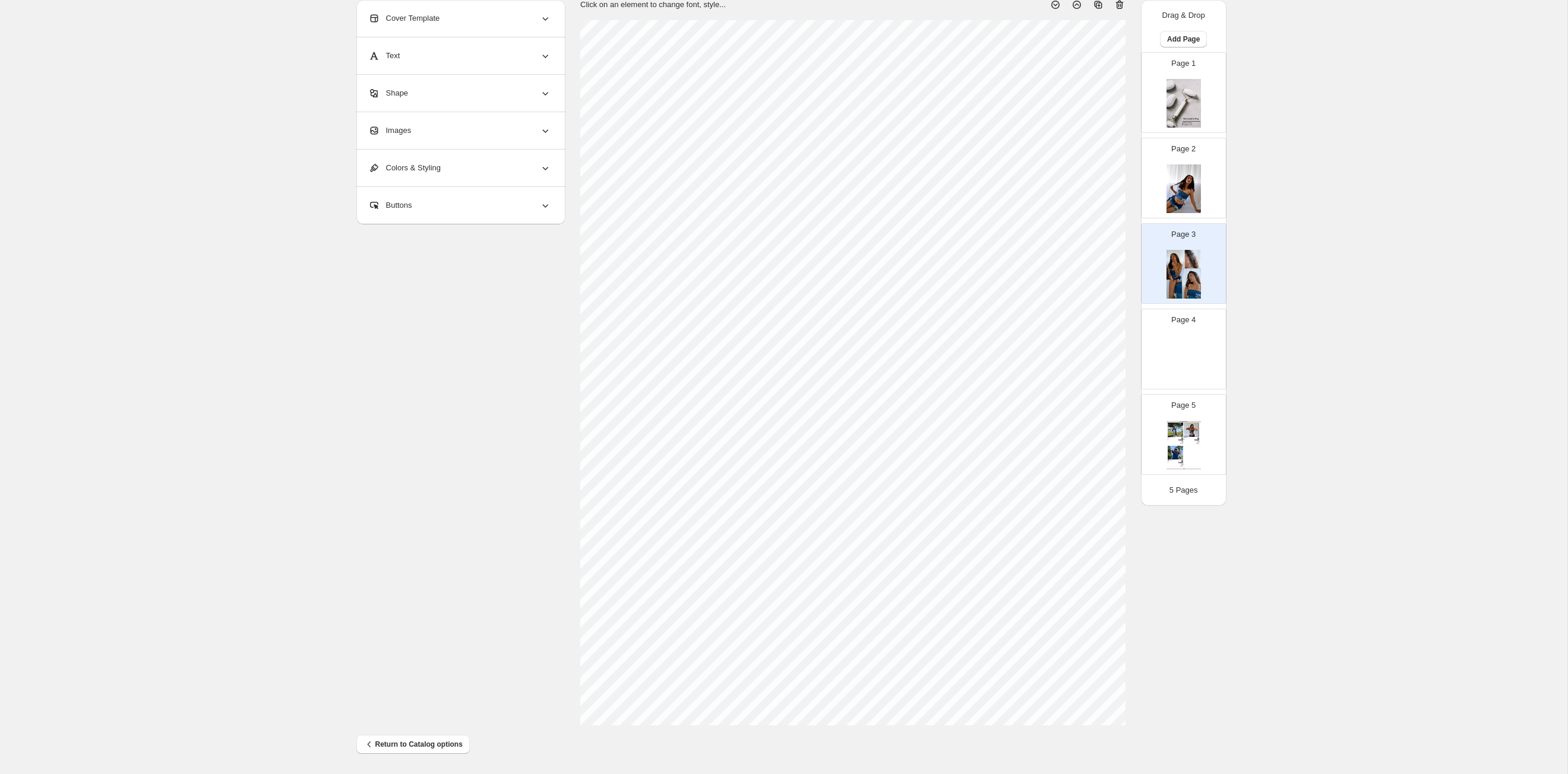 scroll, scrollTop: 61, scrollLeft: 0, axis: vertical 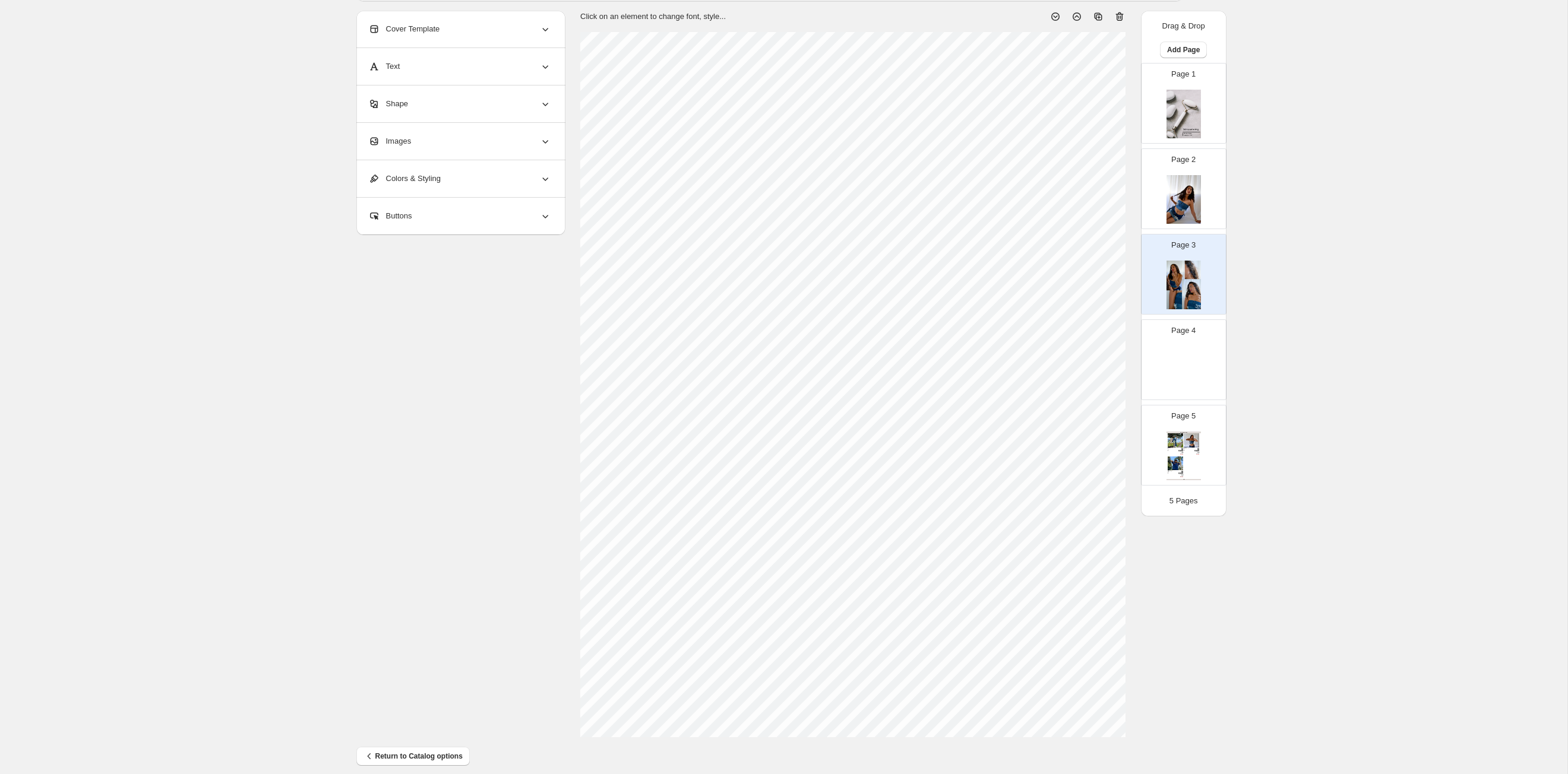 click at bounding box center (1184, 370) 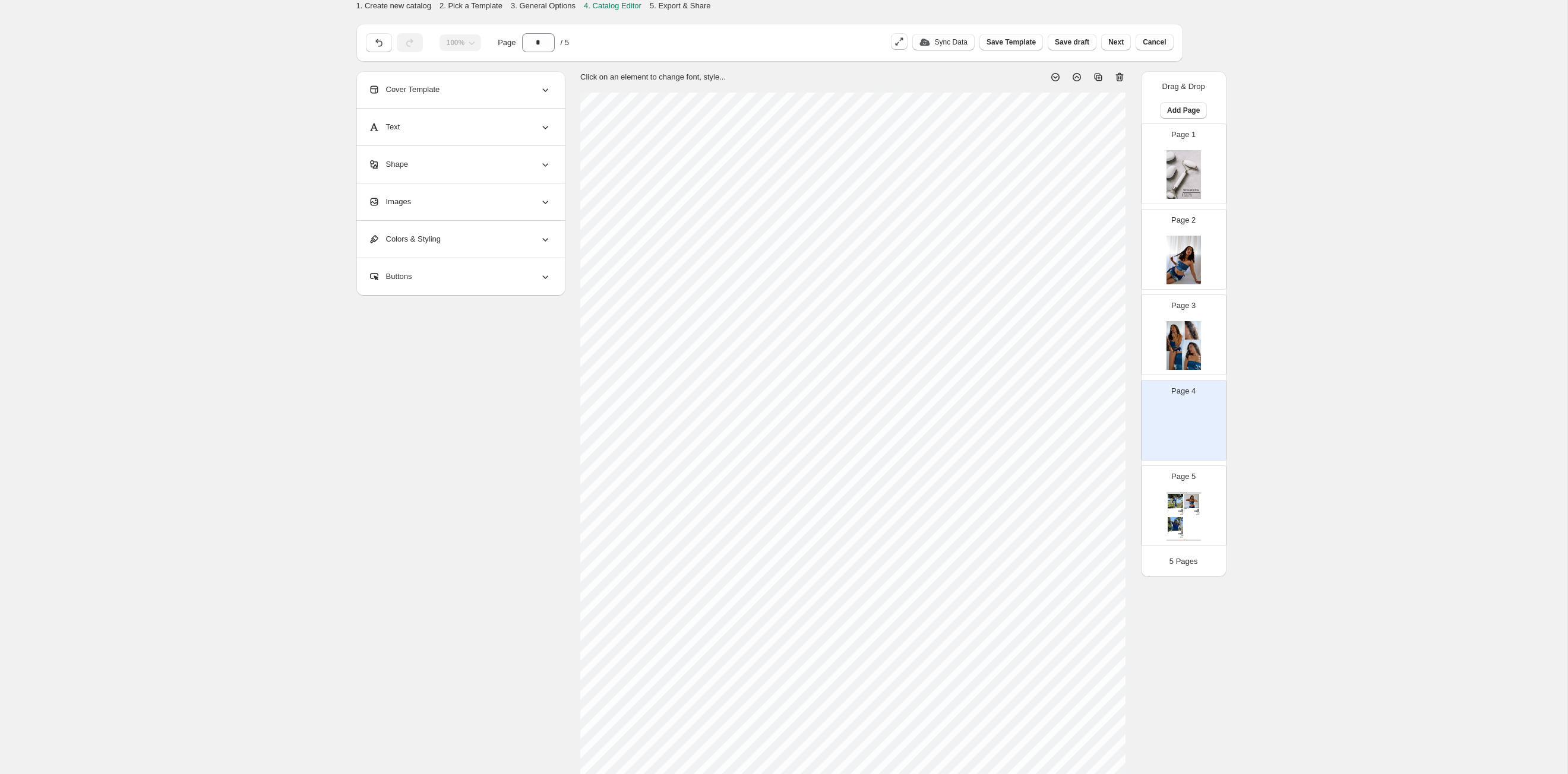 click on "Images" at bounding box center (460, 202) 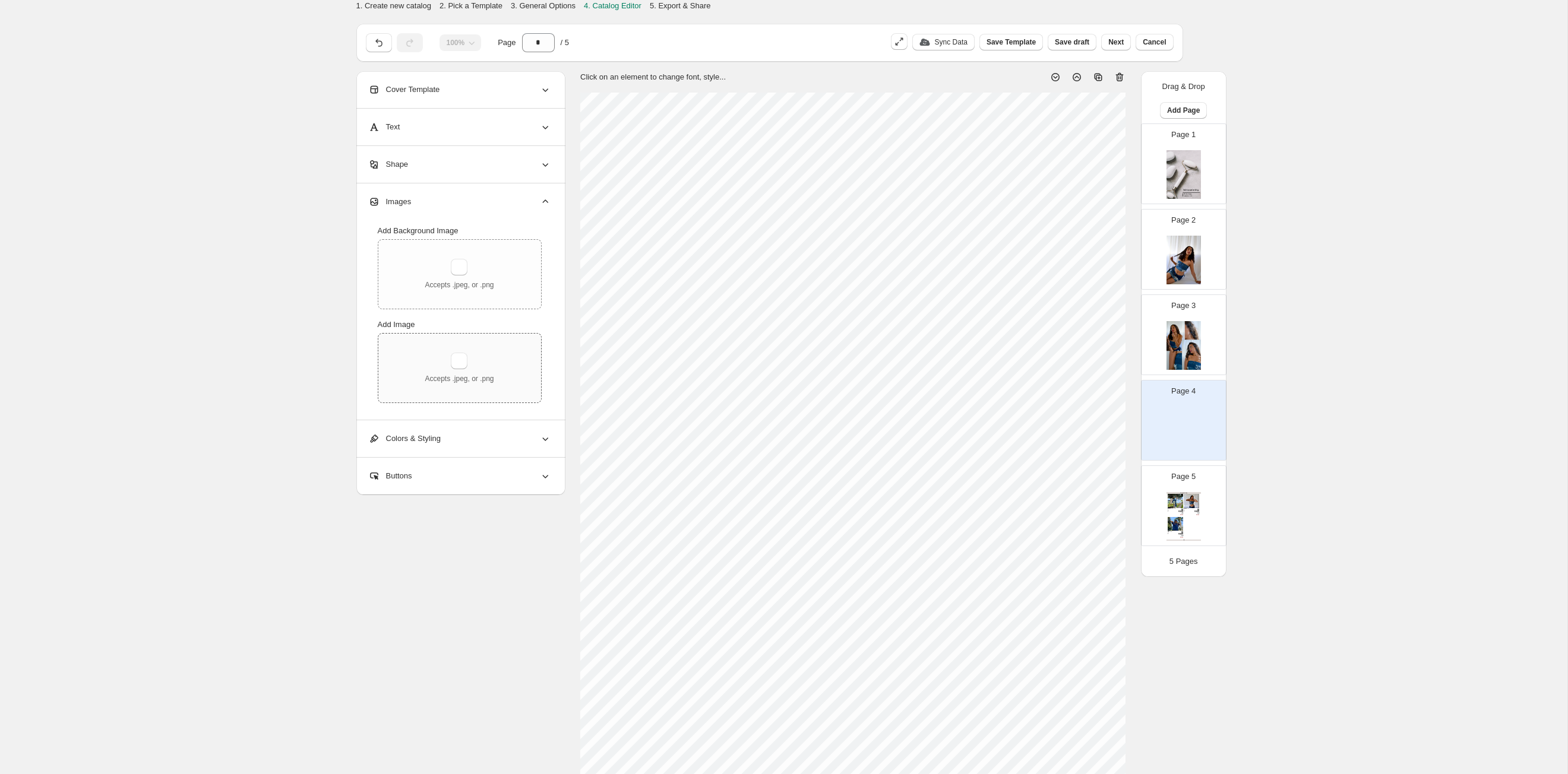 click on "Accepts .jpeg, or .png" at bounding box center [460, 368] 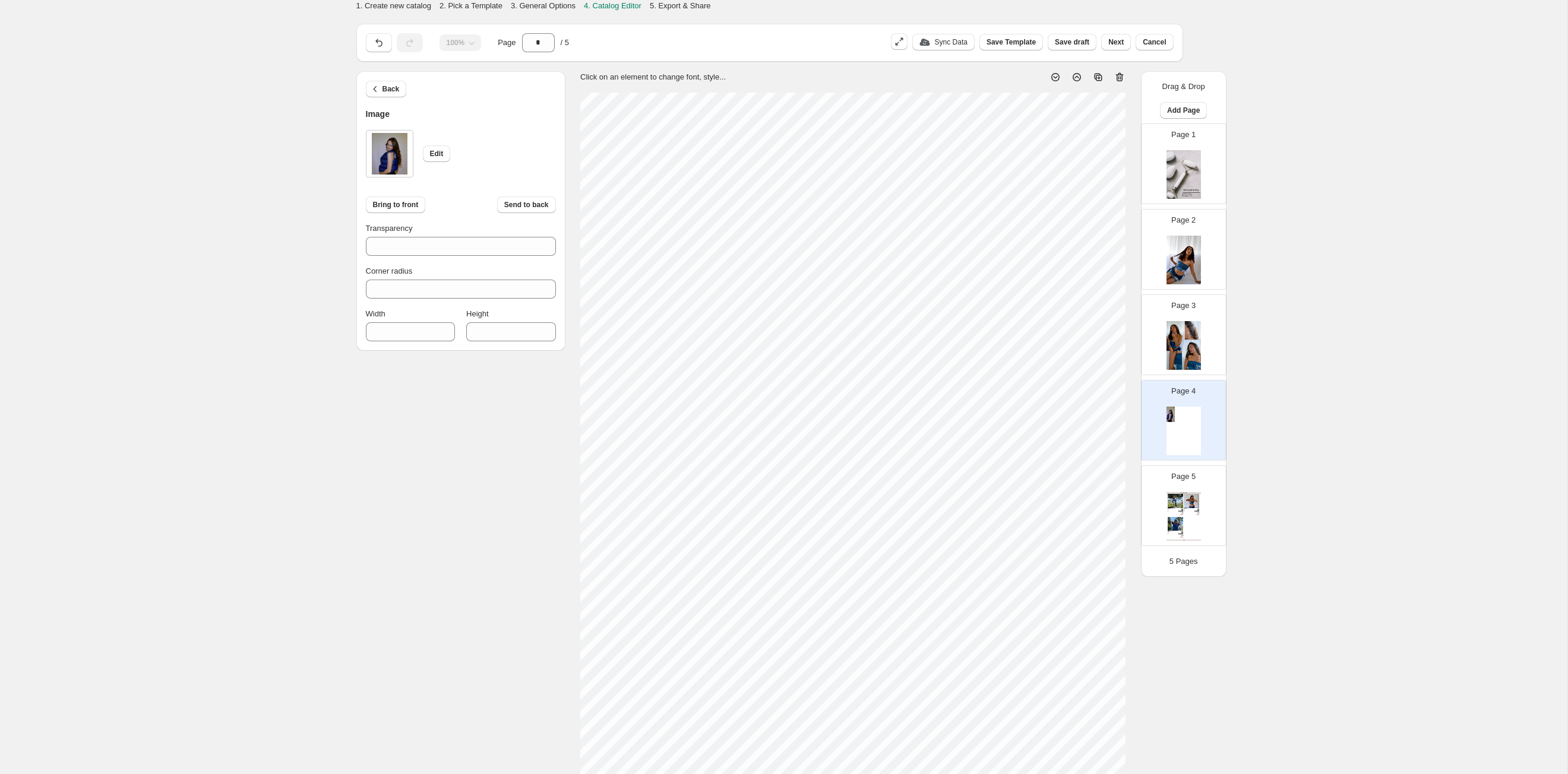 type on "***" 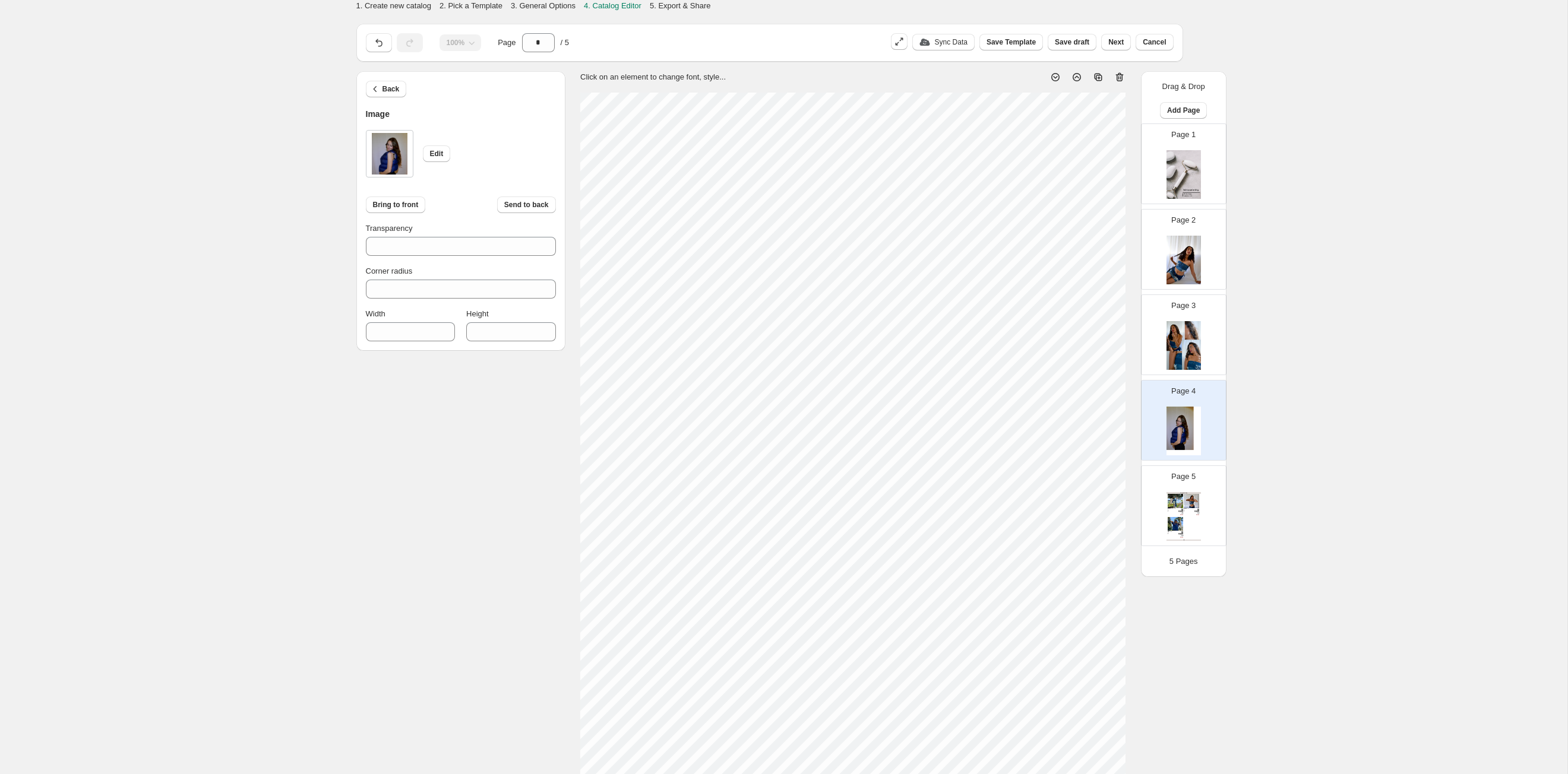 click on "1. Create new catalog 2. Pick a Template 3. General Options 4. Catalog Editor 5. Export & Share 100% Page *  / 5 Sync Data Save Template Save draft Next Cancel Back Image Edit Bring to front Send to back Transparency *** Corner radius * Width *** Height **** Click on an element to change font, style... Drag & Drop Add Page Page 1 Page 2 Page 3 Page 4 Page 5 Clothing Catalog Kona Doodle Jeans Take your denim to the next level with these custom jeans! Fill out the custom order form below with your o... Stock Quantity:  0 SKU:   Weight:  0 Tags:   Brand:  Ciel Reverie Barcode №:   $ 10 $ null $ 10.00 $ 10.00 Malibu Set Ripped denim corset top with denim tie skirt! Fill out the custom order form below with your own pop-art id... Stock Quantity:  0 SKU:   Weight:  0 Tags:  preorder Brand:  Ciel Reverie Barcode №:   $ null $ null $ 10.00 $ 10.00 Popart Tshirt Personalize your tee with your favorite popart! Fill out the custom order form below with your own pop-art ... Stock Quantity:  0 SKU:   Weight:  0" at bounding box center [783, 423] 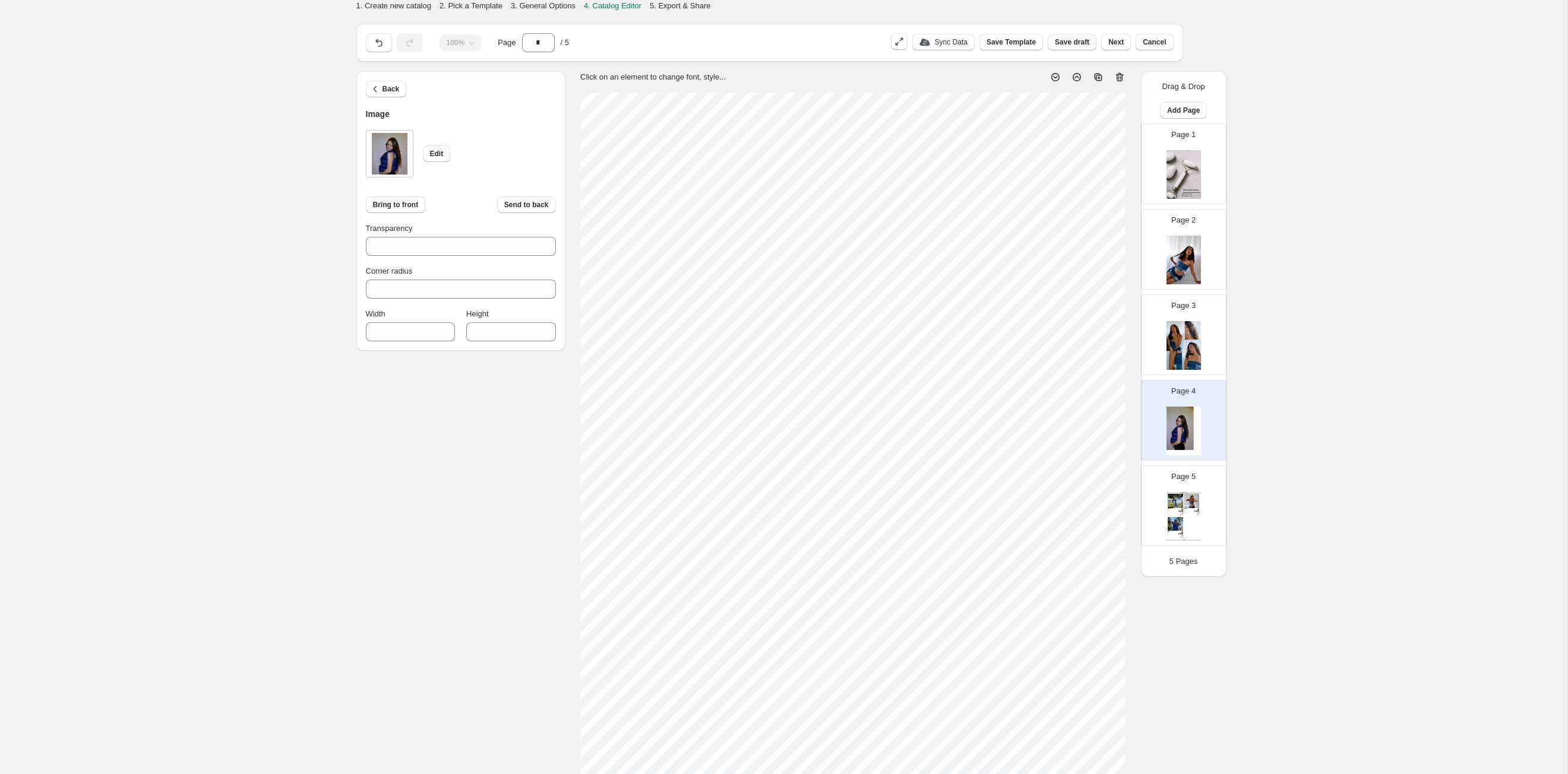 click on "Save draft" at bounding box center (1072, 42) 